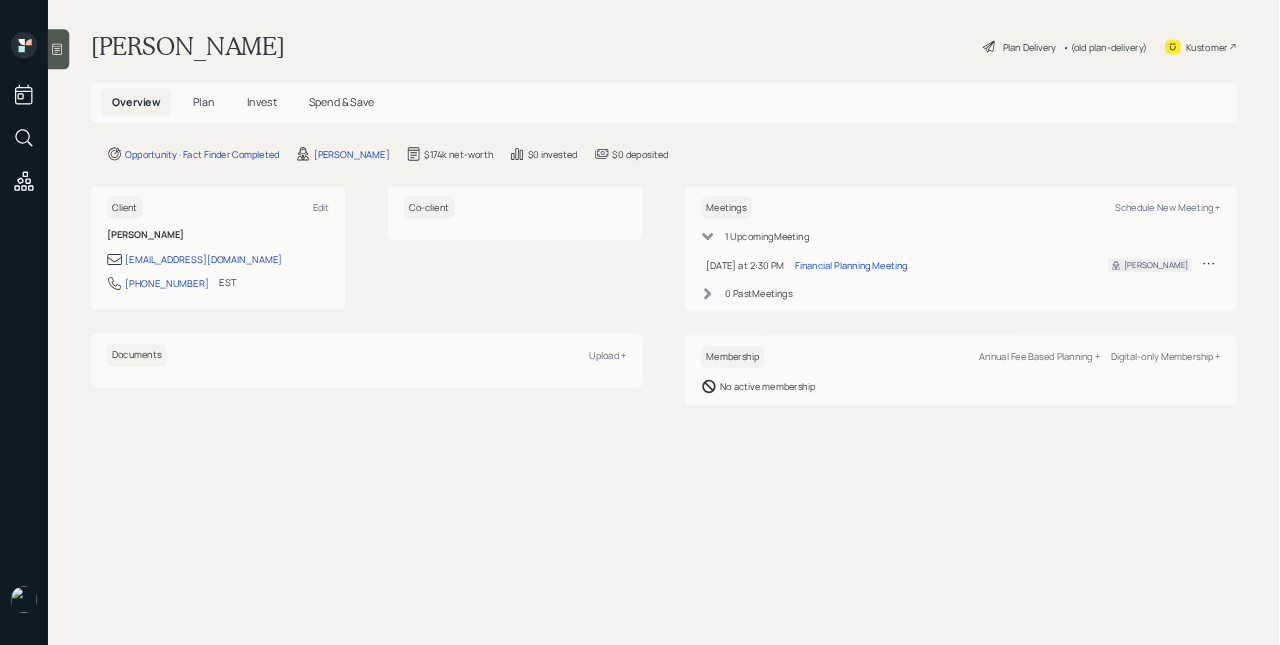 scroll, scrollTop: 0, scrollLeft: 0, axis: both 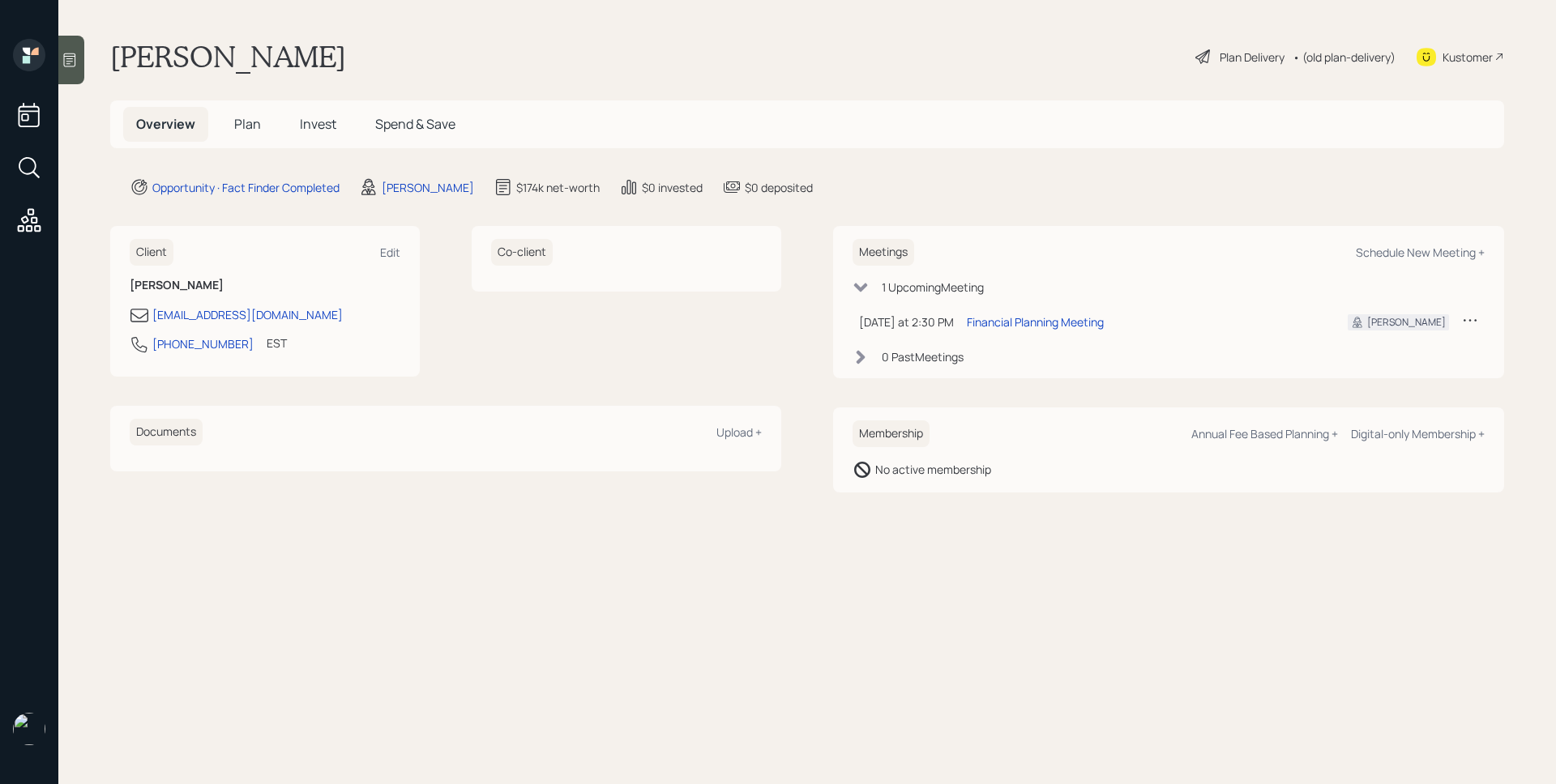 click 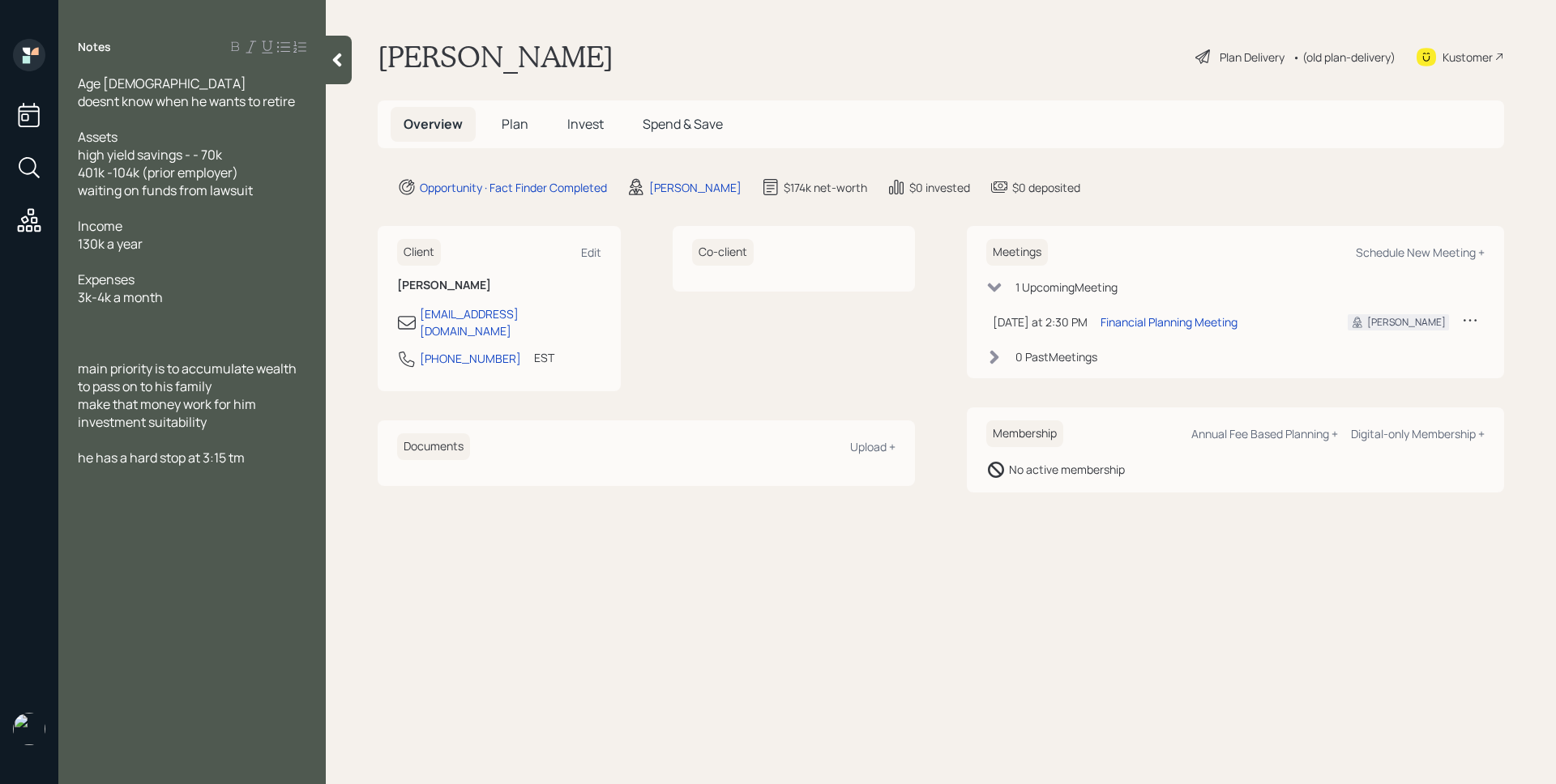 click on "Plan" at bounding box center [515, 124] 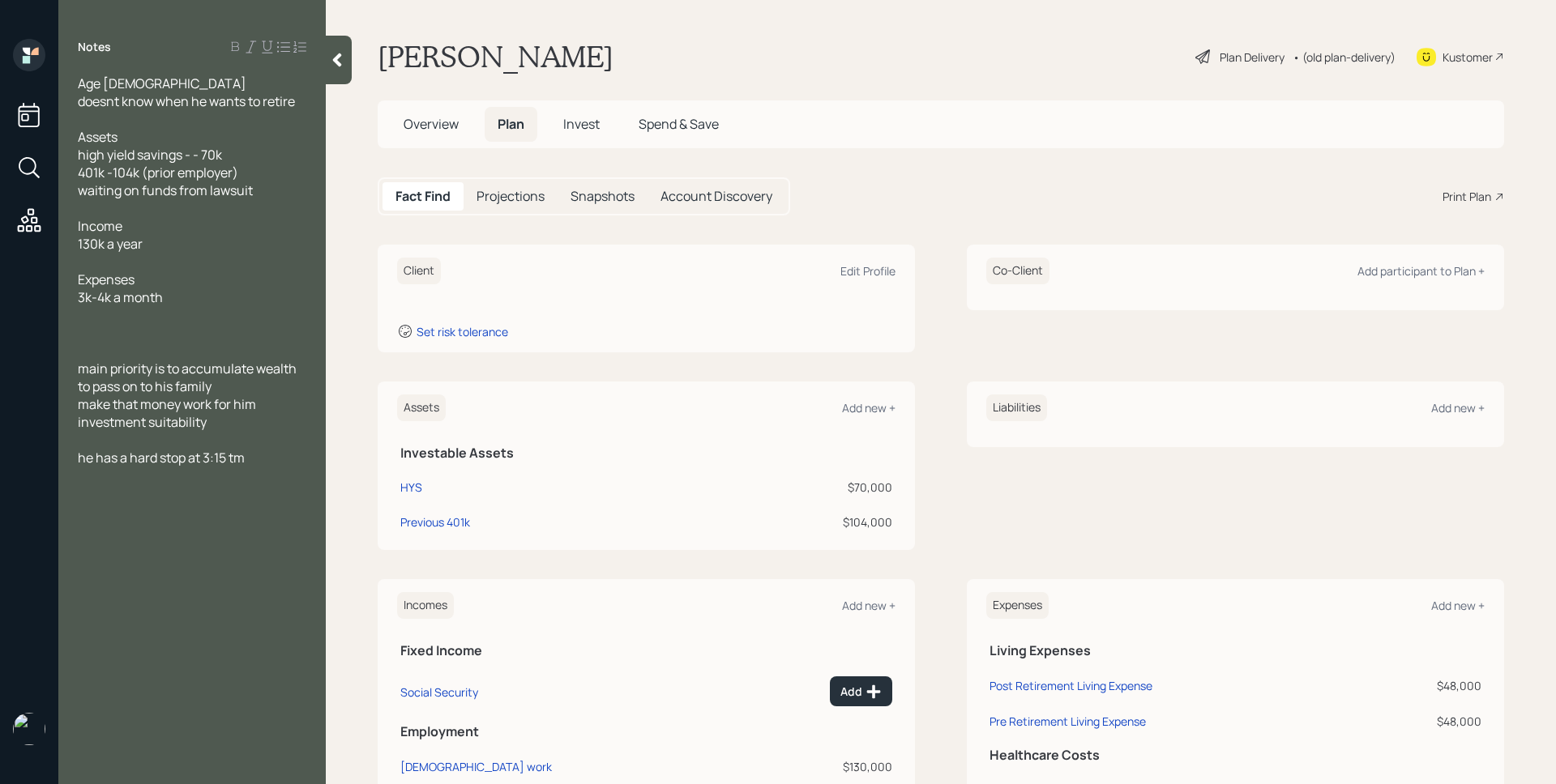 click on "Overview" at bounding box center (431, 124) 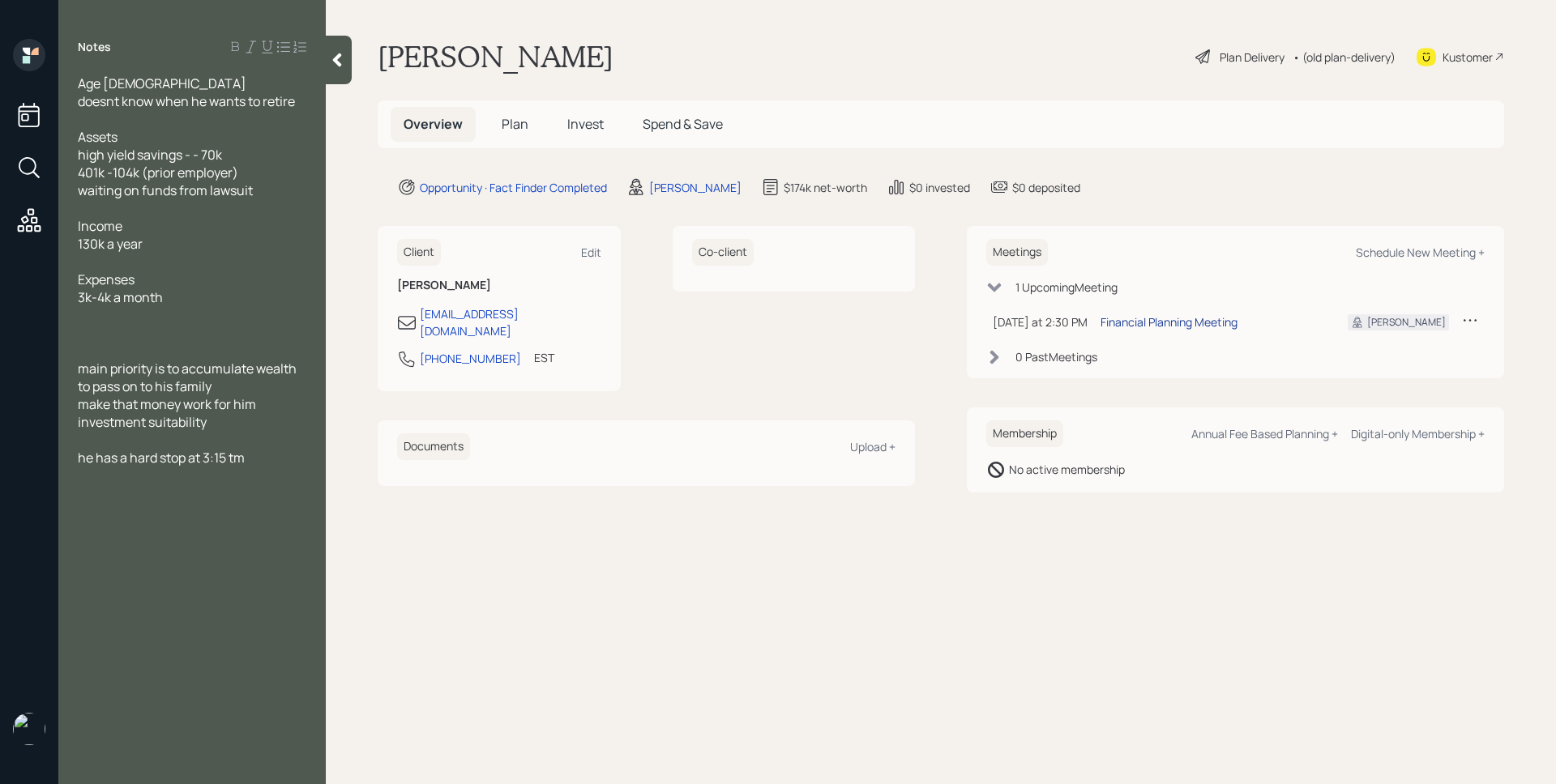 click on "Financial Planning Meeting" at bounding box center (1169, 322) 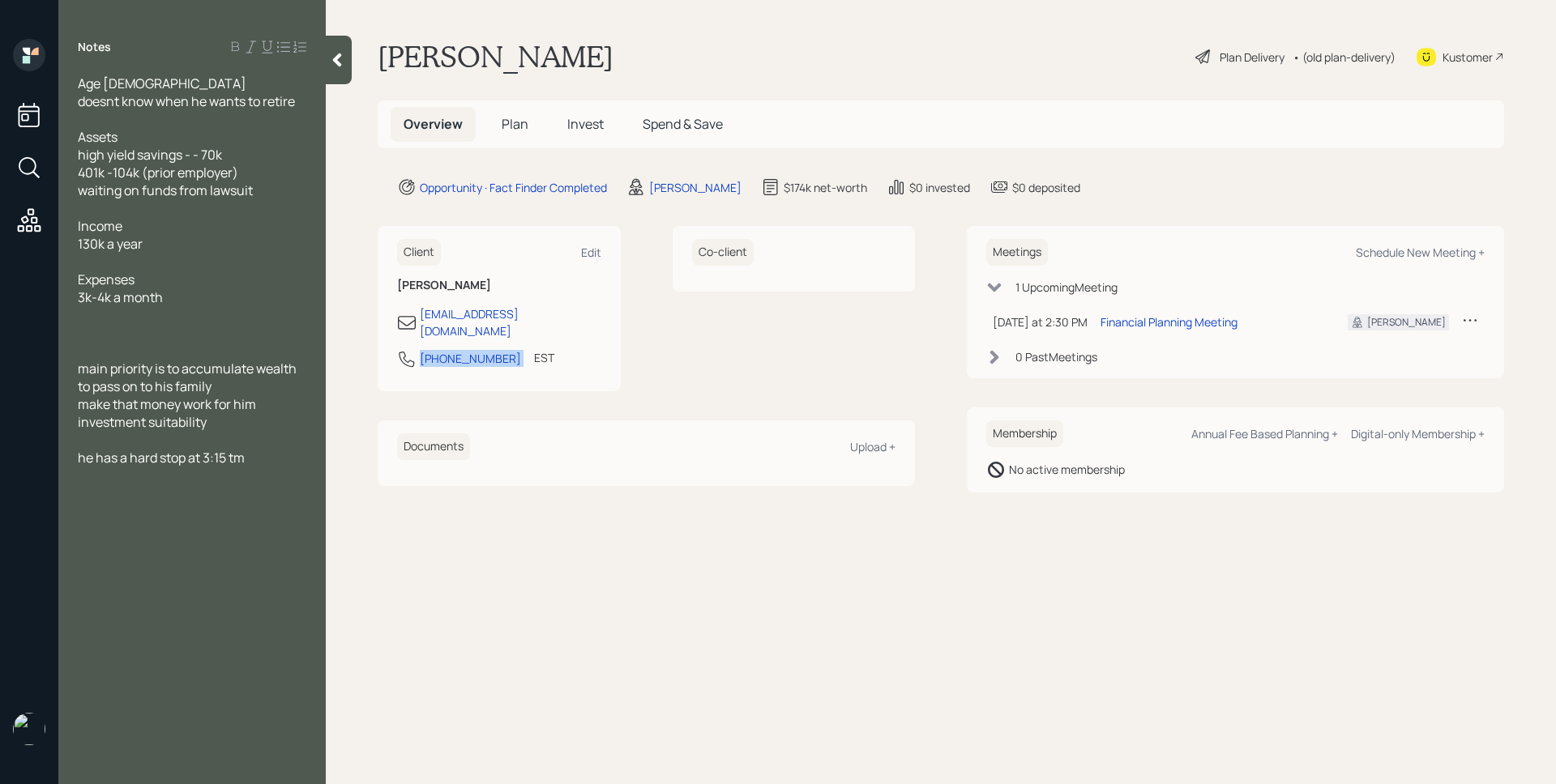 drag, startPoint x: 502, startPoint y: 345, endPoint x: 415, endPoint y: 348, distance: 87.05171 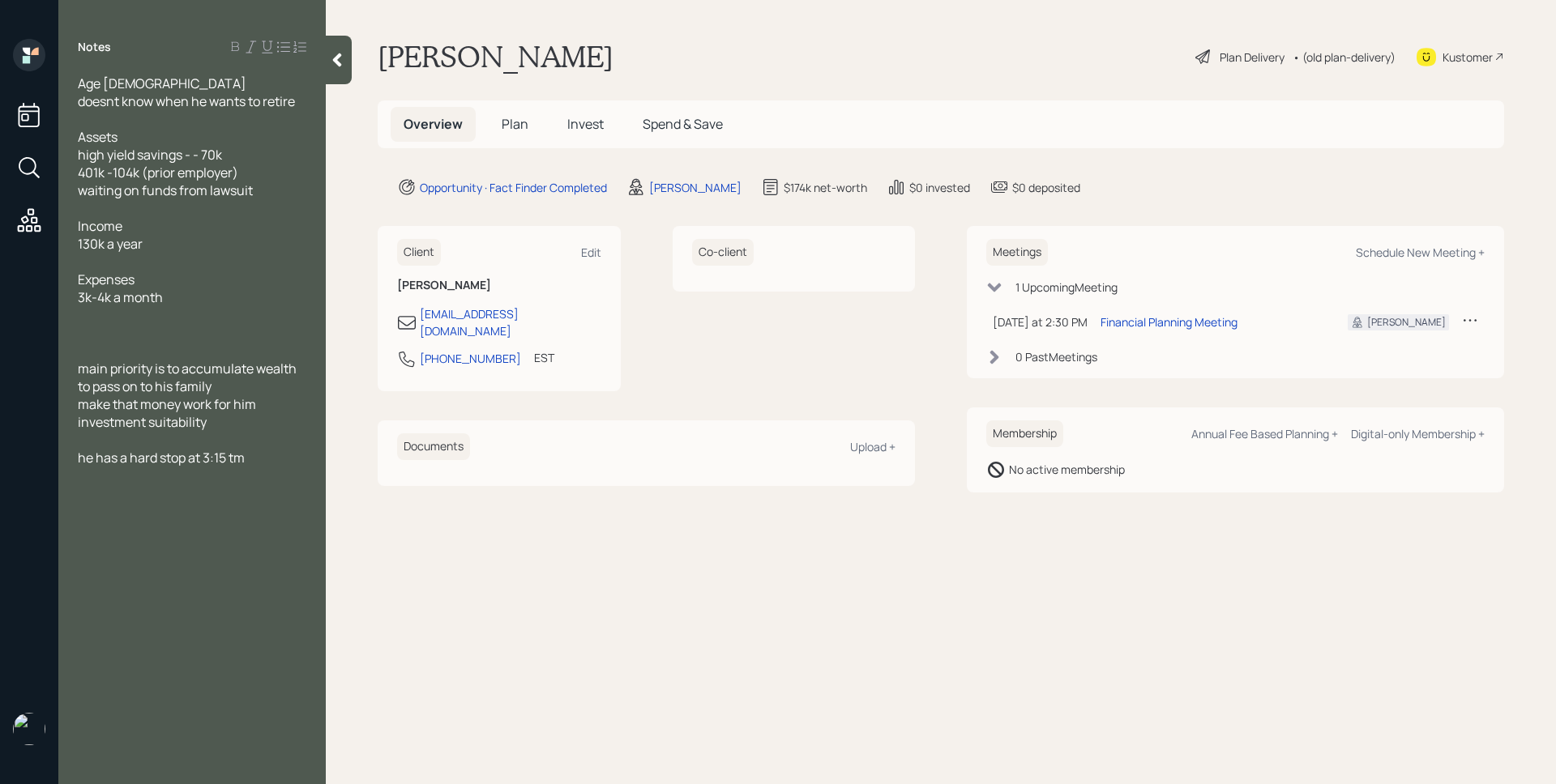 click on "[PERSON_NAME] Plan Delivery • (old plan-delivery) Kustomer" at bounding box center [941, 57] 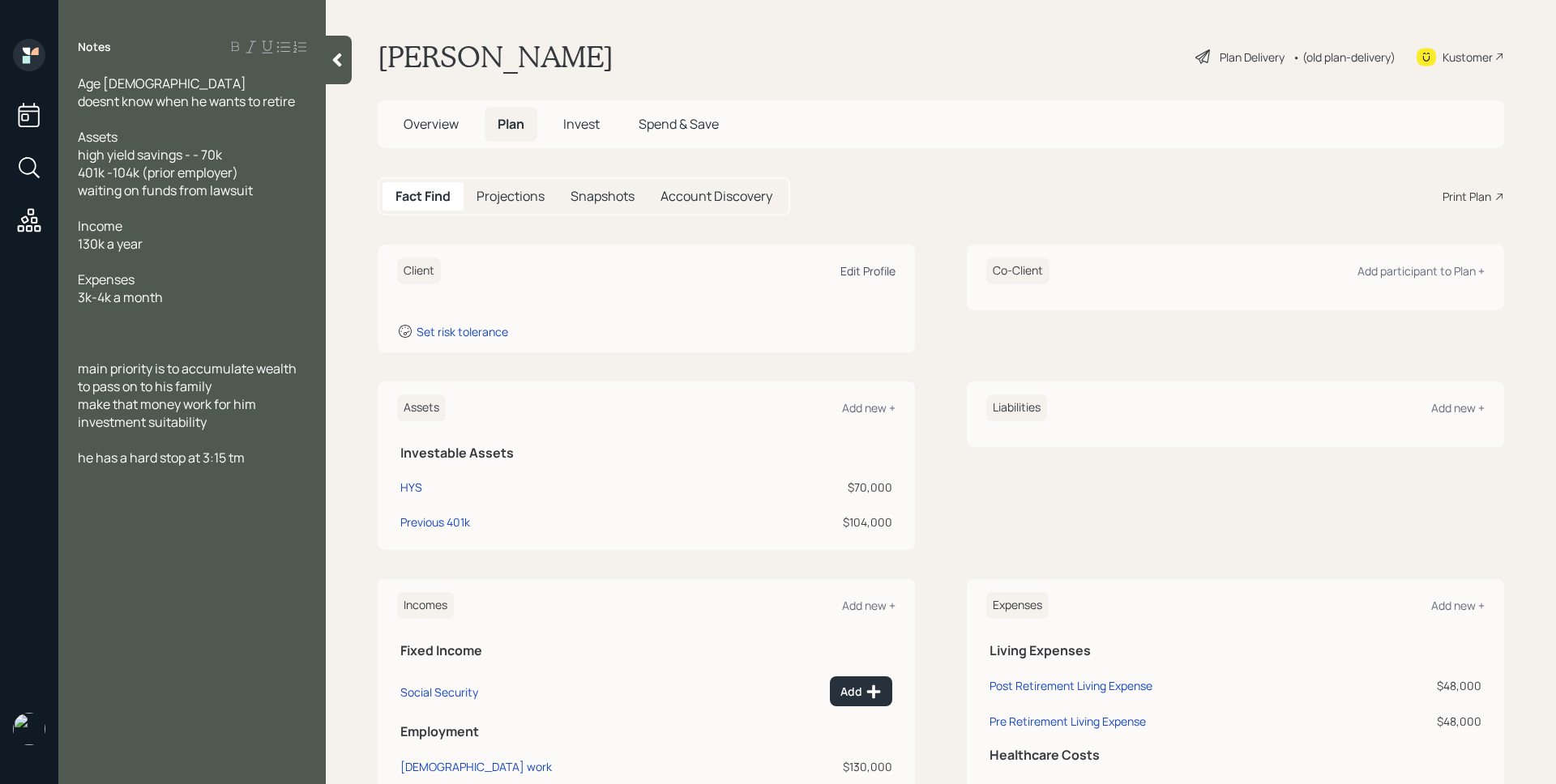 click on "Edit Profile" at bounding box center [868, 271] 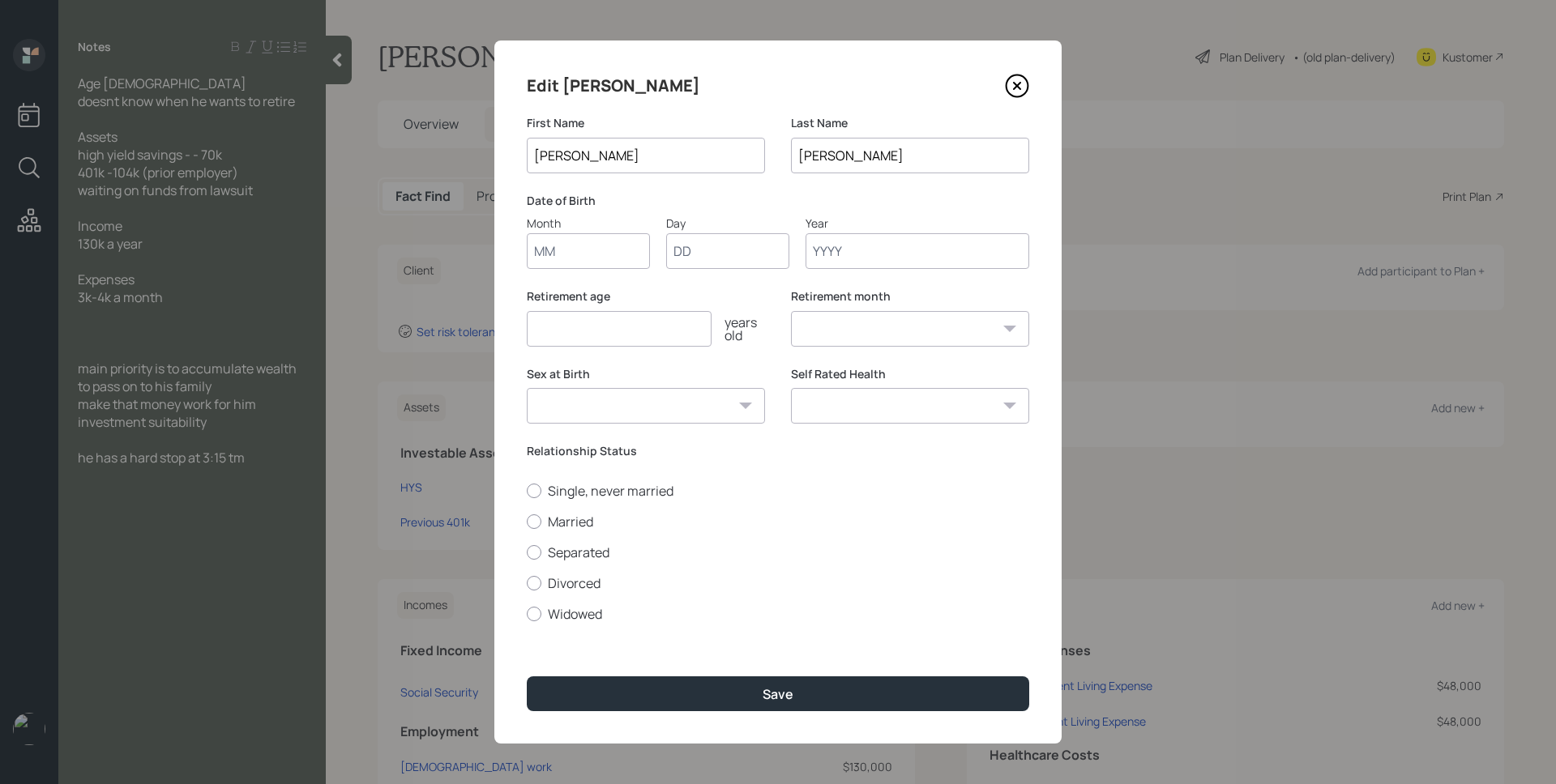 click on "Month" at bounding box center (588, 251) 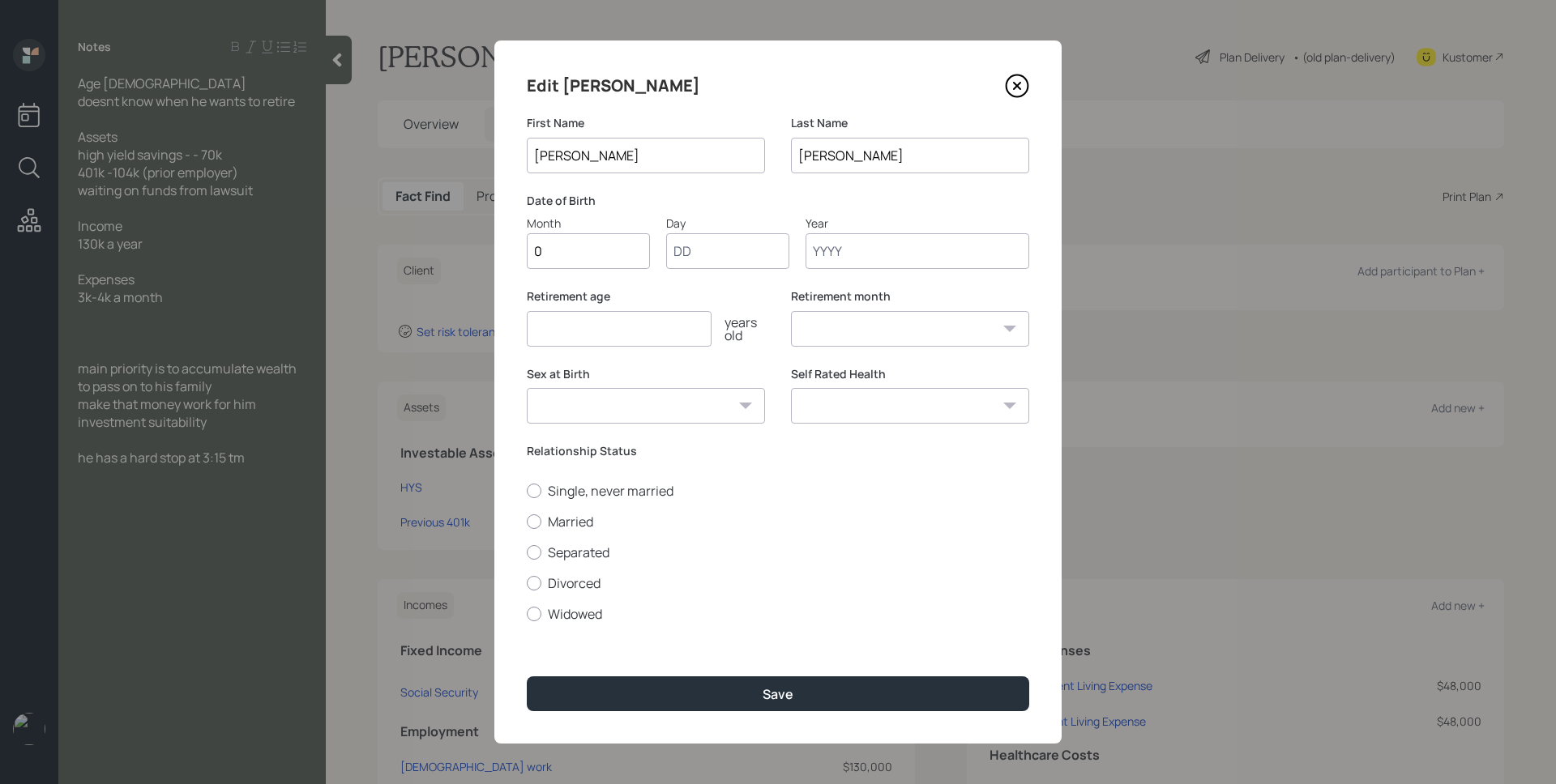 type on "03" 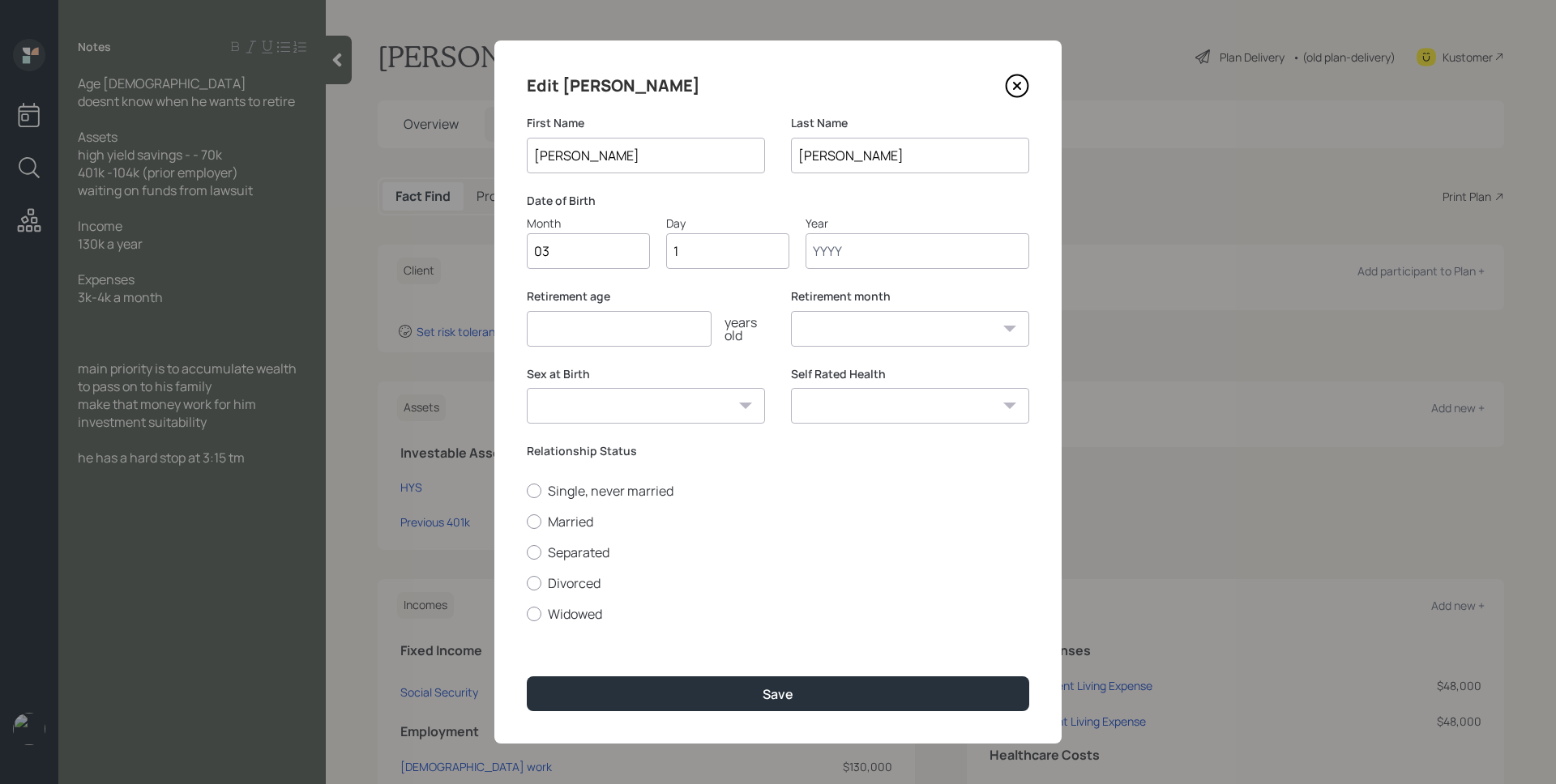 type on "12" 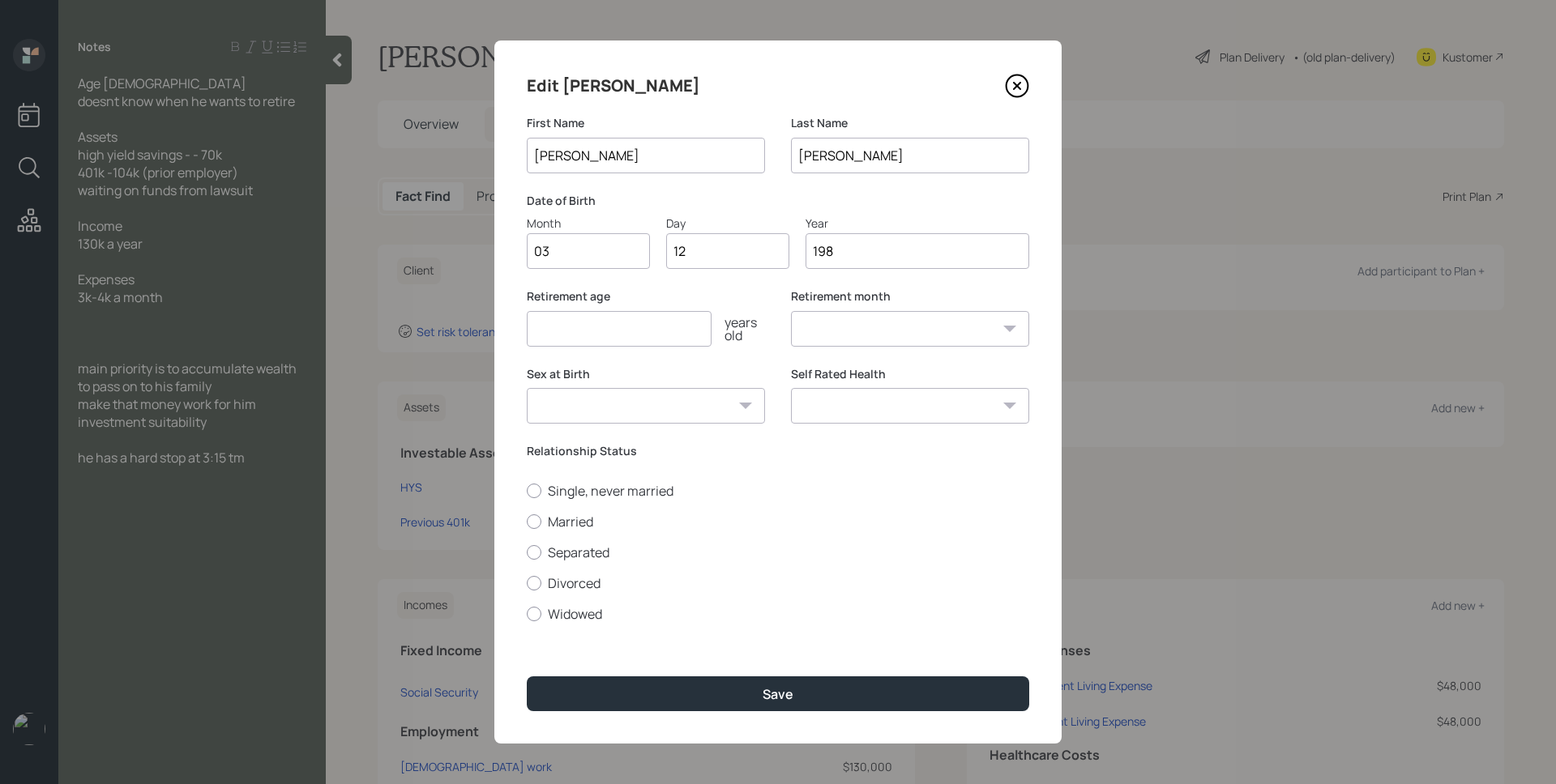 type on "1983" 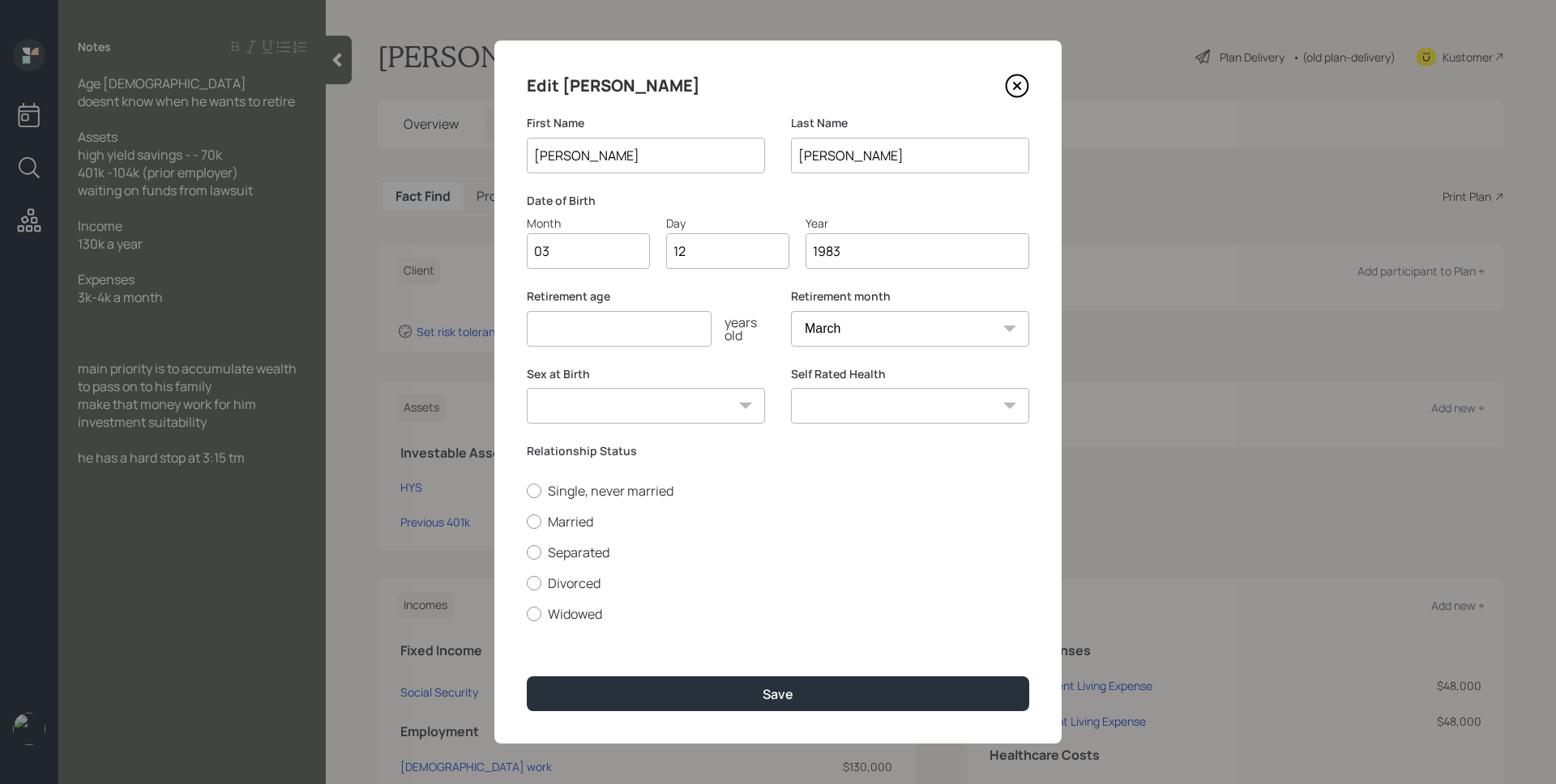 type on "1983" 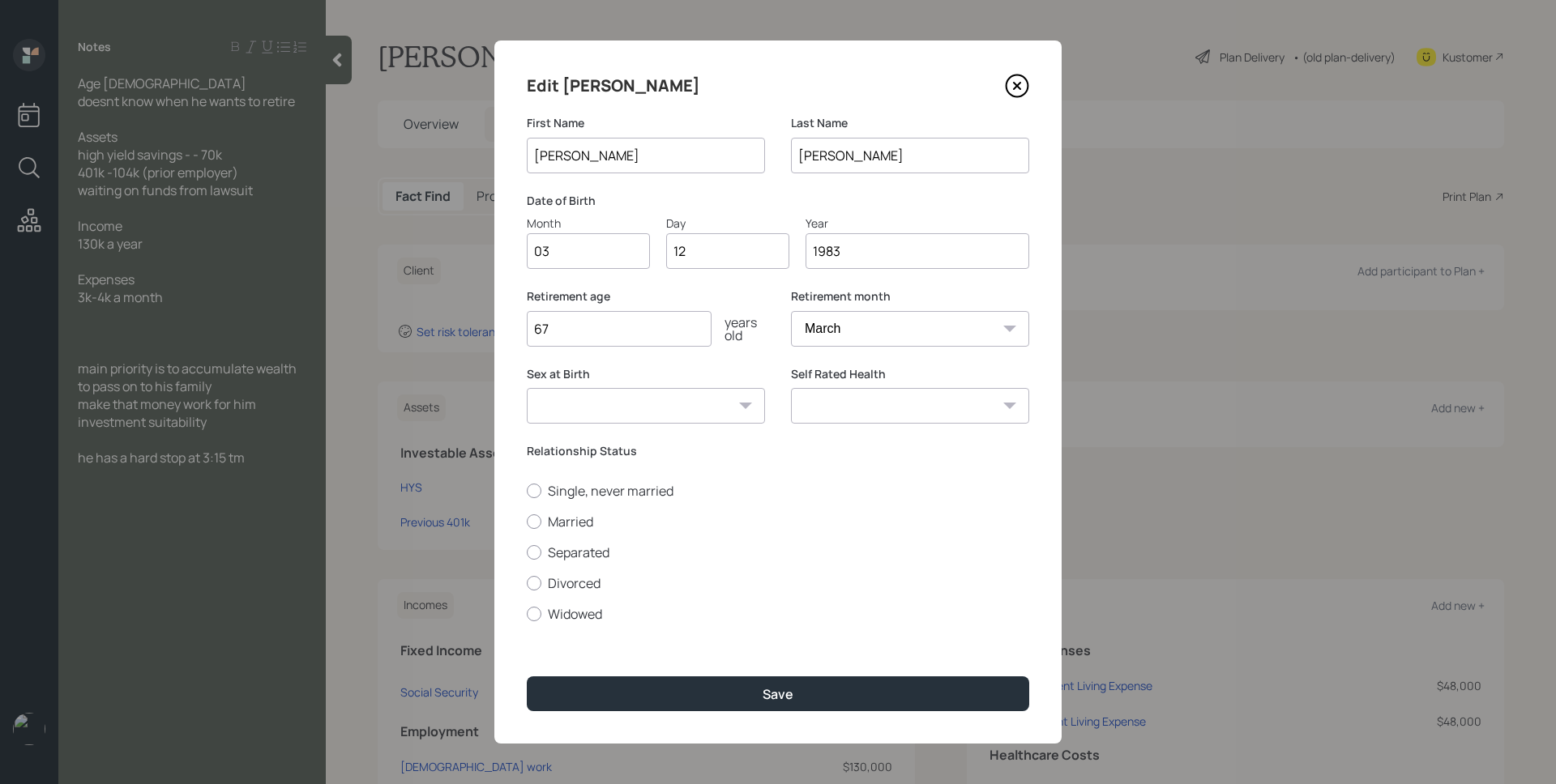 type on "67" 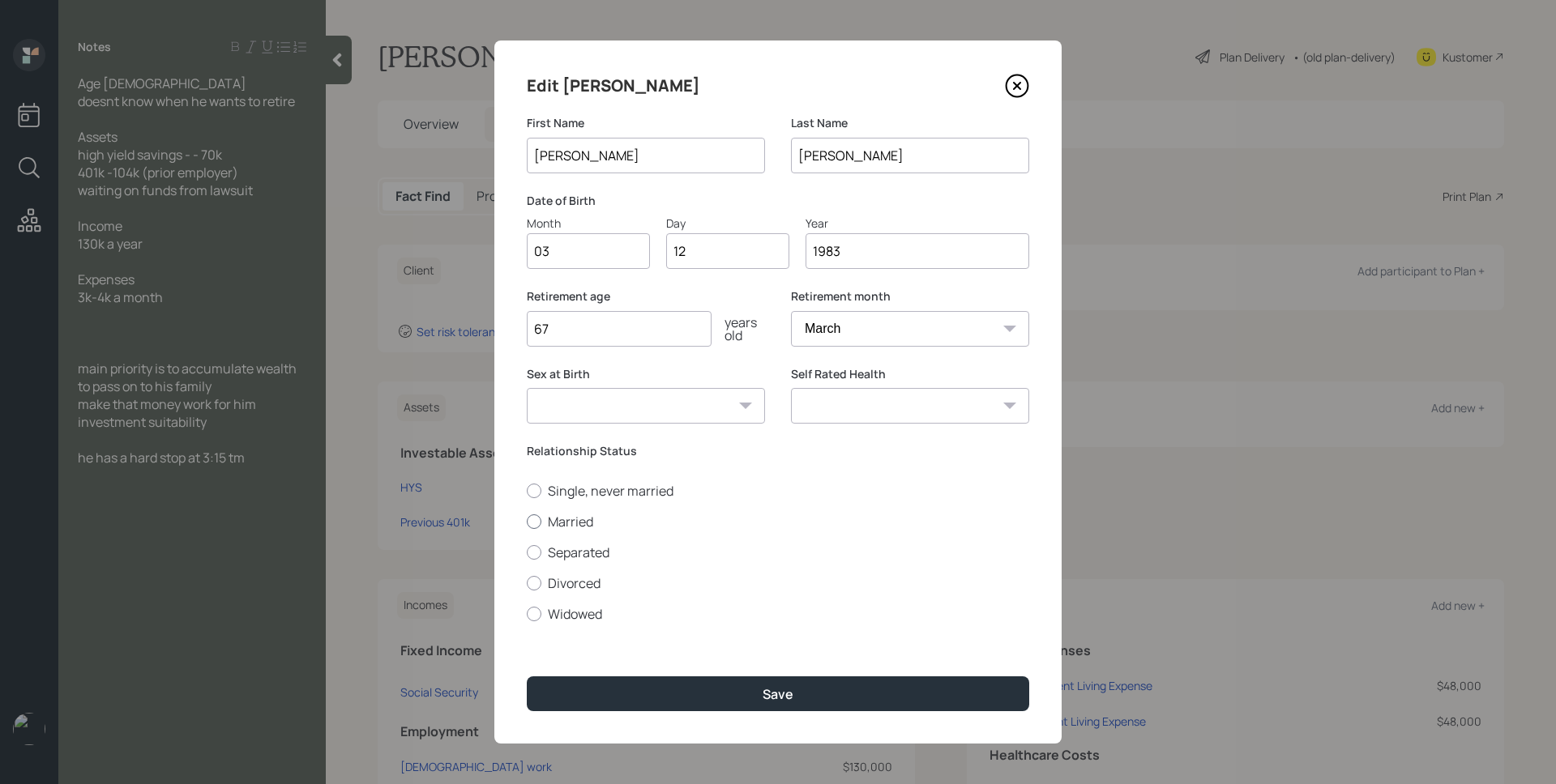 click on "Married" at bounding box center [778, 522] 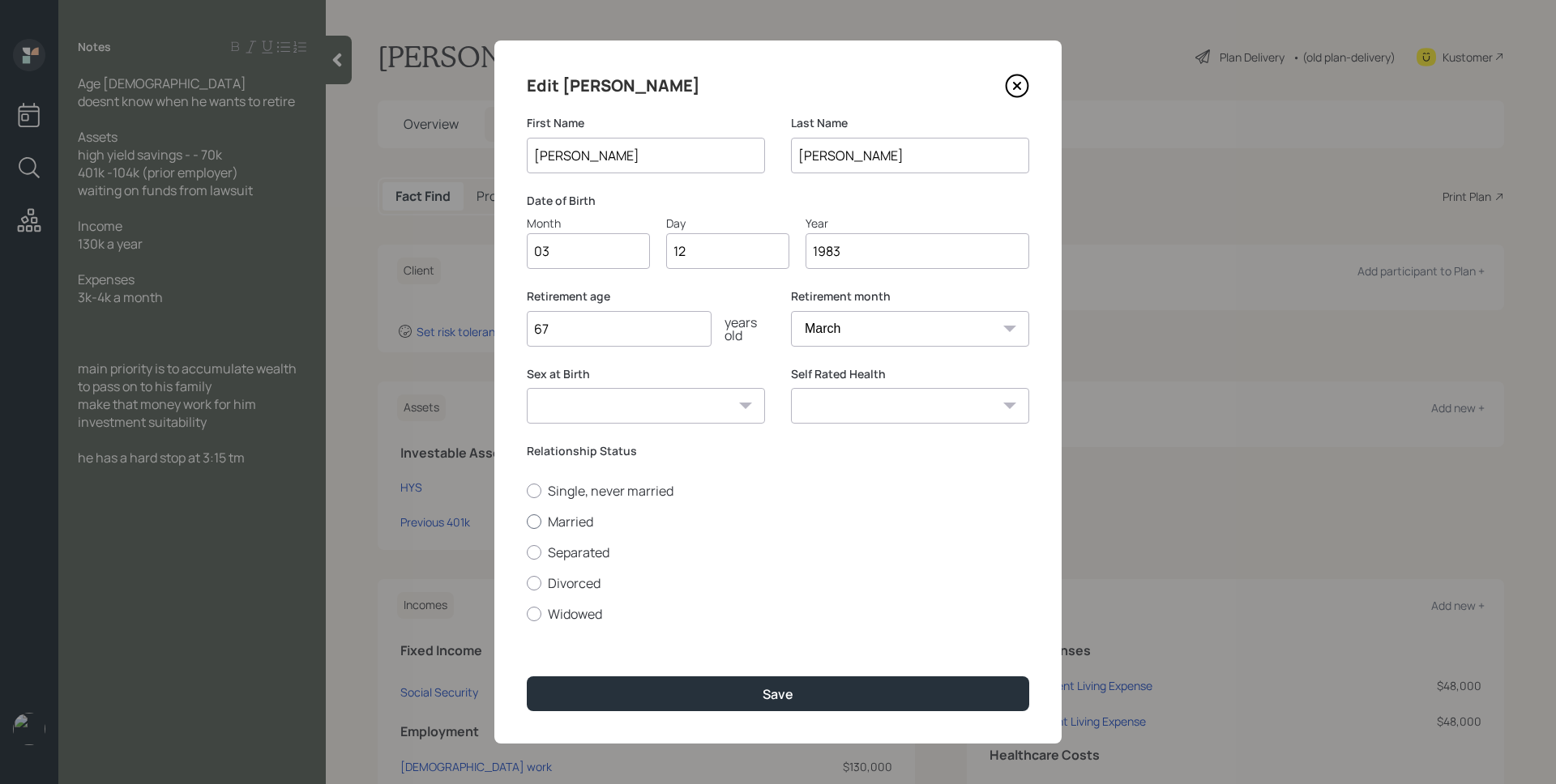 radio on "true" 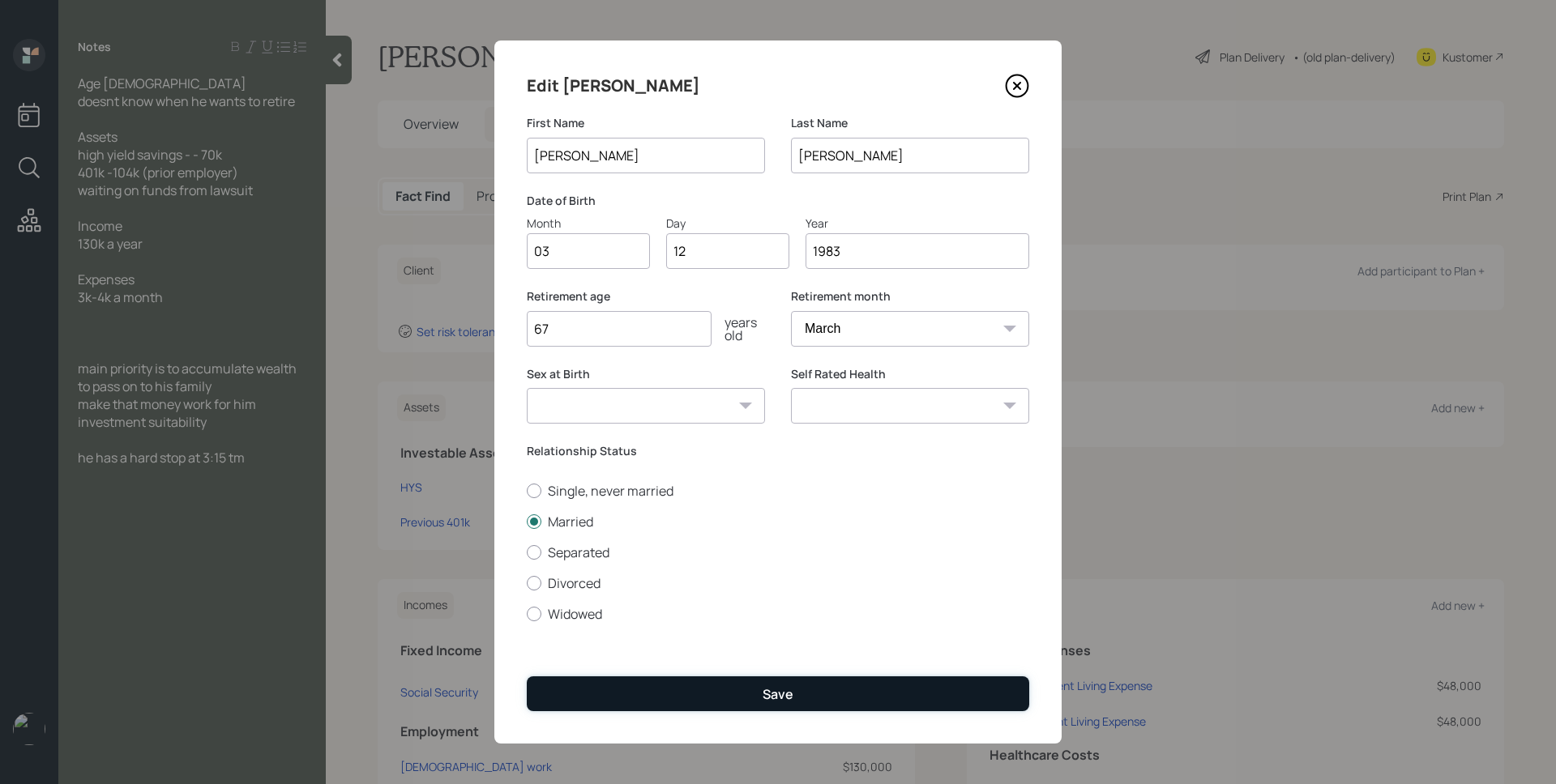 click on "Save" at bounding box center [778, 693] 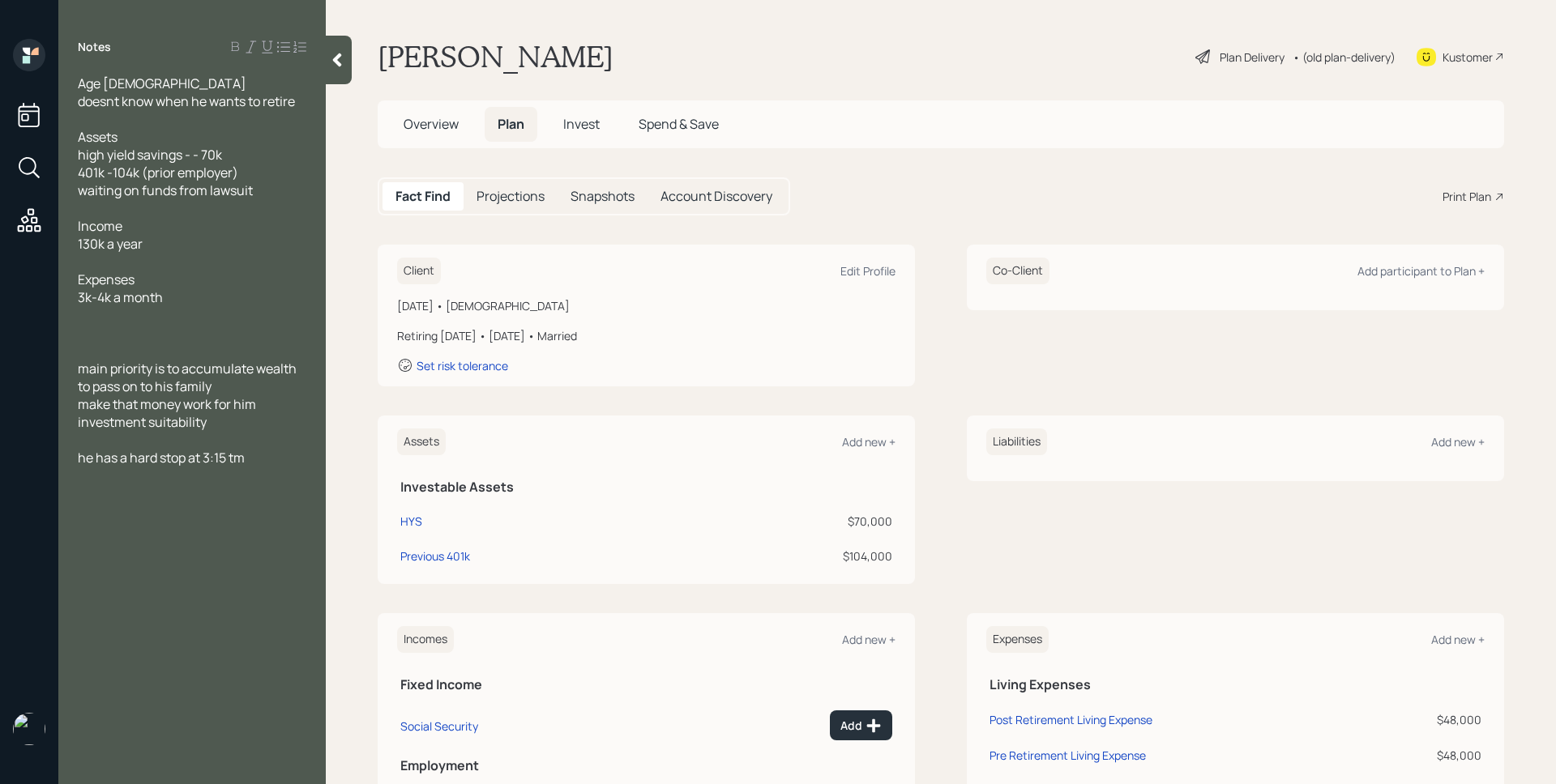 click on "Plan Delivery" at bounding box center (1252, 57) 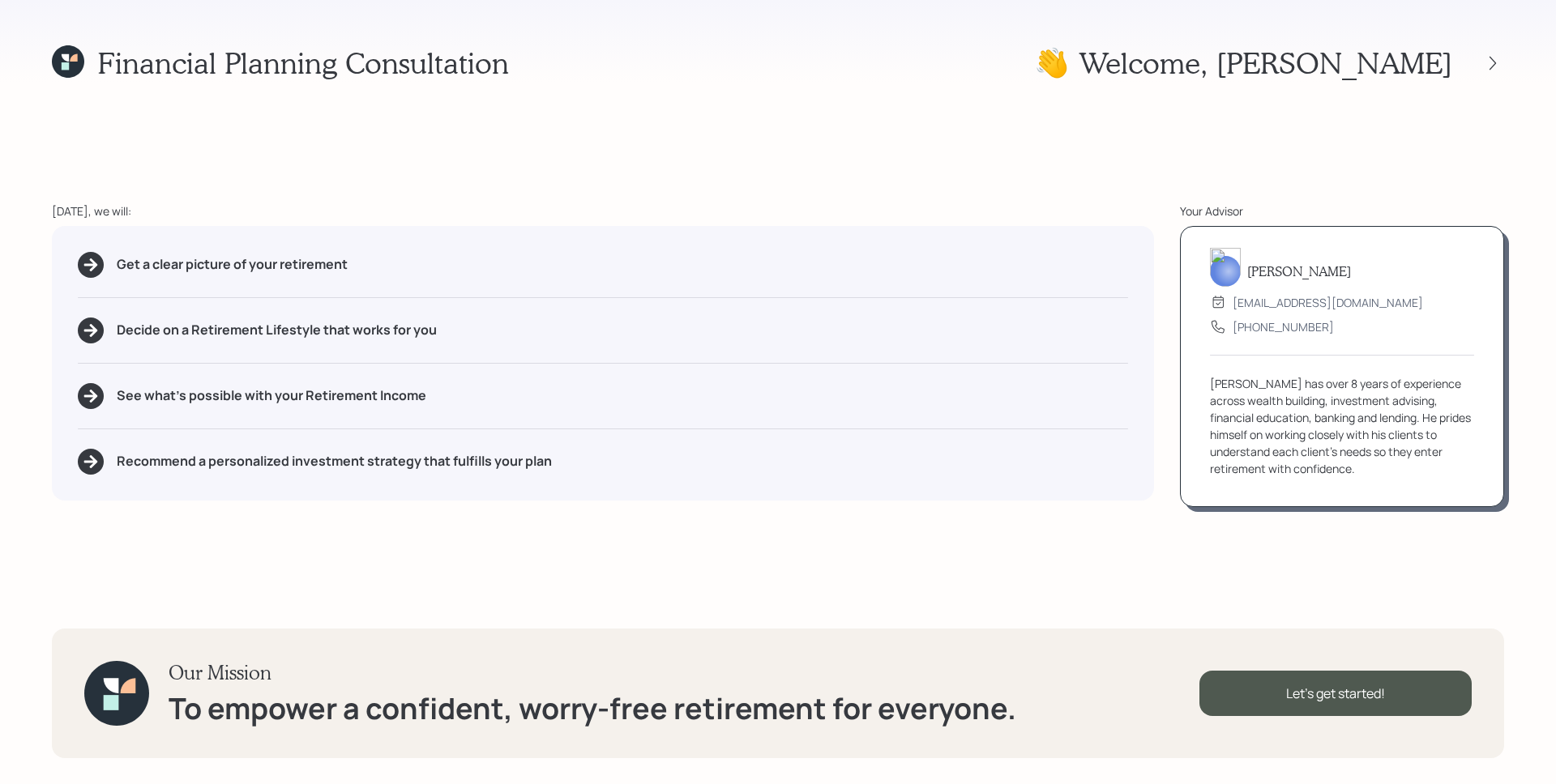 click on "Financial Planning Consultation 👋 Welcome , [PERSON_NAME] [DATE], we will: Get a clear picture of your retirement Decide on a Retirement Lifestyle that works for you See what's possible with your Retirement Income Recommend a personalized investment strategy that fulfills your plan Your Advisor [PERSON_NAME] [EMAIL_ADDRESS][DOMAIN_NAME]
[PHONE_NUMBER]
[PERSON_NAME] has over 8 years of experience across wealth building, investment advising, financial education, banking and lending. He prides himself on working closely with his clients to understand each client's needs so they enter retirement with confidence. Our Mission To empower a confident, worry-free retirement for everyone. Let's get started!" at bounding box center [778, 392] 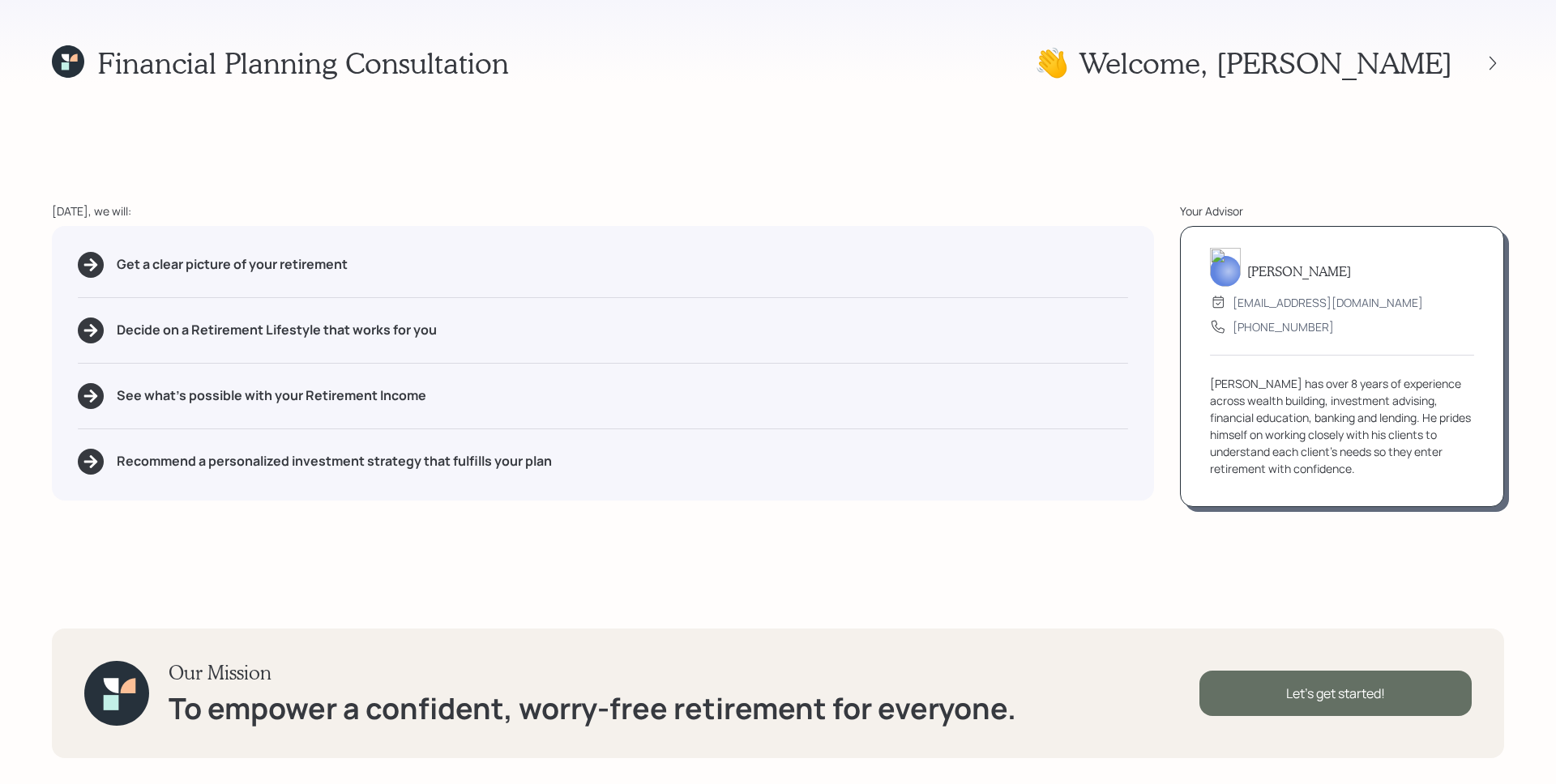 click on "Let's get started!" at bounding box center (1336, 693) 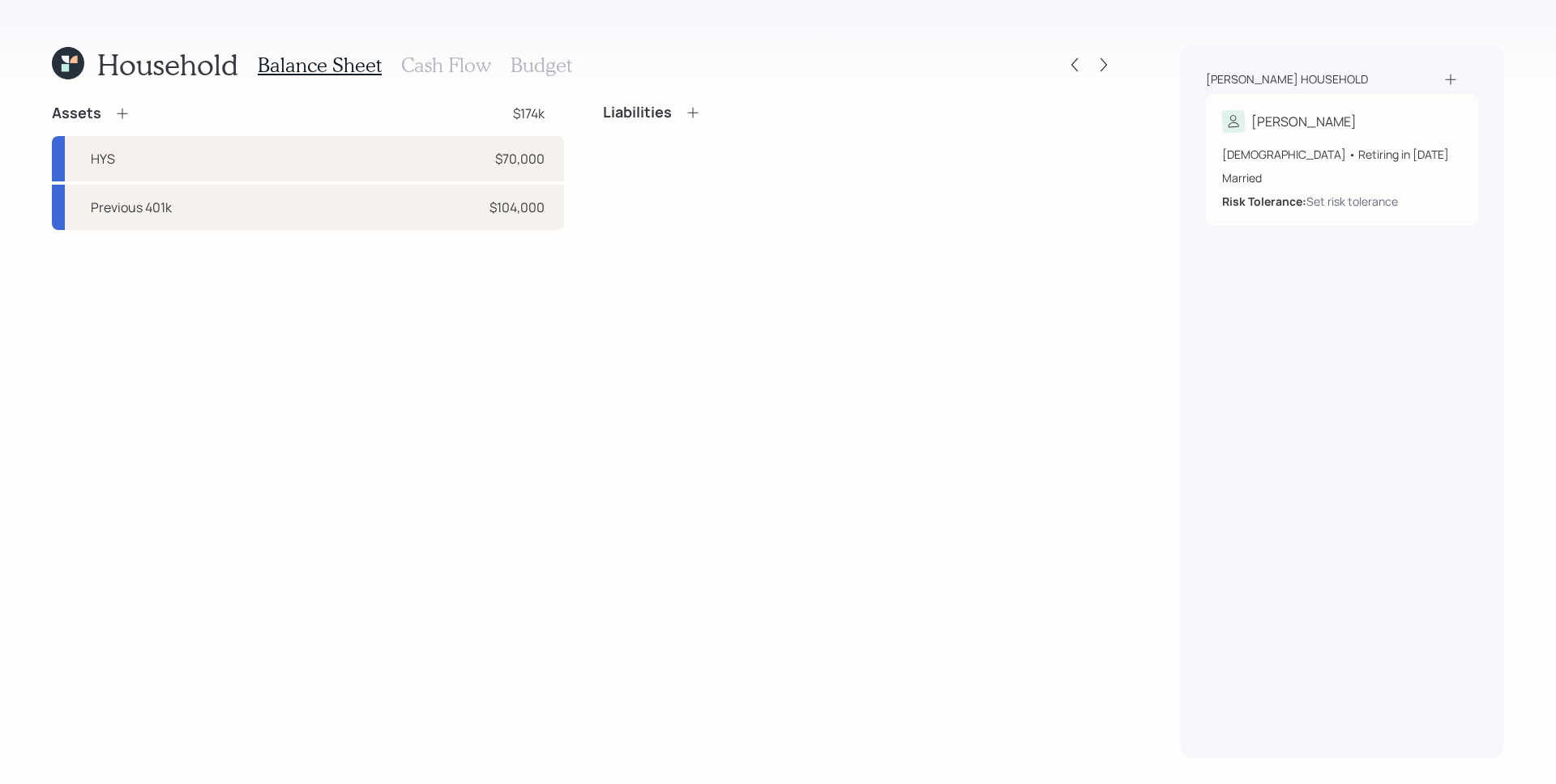 click 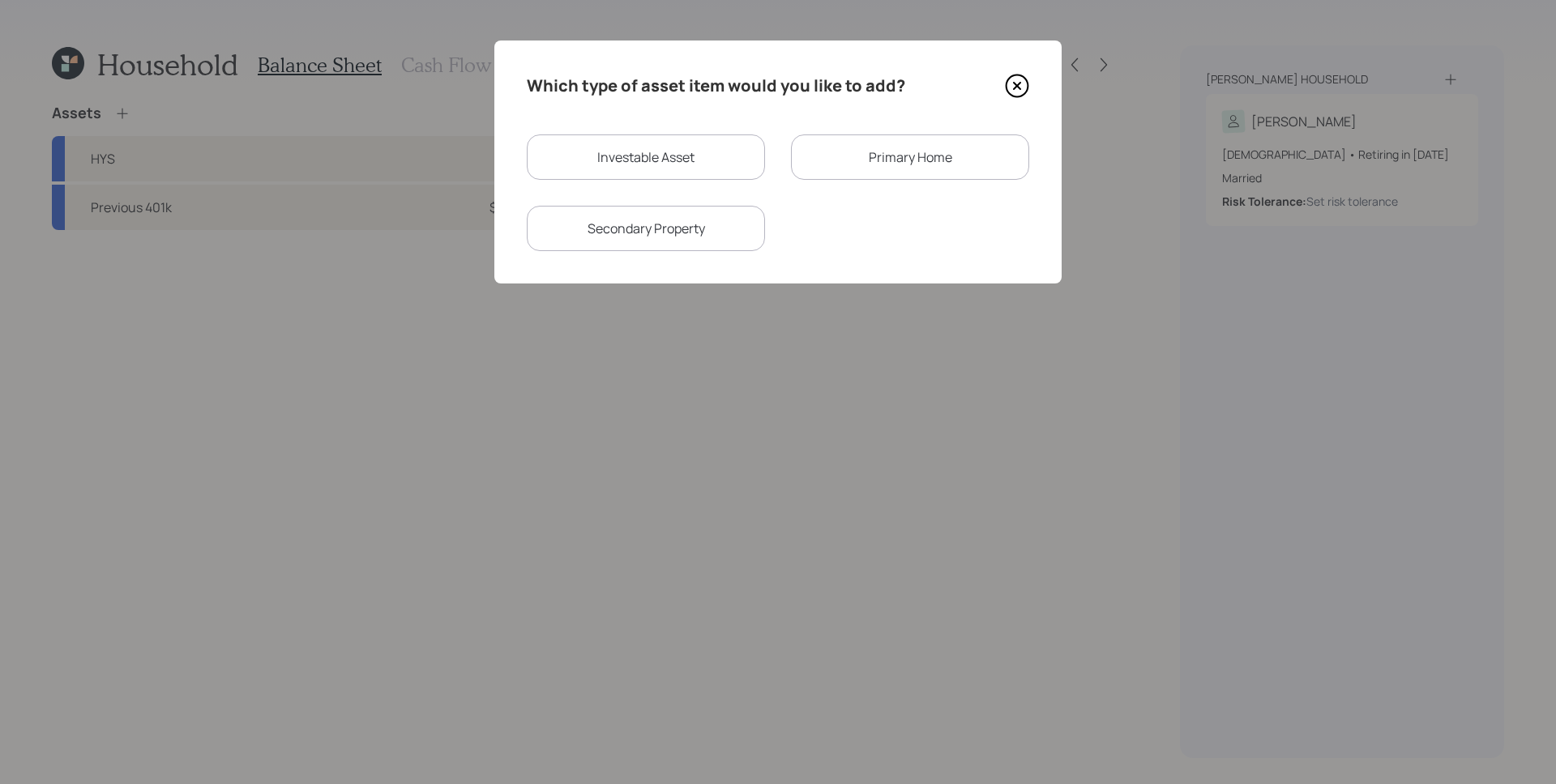 click on "Primary Home" at bounding box center (910, 157) 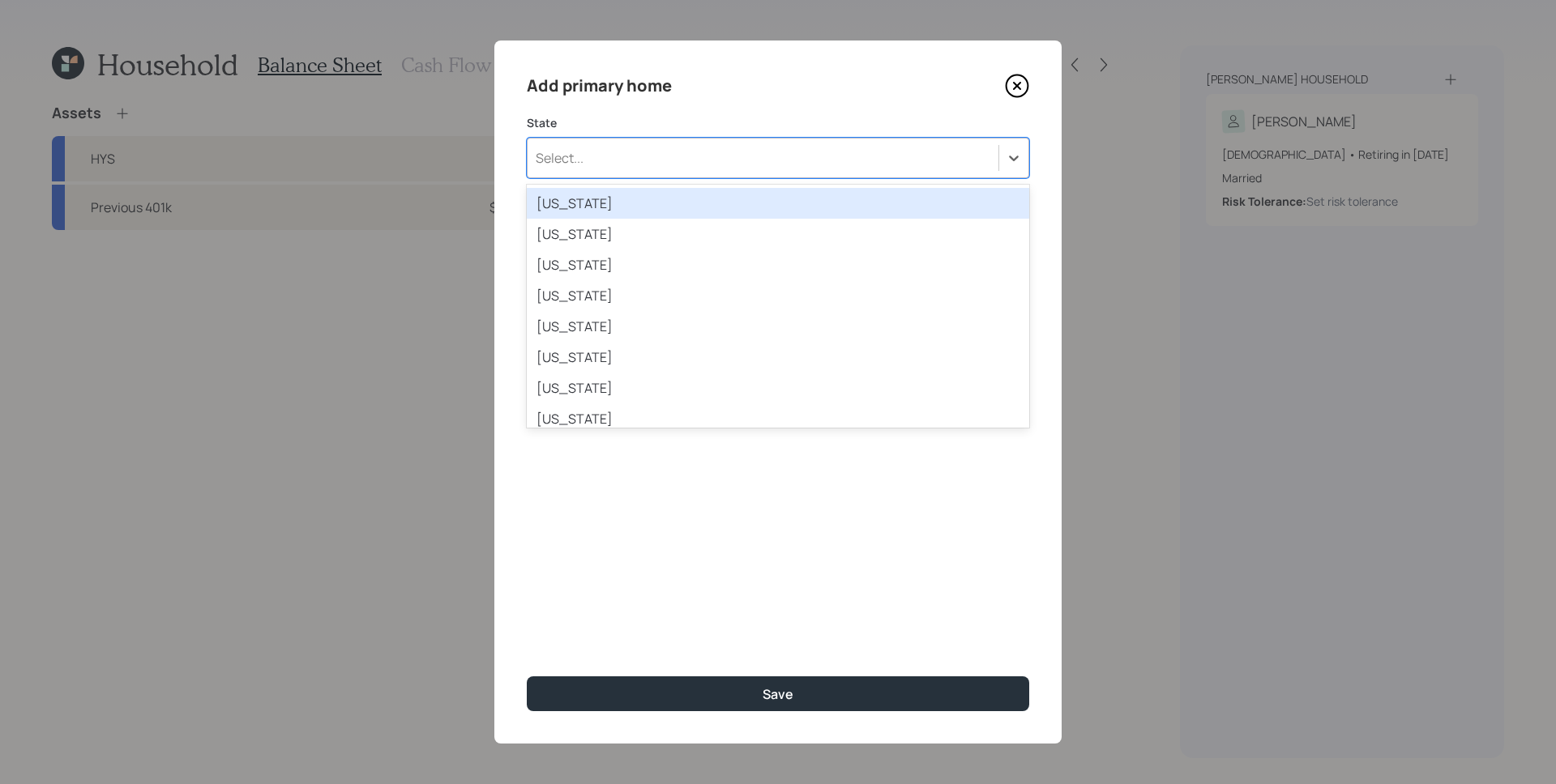 click on "Select..." at bounding box center [763, 158] 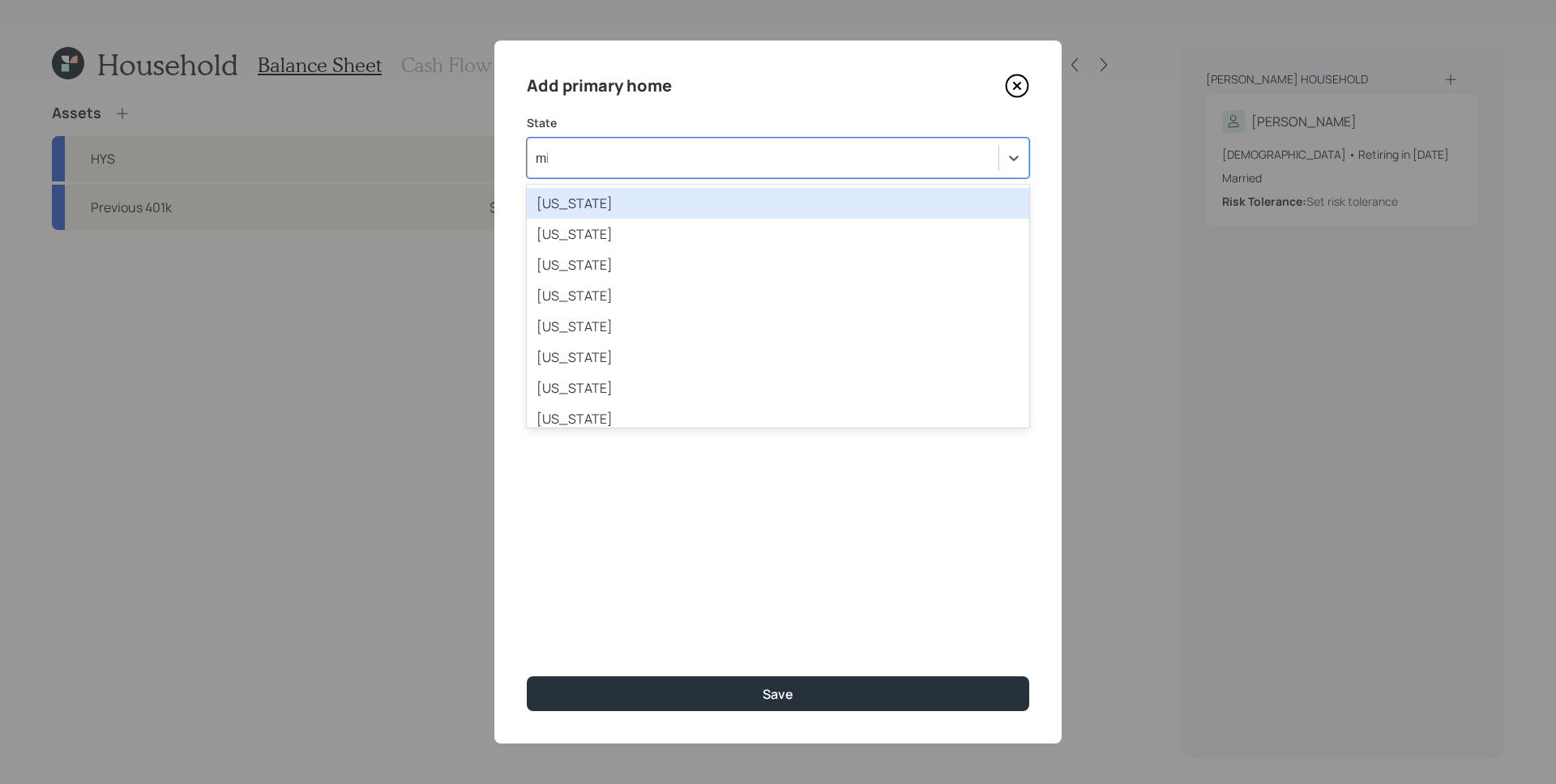 type on "mich" 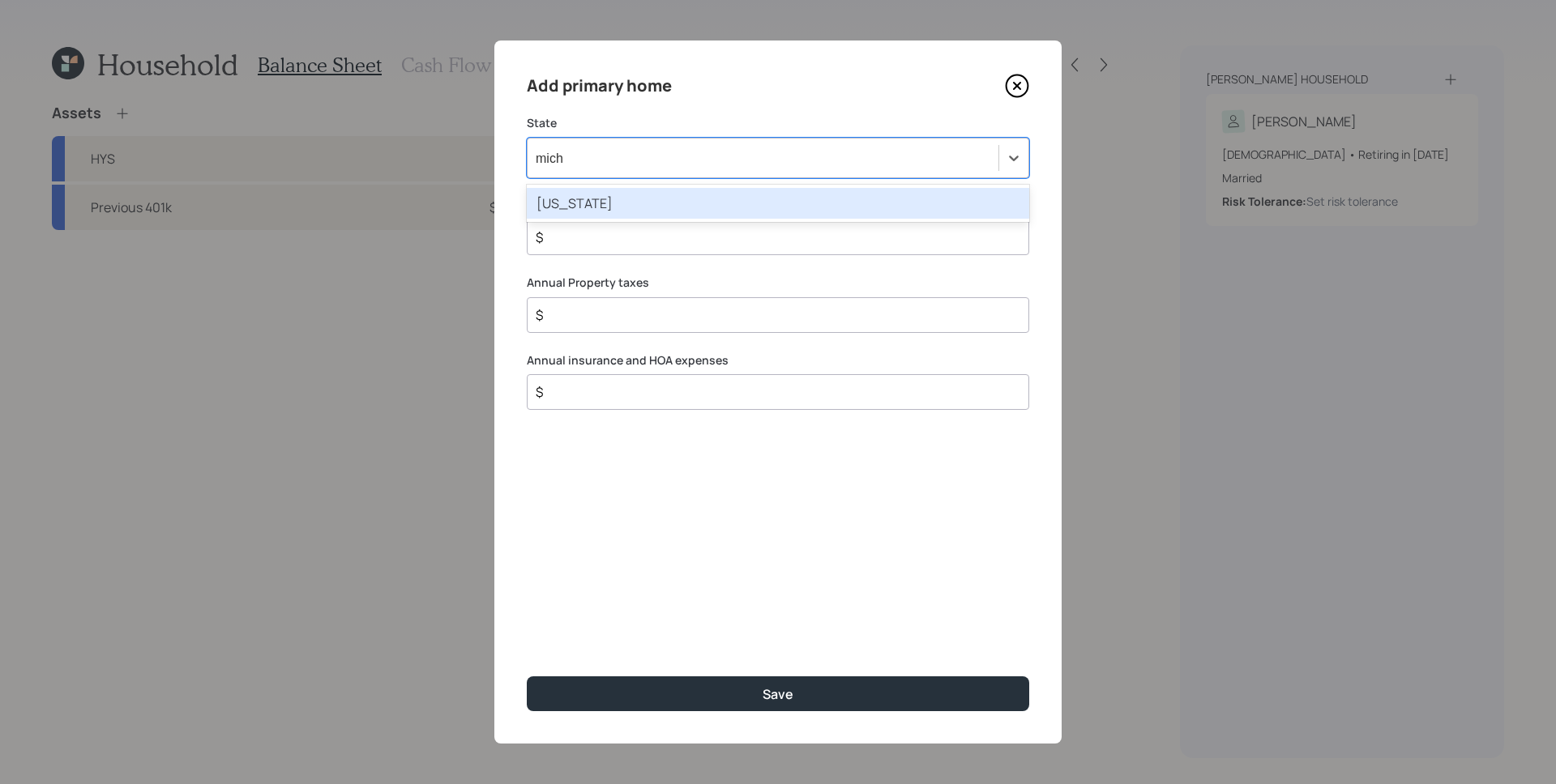 type 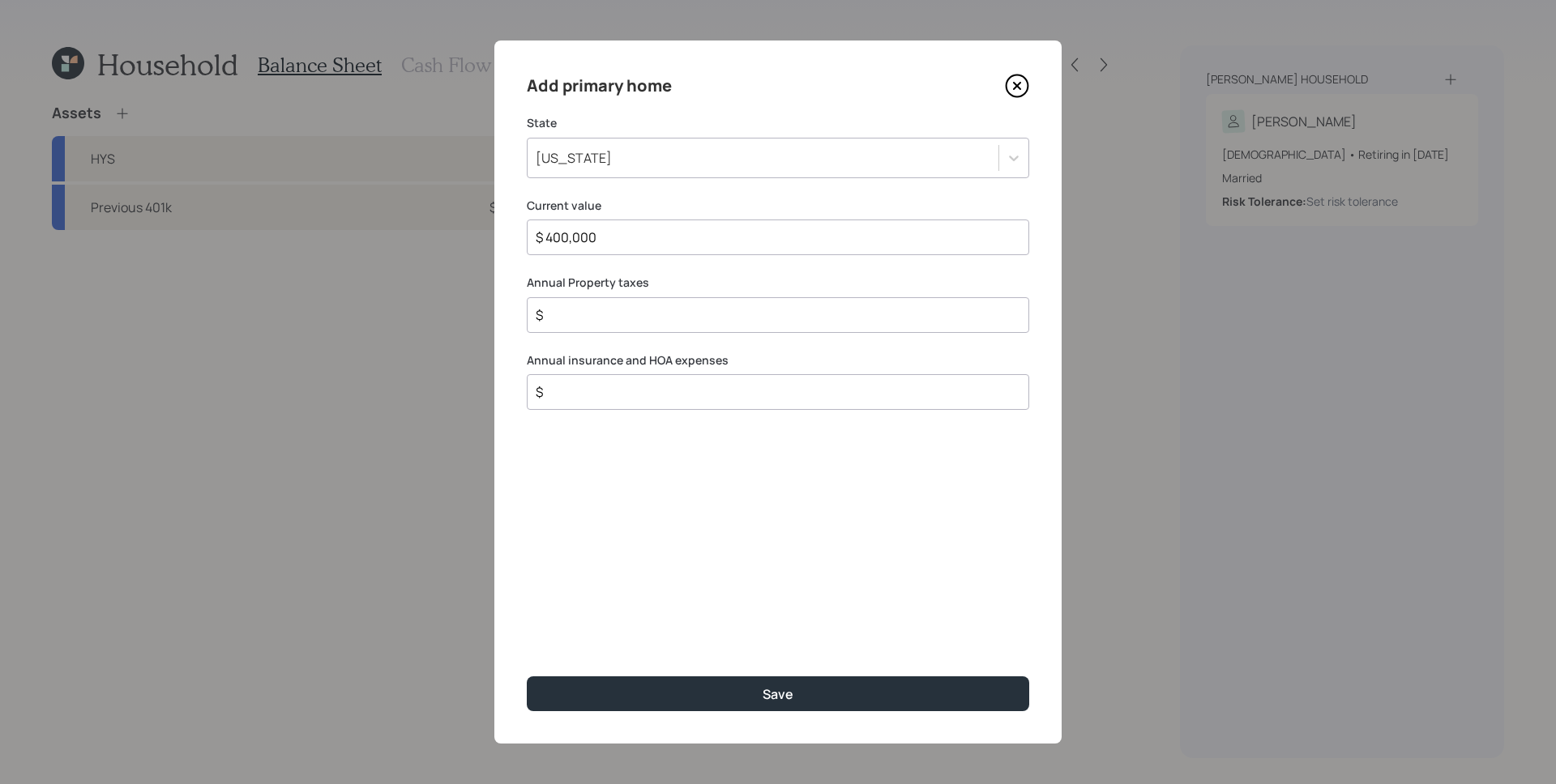 type on "$ 400,000" 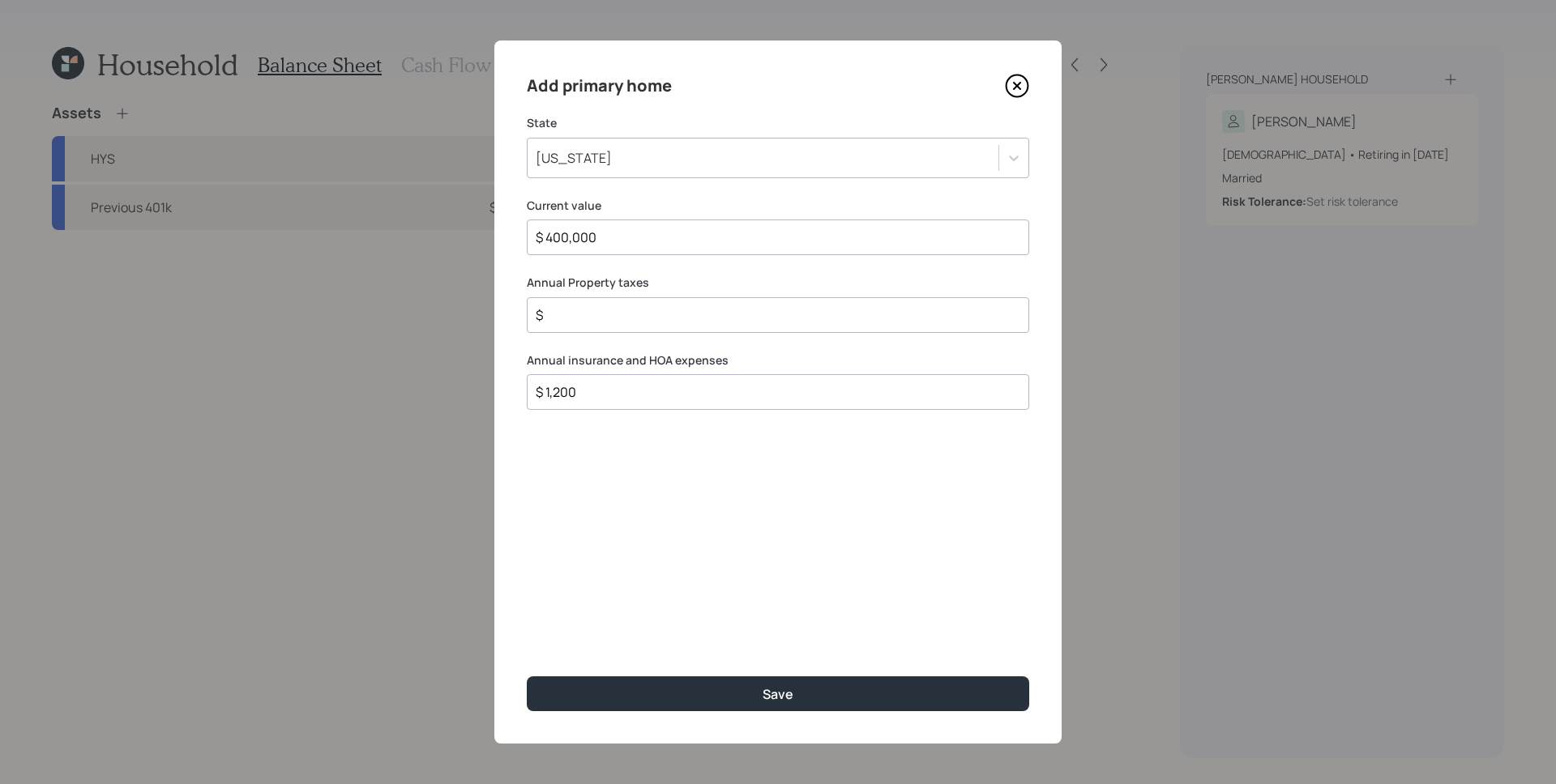 type on "$ 1,200" 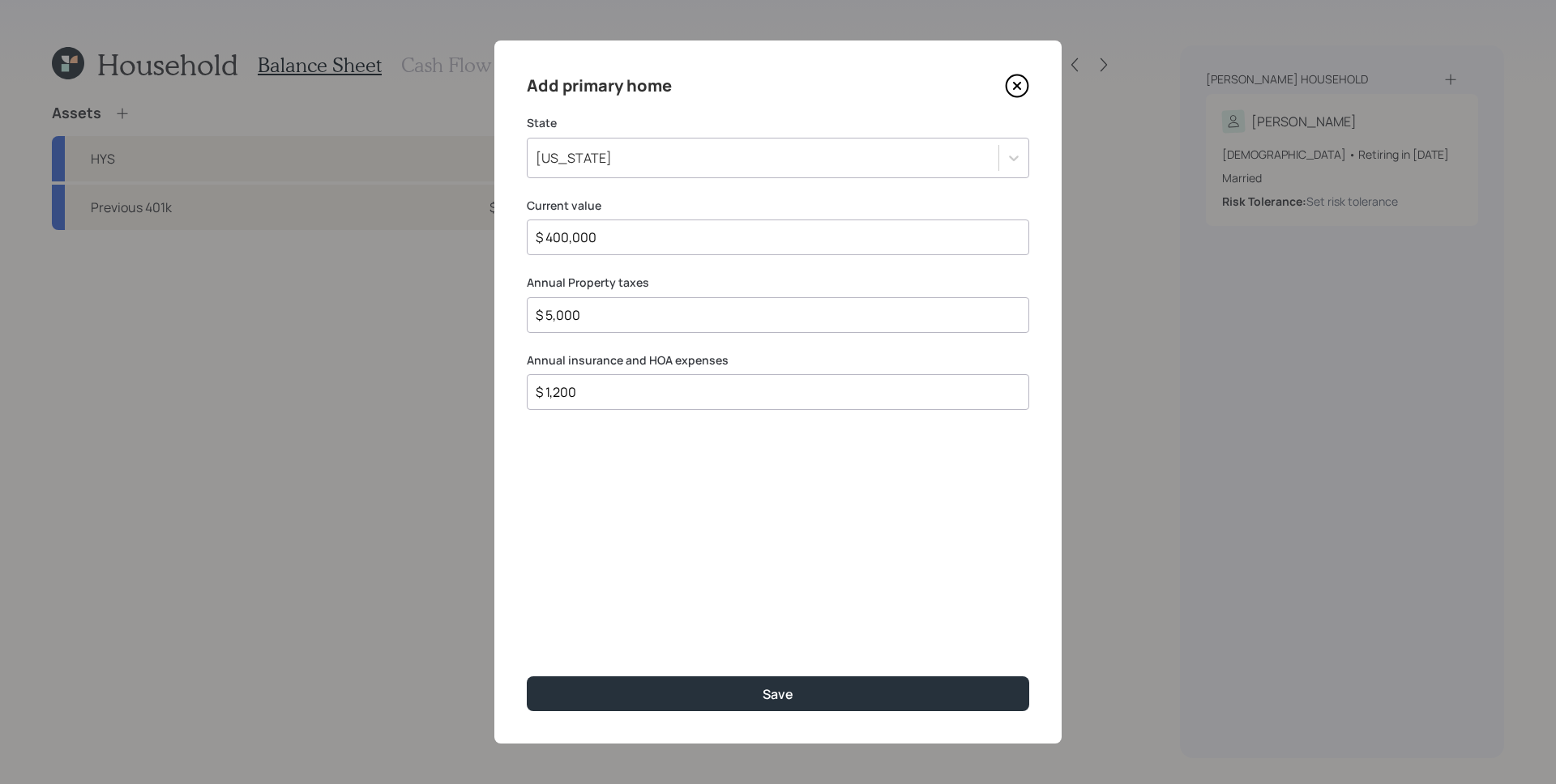 type on "$ 5,000" 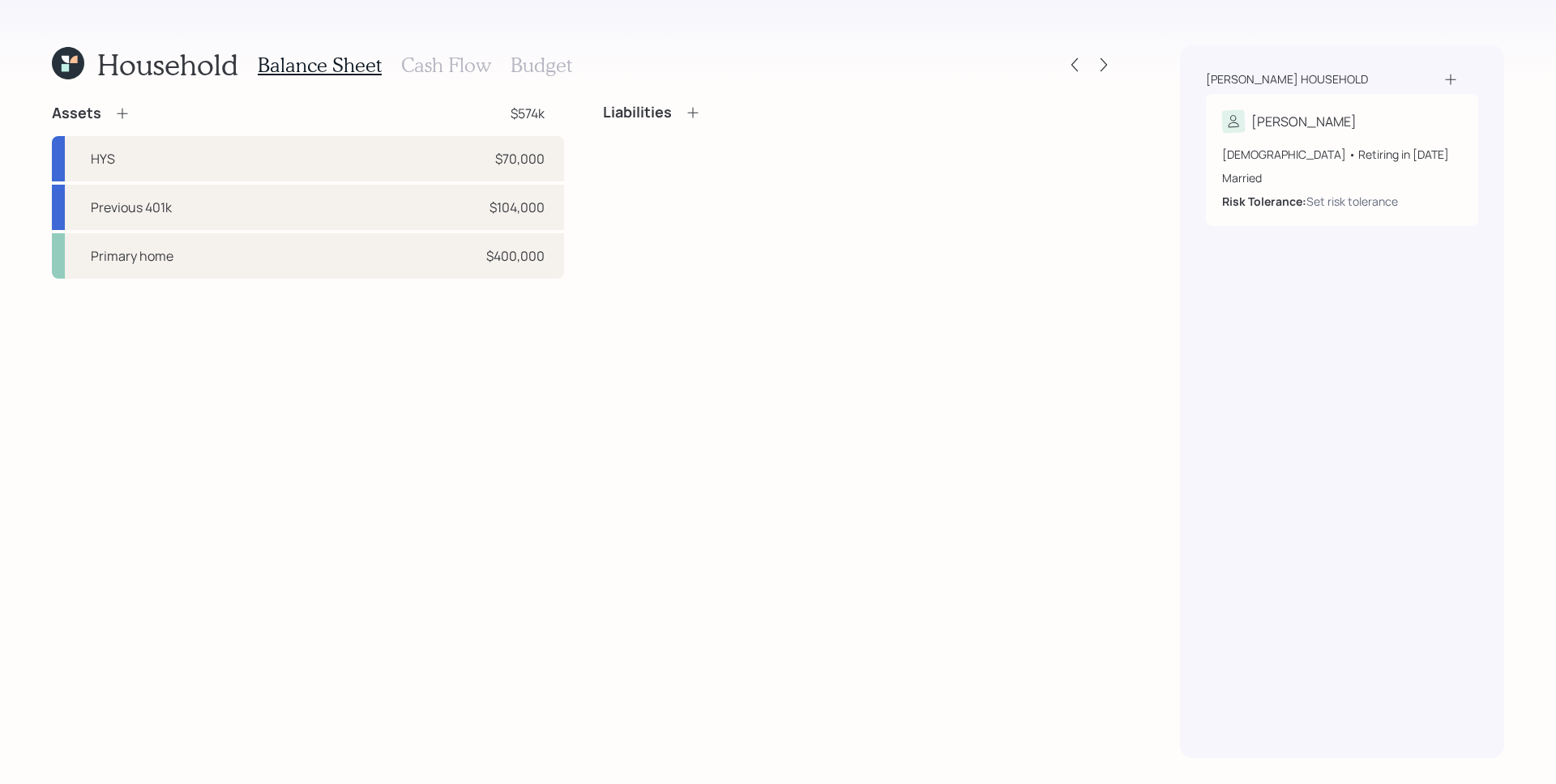 click 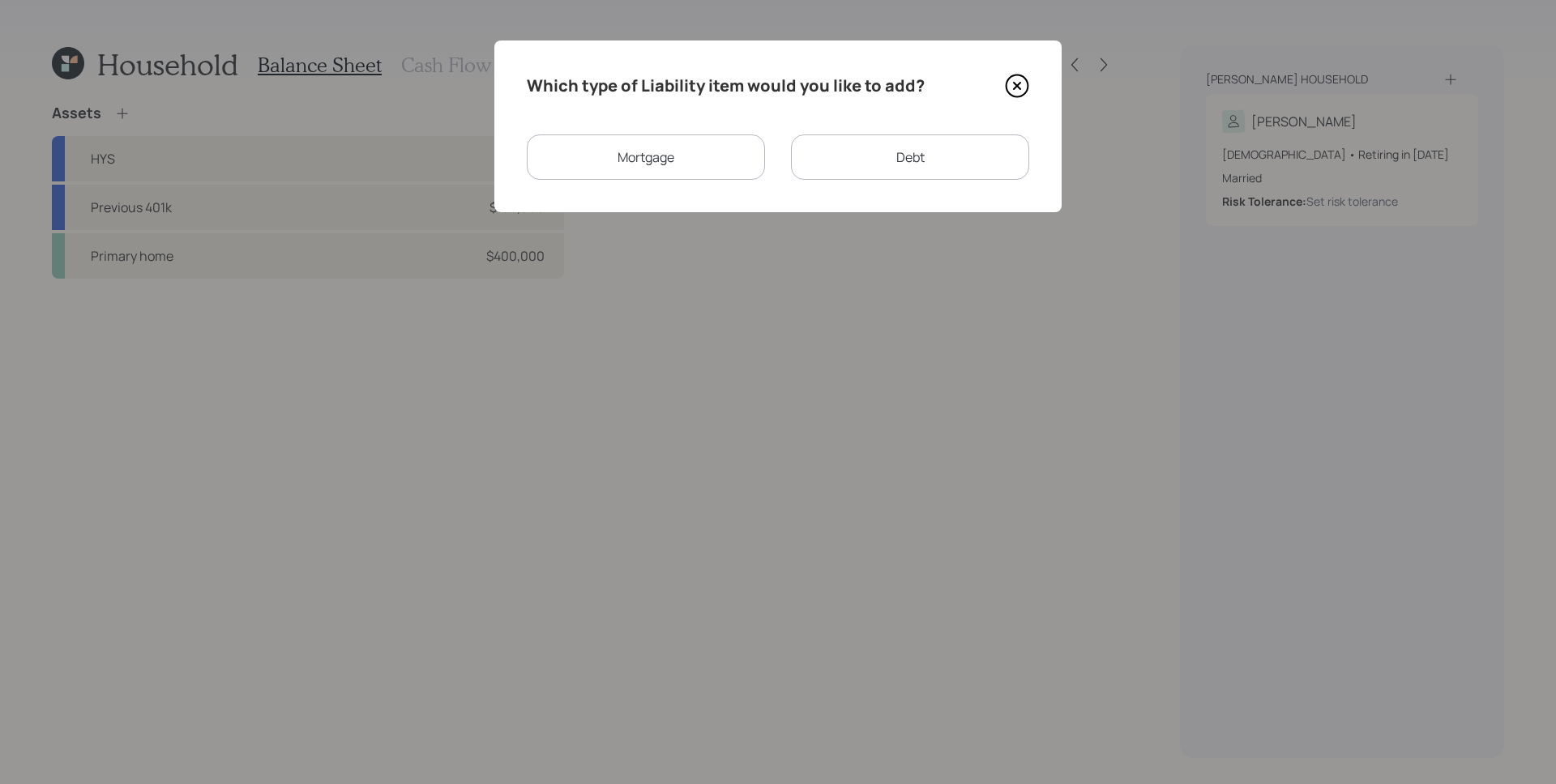 click on "Mortgage" at bounding box center (646, 157) 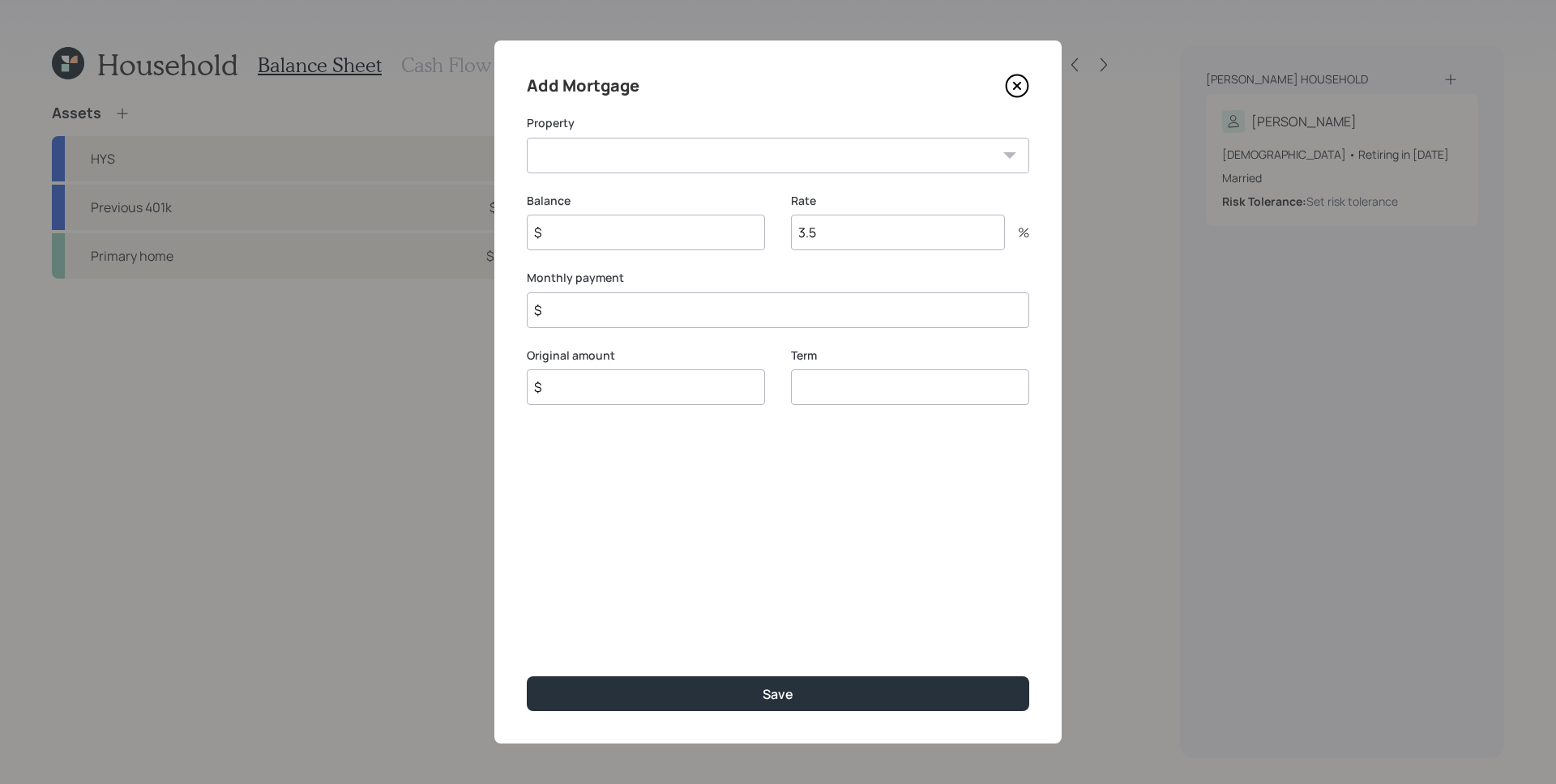 click on "MI Primary home" at bounding box center (778, 156) 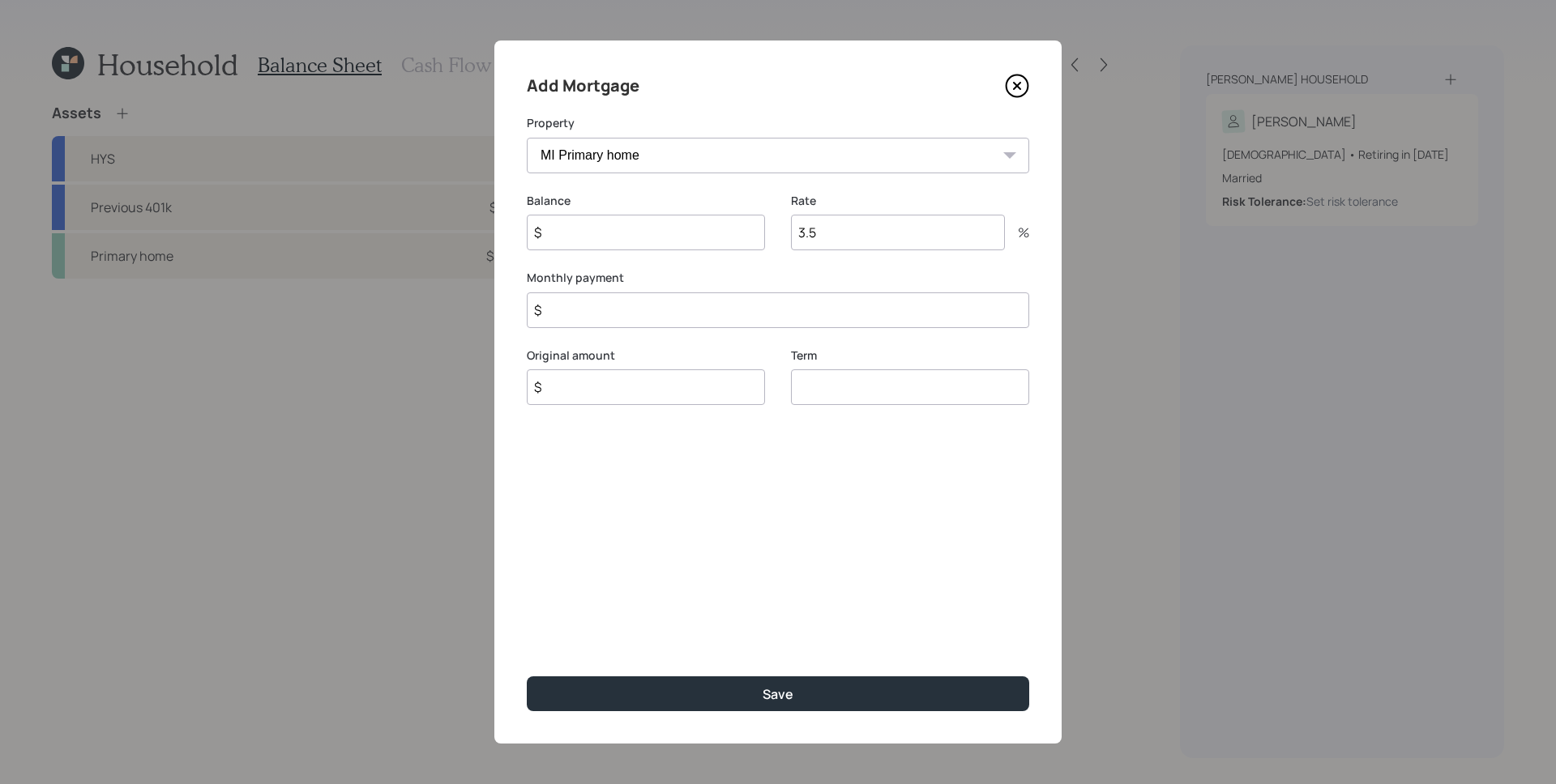 click on "$" at bounding box center (646, 232) 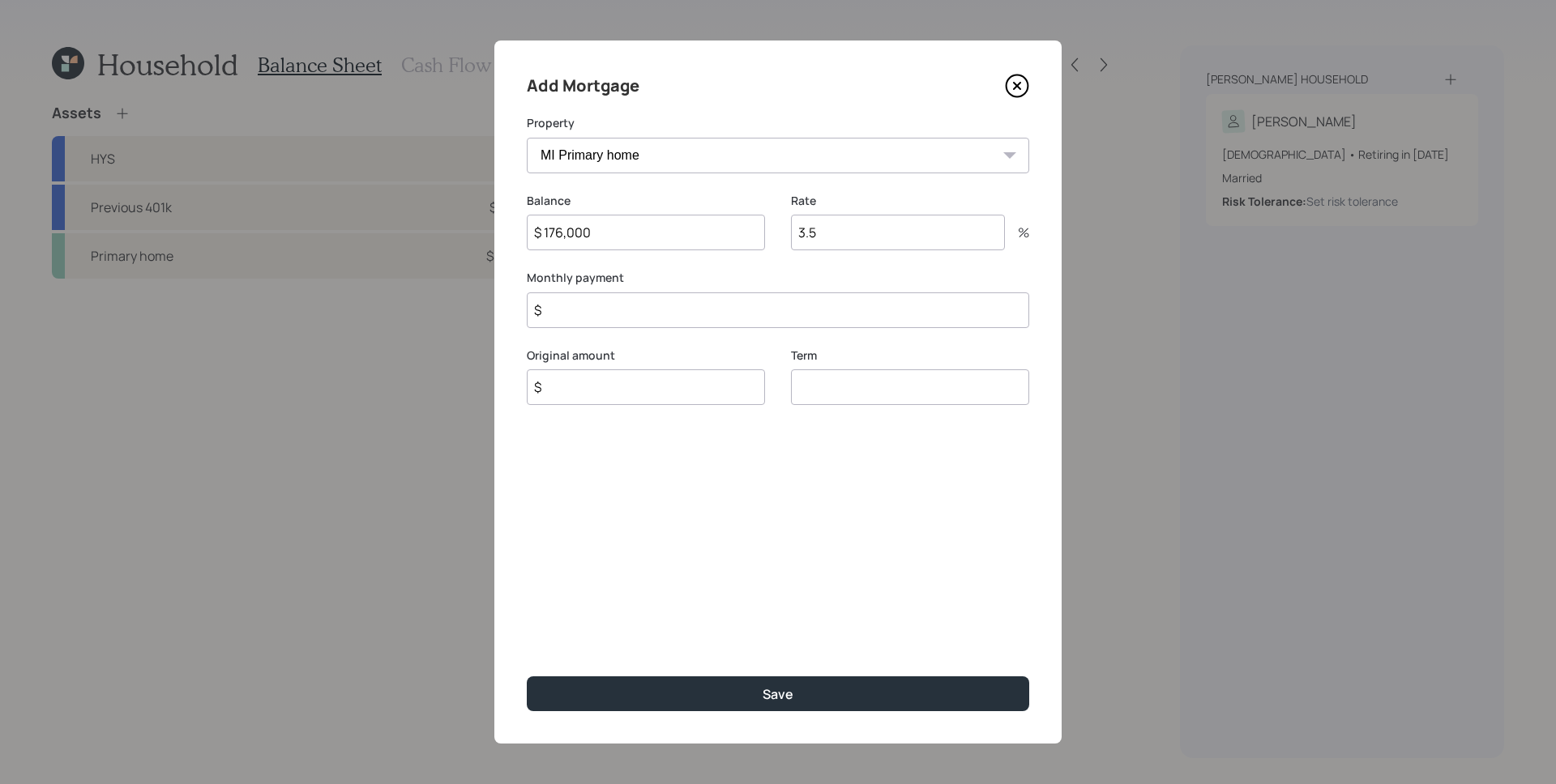 type on "$ 176,000" 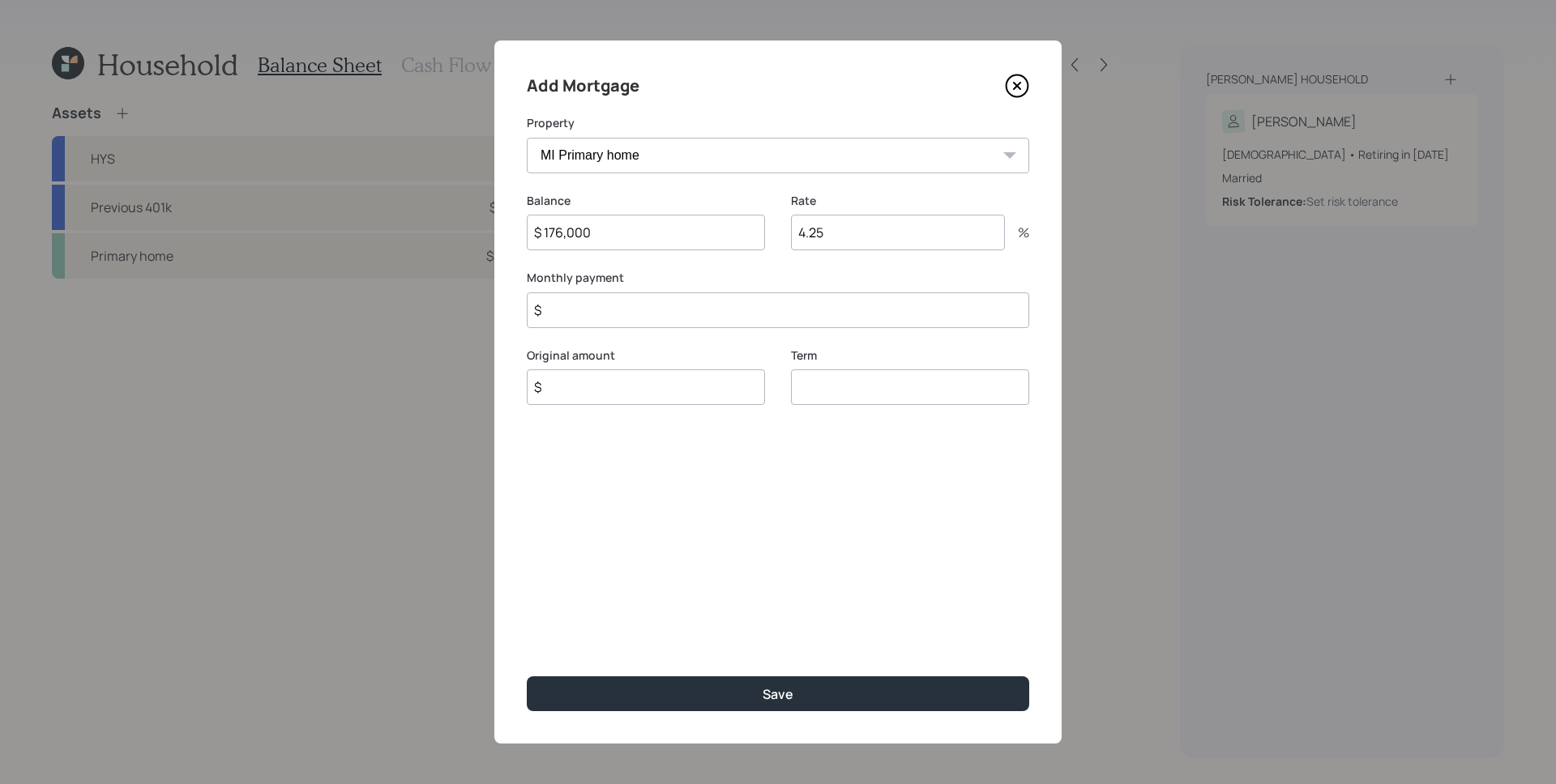 type on "4.25" 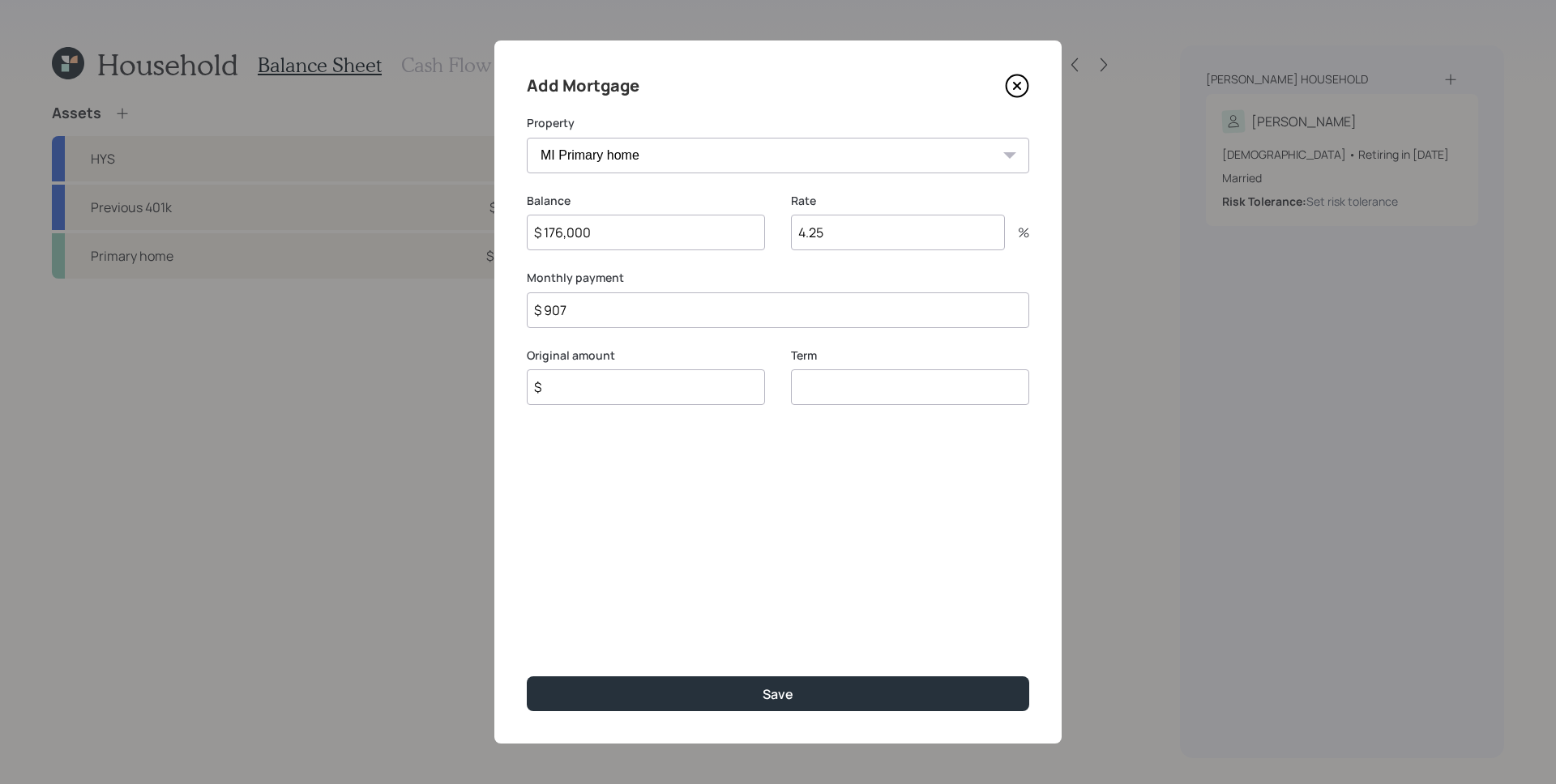 type on "$ 907" 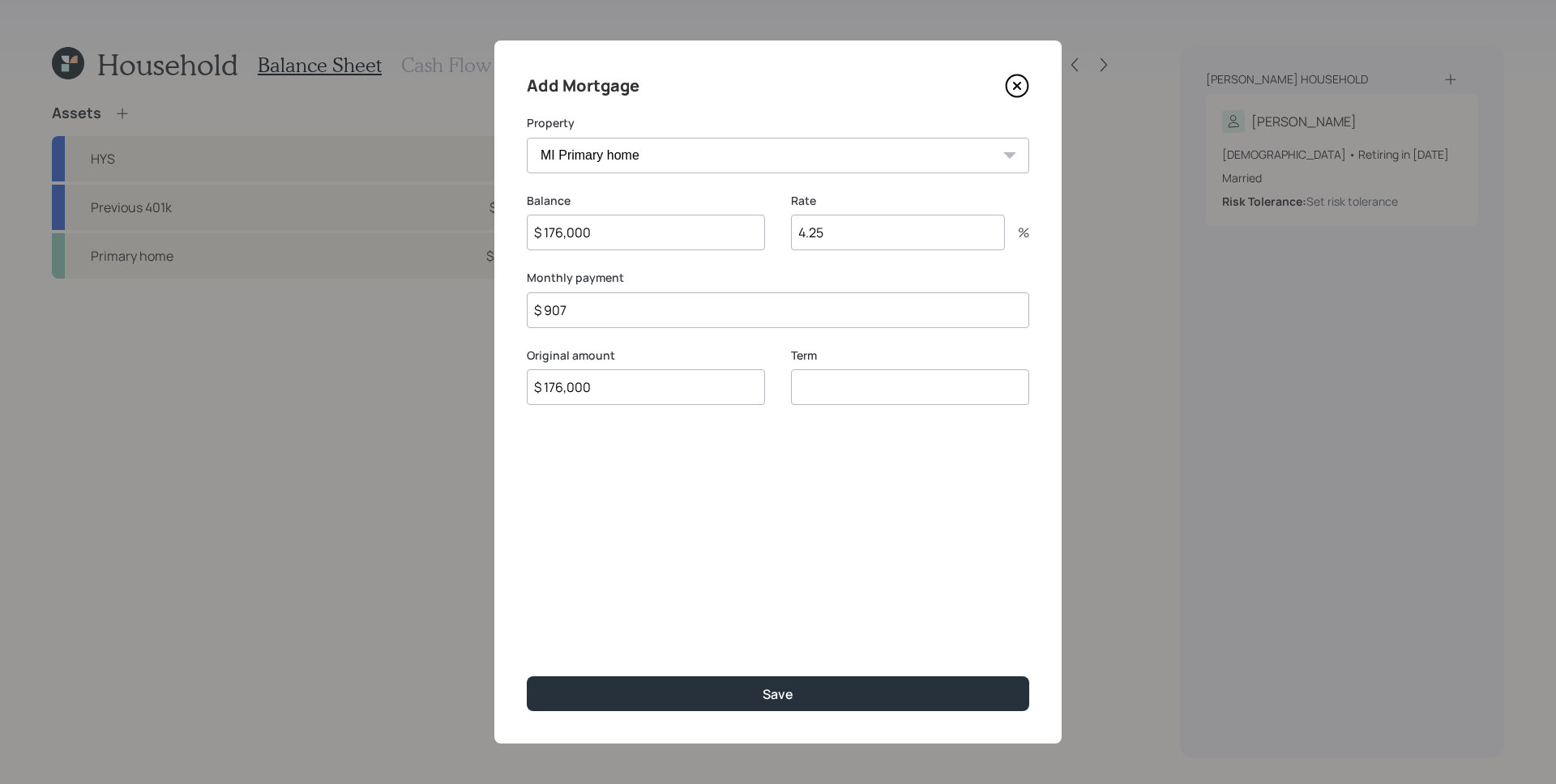 type on "$ 176,000" 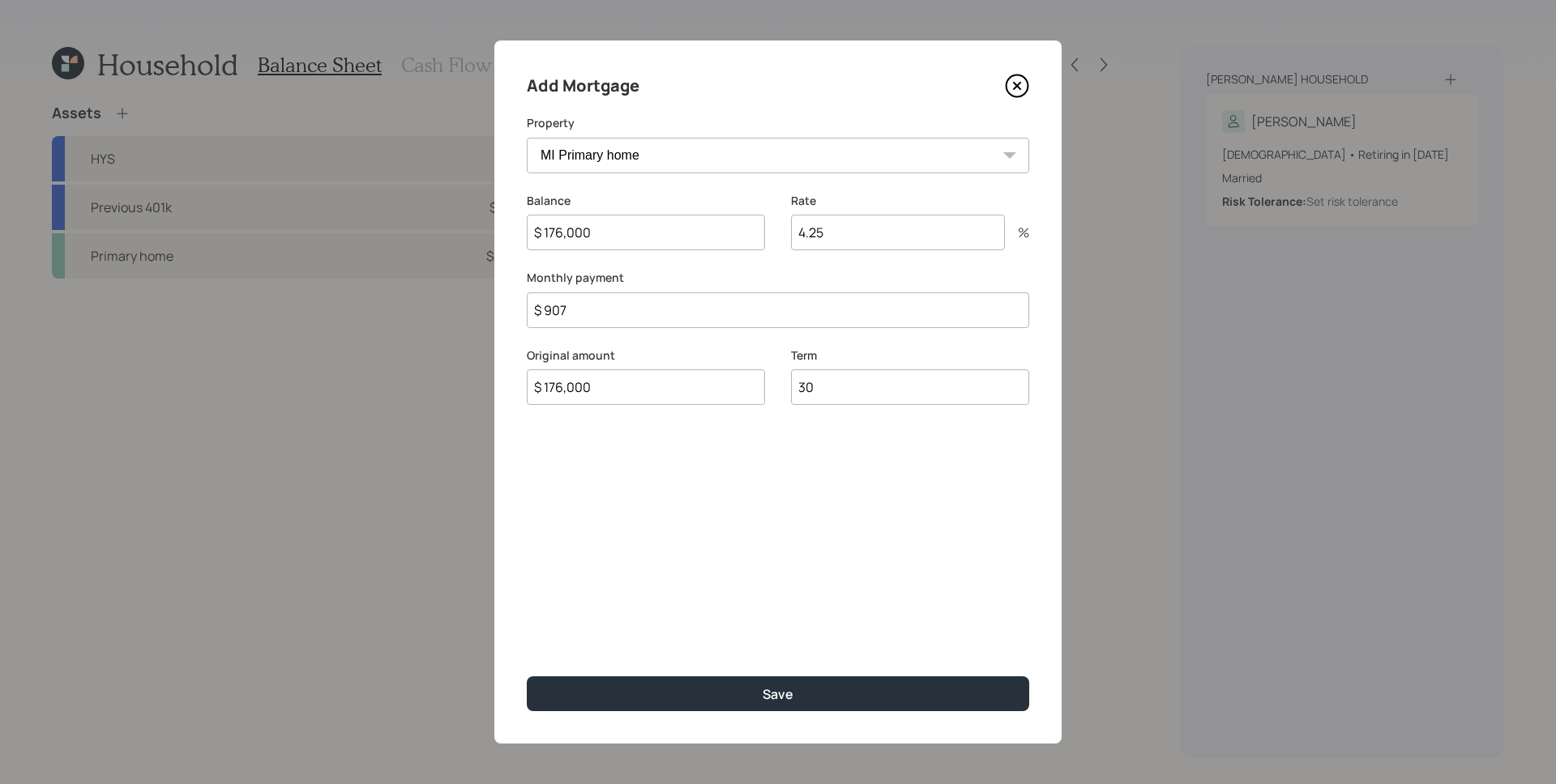 type on "30" 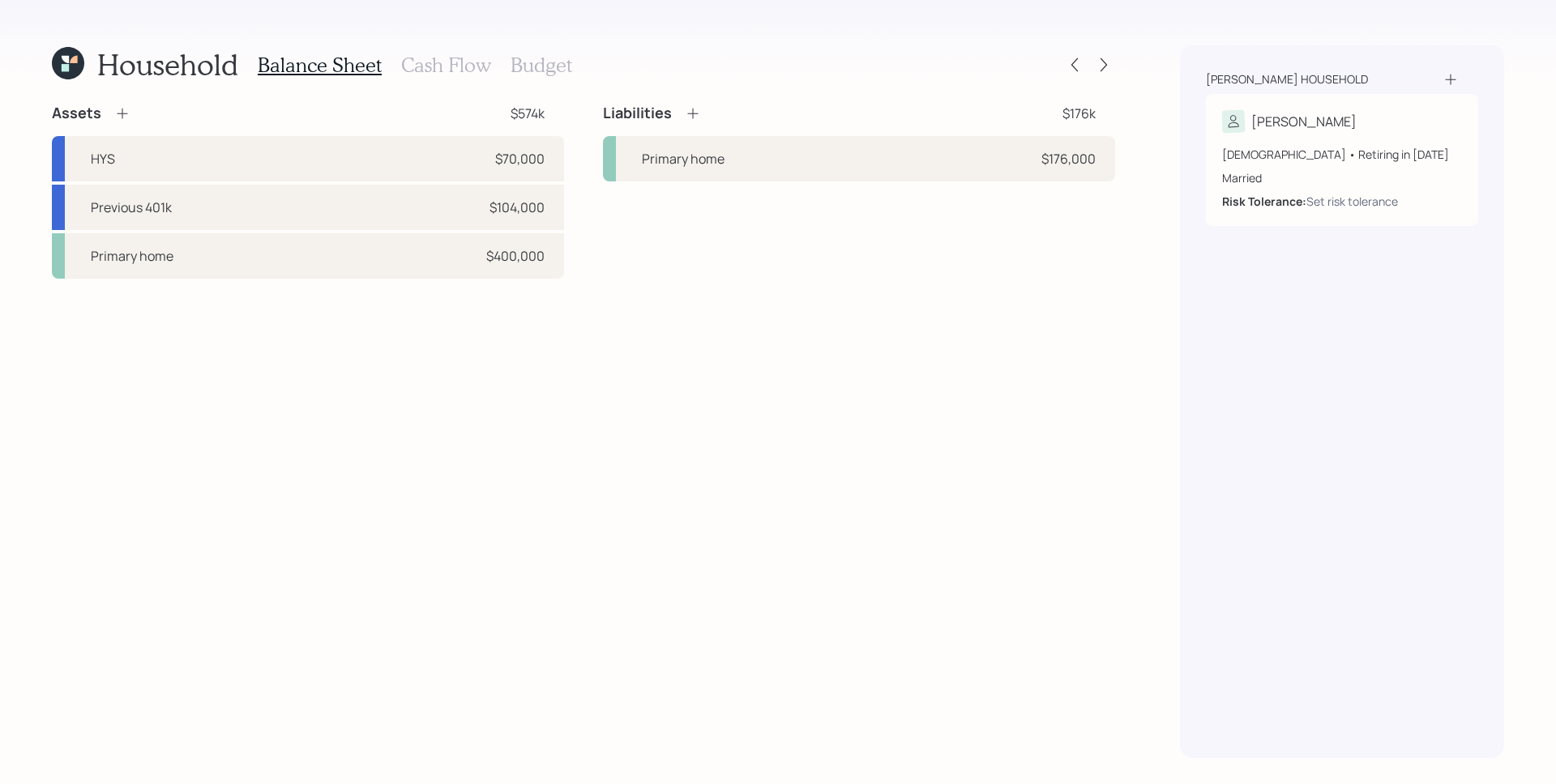 click on "Assets $574k HYS $70,000 Previous 401k $104,000 Primary home $400,000 Liabilities $176k Primary home $176,000" at bounding box center (584, 431) 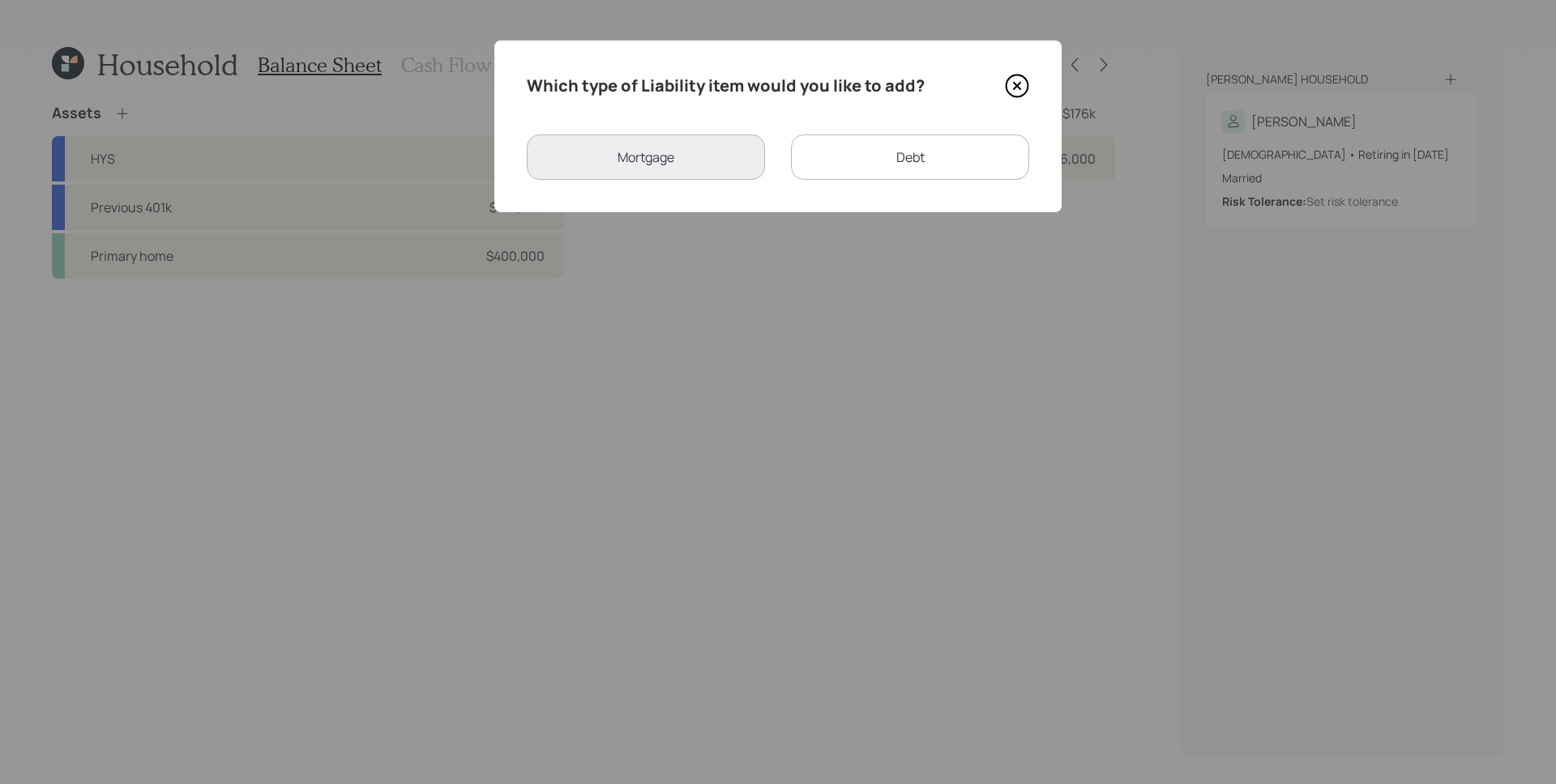 click on "Debt" at bounding box center [910, 157] 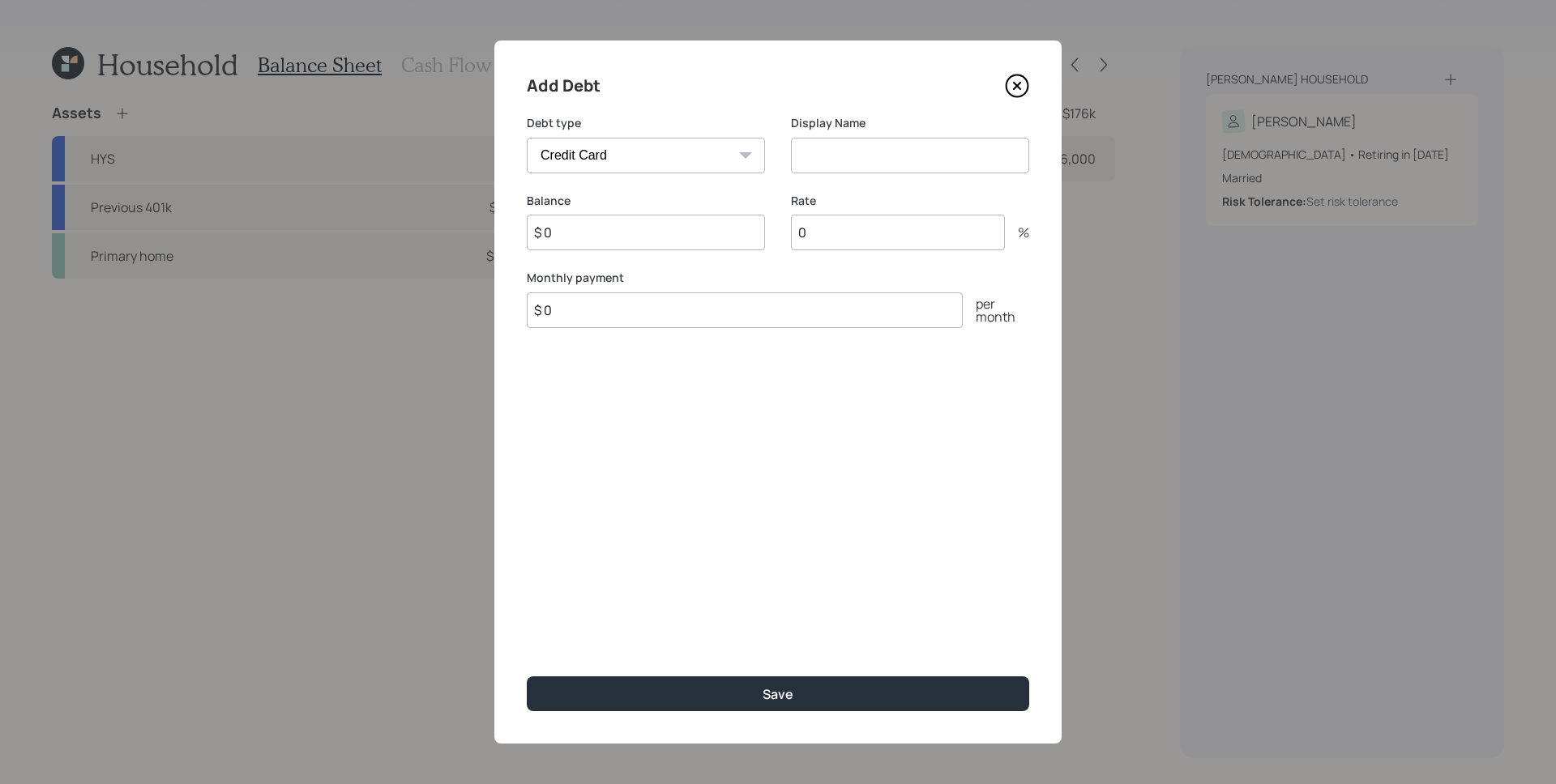 click on "$ 0" at bounding box center [646, 232] 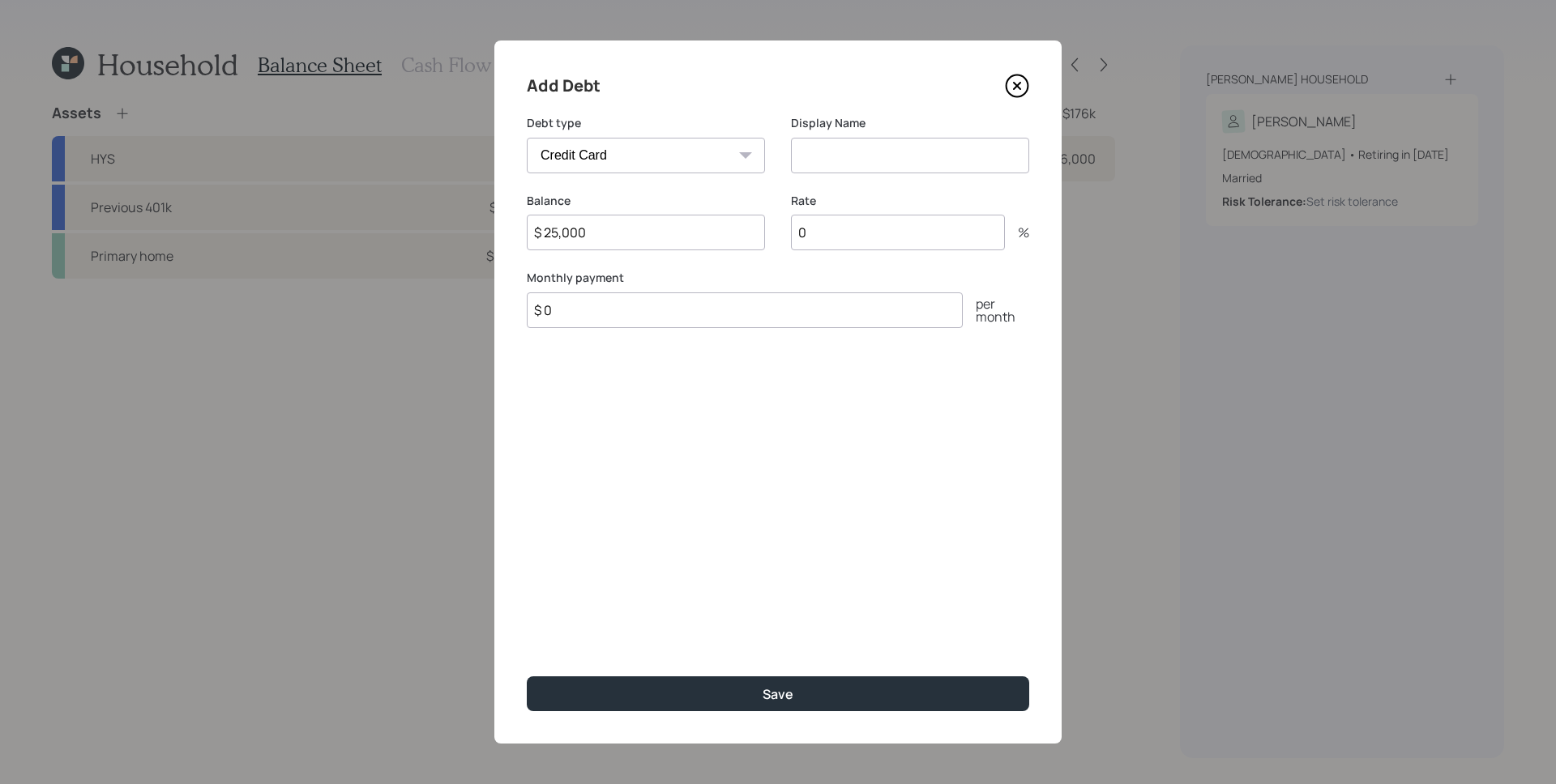 type on "$ 25,000" 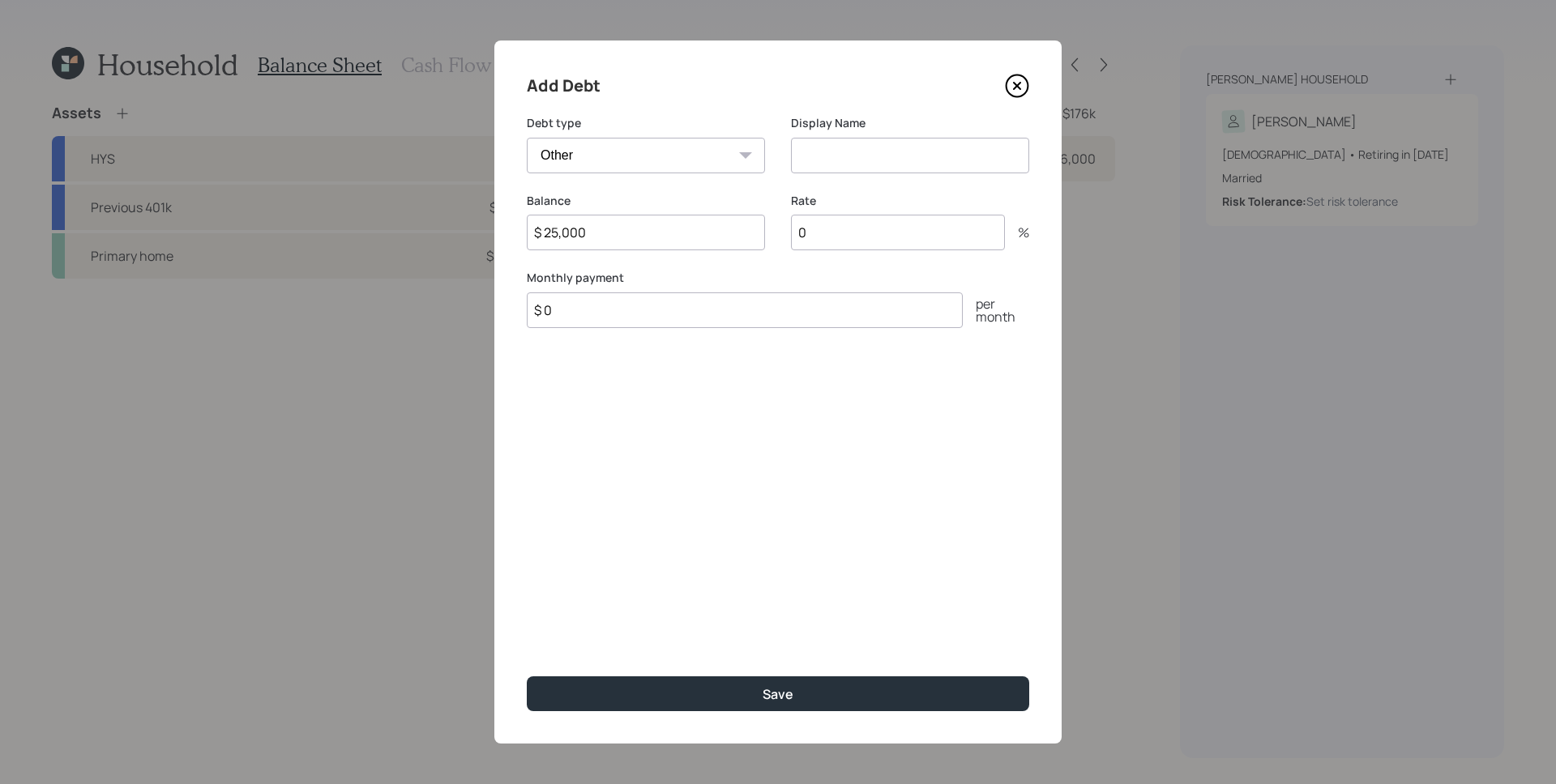 click at bounding box center (910, 156) 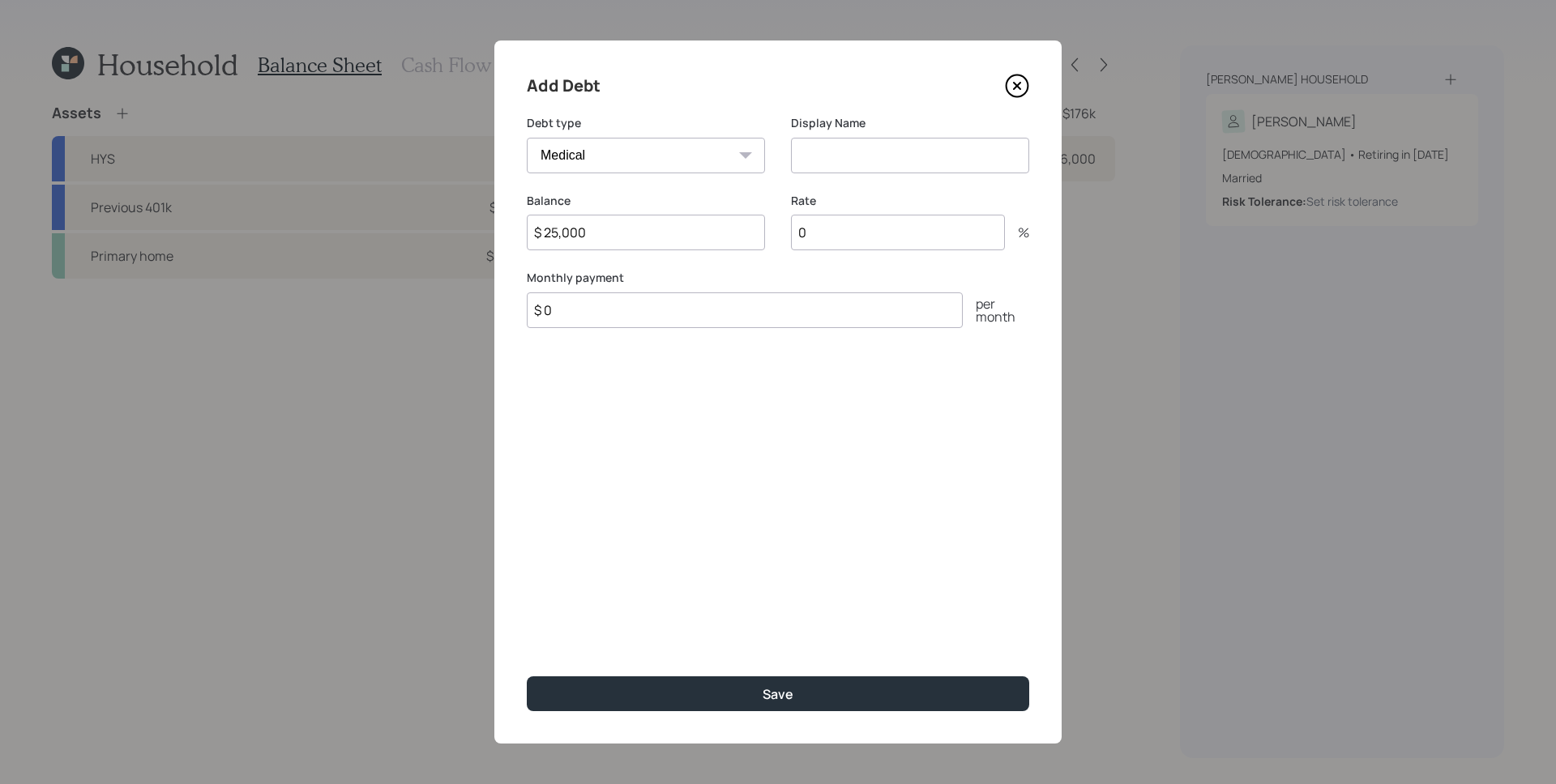 click at bounding box center (910, 156) 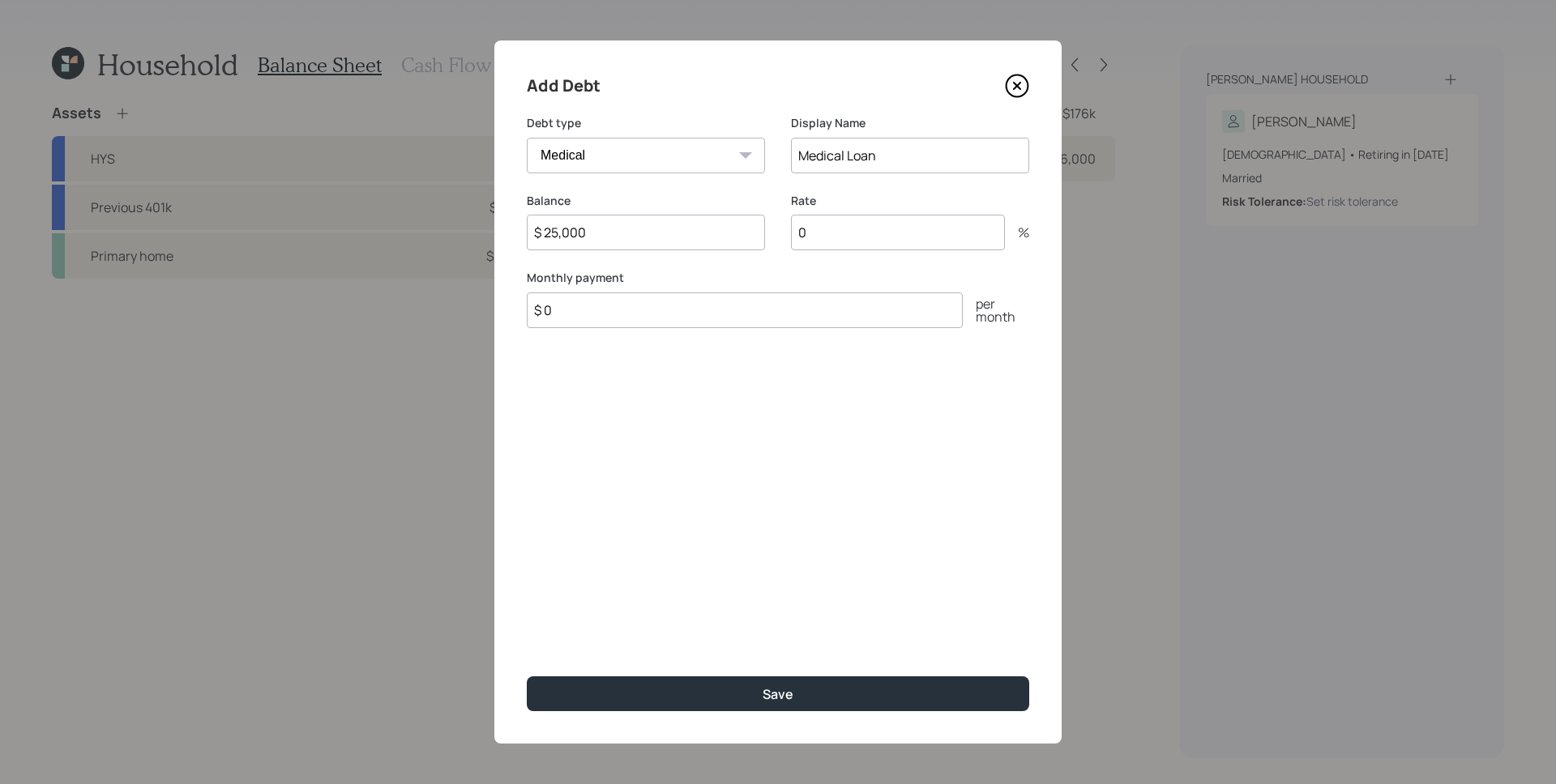 type on "Medical Loan" 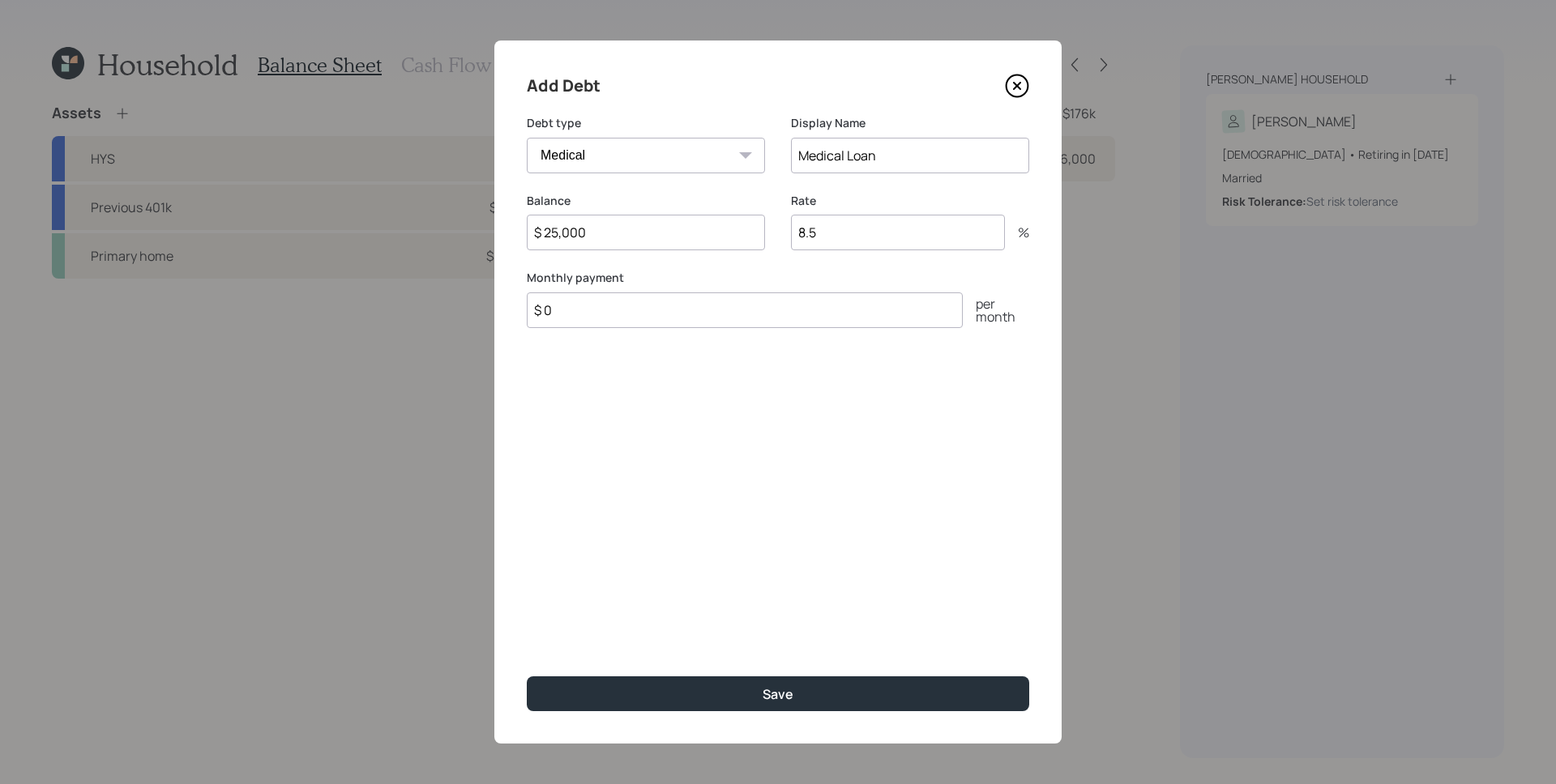 type on "8.5" 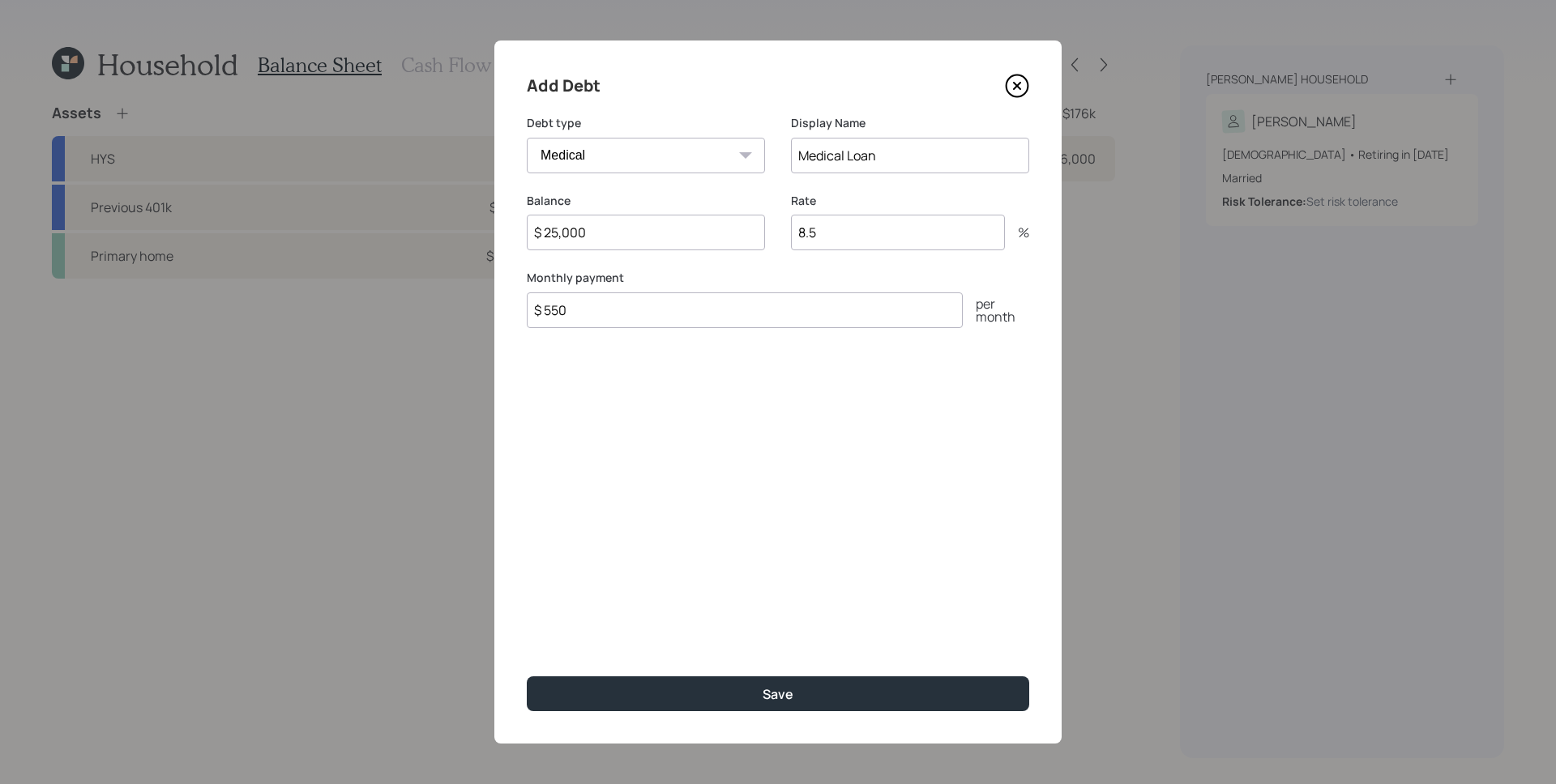type on "$ 550" 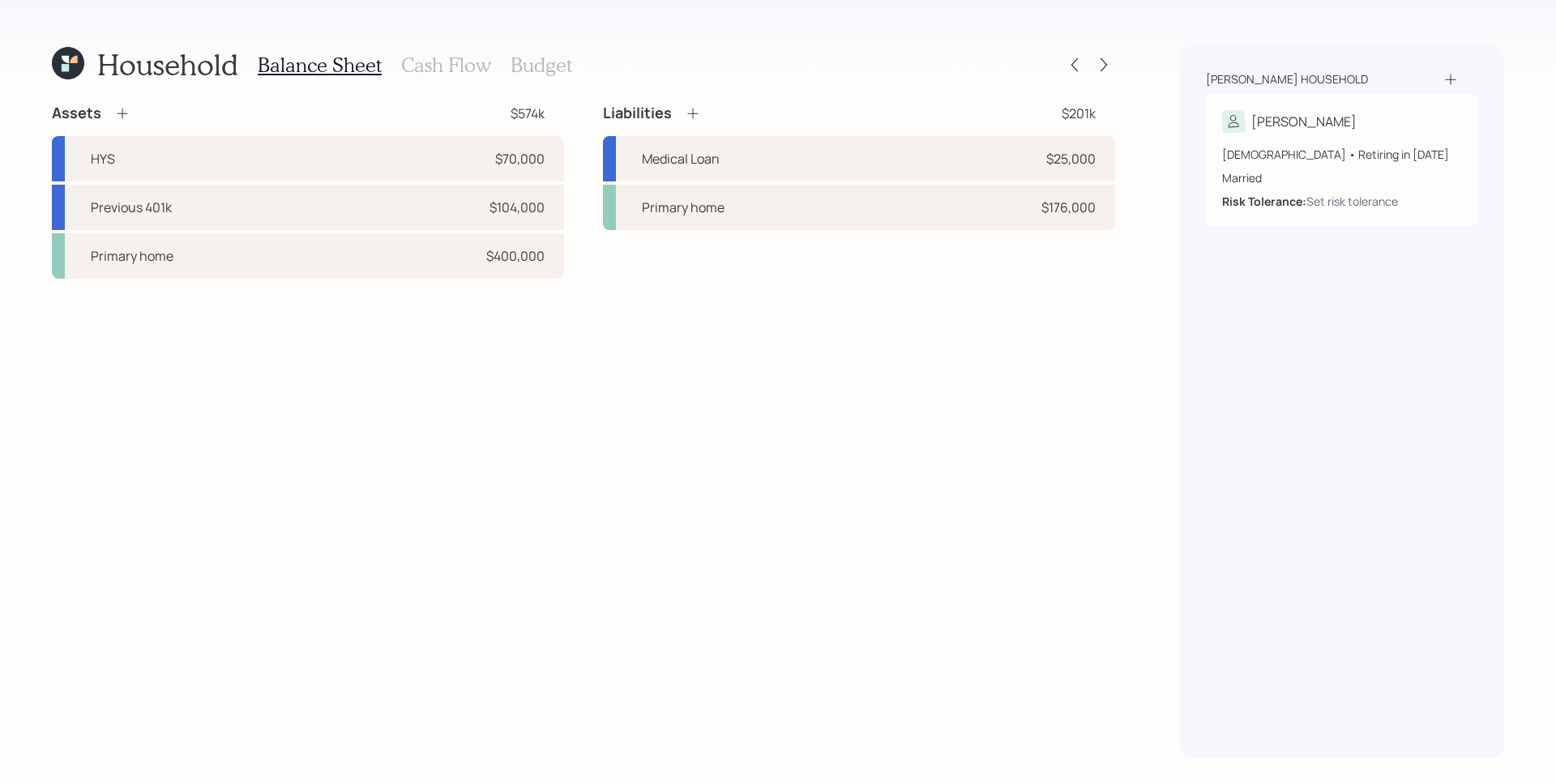 click 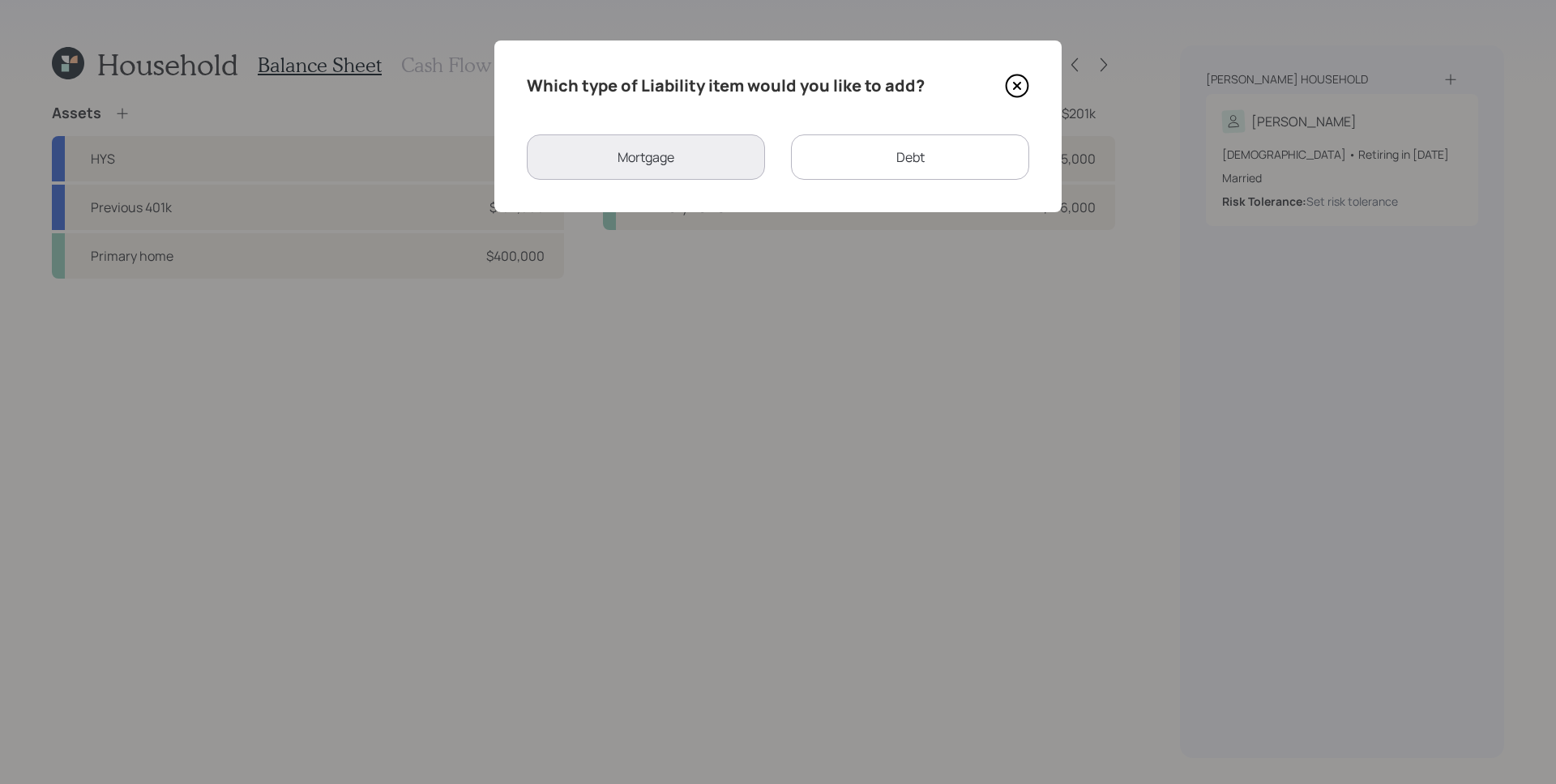 click on "Debt" at bounding box center [910, 157] 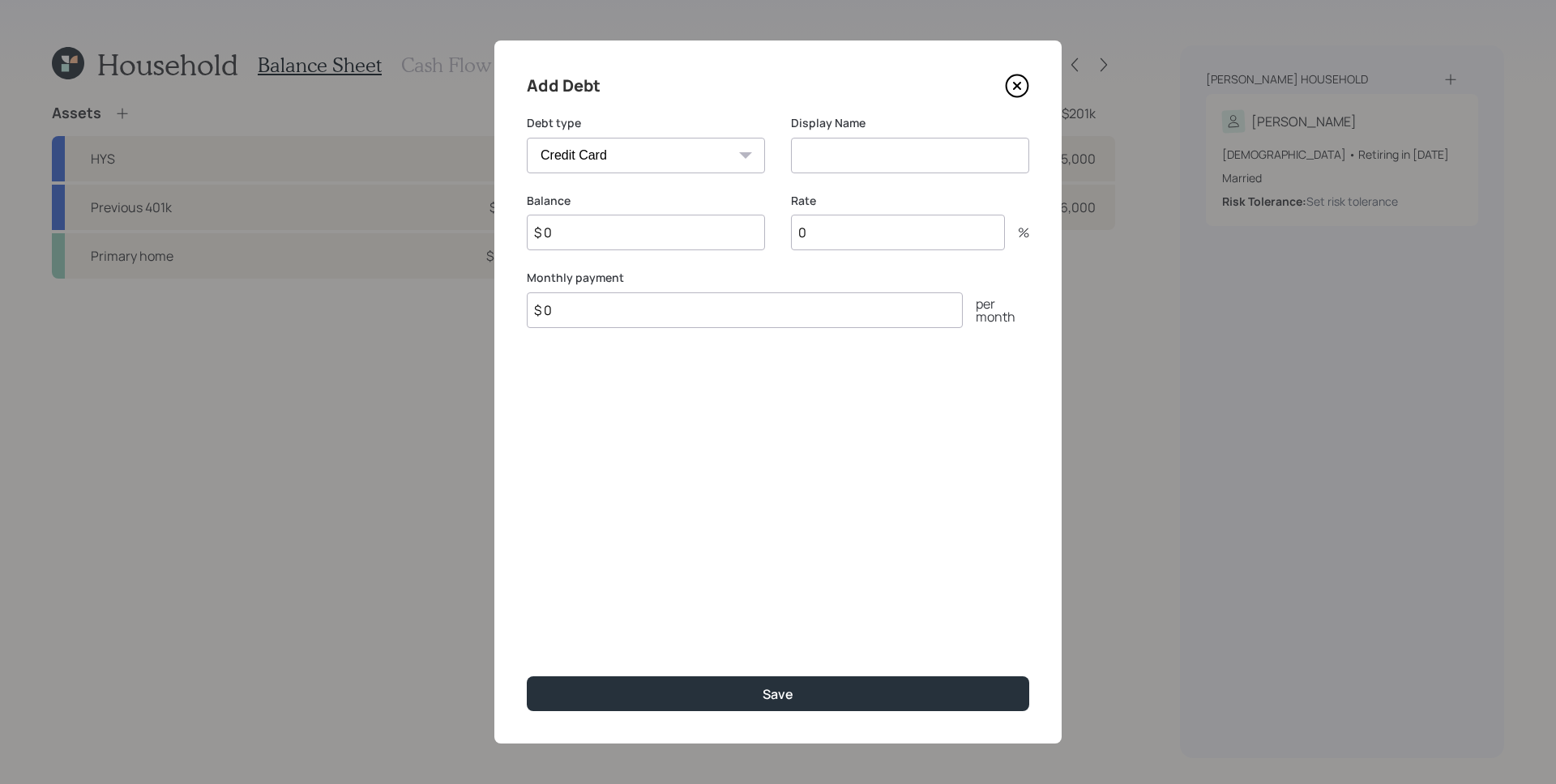 click at bounding box center [910, 156] 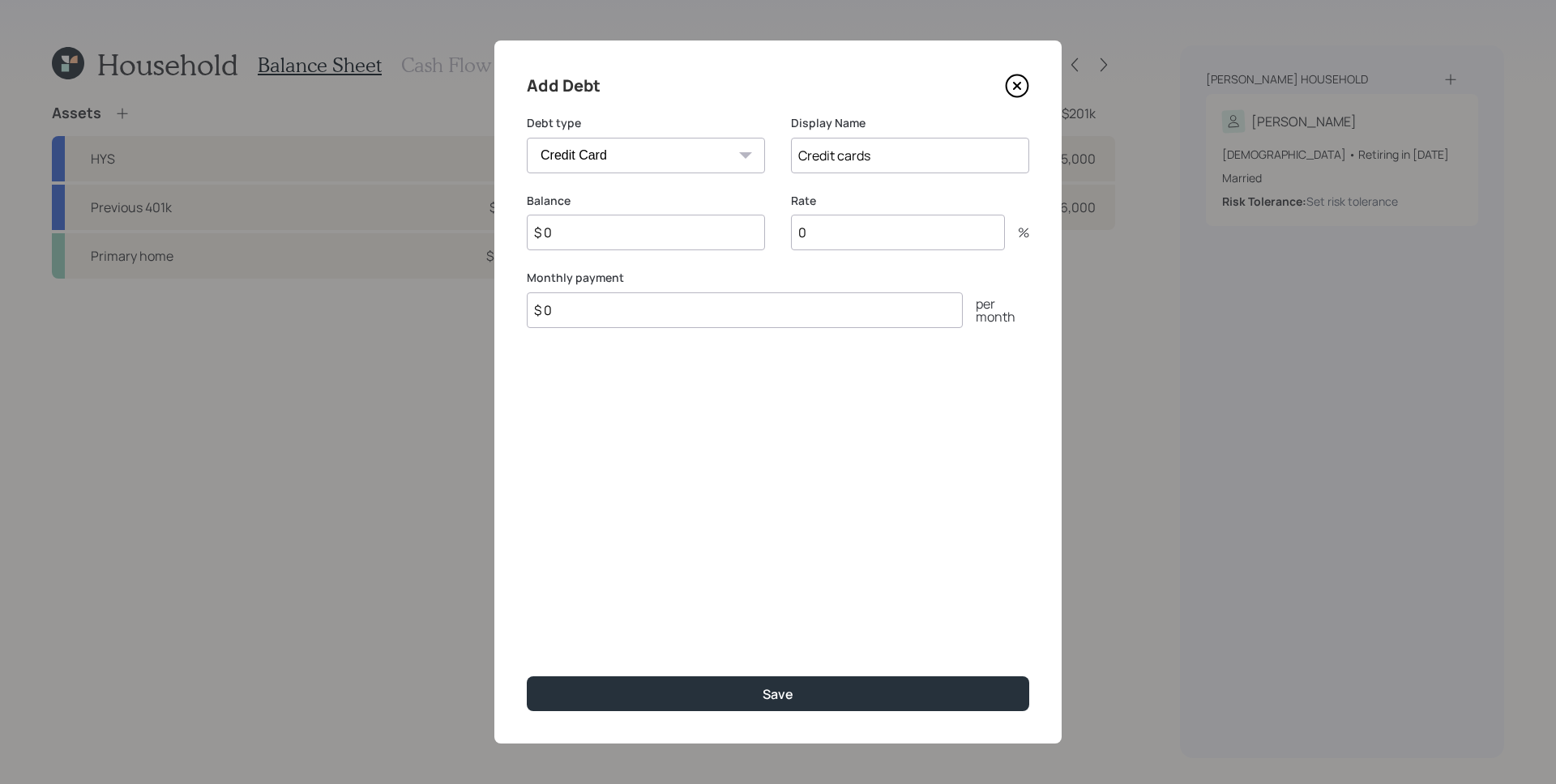 type on "Credit cards" 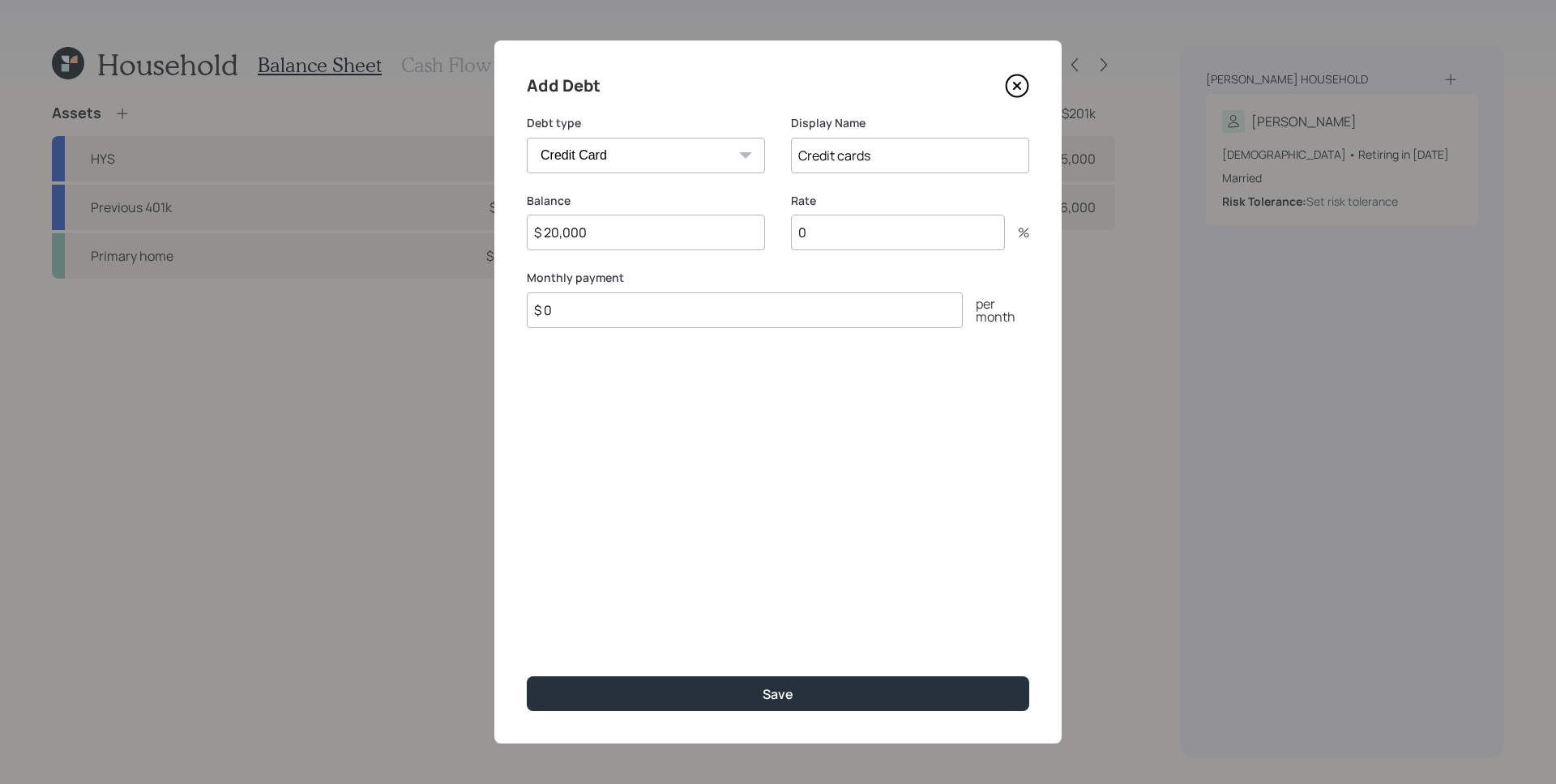 type on "$ 20,000" 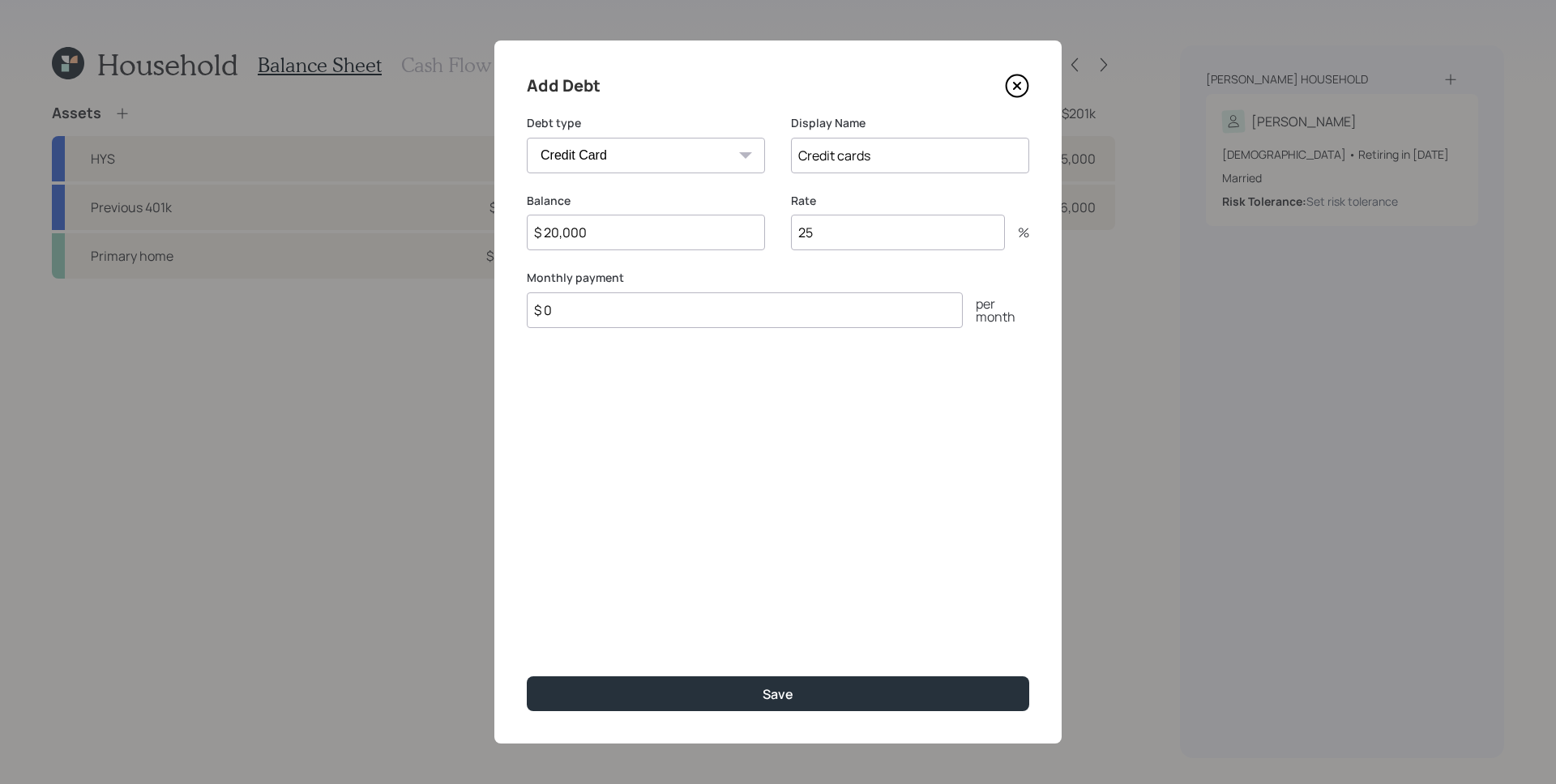 type on "25" 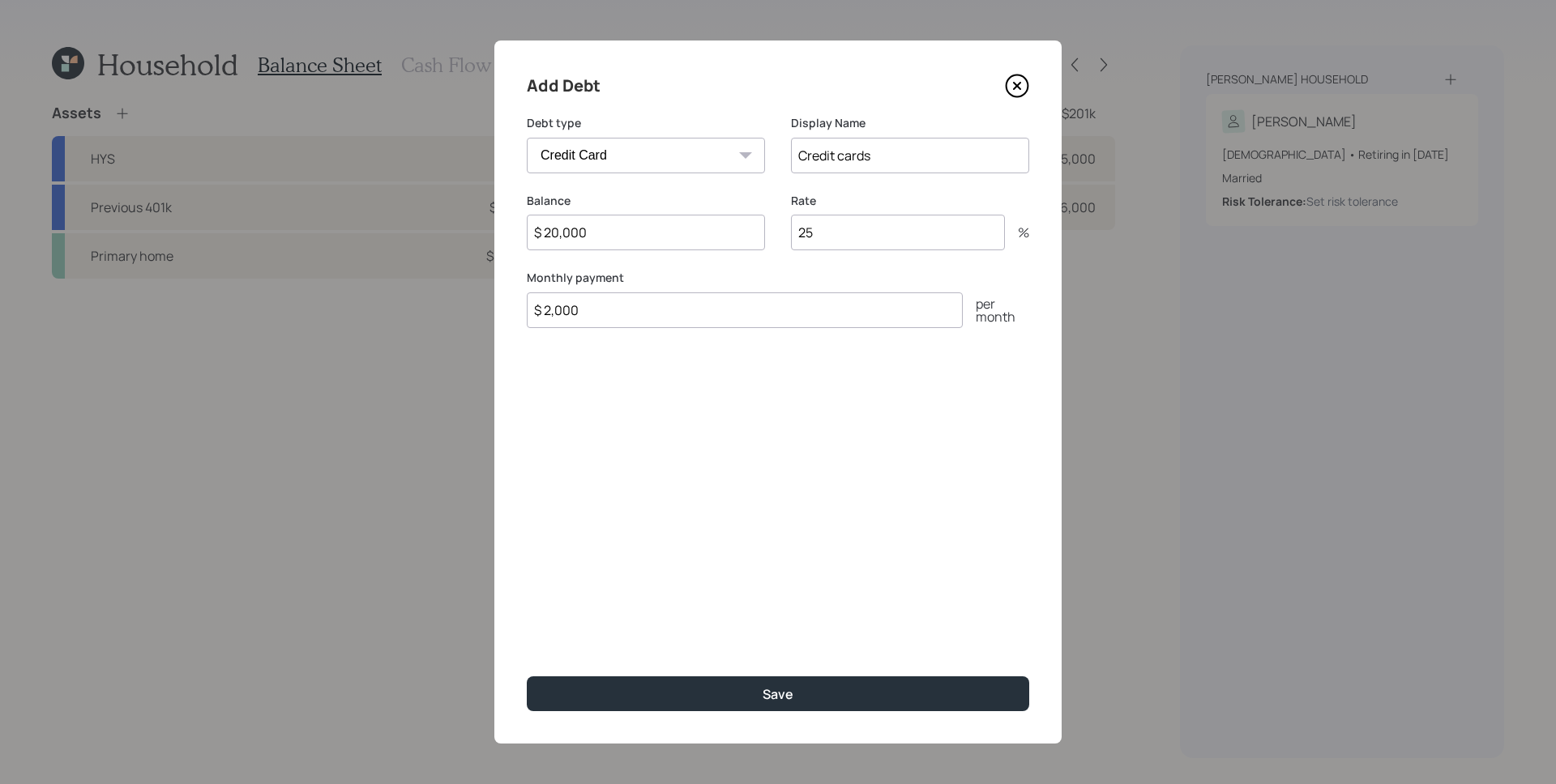 type on "$ 2,000" 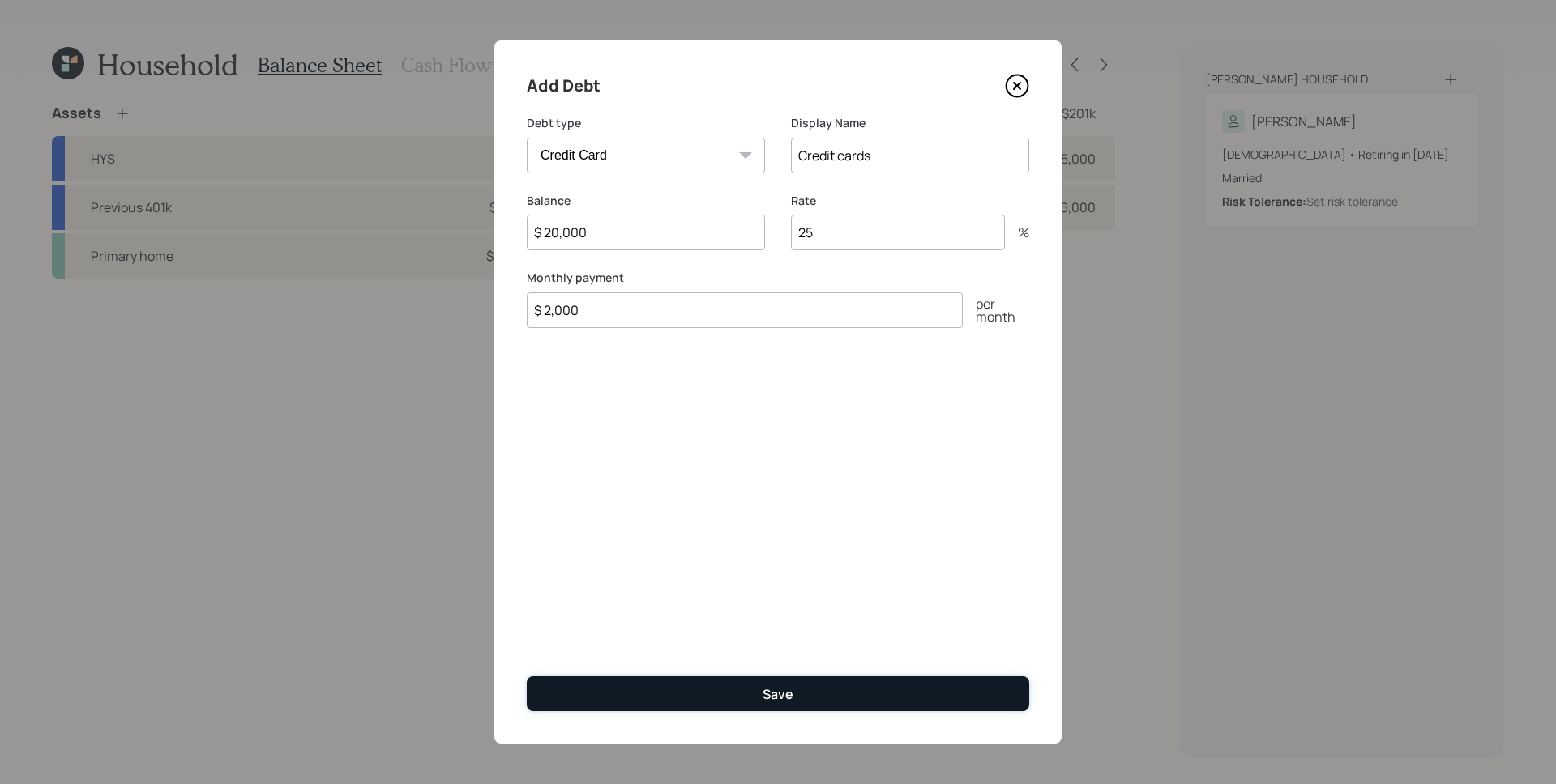 click on "Save" at bounding box center (778, 693) 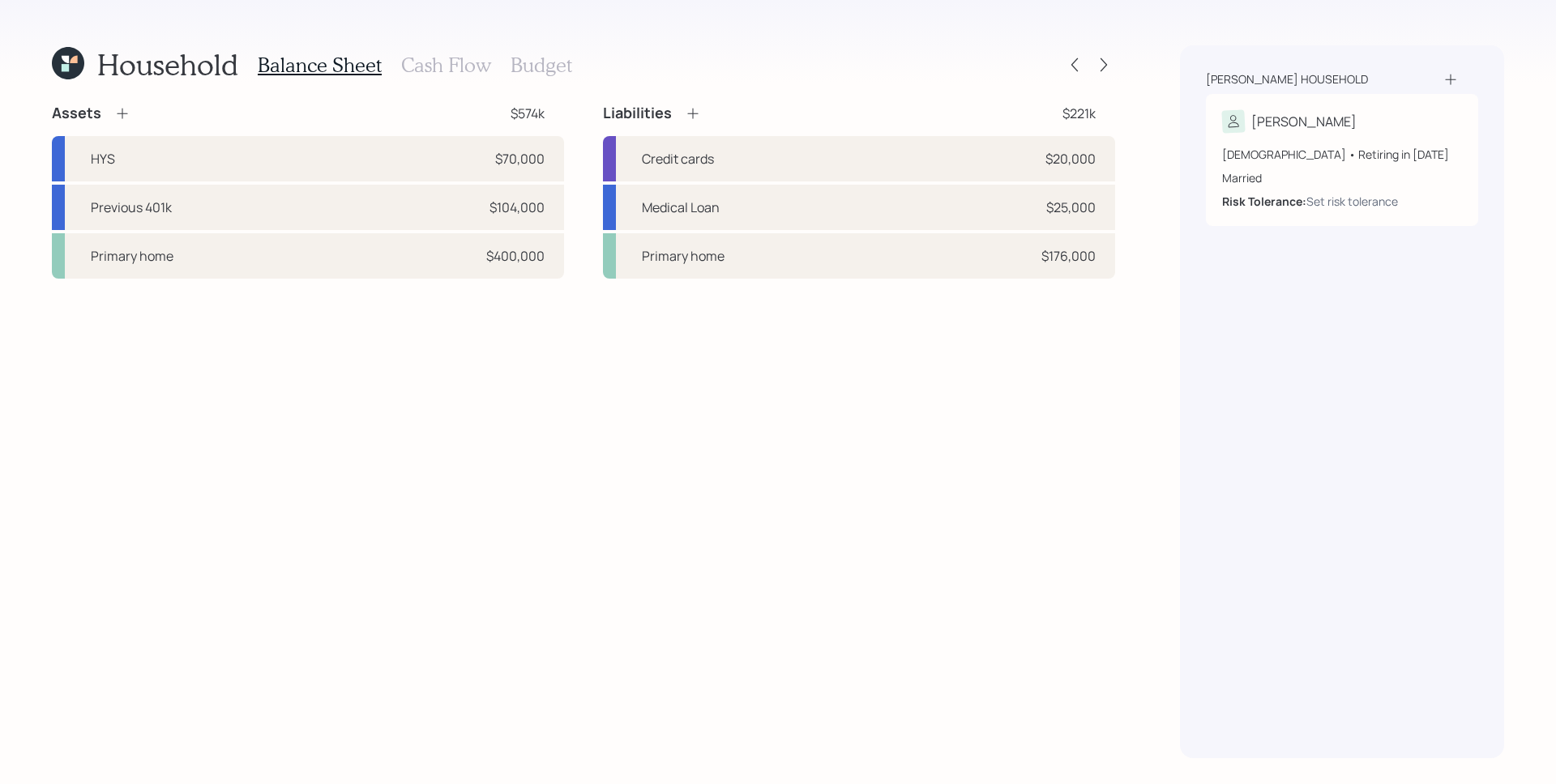 click on "Cash Flow" at bounding box center [446, 65] 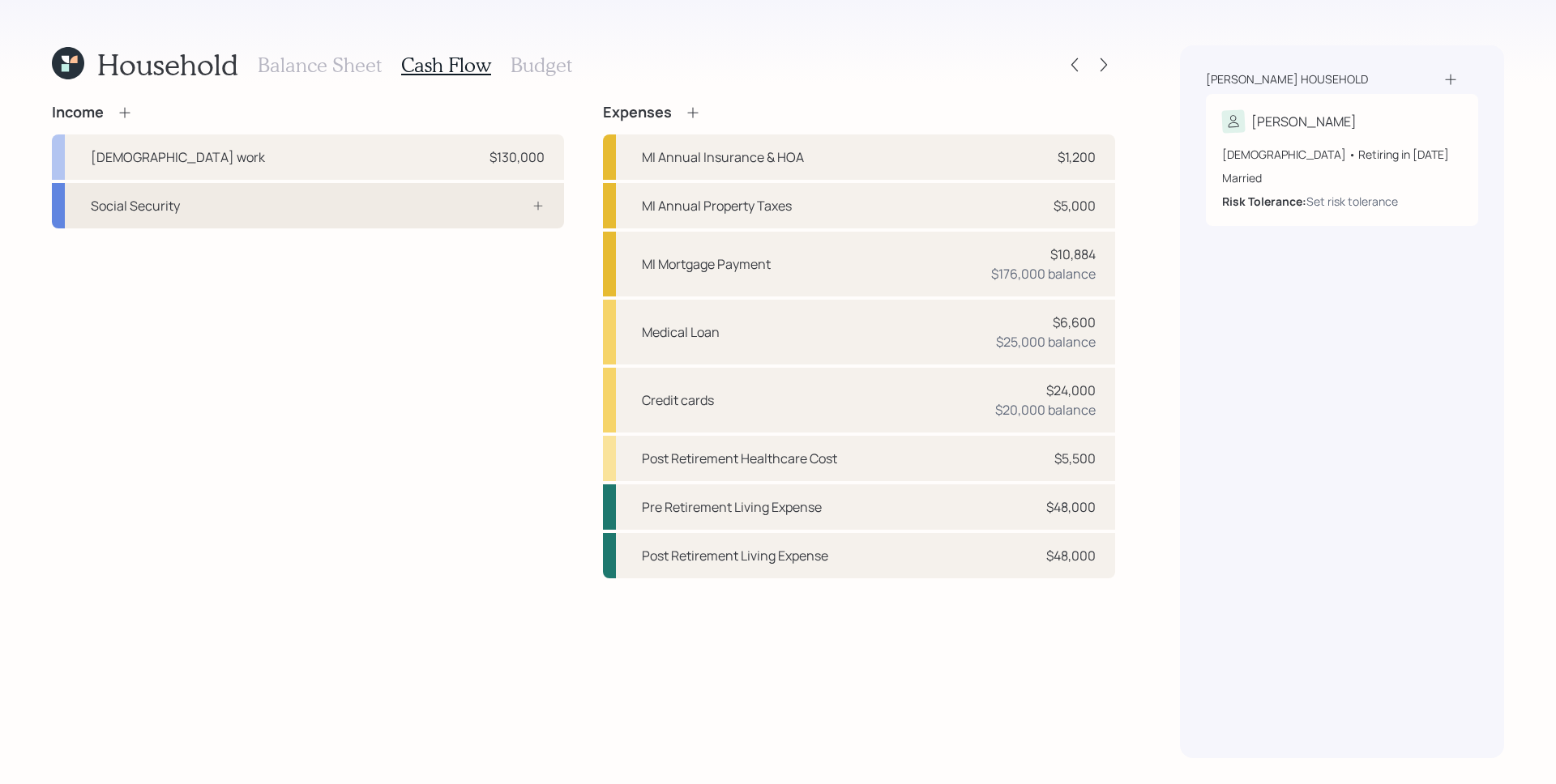 click on "Social Security" at bounding box center [308, 206] 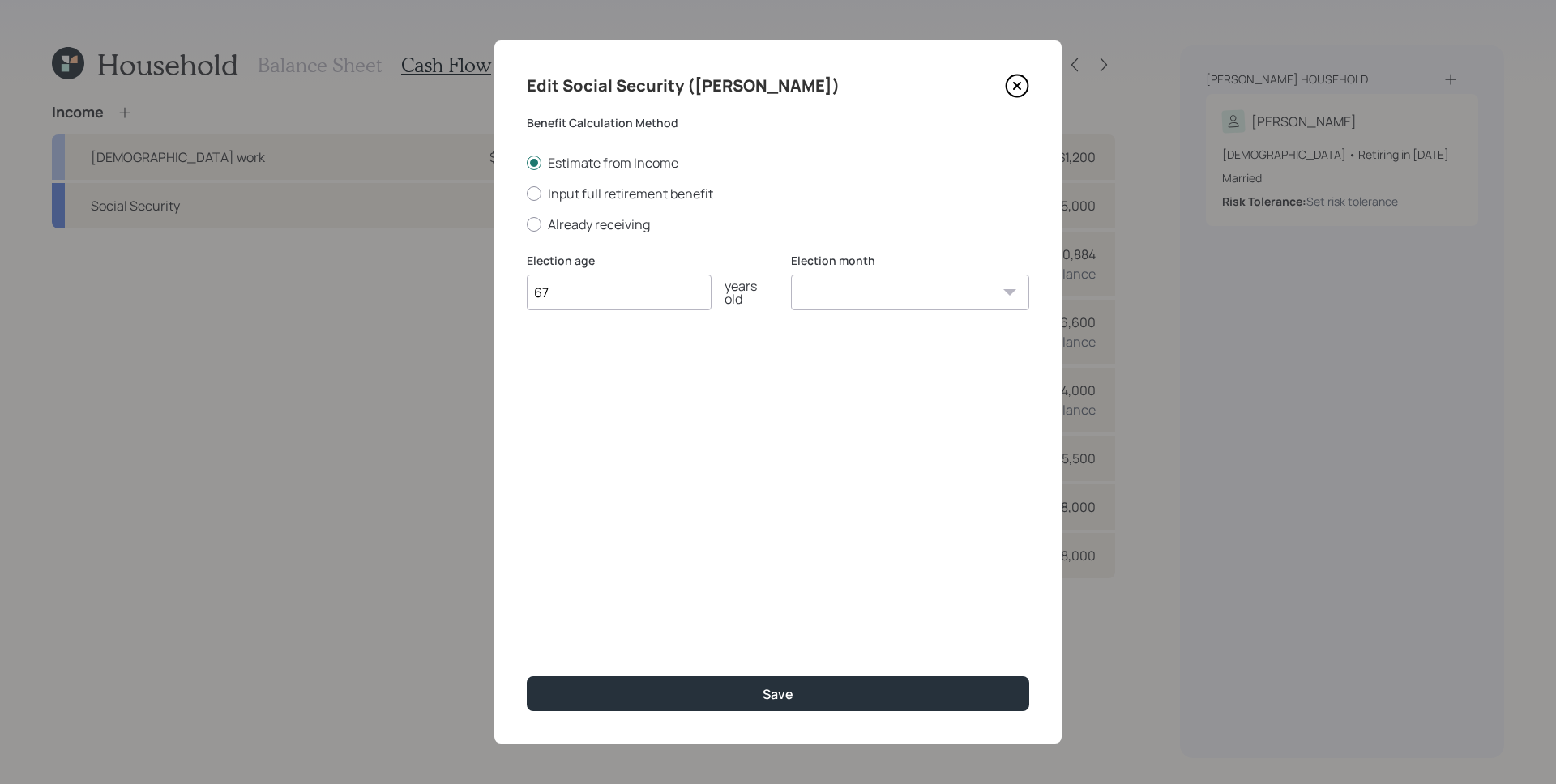 type on "67" 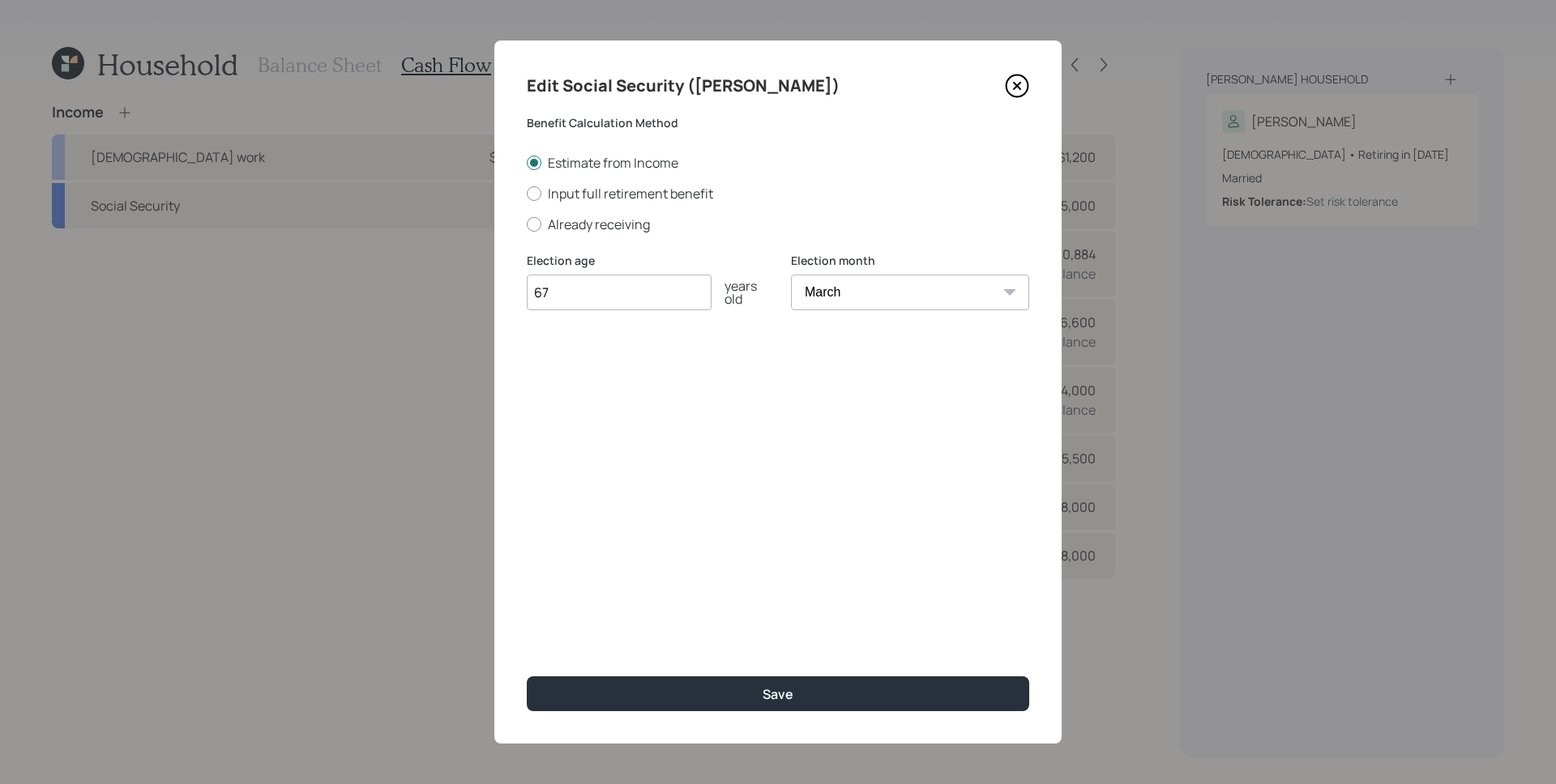 click on "Edit Social Security ([PERSON_NAME]) Benefit Calculation Method Estimate from Income Input full retirement benefit Already receiving Election age [DEMOGRAPHIC_DATA] years old Election month January February March April May June July August September October November December Save" at bounding box center [778, 392] 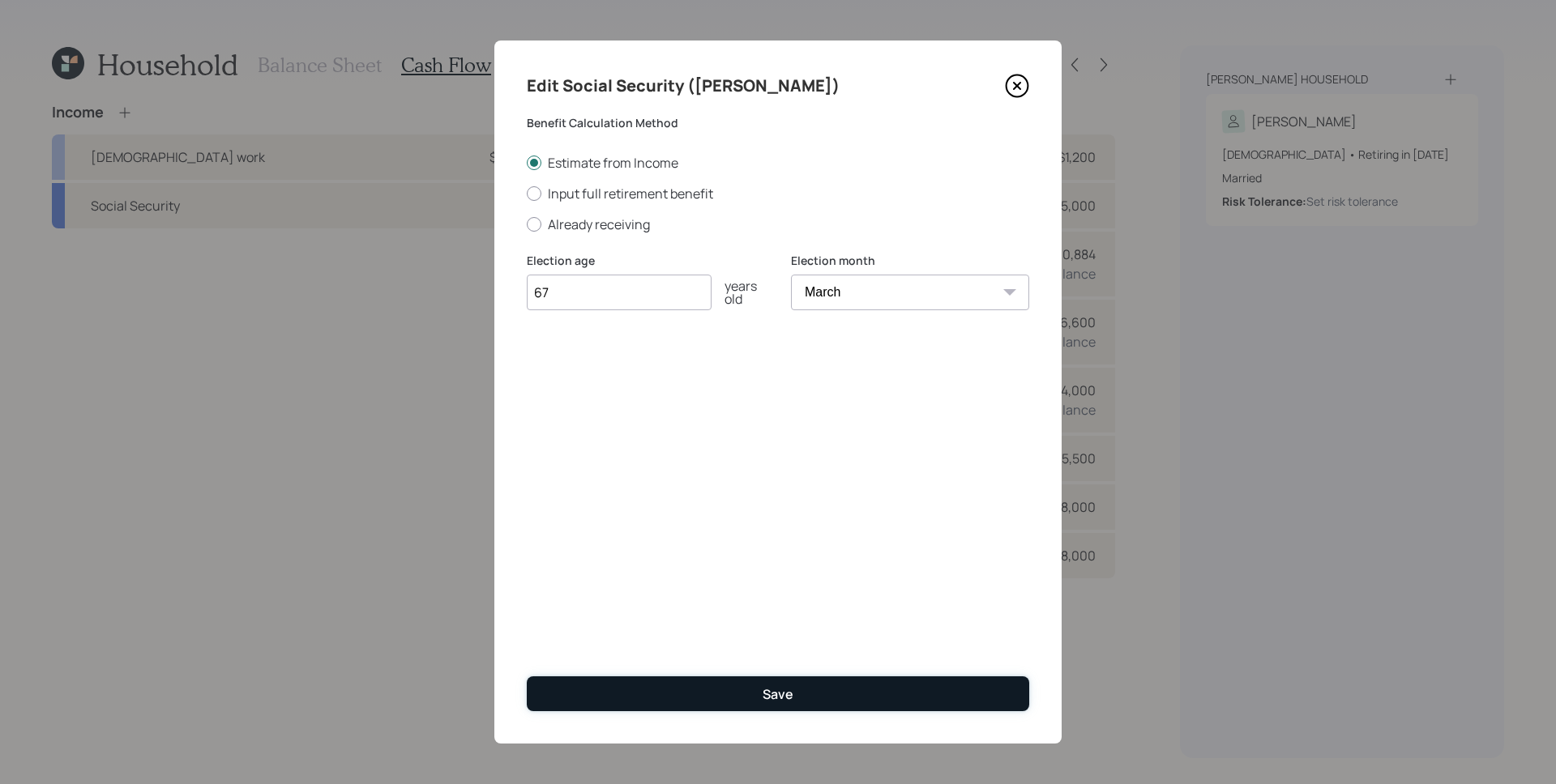 drag, startPoint x: 764, startPoint y: 475, endPoint x: 771, endPoint y: 701, distance: 226.1084 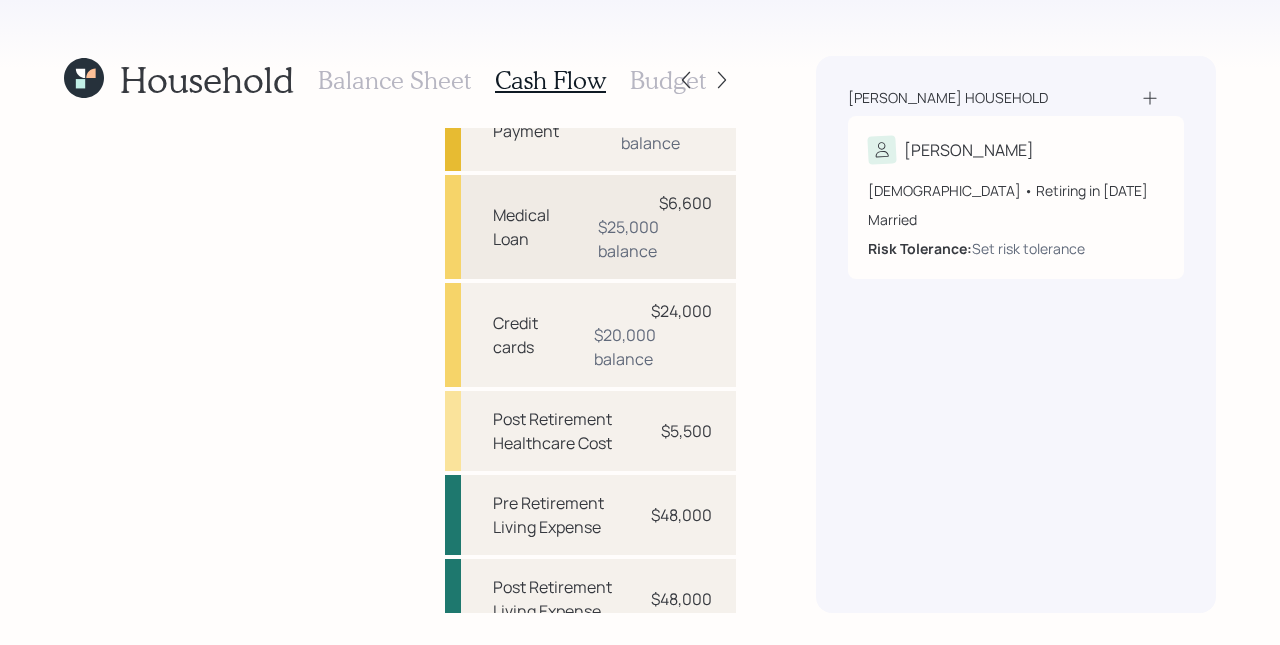 scroll, scrollTop: 268, scrollLeft: 0, axis: vertical 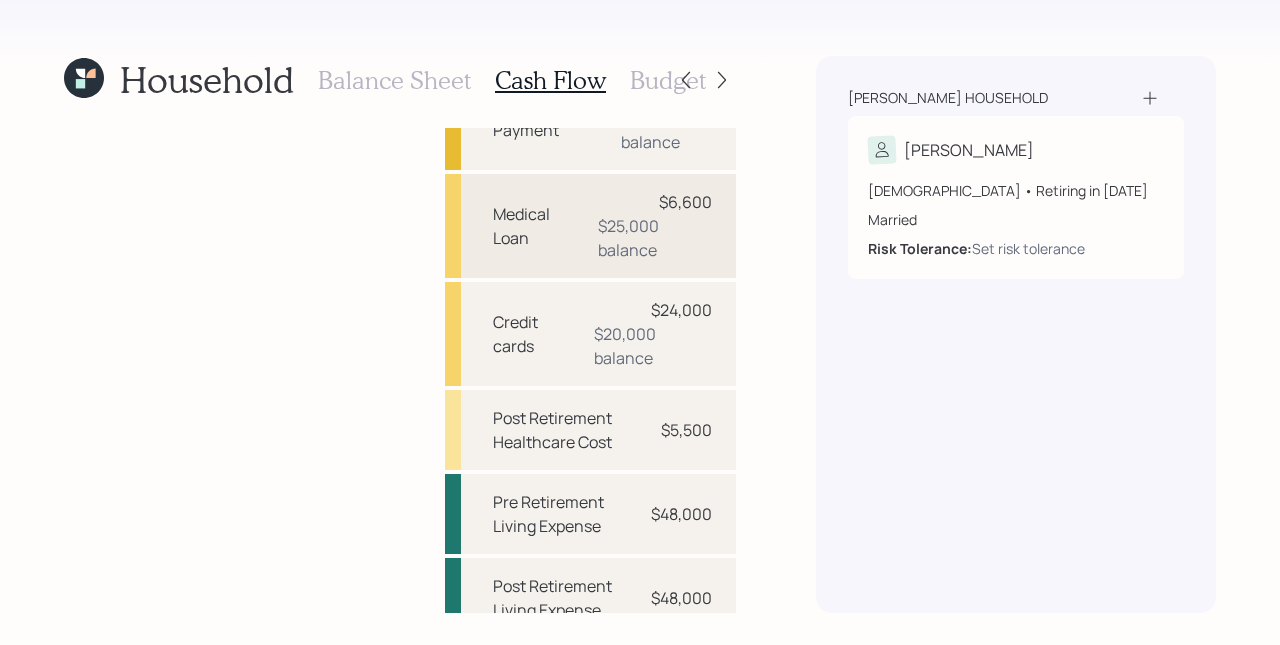 click on "Medical Loan $6,600 $25,000 balance" at bounding box center (590, 226) 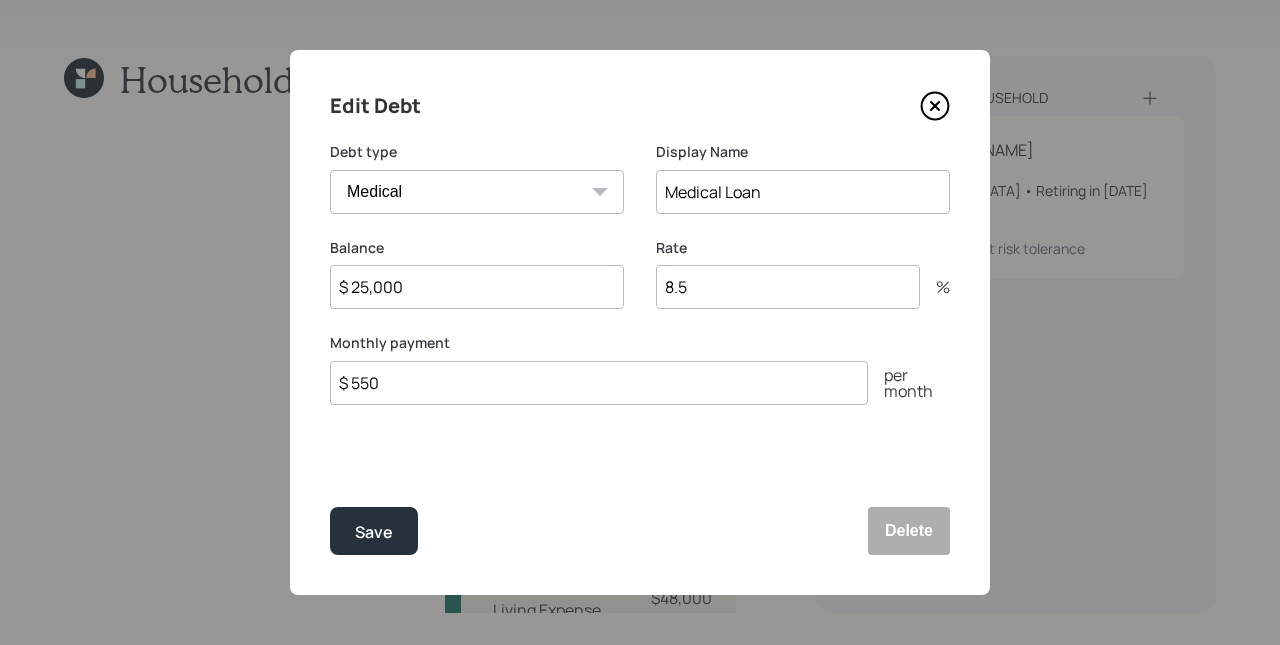 click 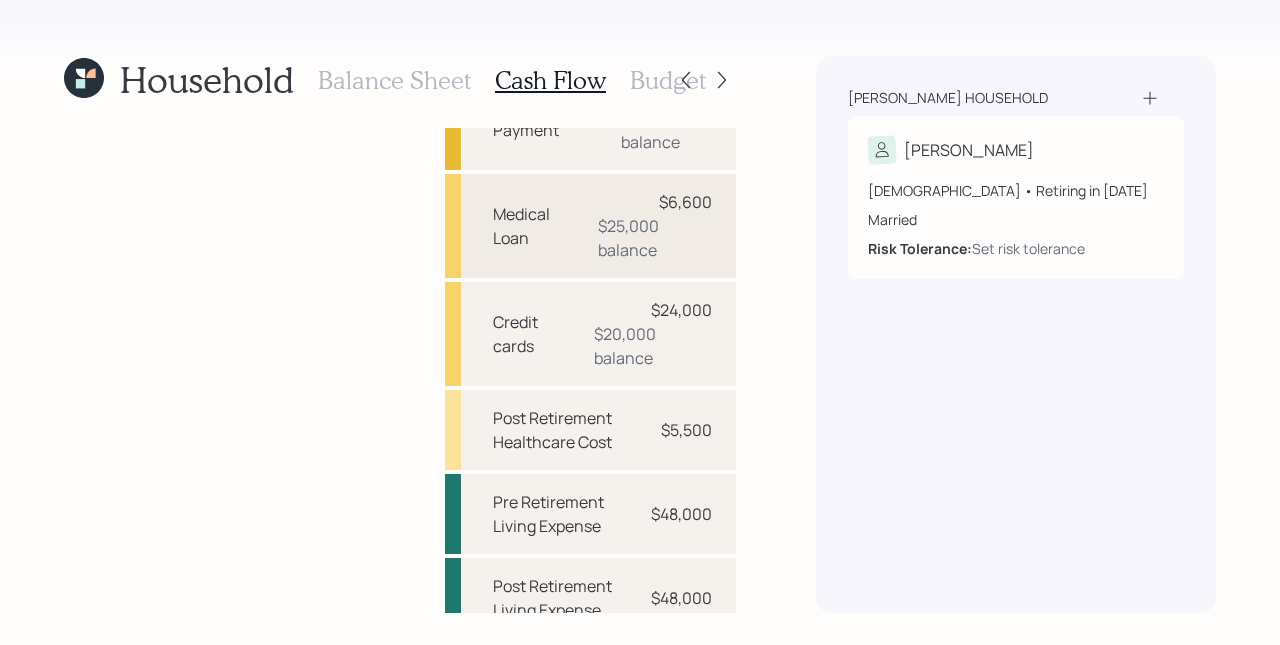 click on "$25,000 balance" at bounding box center (655, 238) 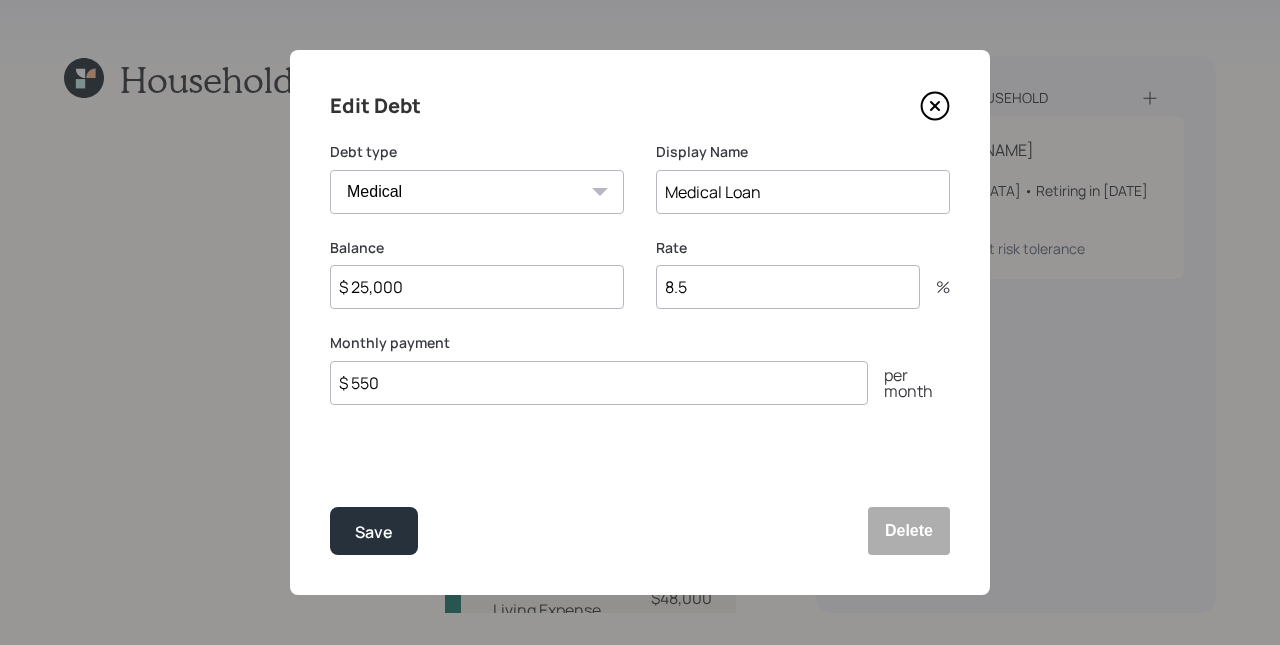 click 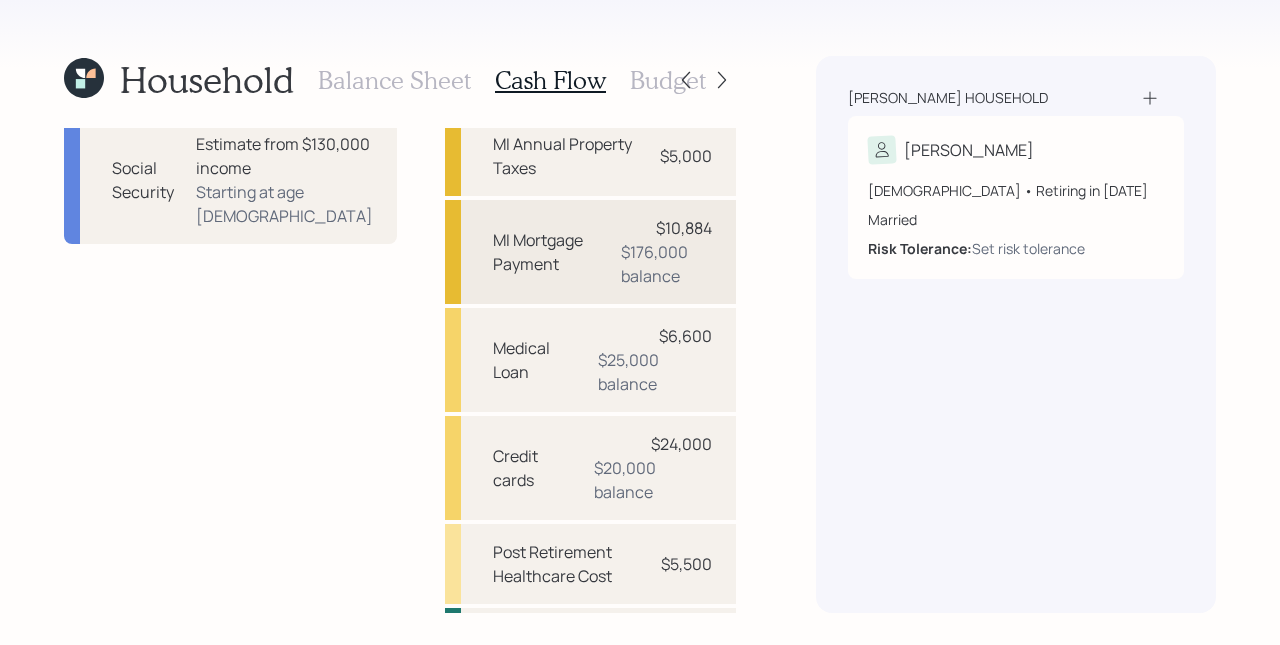 scroll, scrollTop: 78, scrollLeft: 0, axis: vertical 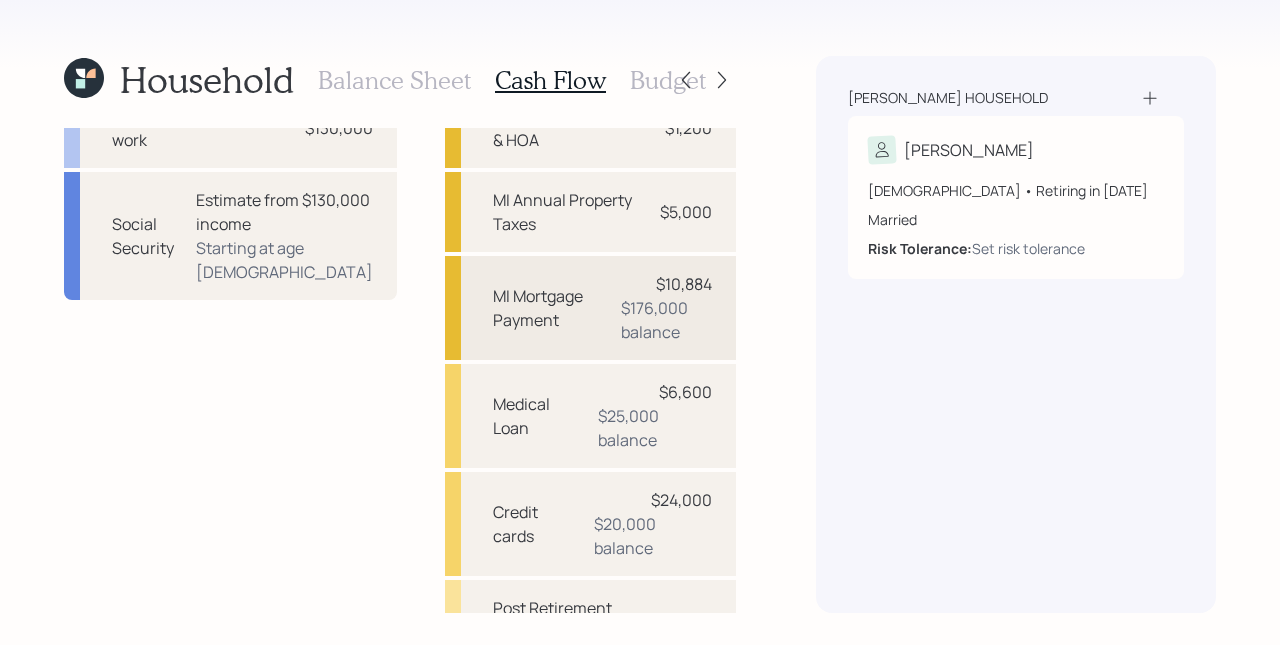 click on "$176,000 balance" at bounding box center [666, 320] 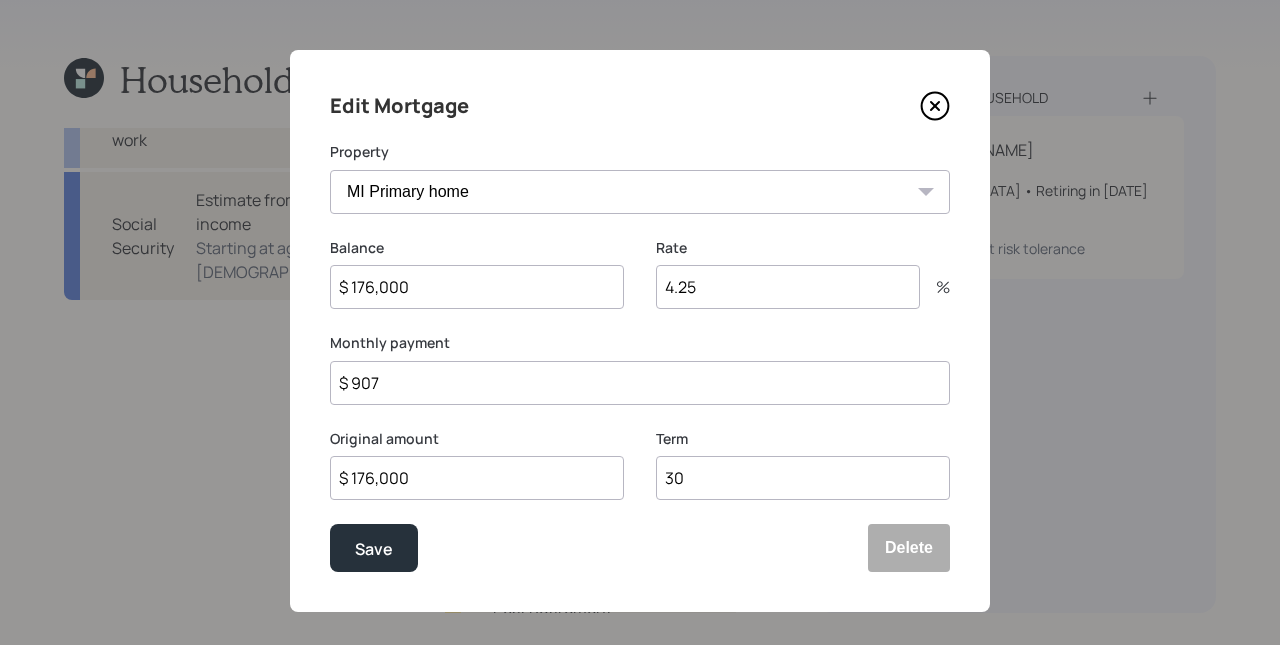 click 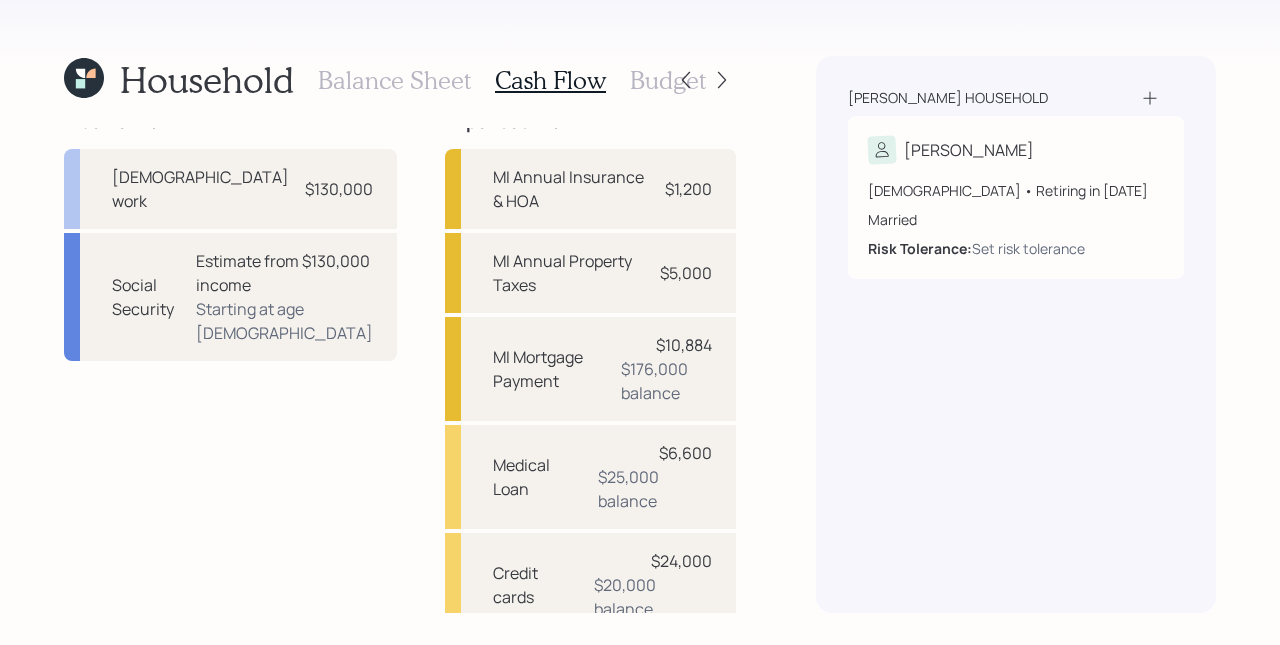 scroll, scrollTop: 0, scrollLeft: 0, axis: both 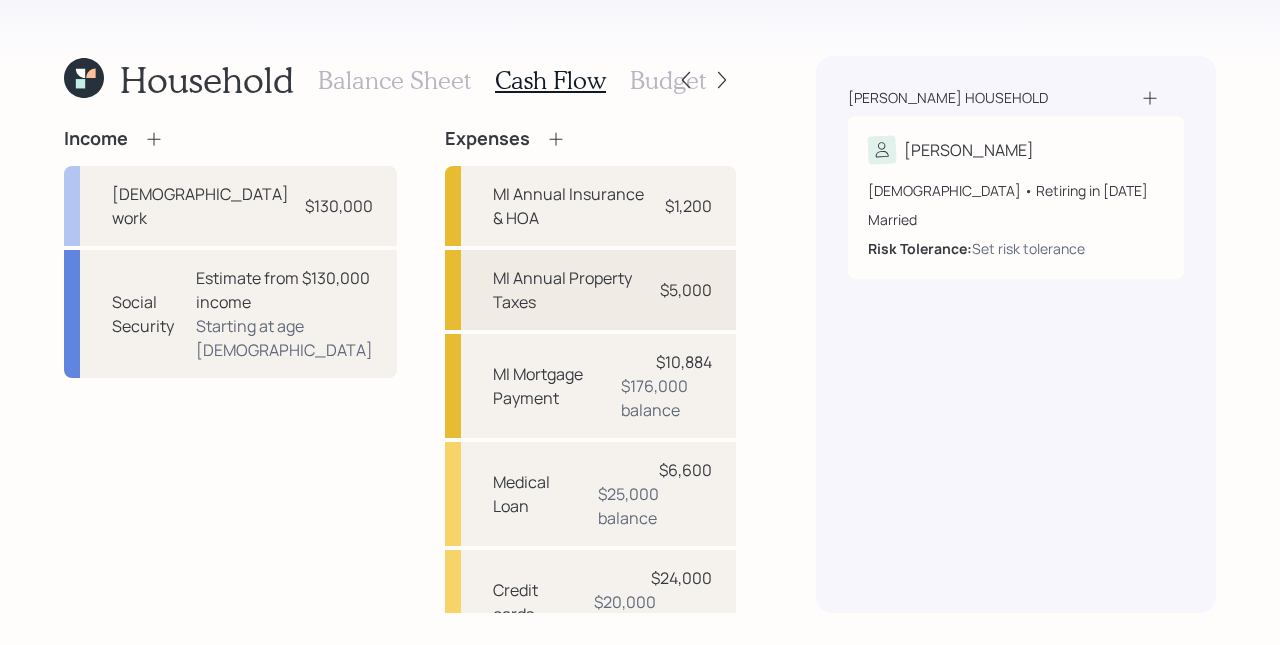 click on "$5,000" at bounding box center (686, 290) 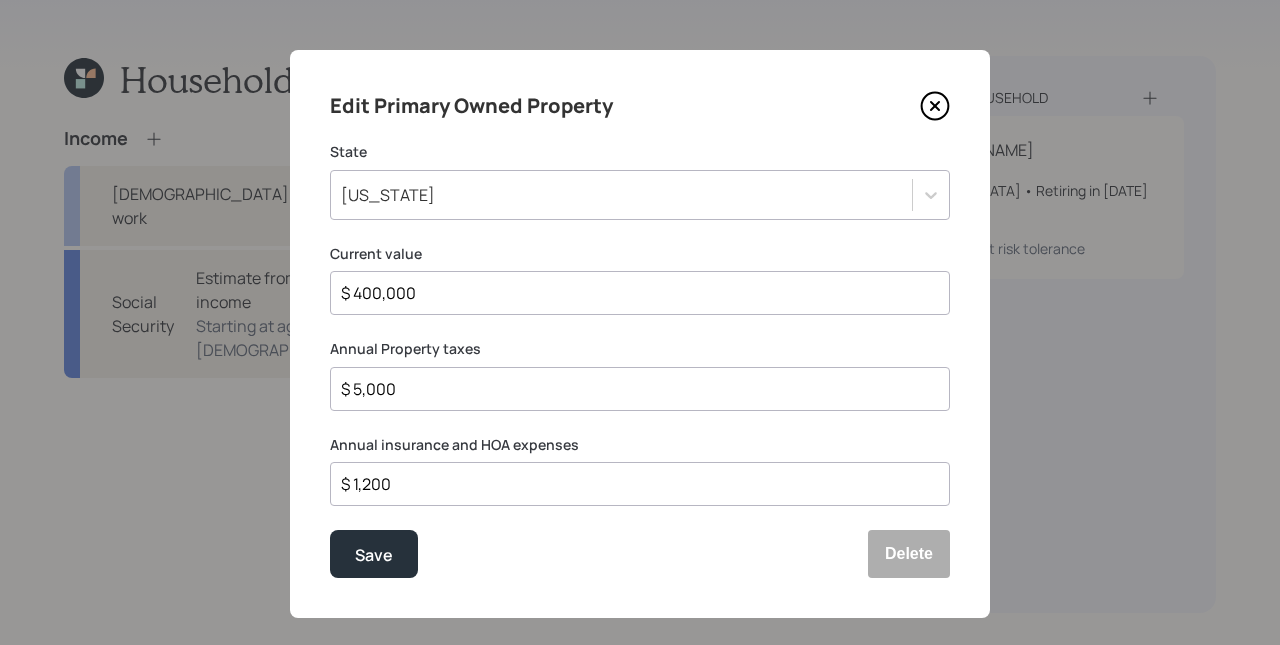 click 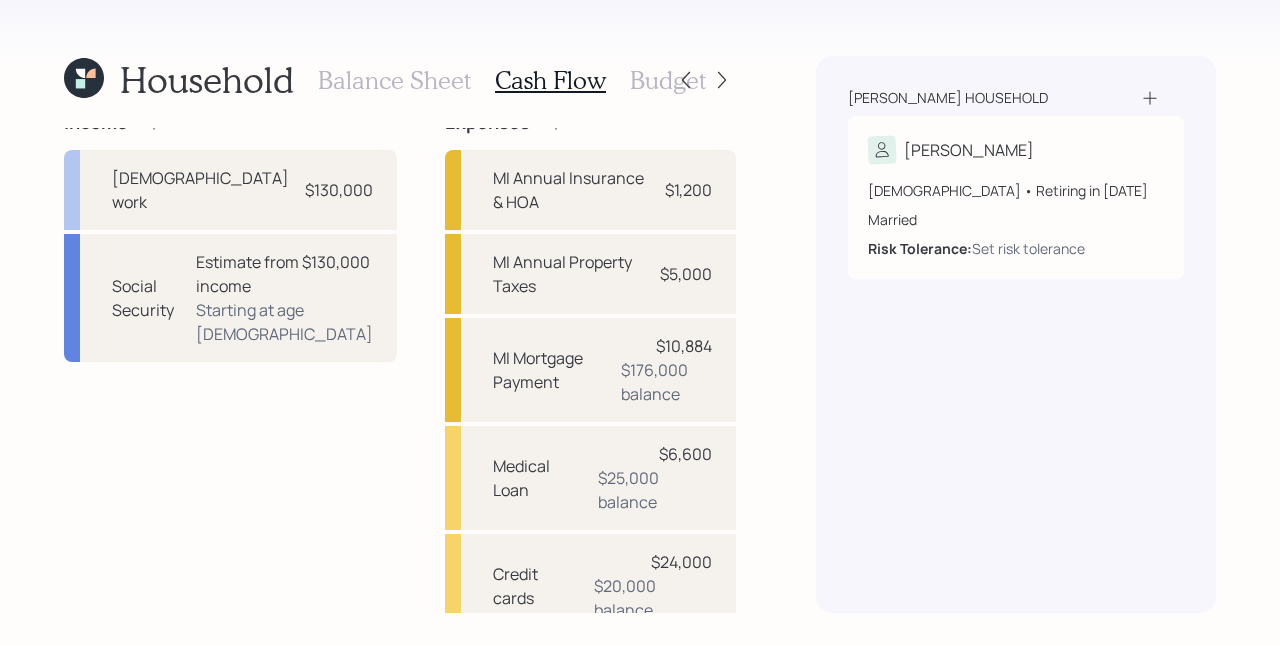 scroll, scrollTop: 268, scrollLeft: 0, axis: vertical 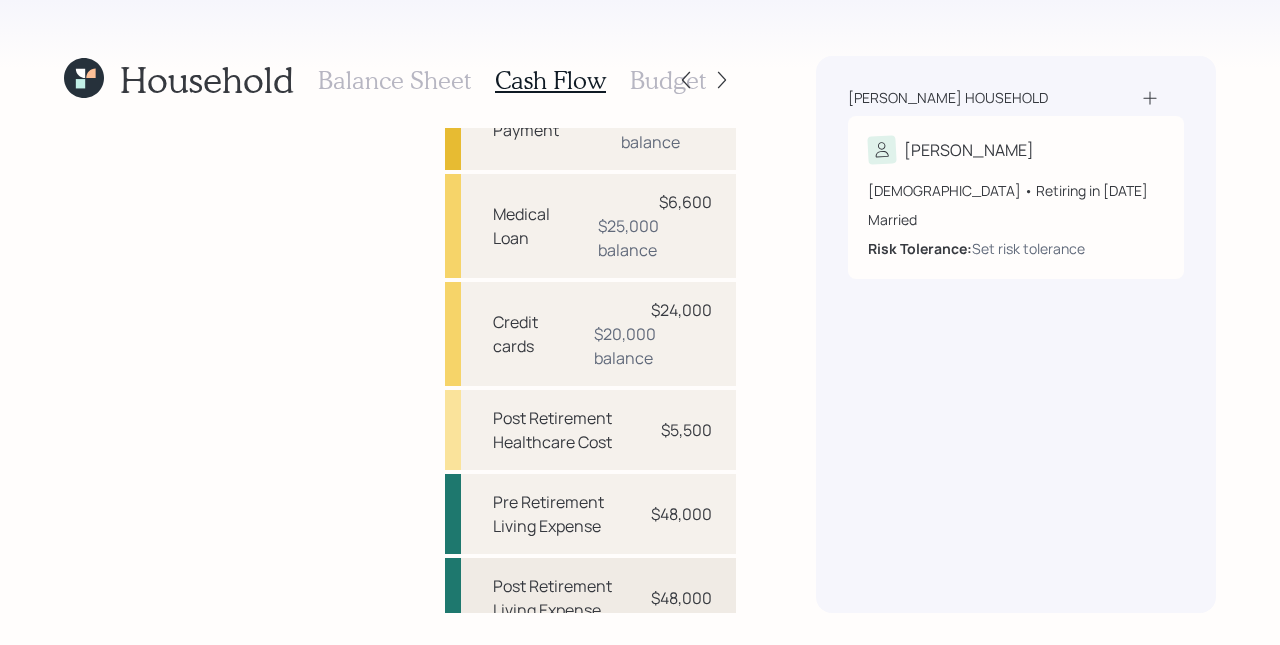 click on "$48,000" at bounding box center [681, 598] 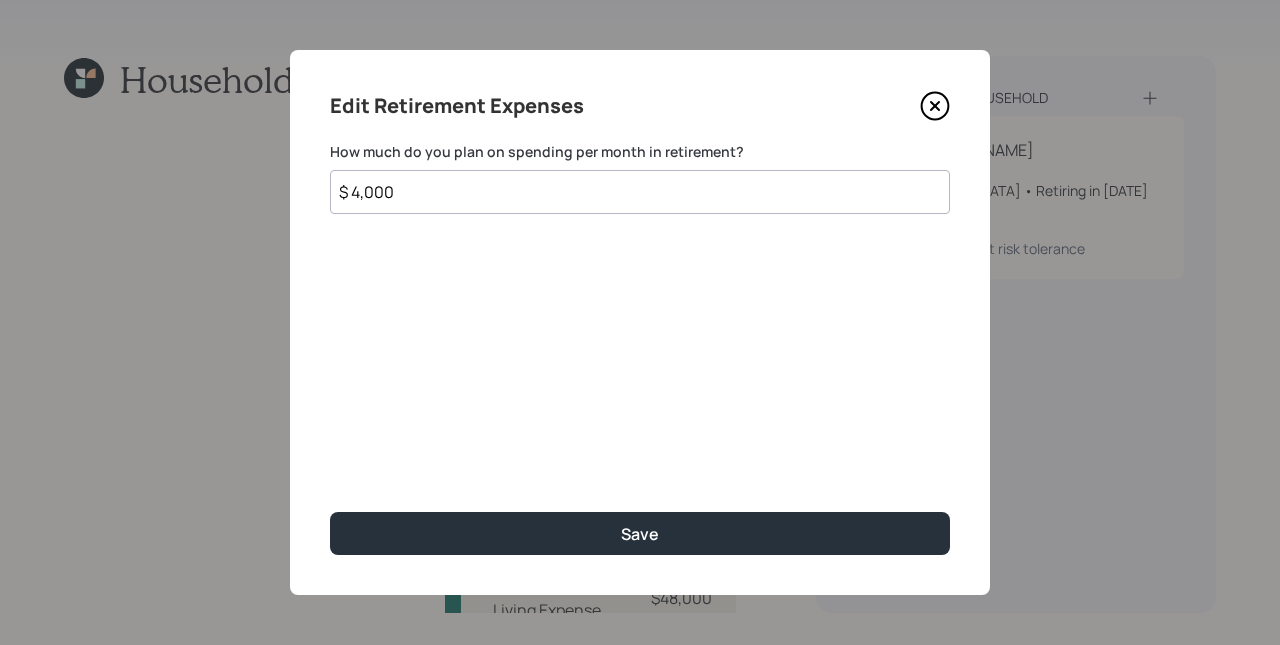 click 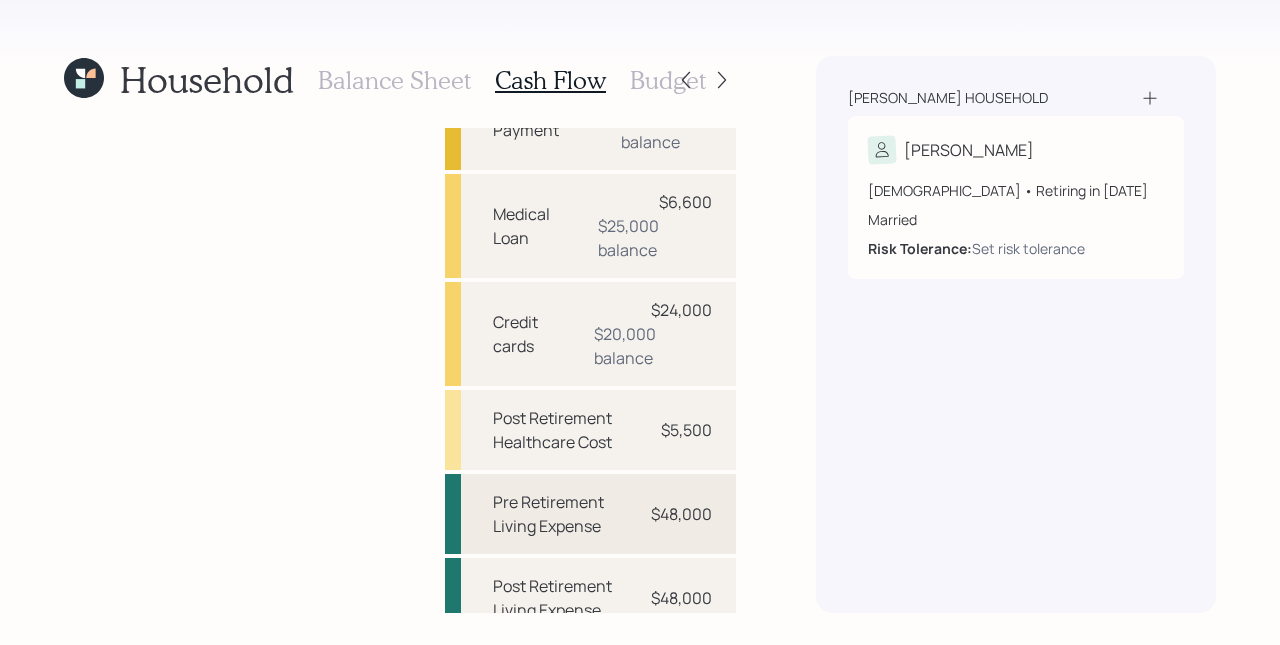 click on "Pre Retirement Living Expense $48,000" at bounding box center [590, 514] 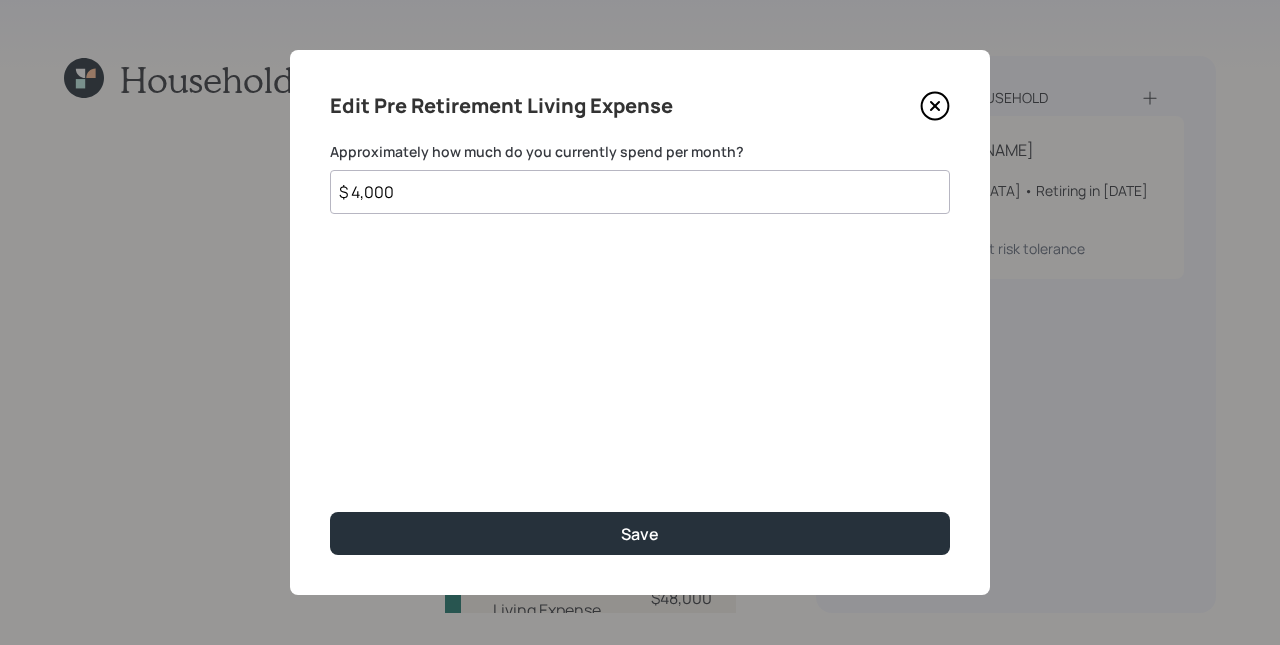 click on "$ 4,000" at bounding box center (640, 192) 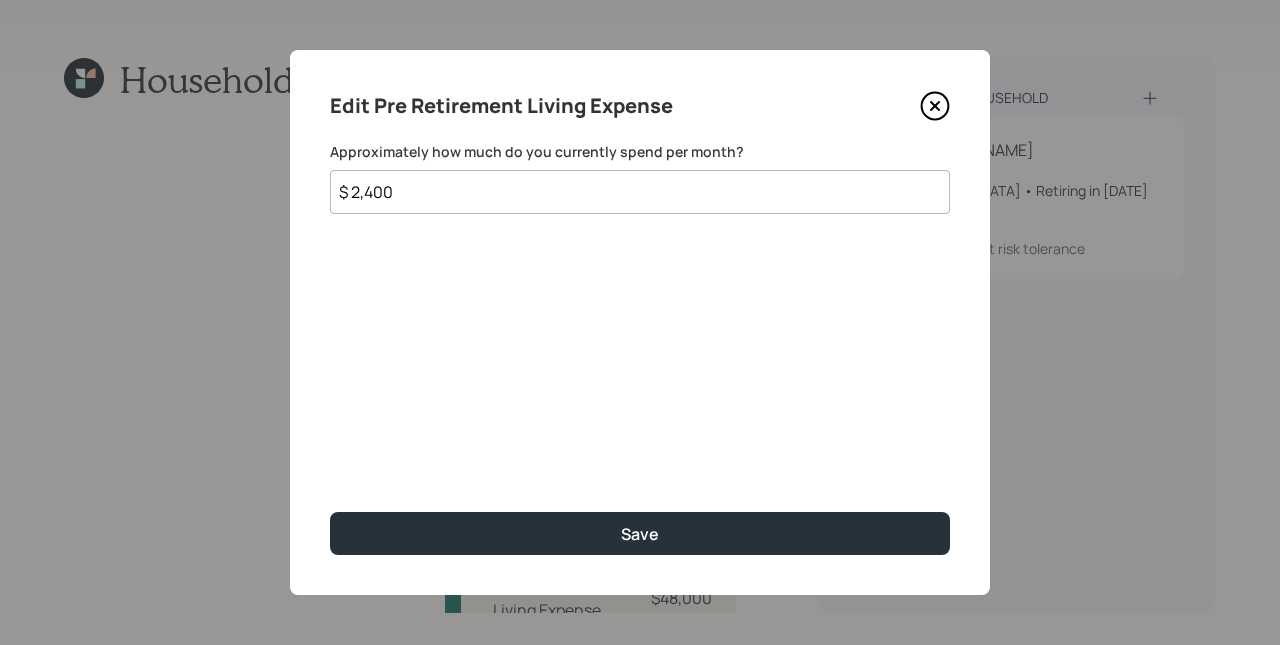 type on "$ 2,400" 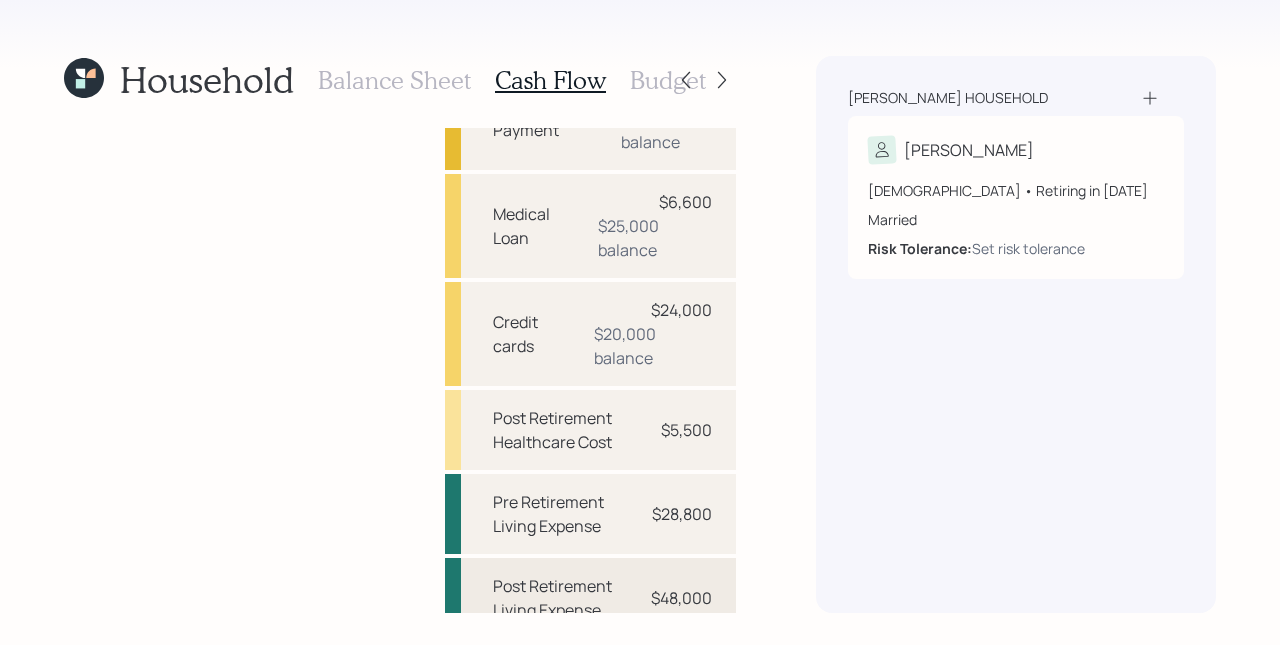 click on "Post Retirement Living Expense" at bounding box center [564, 598] 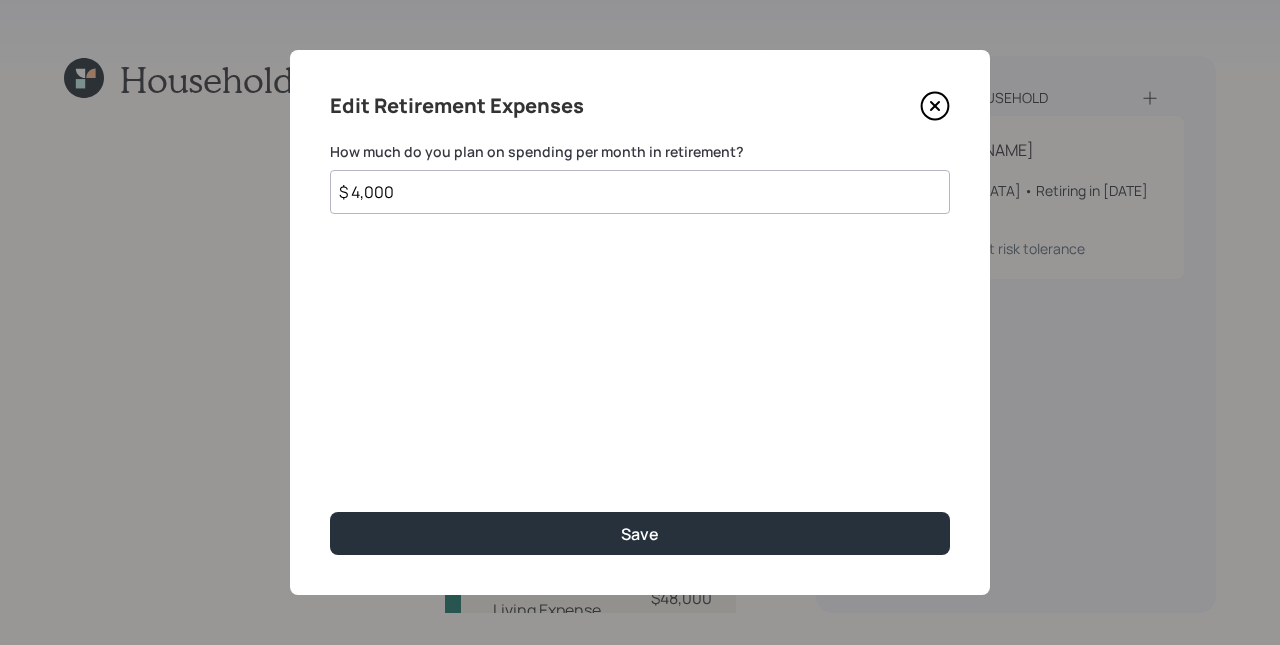 drag, startPoint x: 412, startPoint y: 188, endPoint x: 334, endPoint y: 186, distance: 78.025635 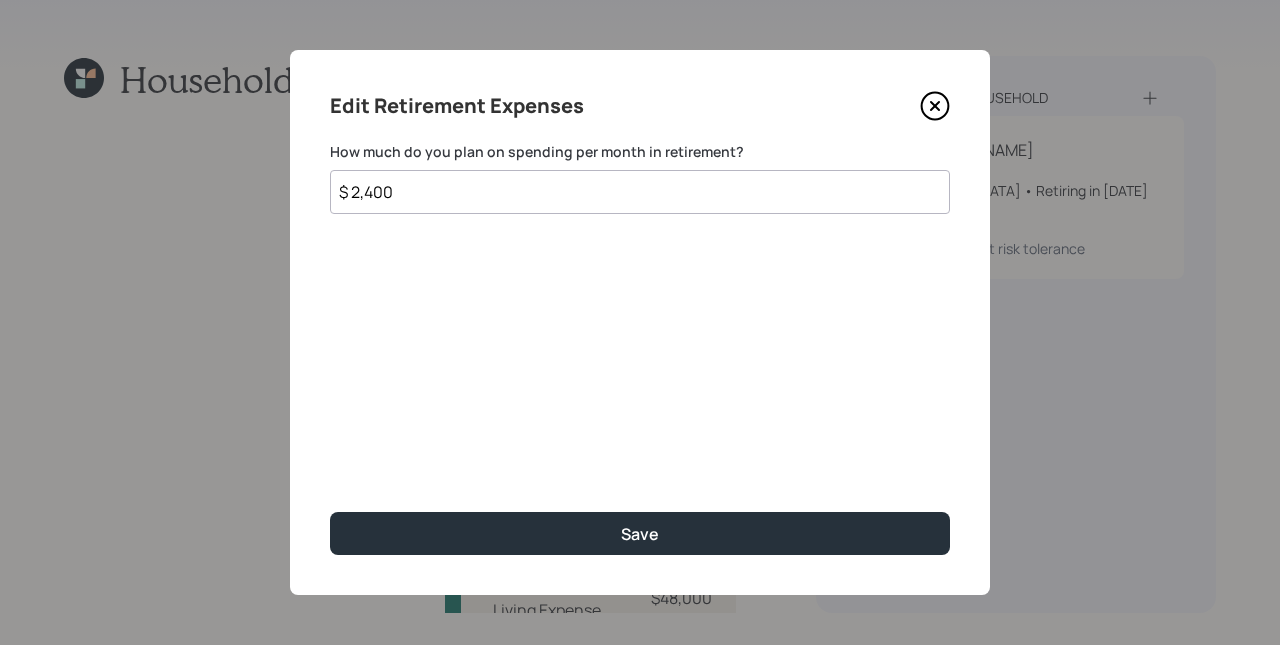 type on "$ 2,400" 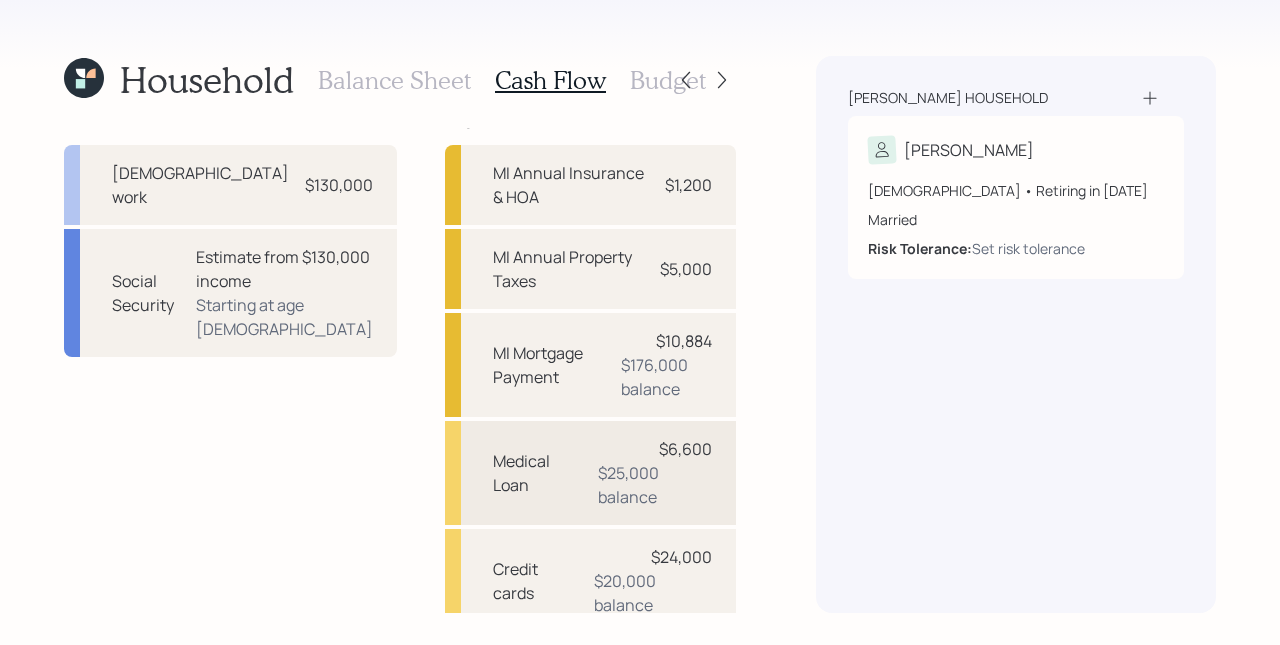 scroll, scrollTop: 0, scrollLeft: 0, axis: both 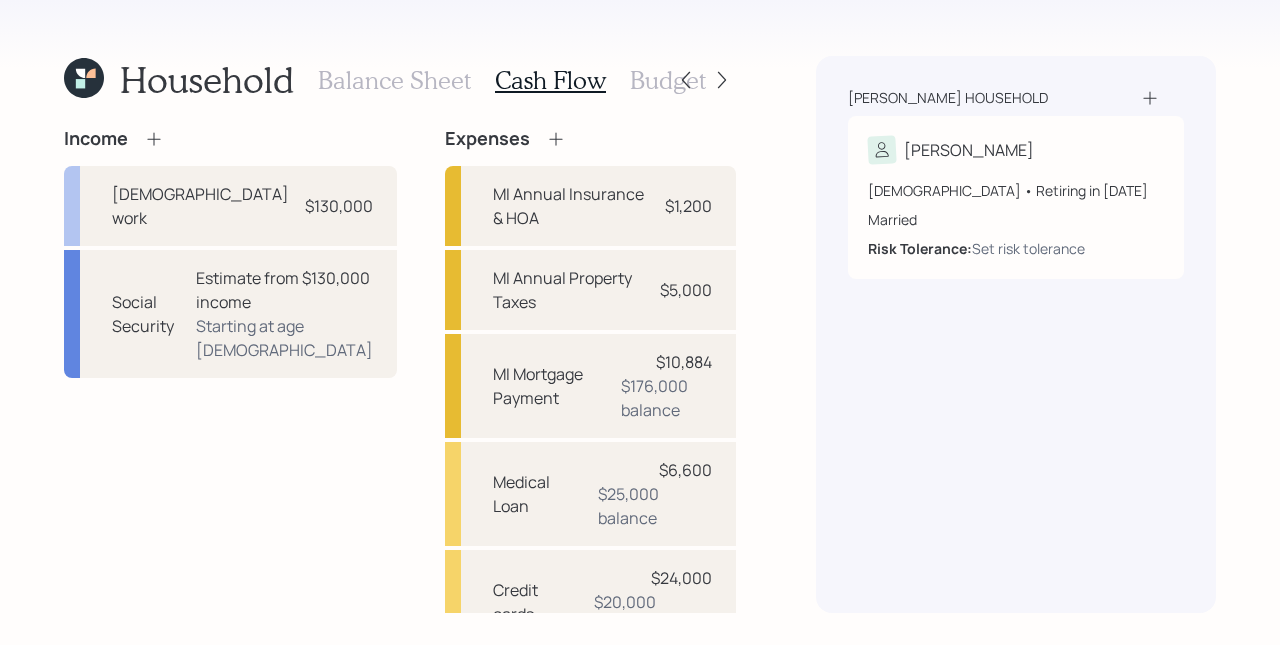 click 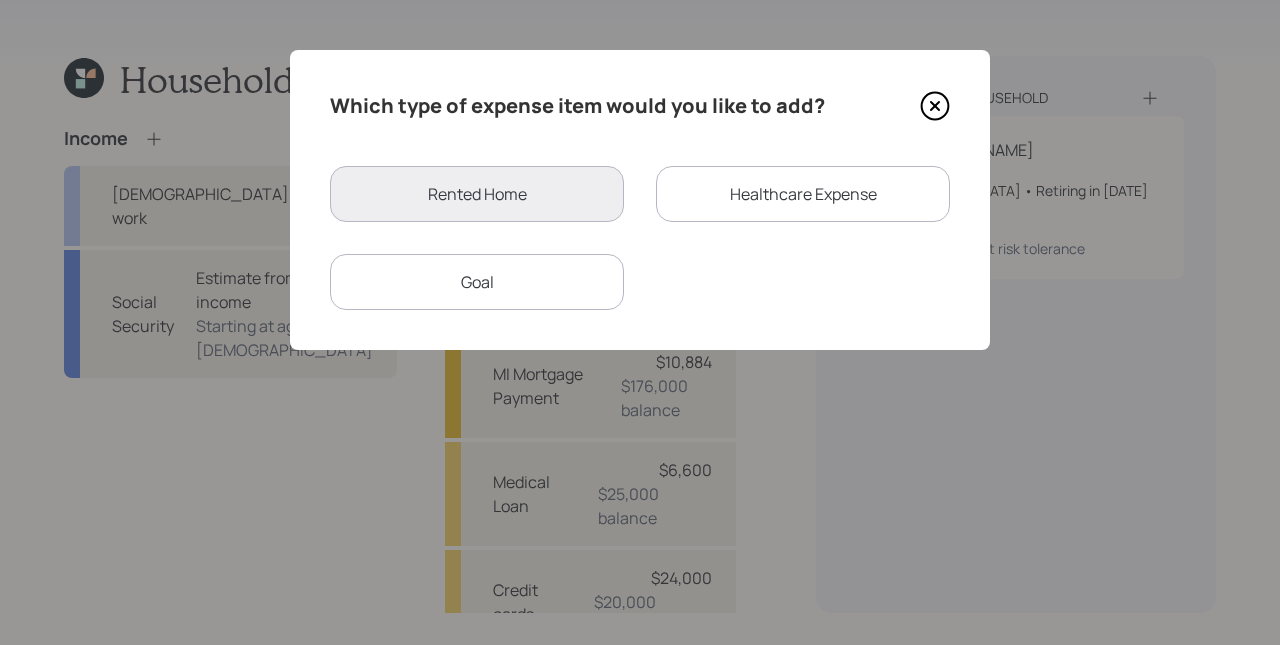 click on "Goal" at bounding box center (477, 282) 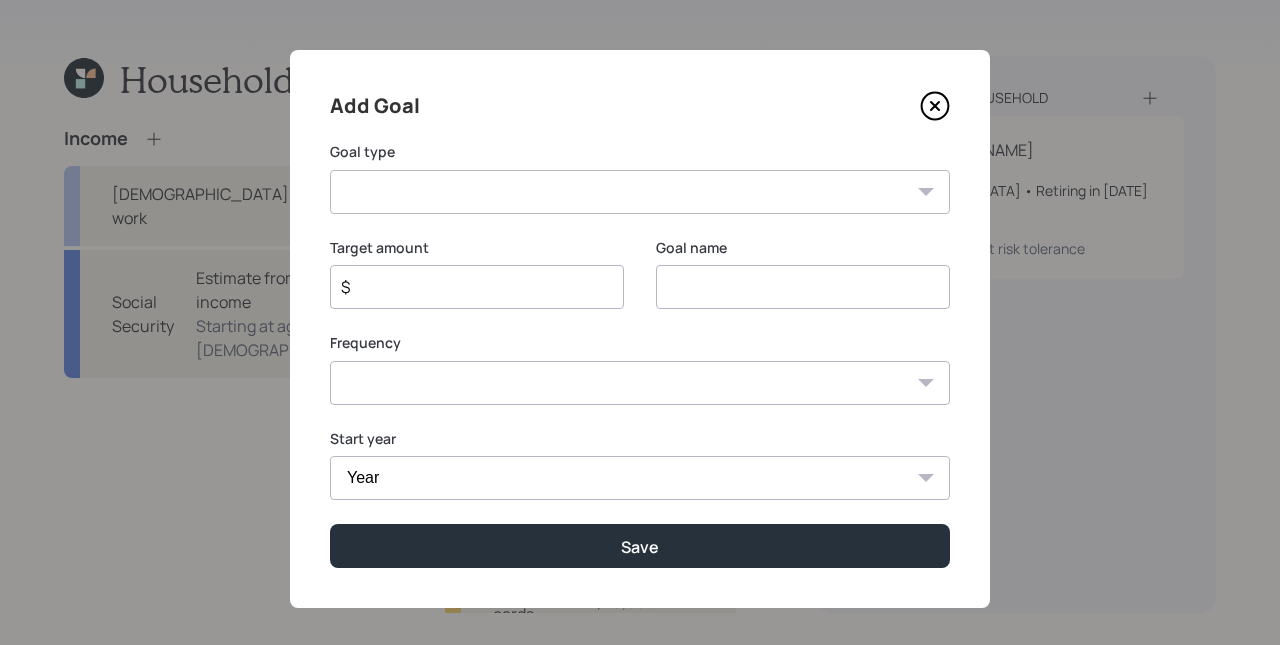 click on "Create an emergency fund Donate to charity Purchase a home Make a purchase Support a dependent Plan for travel Purchase a car Leave an inheritance Other" at bounding box center [640, 192] 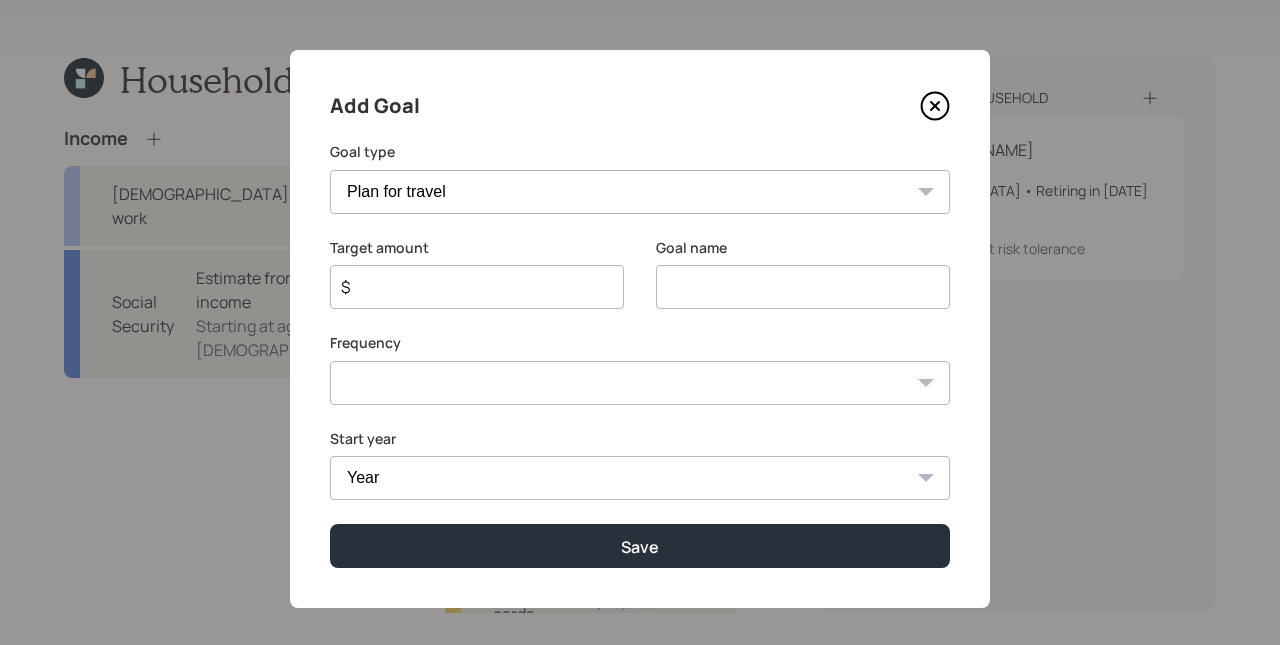 type on "Plan for travel" 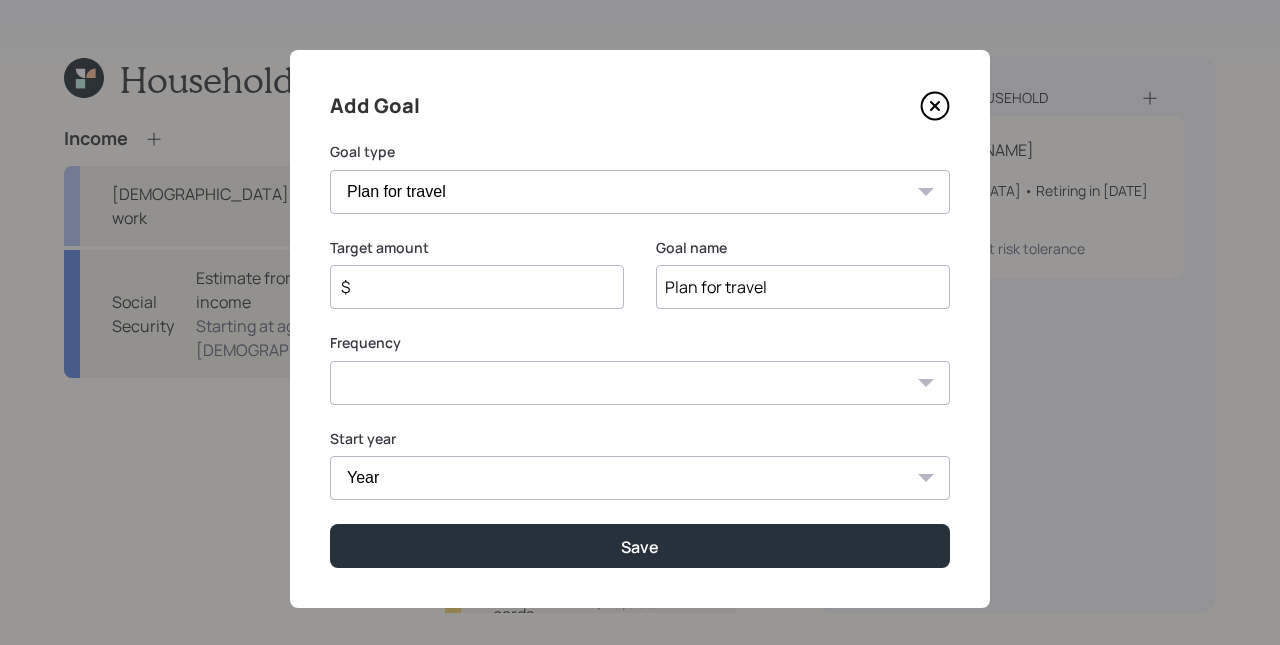 click on "Add Goal Goal type Create an emergency fund Donate to charity Purchase a home Make a purchase Support a dependent Plan for travel Purchase a car Leave an inheritance Other Target amount $ Goal name Plan for travel Frequency One time Every 1 year Every 2 years Every 3 years Every 4 years Every 5 years Every 6 years Every 7 years Every 8 years Every 9 years Start year Year [DATE] 2026 2027 2028 2029 2030 2031 2032 2033 2034 2035 2036 2037 2038 2039 2040 2041 2042 2043 2044 2045 2046 2047 2048 2049 2050 2051 2052 2053 2054 2055 2056 2057 2058 2059 2060 2061 2062 2063 2064 2065 2066 2067 2068 2069 2070 2071 2072 2073 2074 2075 2076 2077 Save" at bounding box center (640, 329) 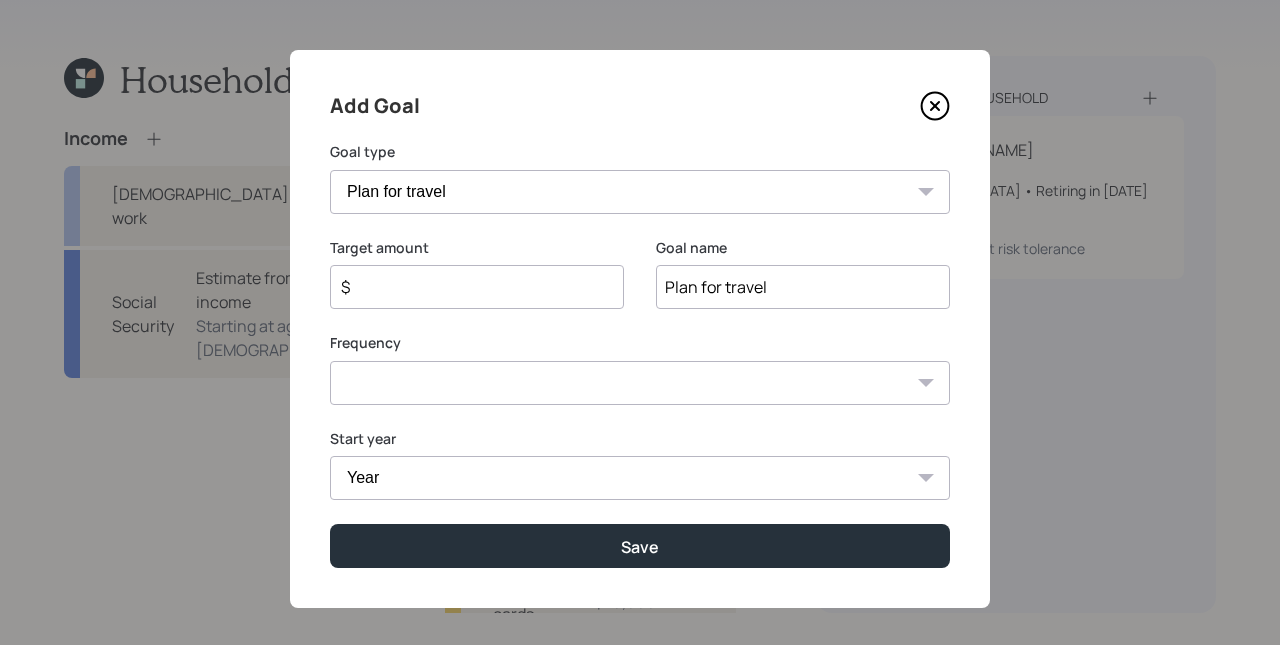 click on "$" at bounding box center [469, 287] 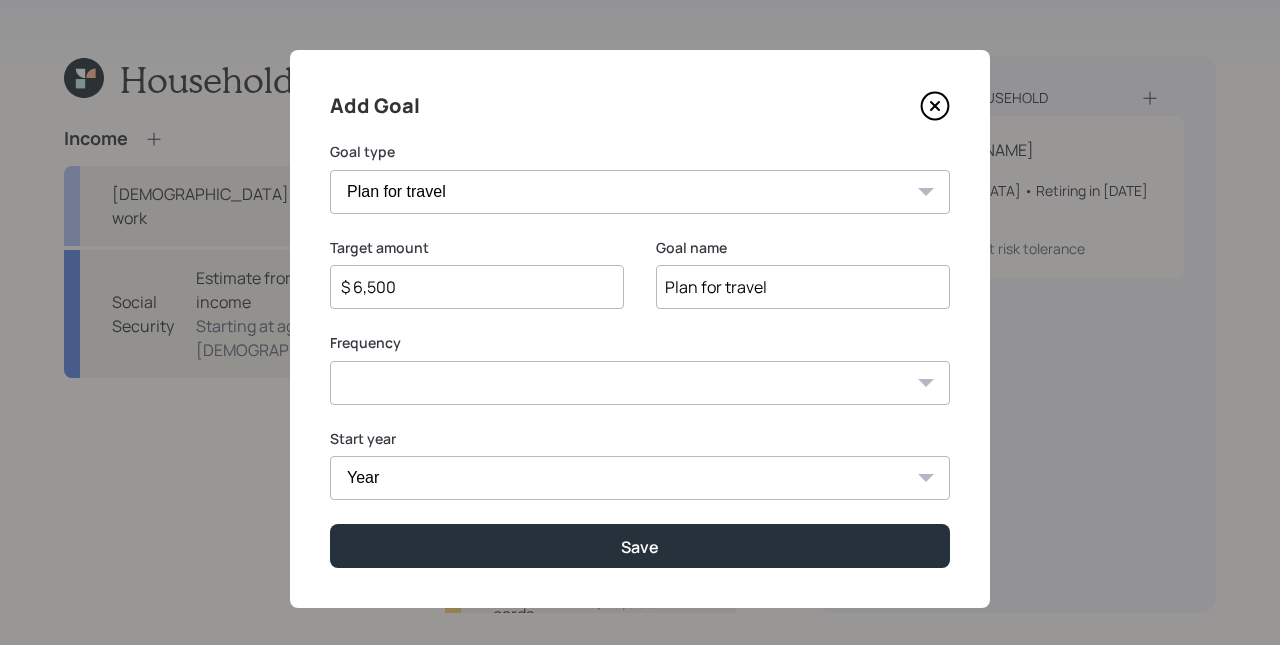 drag, startPoint x: 466, startPoint y: 286, endPoint x: 335, endPoint y: 287, distance: 131.00381 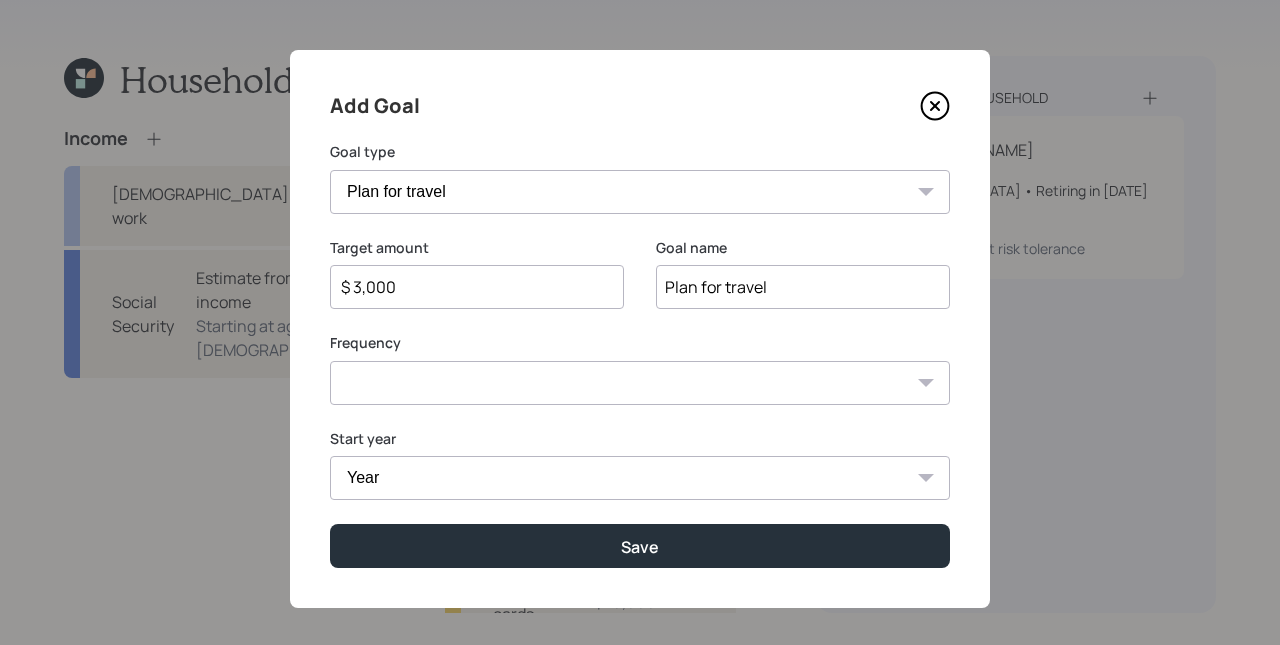 type on "$ 3,000" 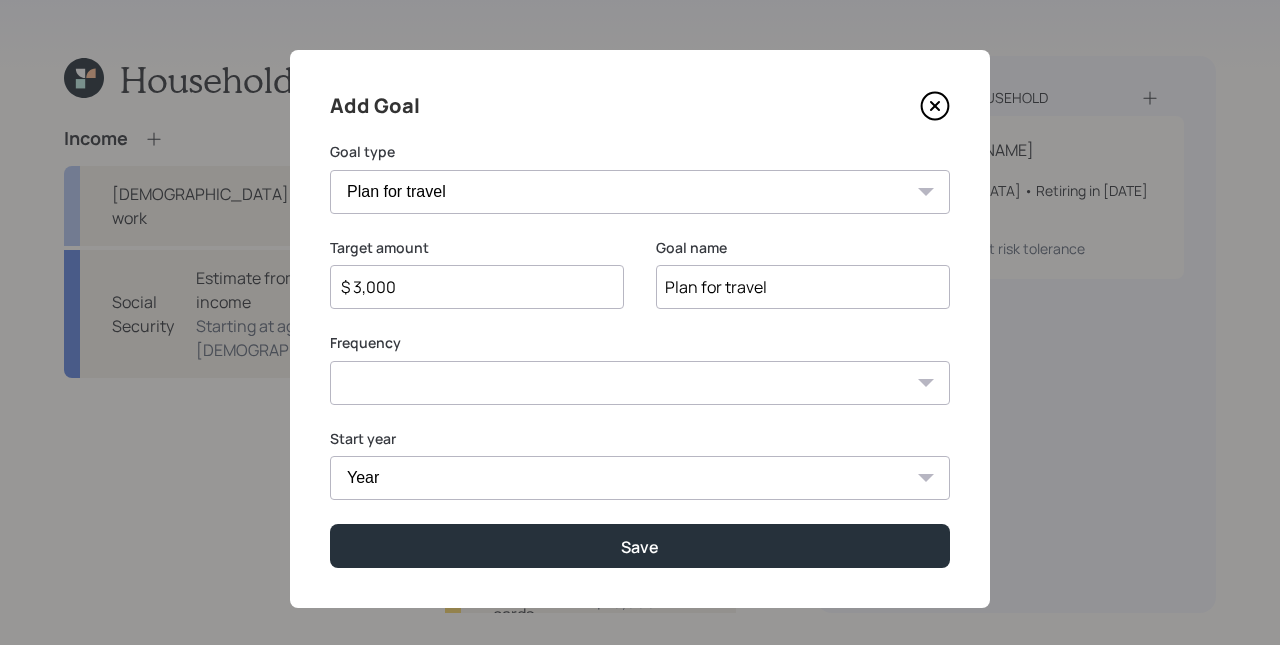 click on "One time Every 1 year Every 2 years Every 3 years Every 4 years Every 5 years Every 6 years Every 7 years Every 8 years Every 9 years" at bounding box center [640, 383] 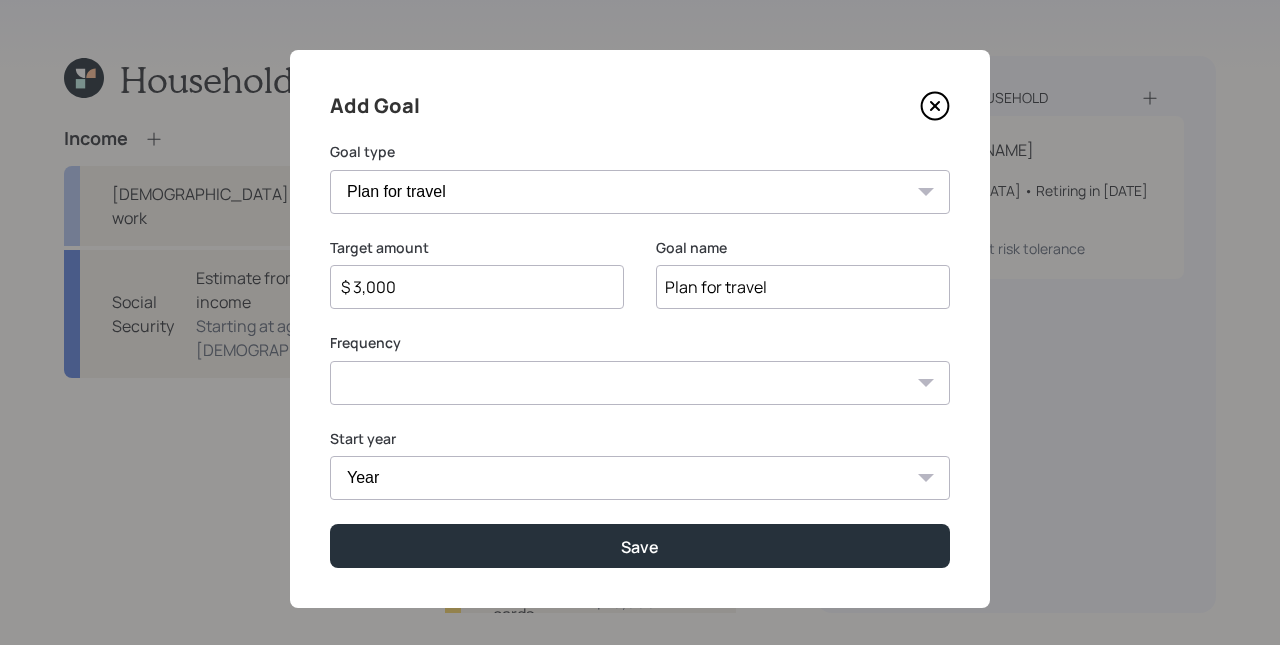 select on "1" 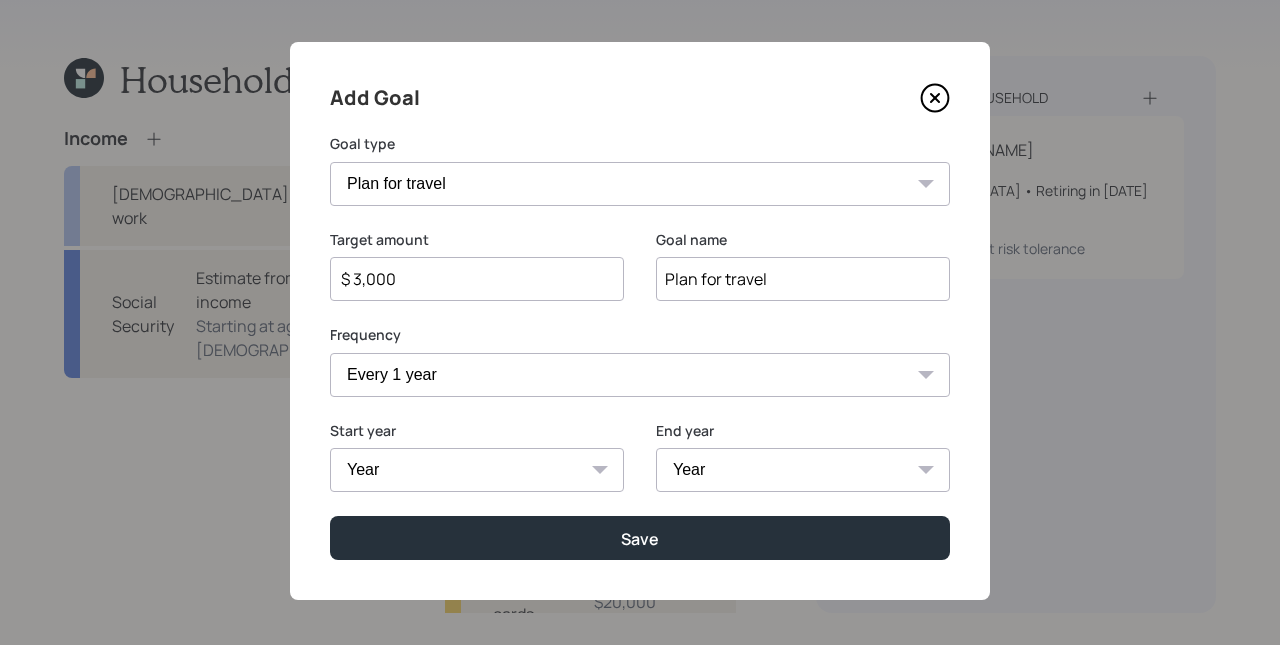 scroll, scrollTop: 13, scrollLeft: 0, axis: vertical 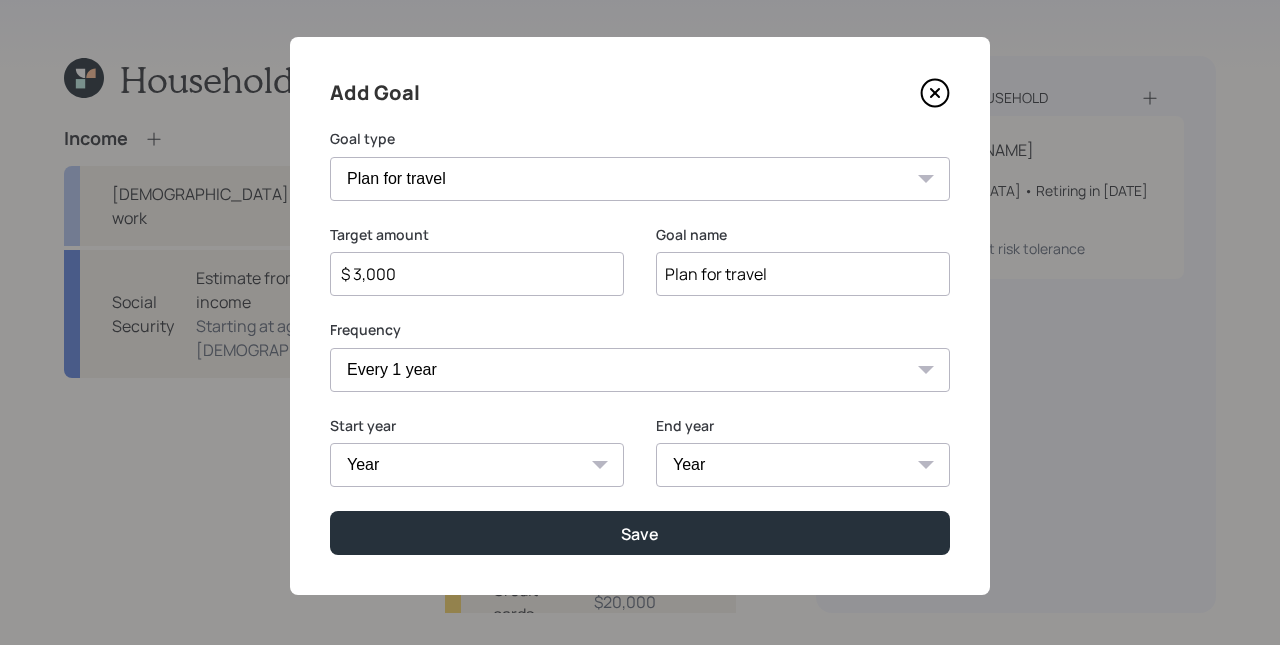 click on "Year [DATE] 2026 2027 2028 2029 2030 2031 2032 2033 2034 2035 2036 2037 2038 2039 2040 2041 2042 2043 2044 2045 2046 2047 2048 2049 2050 2051 2052 2053 2054 2055 2056 2057 2058 2059 2060 2061 2062 2063 2064 2065 2066 2067 2068 2069 2070 2071 2072 2073 2074 2075 2076 2077" at bounding box center [477, 465] 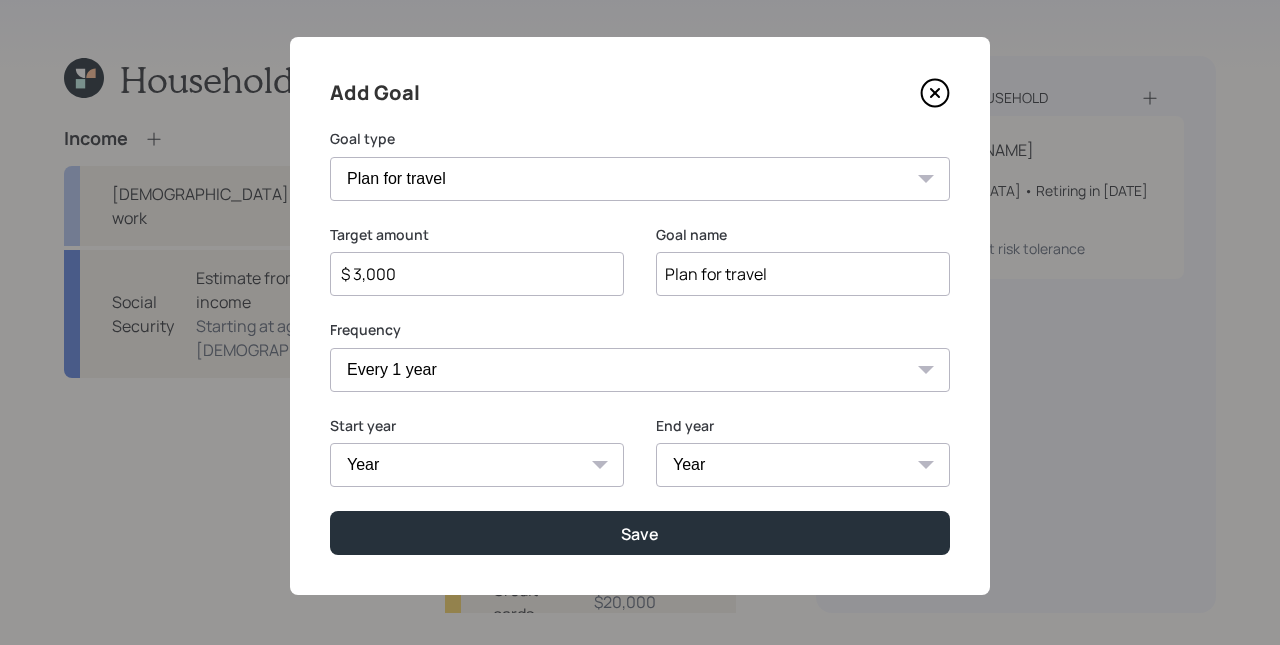 select on "2025" 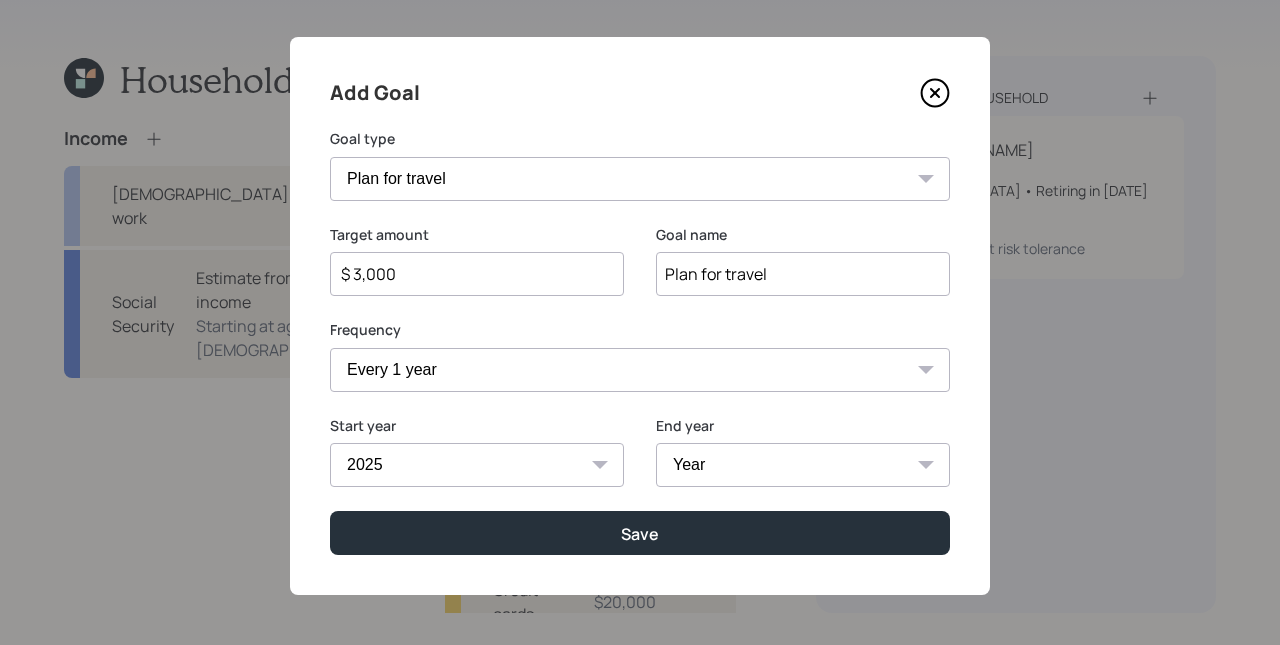 click on "Year [DATE] 2026 2027 2028 2029 2030 2031 2032 2033 2034 2035 2036 2037 2038 2039 2040 2041 2042 2043 2044 2045 2046 2047 2048 2049 2050 2051 2052 2053 2054 2055 2056 2057 2058 2059 2060 2061 2062 2063 2064 2065 2066 2067 2068 2069 2070 2071 2072 2073 2074 2075 2076 2077" at bounding box center (803, 465) 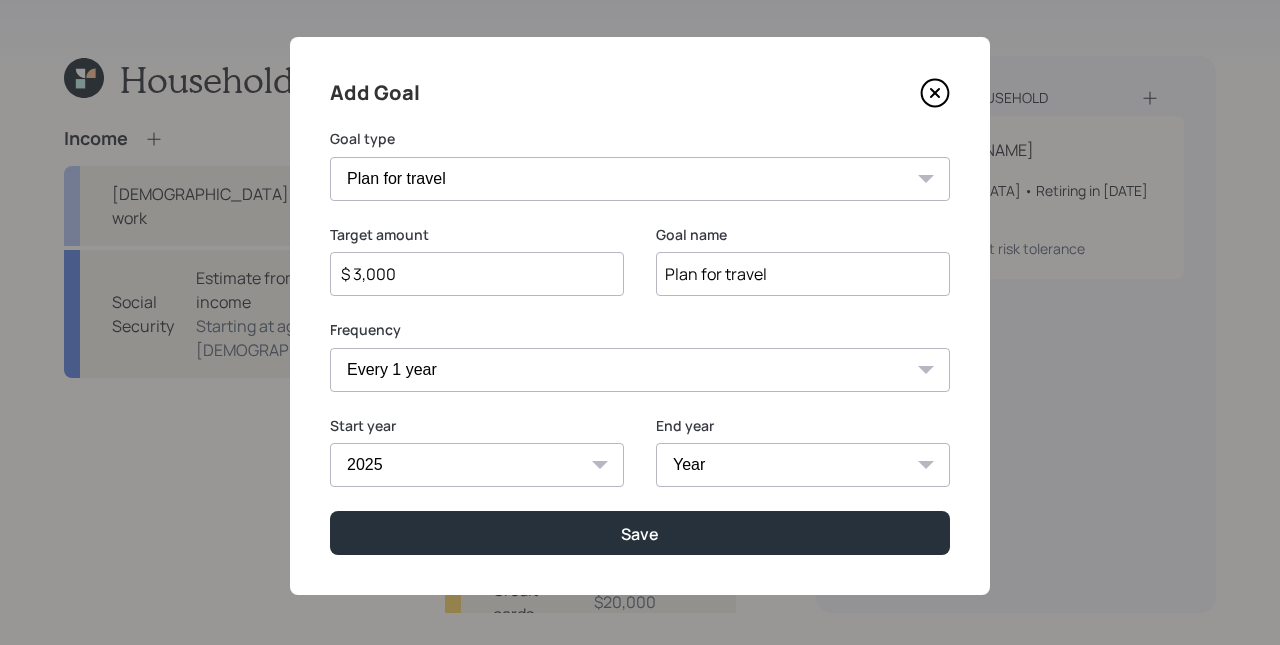 select on "2077" 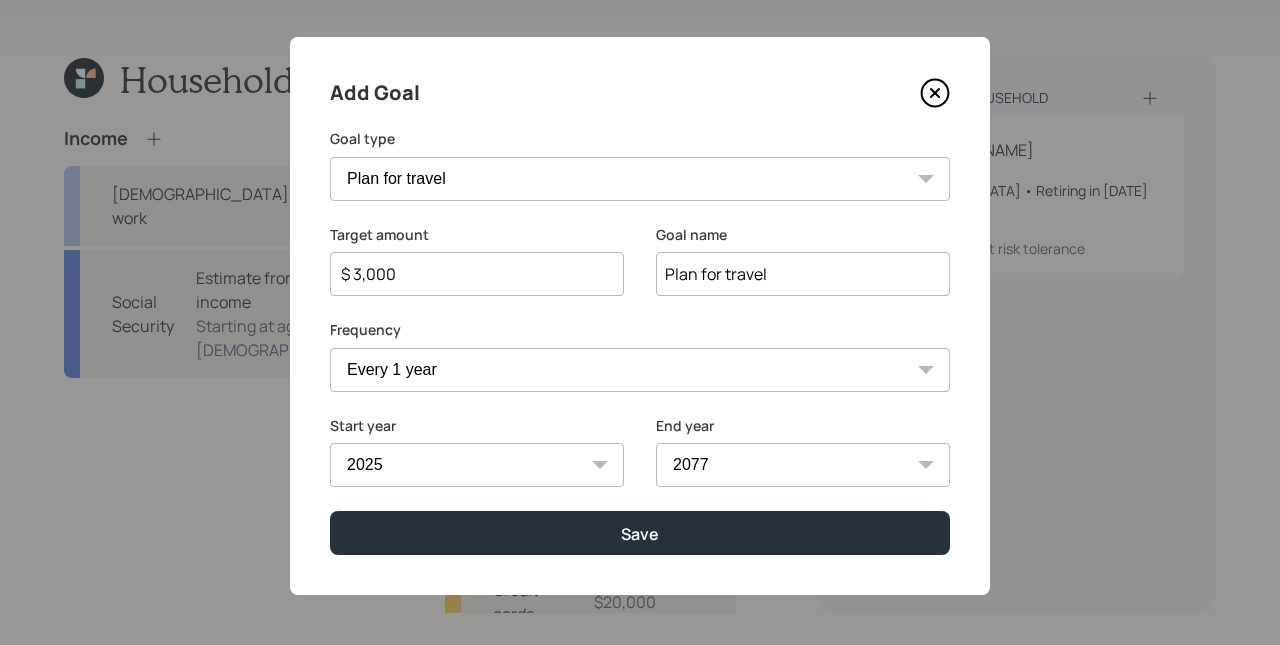 click on "Add Goal Goal type Create an emergency fund Donate to charity Purchase a home Make a purchase Support a dependent Plan for travel Purchase a car Leave an inheritance Other Target amount $ 3,000 Goal name Plan for travel Frequency One time Every 1 year Every 2 years Every 3 years Every 4 years Every 5 years Every 6 years Every 7 years Every 8 years Every 9 years Start year [DATE] 2026 2027 2028 2029 2030 2031 2032 2033 2034 2035 2036 2037 2038 2039 2040 2041 2042 2043 2044 2045 2046 2047 2048 2049 2050 2051 2052 2053 2054 2055 2056 2057 2058 2059 2060 2061 2062 2063 2064 2065 2066 2067 2068 2069 2070 2071 2072 2073 2074 2075 2076 2077 End year [DATE] 2026 2027 2028 2029 2030 2031 2032 2033 2034 2035 2036 2037 2038 2039 2040 2041 2042 2043 2044 2045 2046 2047 2048 2049 2050 2051 2052 2053 2054 2055 2056 2057 2058 2059 2060 2061 2062 2063 2064 2065 2066 2067 2068 2069 2070 2071 2072 2073 2074 2075 2076 2077 Save" at bounding box center (640, 316) 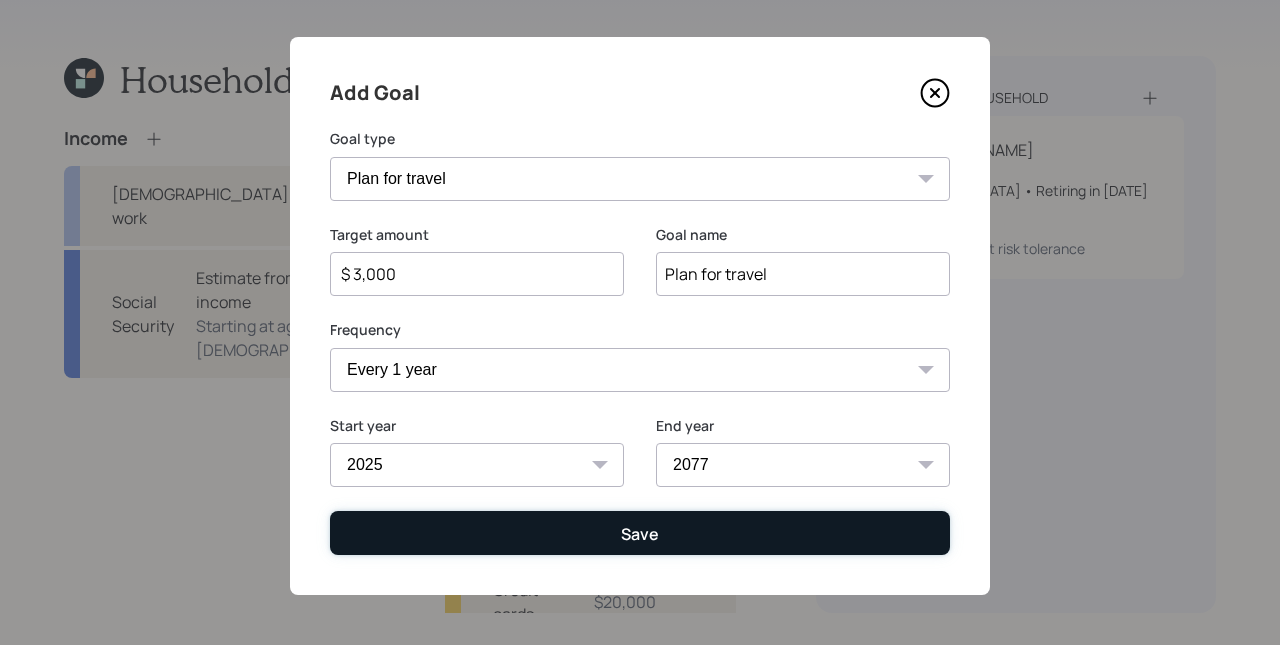 click on "Save" at bounding box center [640, 532] 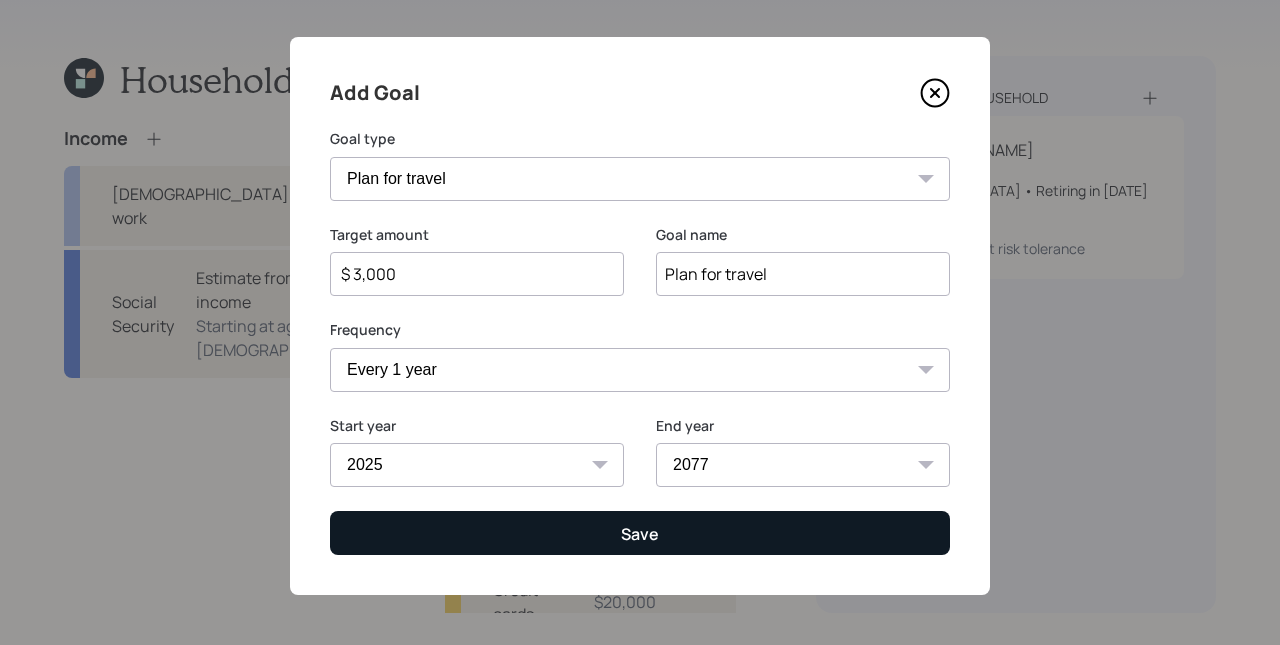 type on "$" 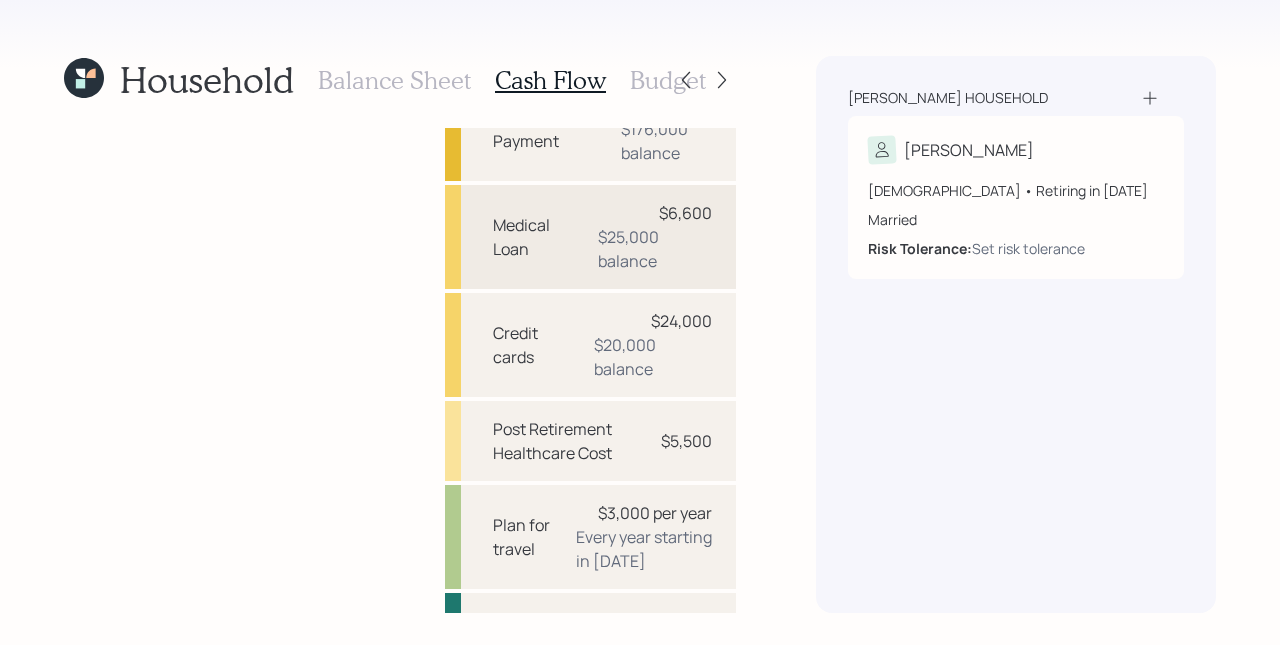 scroll, scrollTop: 0, scrollLeft: 0, axis: both 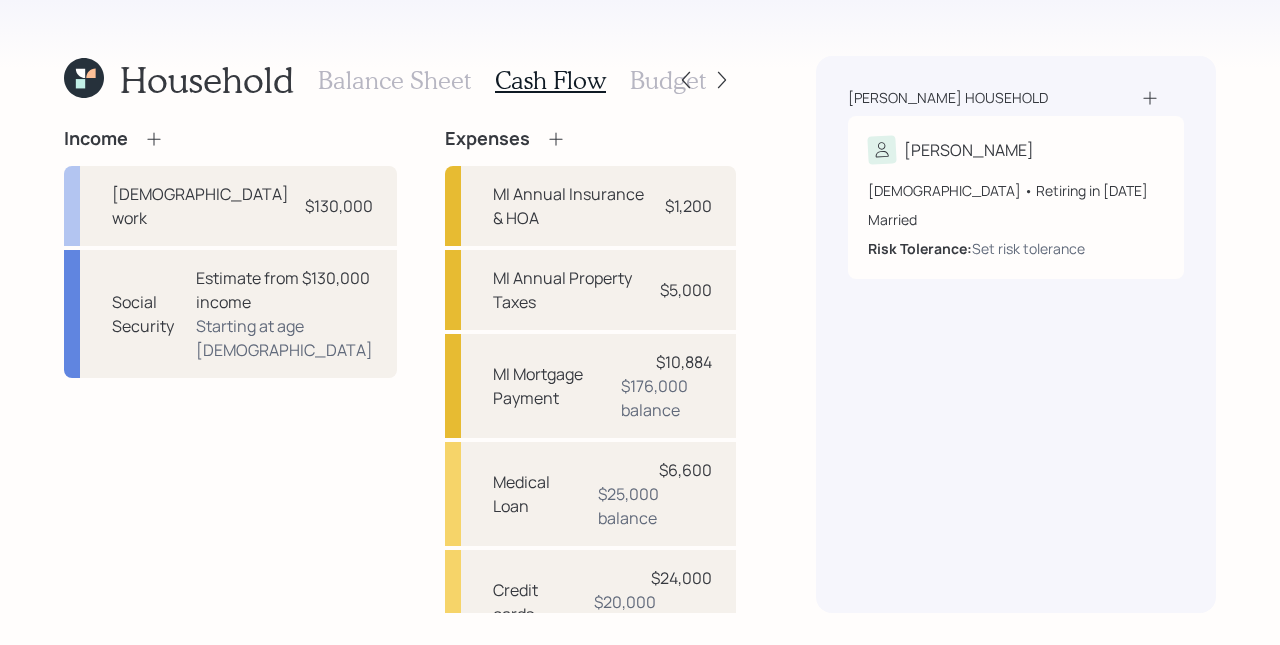 click 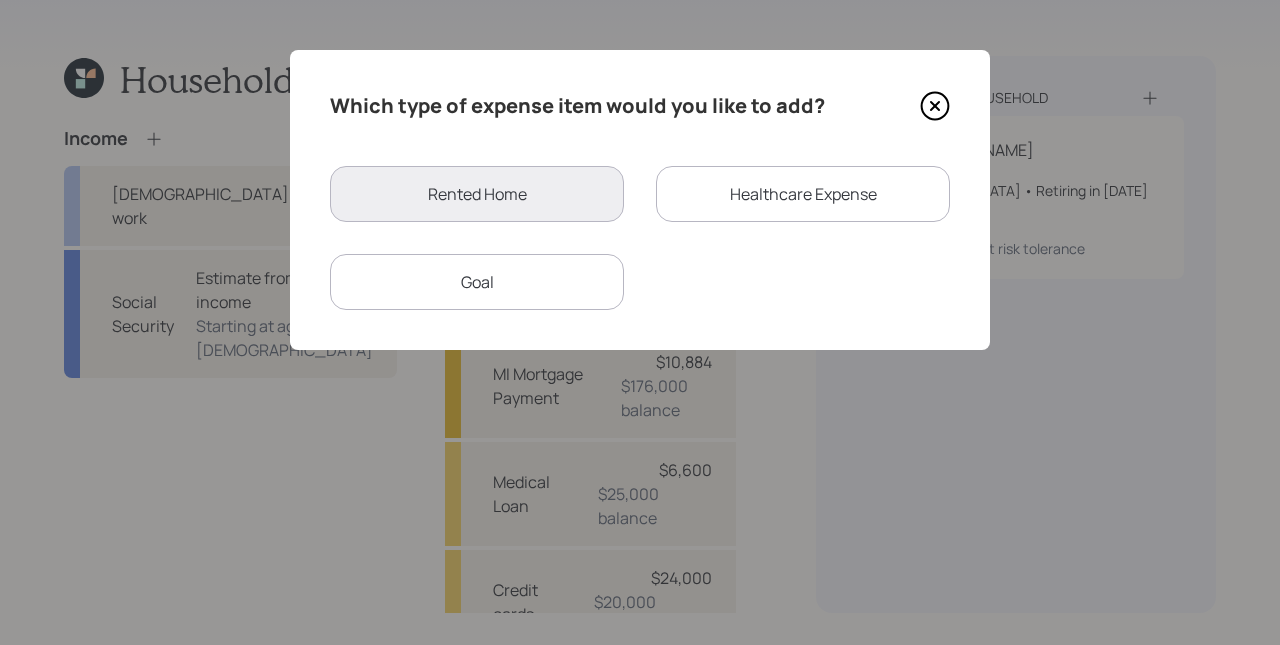 click on "Goal" at bounding box center [477, 282] 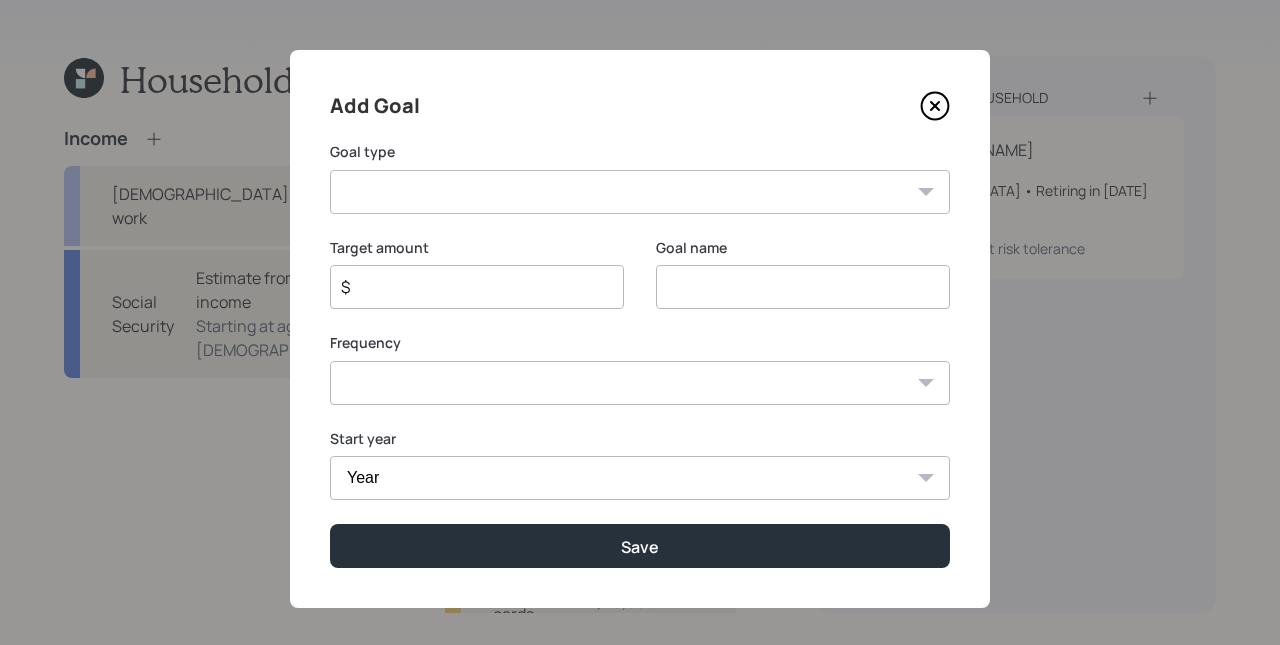 click on "Create an emergency fund Donate to charity Purchase a home Make a purchase Support a dependent Plan for travel Purchase a car Leave an inheritance Other" at bounding box center [640, 192] 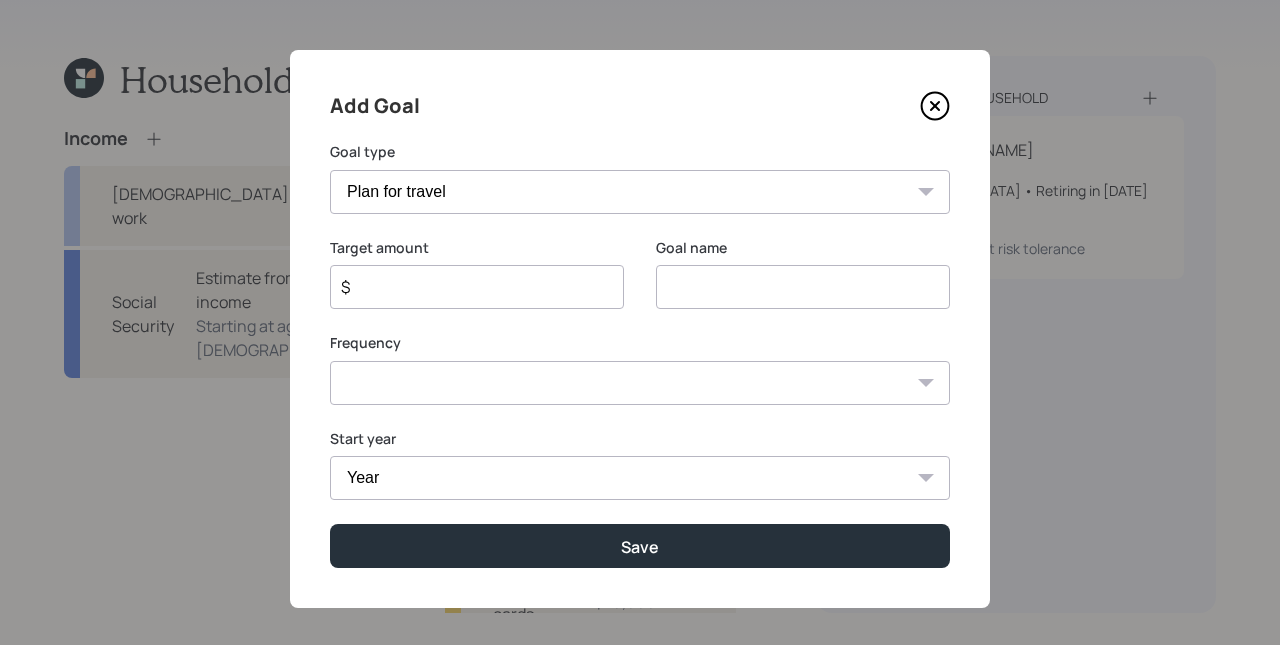 type on "Plan for travel" 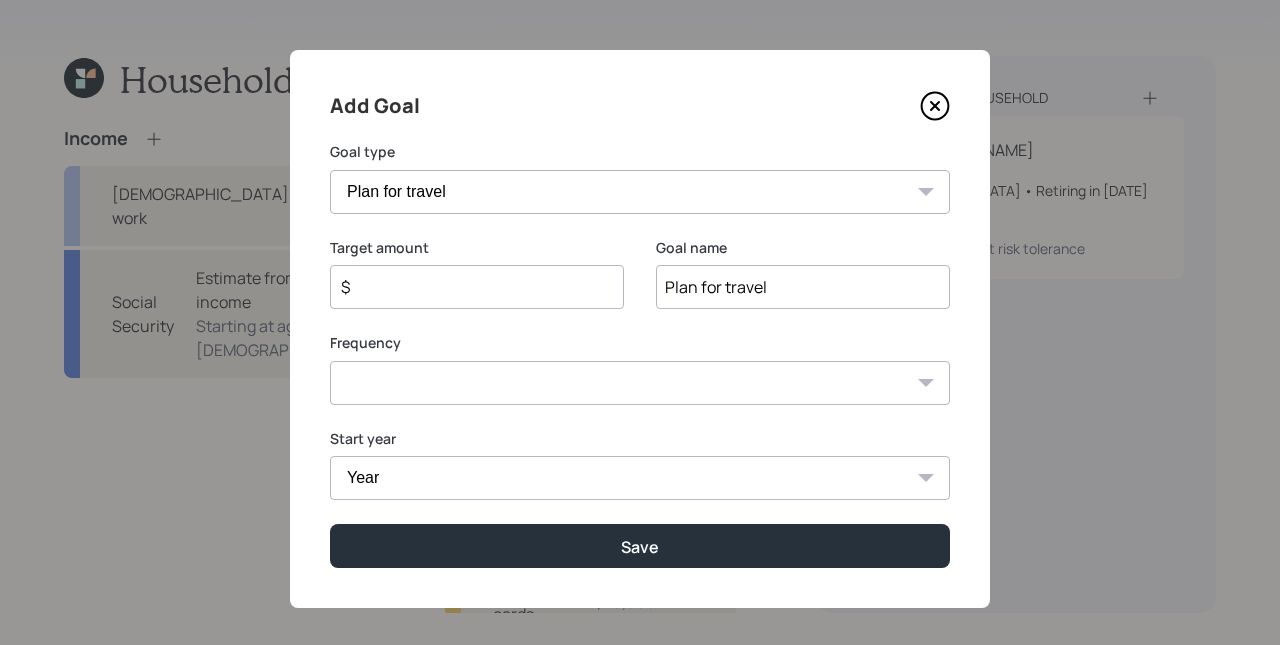 click on "$" at bounding box center (469, 287) 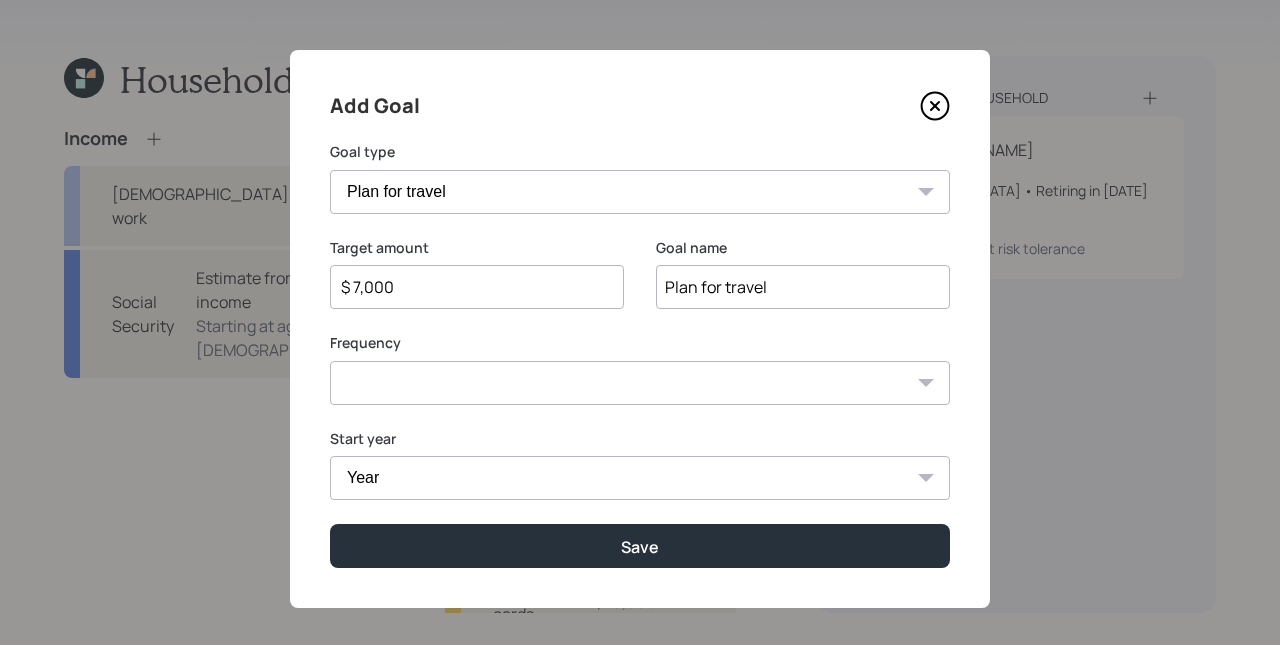 type on "$ 7,000" 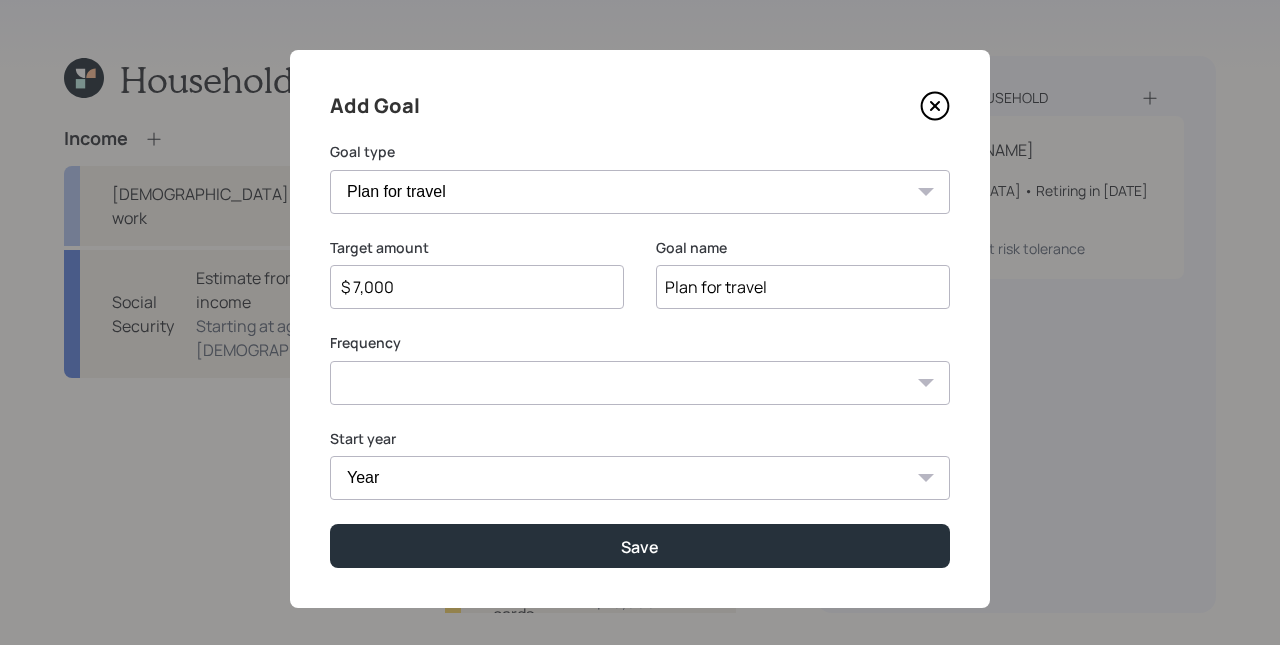 click on "One time Every 1 year Every 2 years Every 3 years Every 4 years Every 5 years Every 6 years Every 7 years Every 8 years Every 9 years" at bounding box center [640, 383] 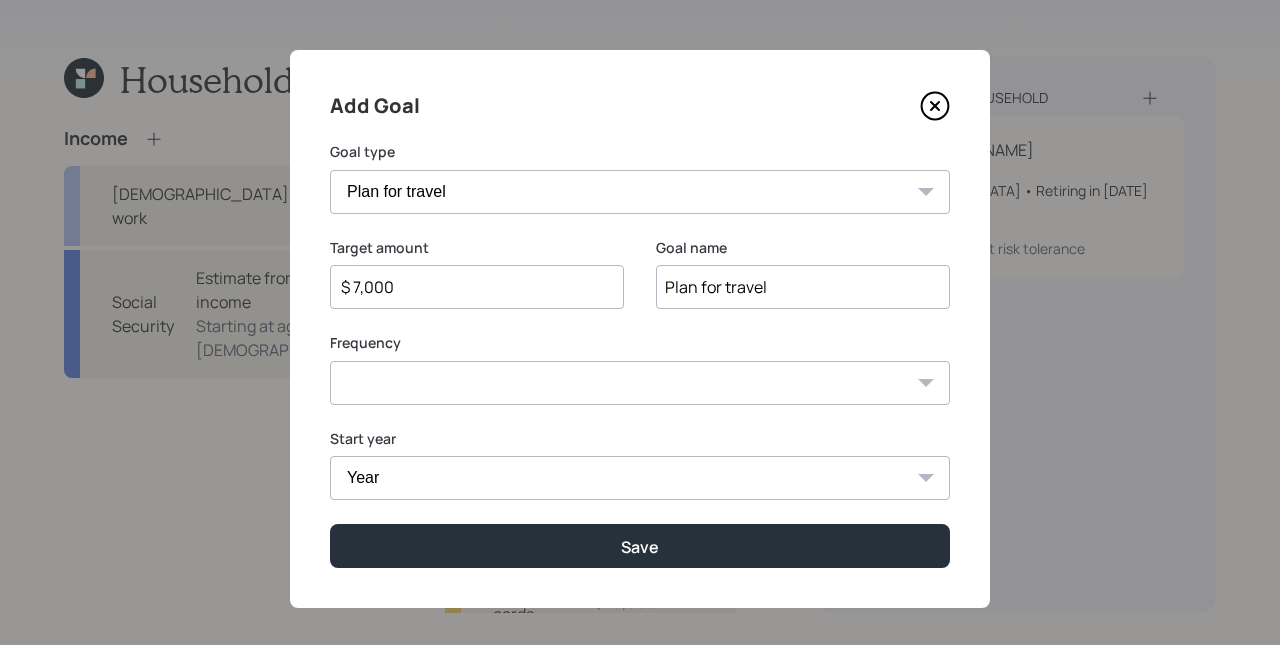 select on "4" 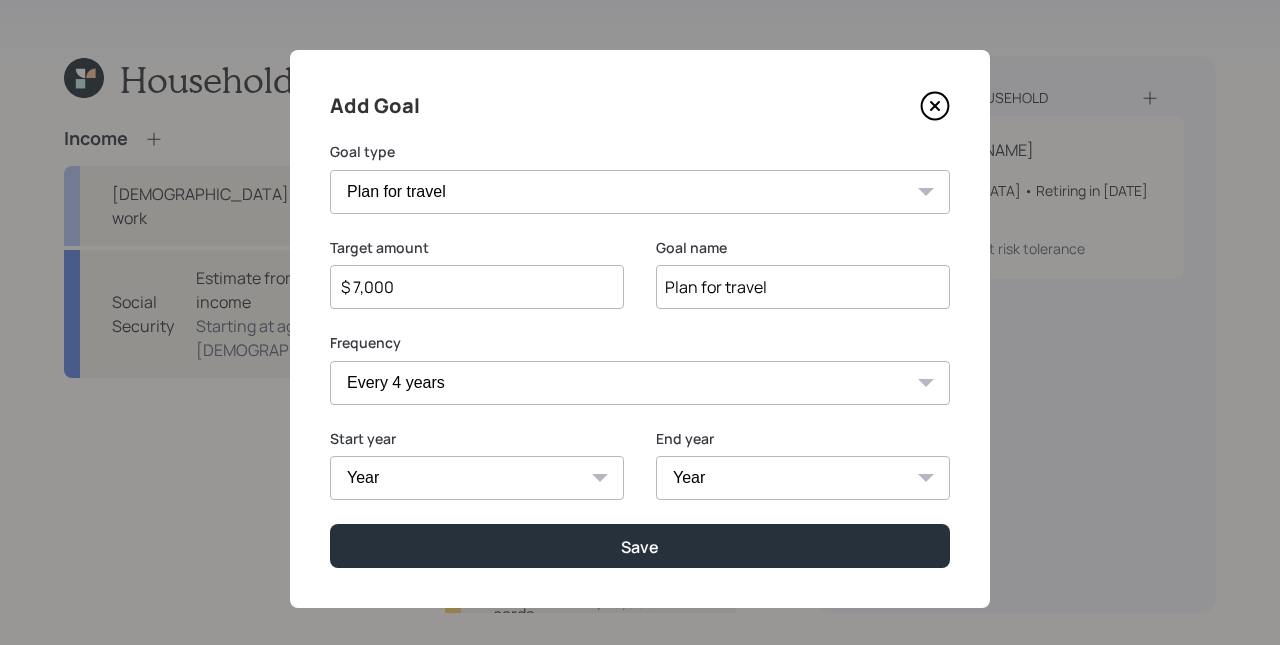 click on "Year [DATE] 2026 2027 2028 2029 2030 2031 2032 2033 2034 2035 2036 2037 2038 2039 2040 2041 2042 2043 2044 2045 2046 2047 2048 2049 2050 2051 2052 2053 2054 2055 2056 2057 2058 2059 2060 2061 2062 2063 2064 2065 2066 2067 2068 2069 2070 2071 2072 2073 2074 2075 2076 2077" at bounding box center [477, 478] 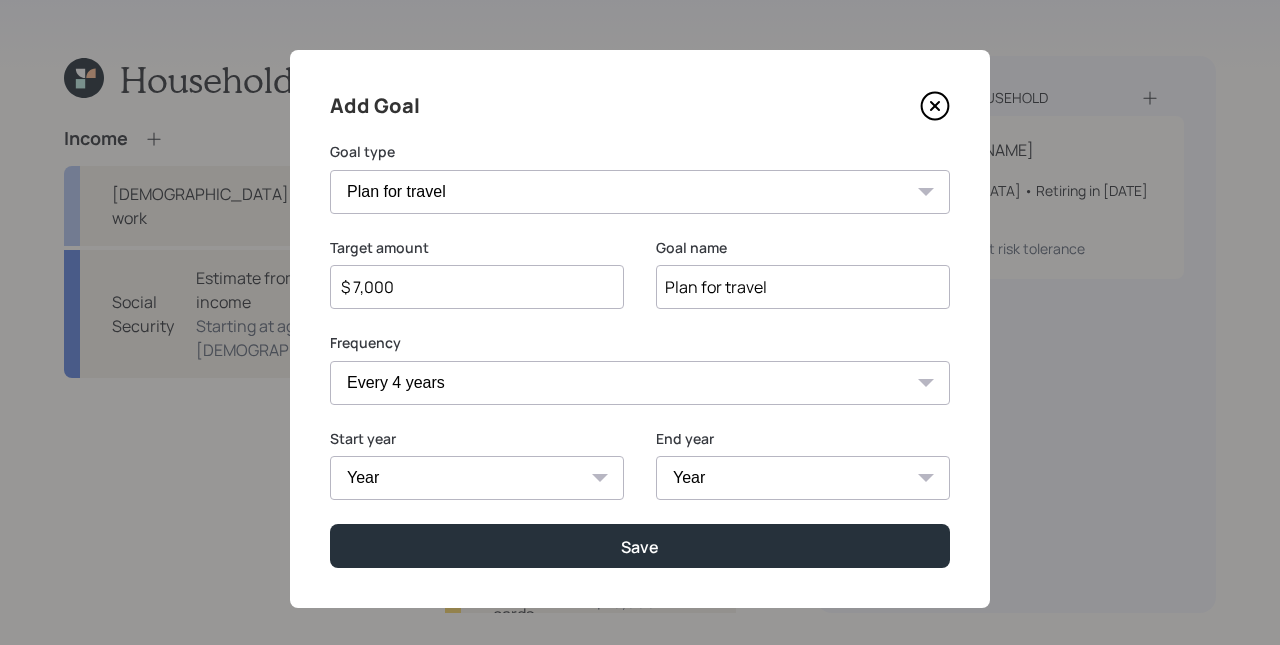 select on "2025" 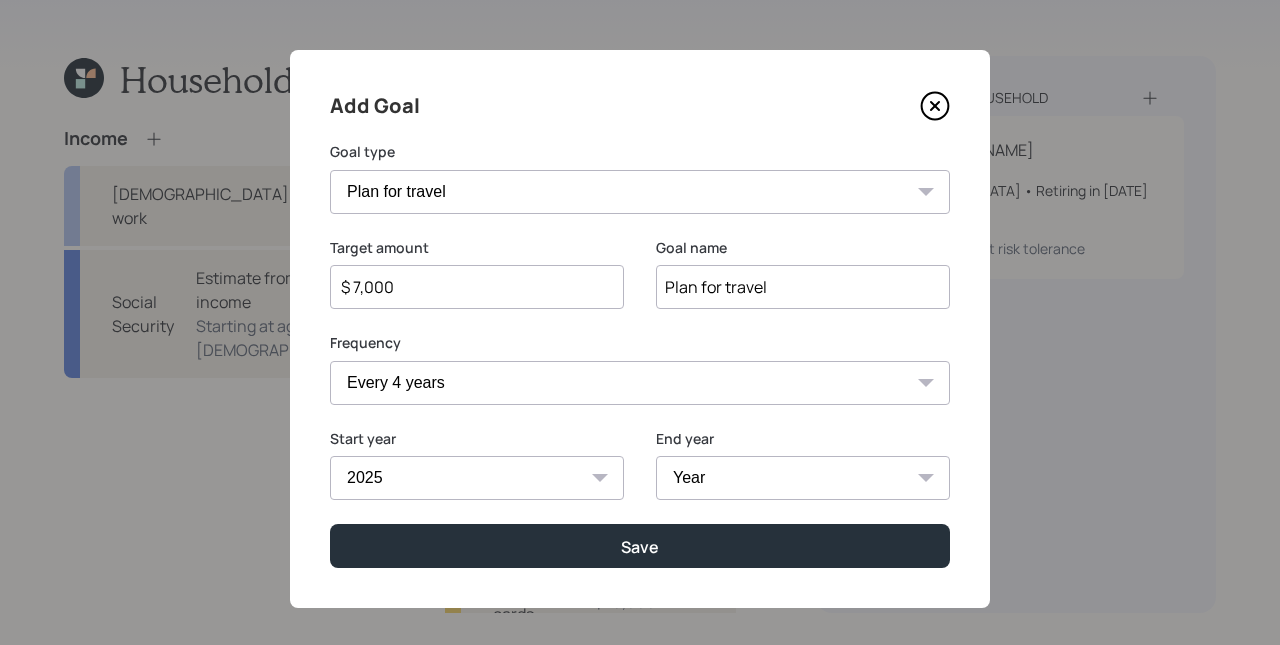 click on "Year [DATE] 2026 2027 2028 2029 2030 2031 2032 2033 2034 2035 2036 2037 2038 2039 2040 2041 2042 2043 2044 2045 2046 2047 2048 2049 2050 2051 2052 2053 2054 2055 2056 2057 2058 2059 2060 2061 2062 2063 2064 2065 2066 2067 2068 2069 2070 2071 2072 2073 2074 2075 2076 2077" at bounding box center [803, 478] 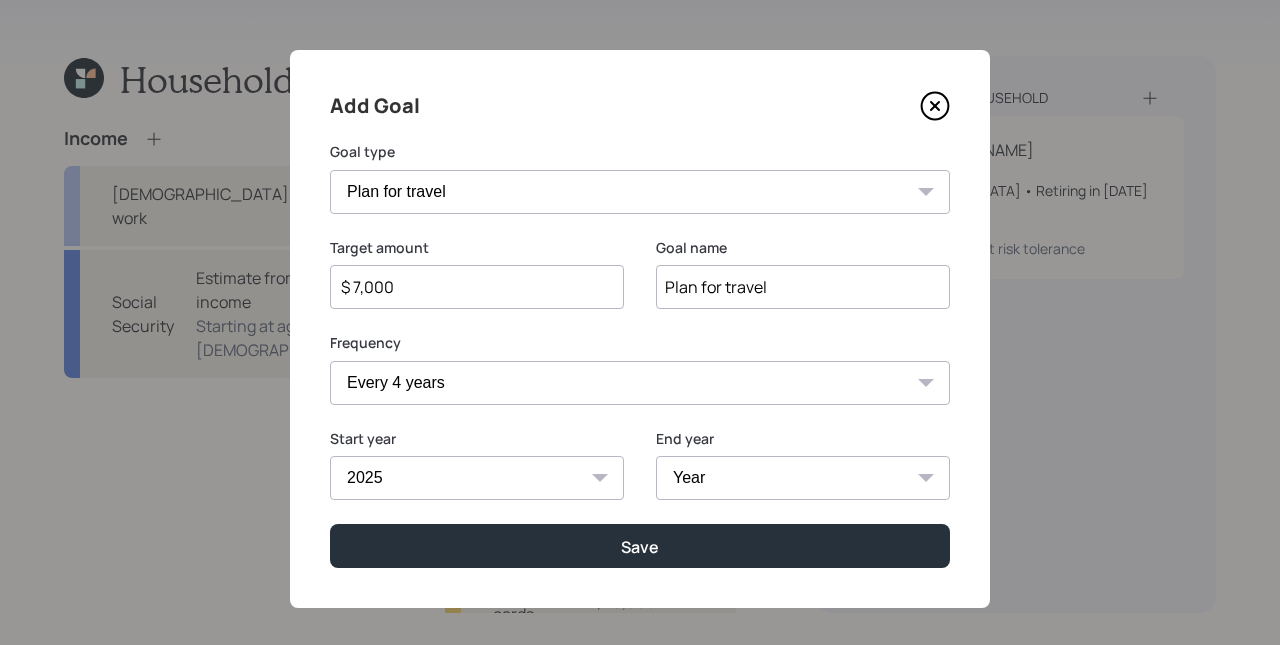 select on "2077" 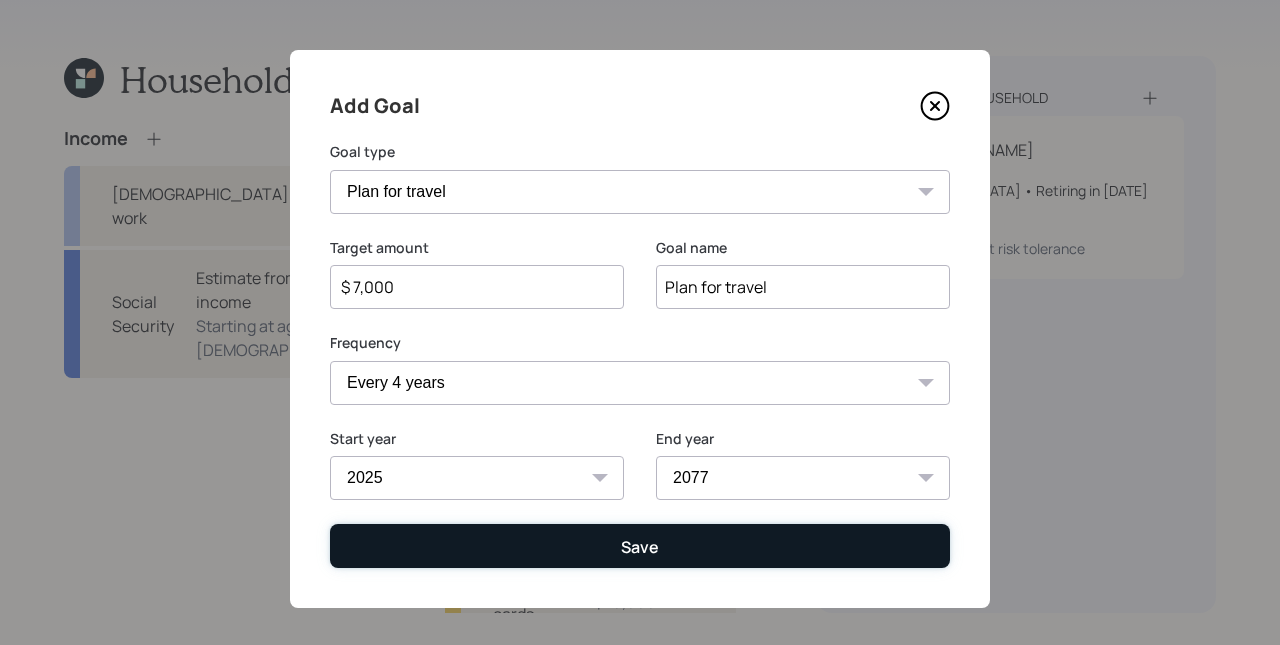 click on "Save" at bounding box center (640, 545) 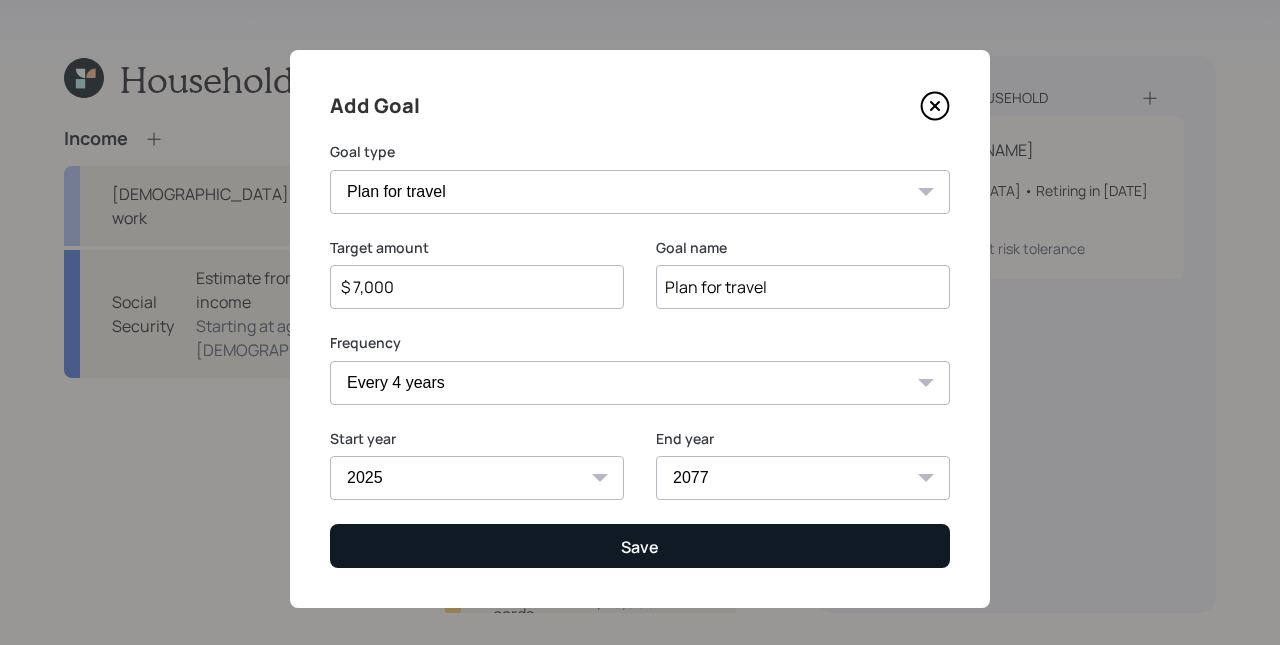 type on "$" 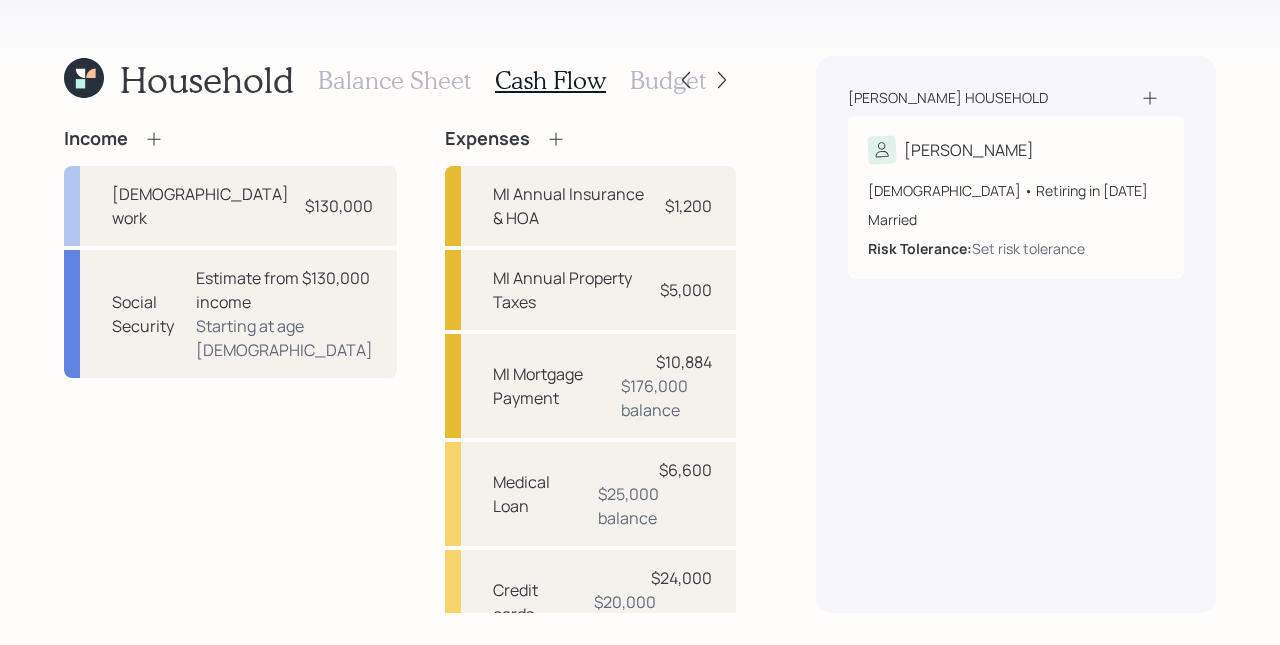click on "Budget" at bounding box center (668, 80) 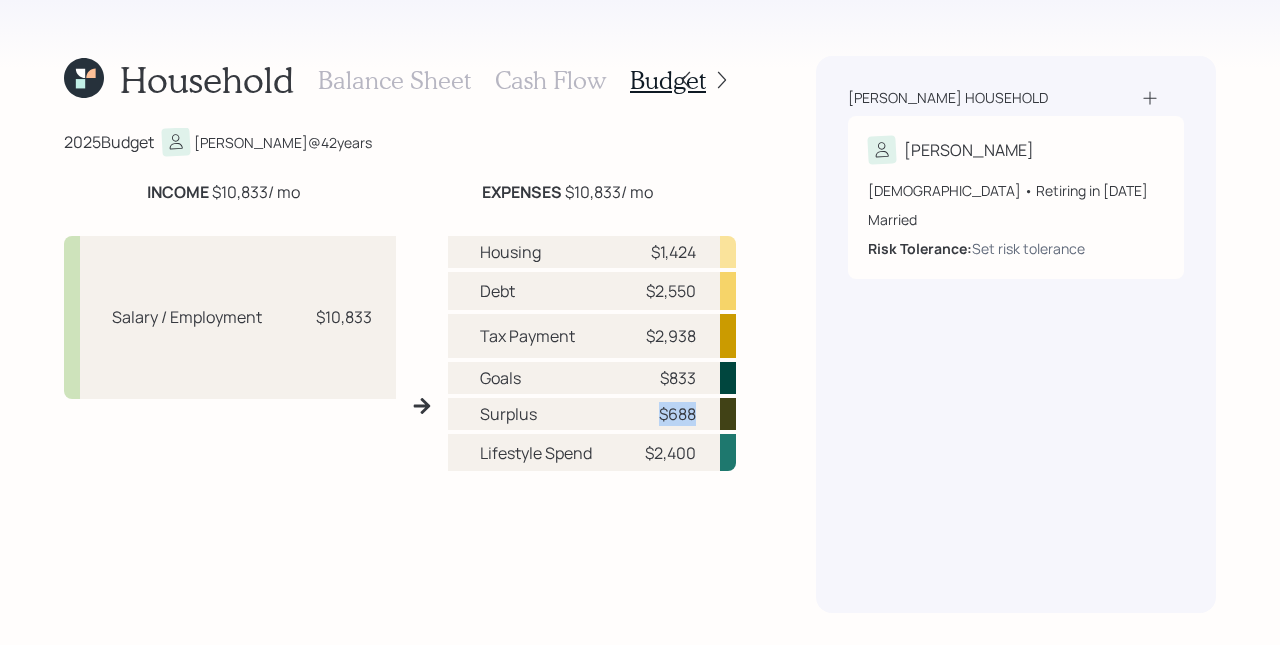 drag, startPoint x: 699, startPoint y: 414, endPoint x: 645, endPoint y: 414, distance: 54 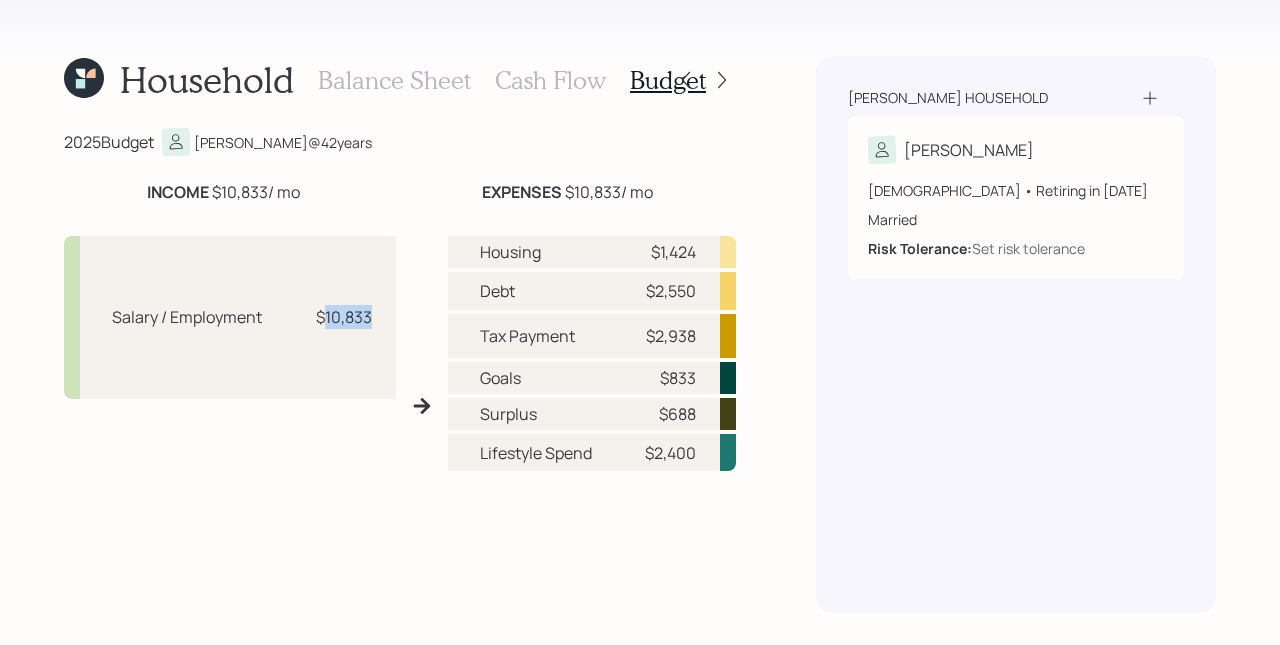 drag, startPoint x: 321, startPoint y: 317, endPoint x: 387, endPoint y: 312, distance: 66.189125 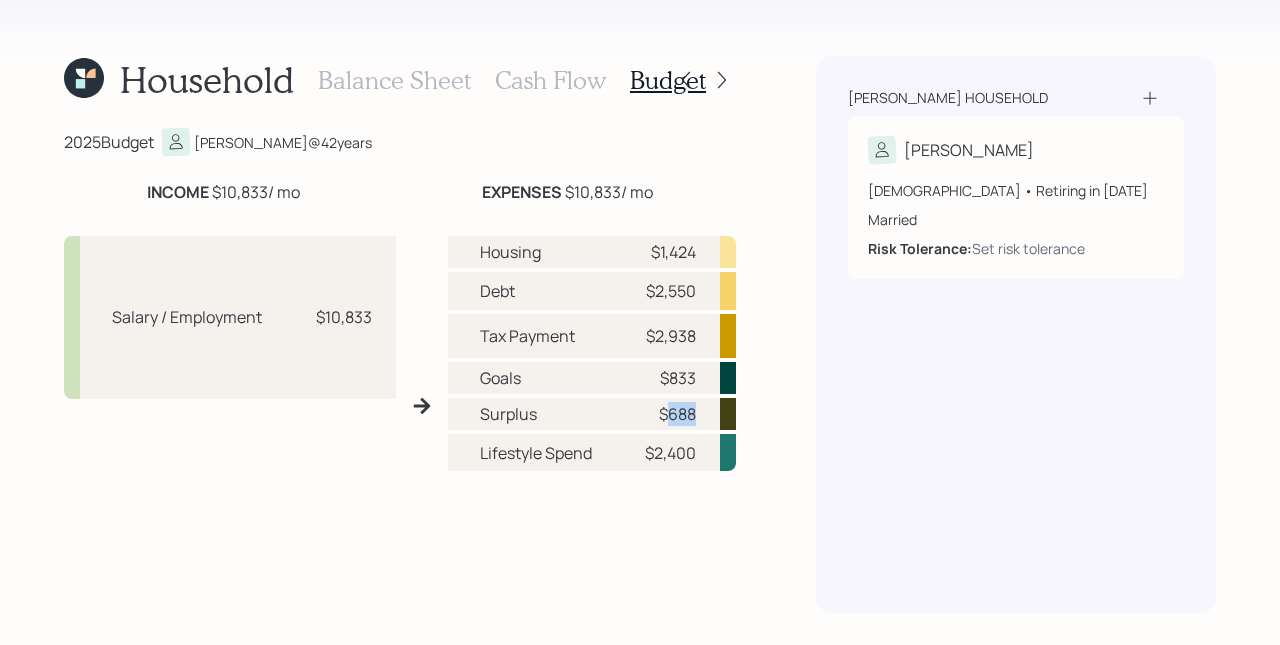 drag, startPoint x: 662, startPoint y: 420, endPoint x: 703, endPoint y: 417, distance: 41.109608 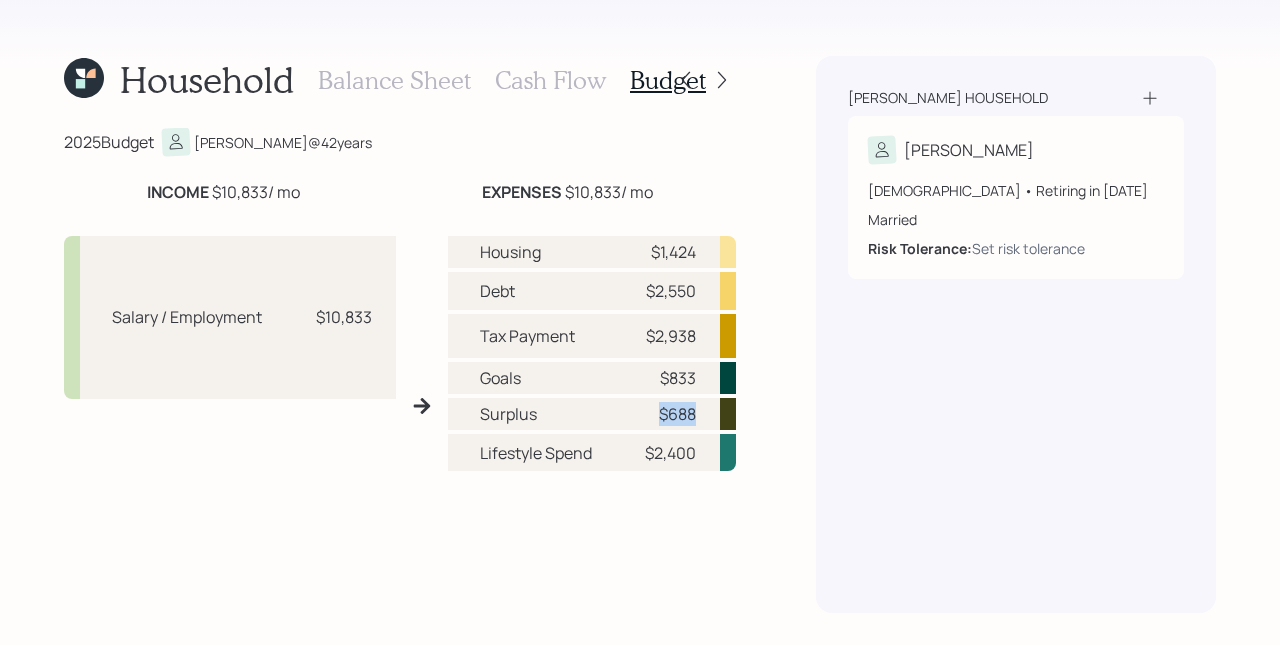 drag, startPoint x: 684, startPoint y: 418, endPoint x: 649, endPoint y: 421, distance: 35.128338 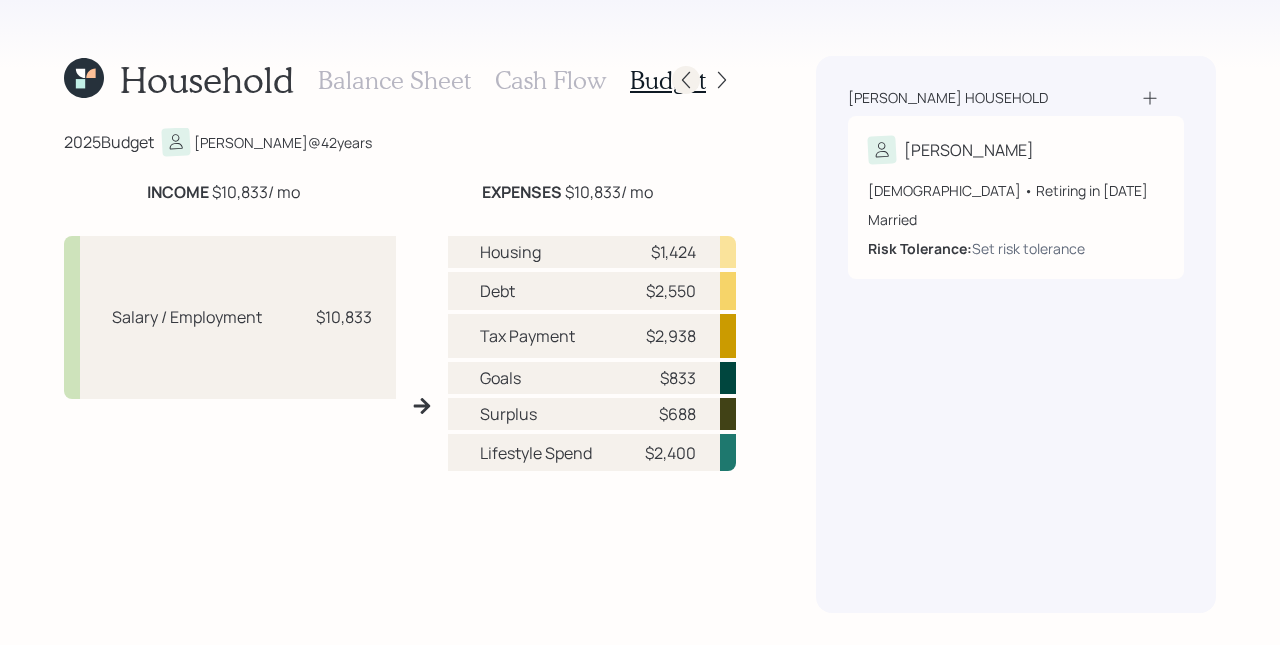 click 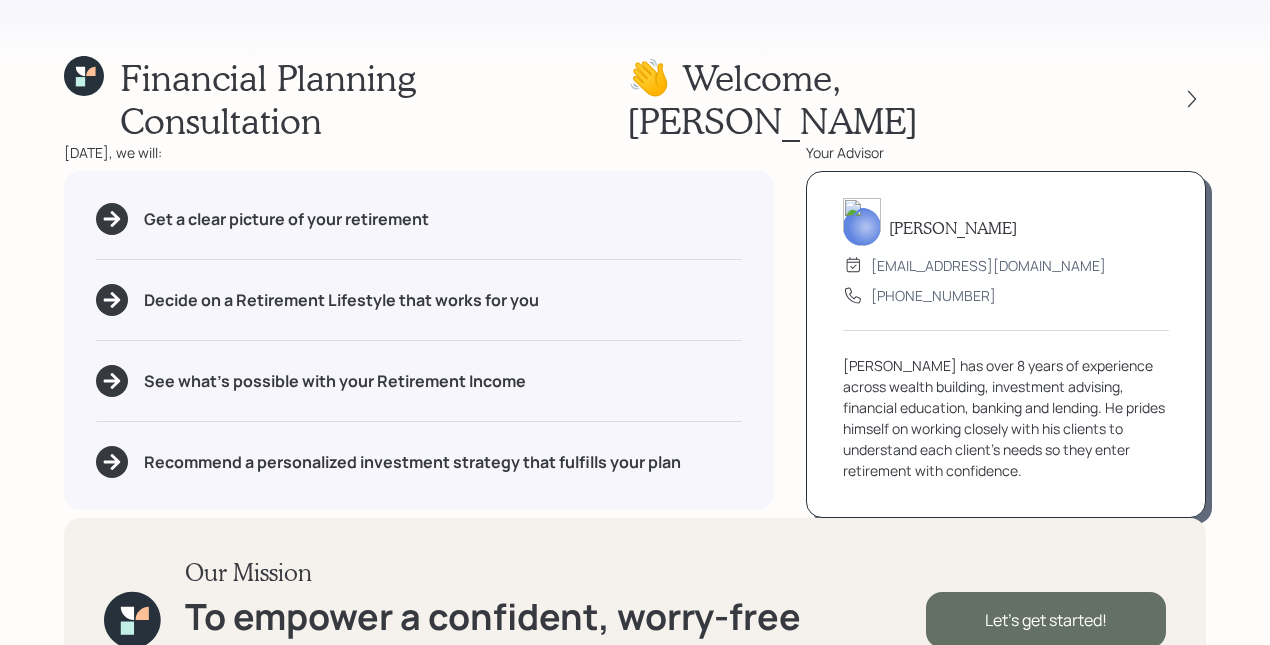click on "Let's get started!" at bounding box center (1046, 620) 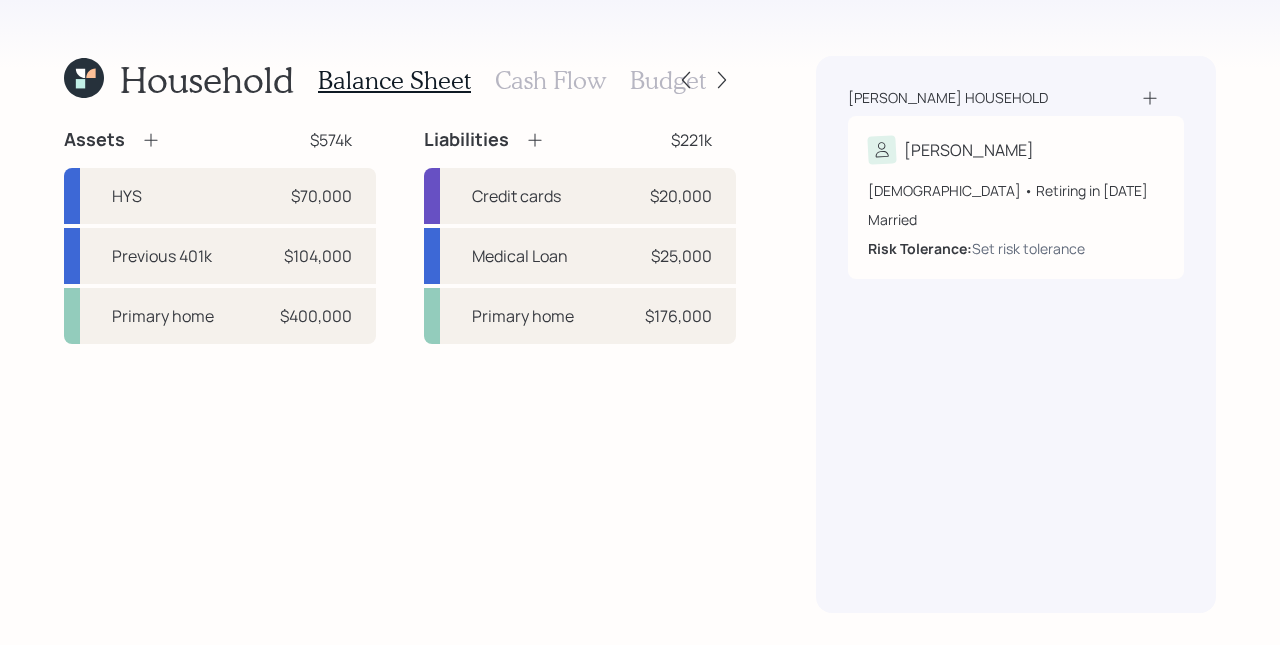 click 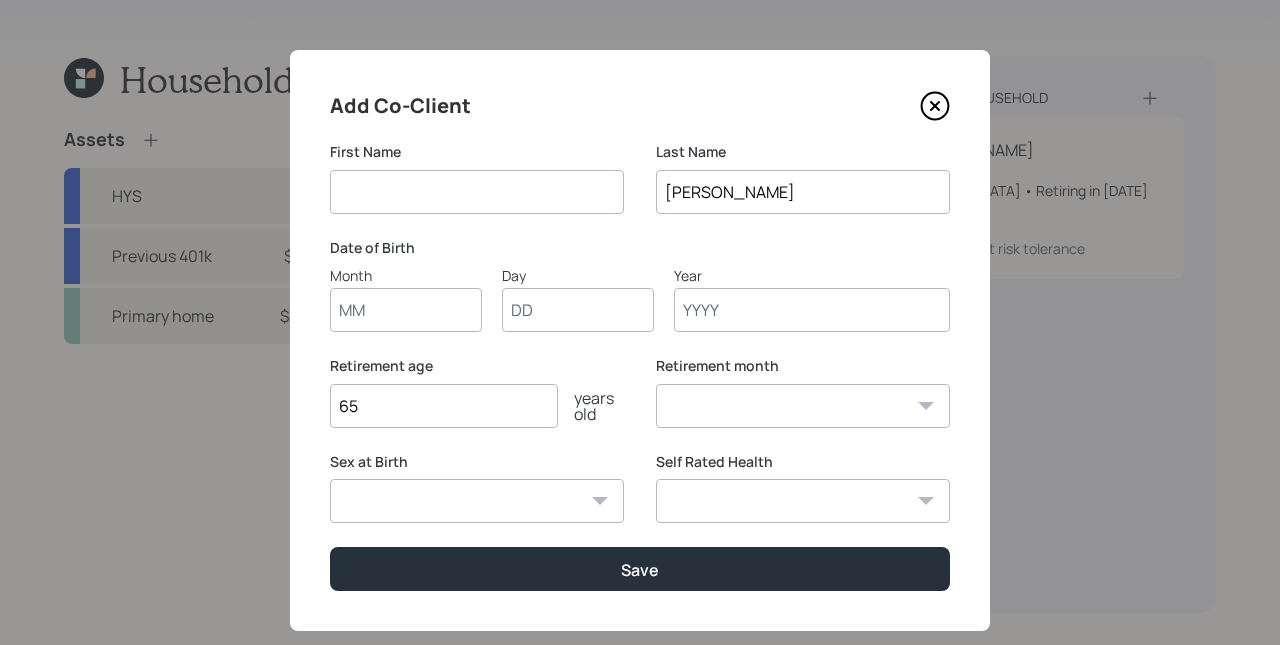 click at bounding box center (477, 192) 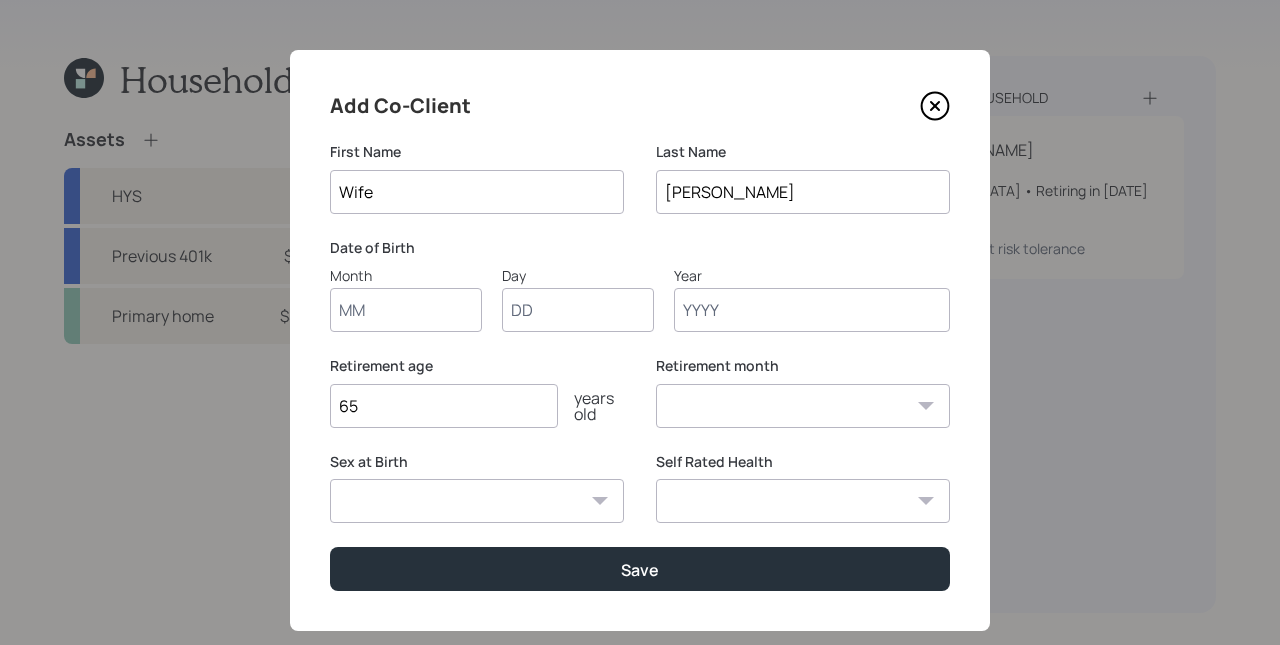 type on "Wife" 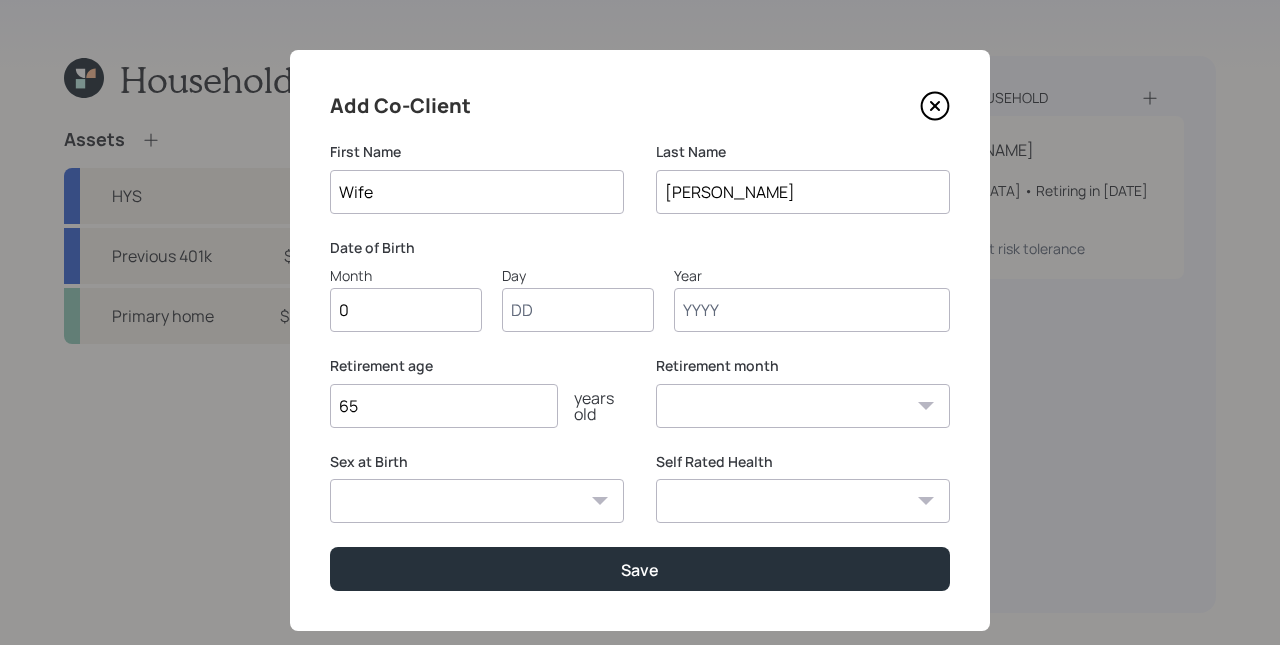 type on "03" 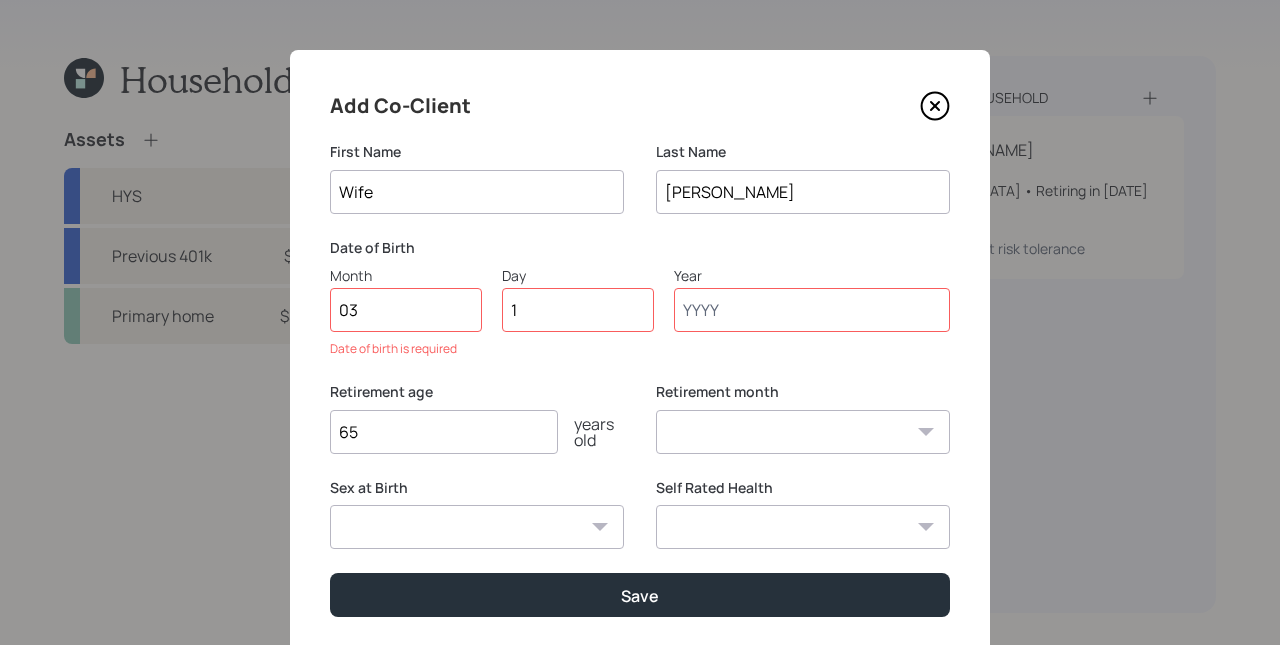 type on "12" 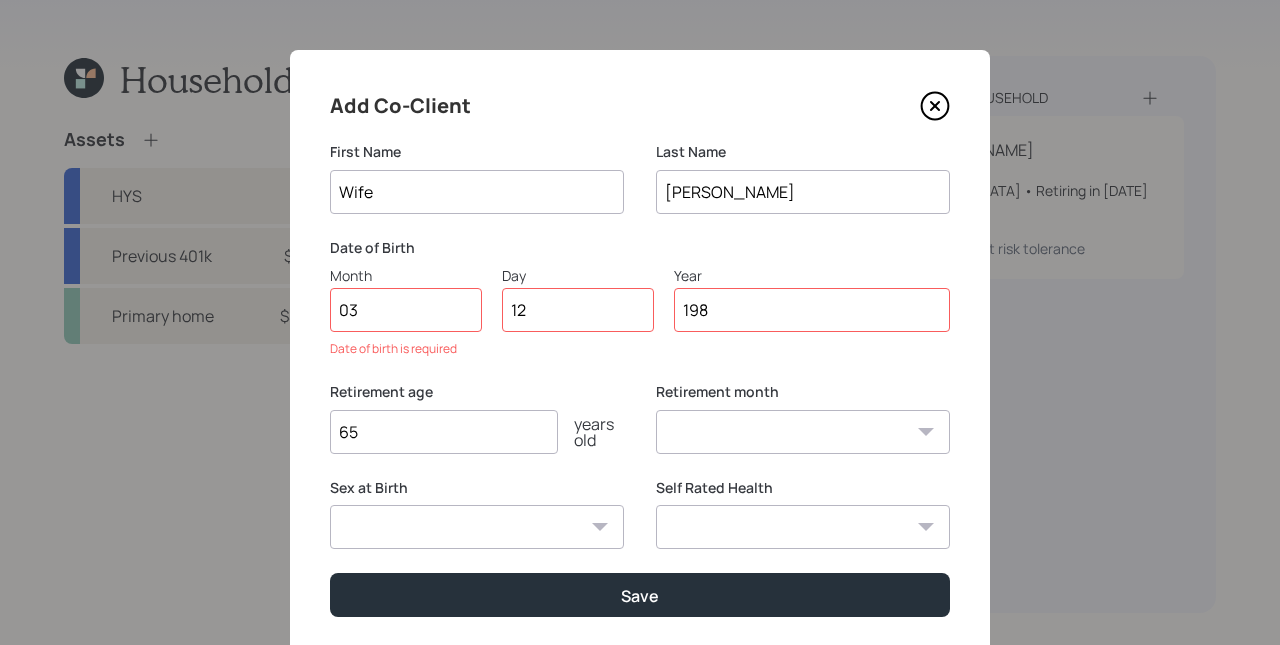 type on "1983" 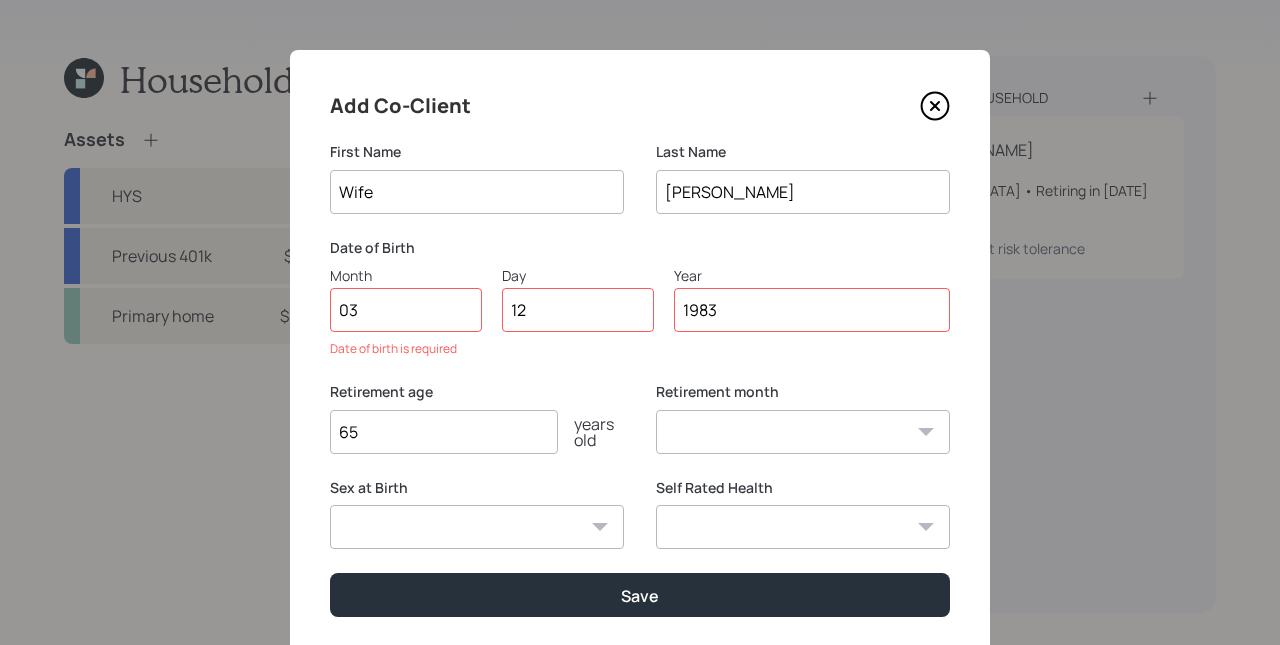 select on "3" 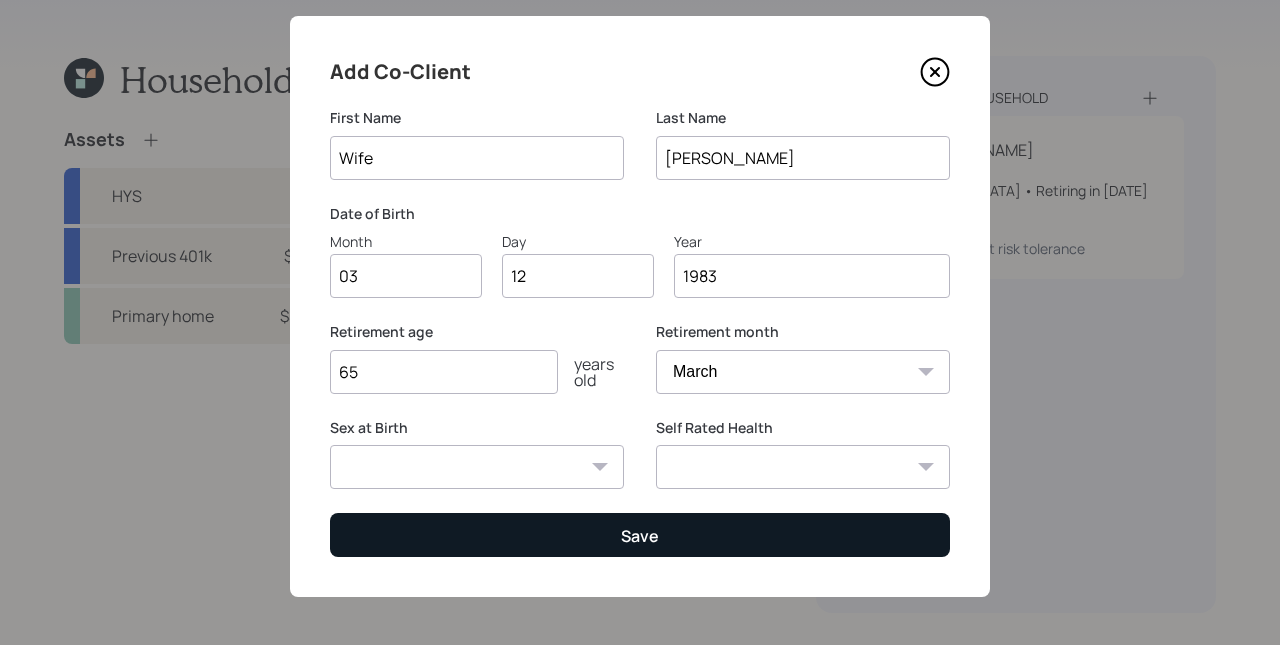 scroll, scrollTop: 36, scrollLeft: 0, axis: vertical 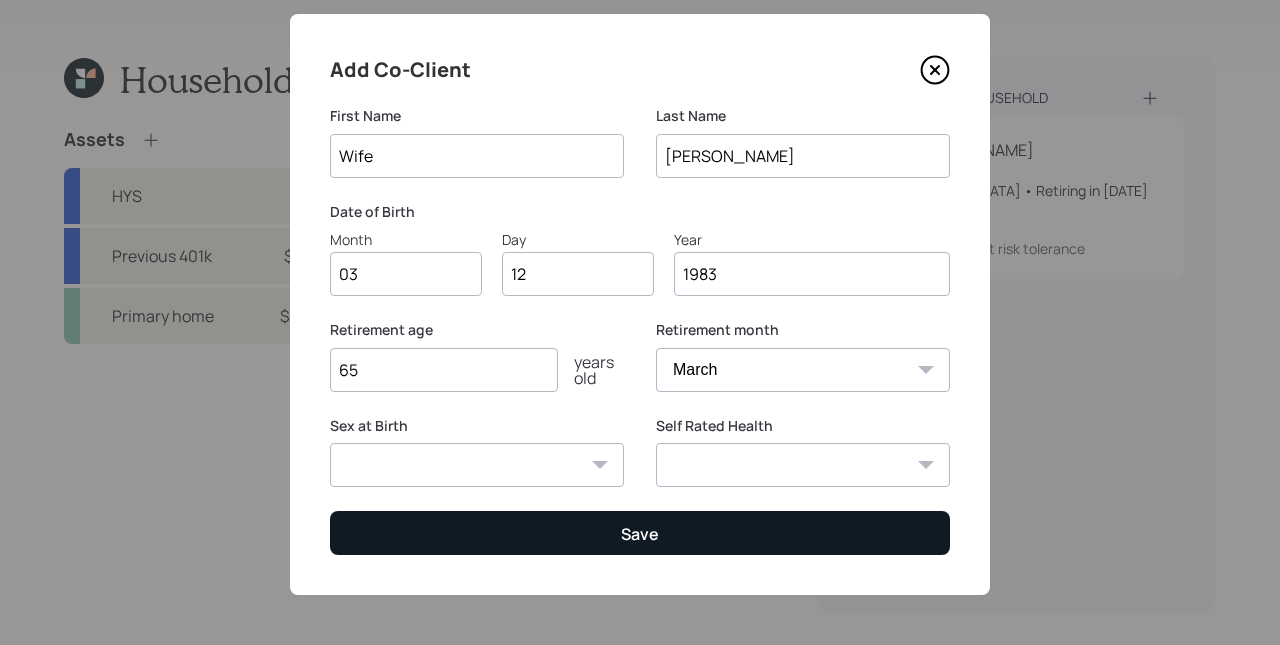 type on "1983" 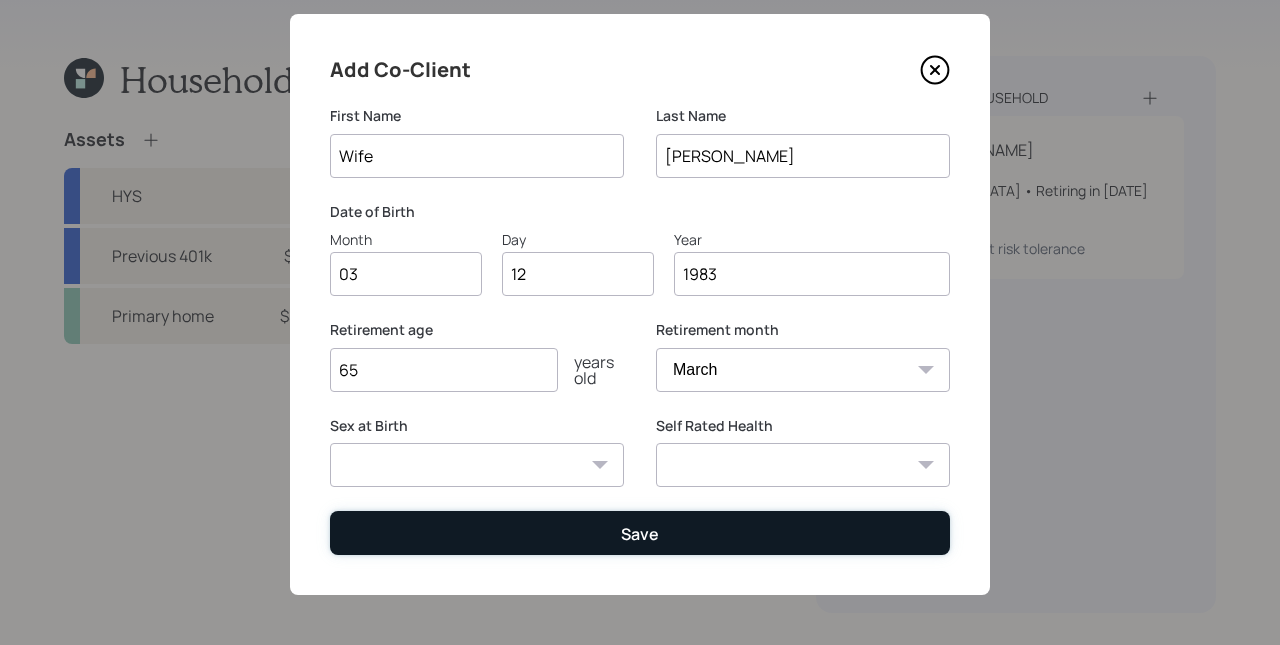 click on "Save" at bounding box center (640, 532) 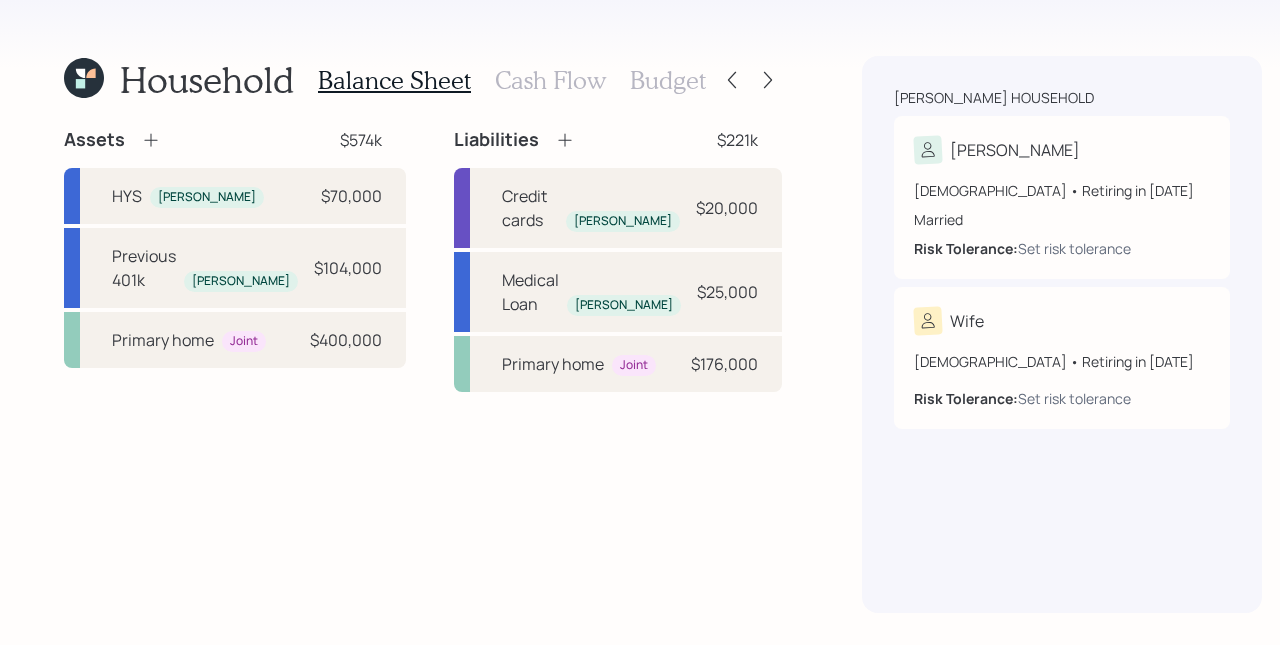click on "Cash Flow" at bounding box center [550, 80] 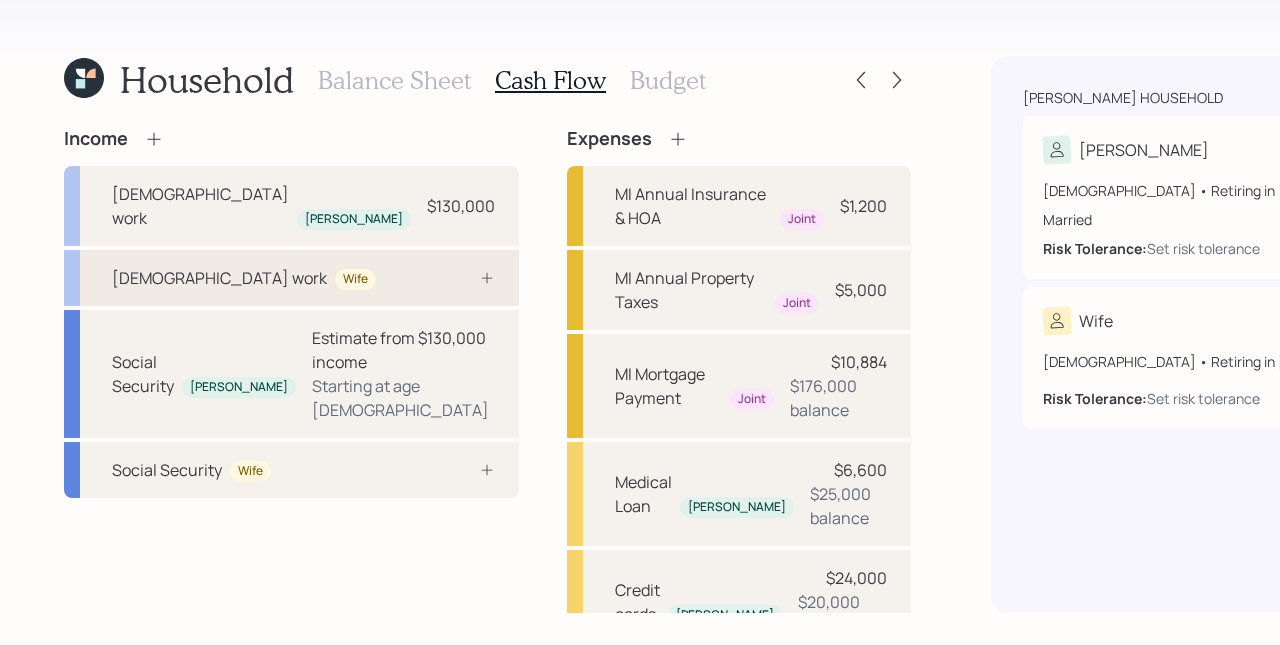 click on "[DEMOGRAPHIC_DATA] work Wife" at bounding box center [291, 278] 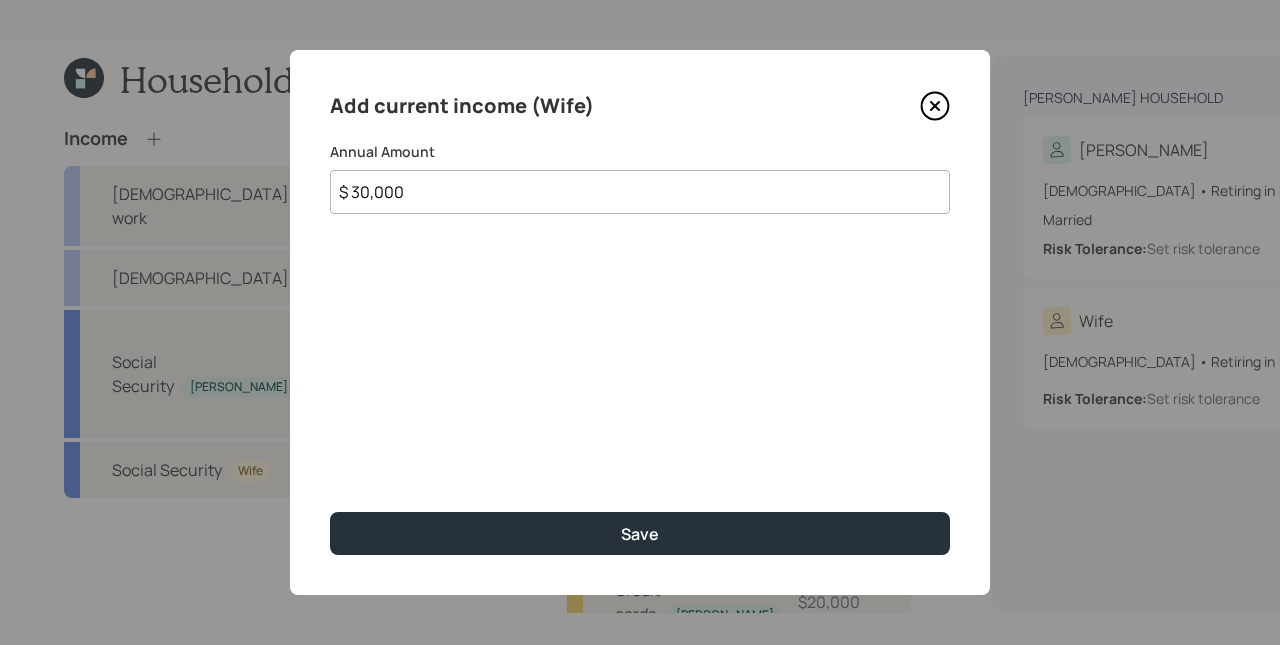 type on "$ 30,000" 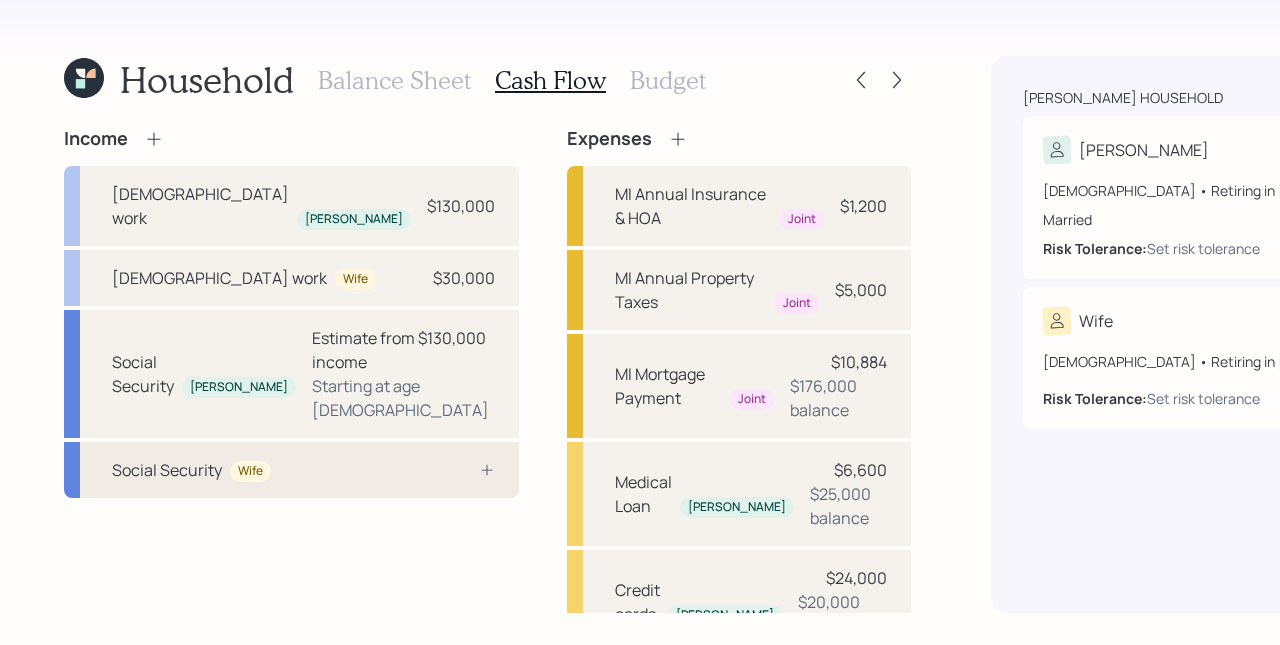 click on "Social Security Wife" at bounding box center (291, 470) 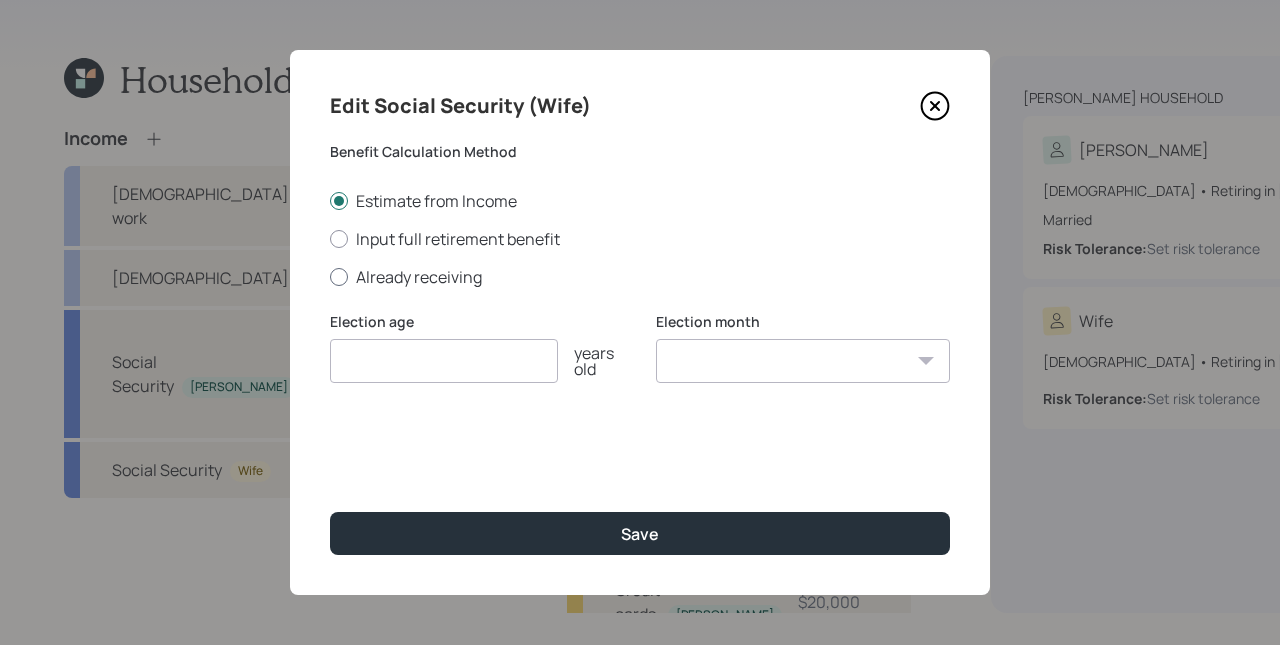 click on "Already receiving" at bounding box center [640, 277] 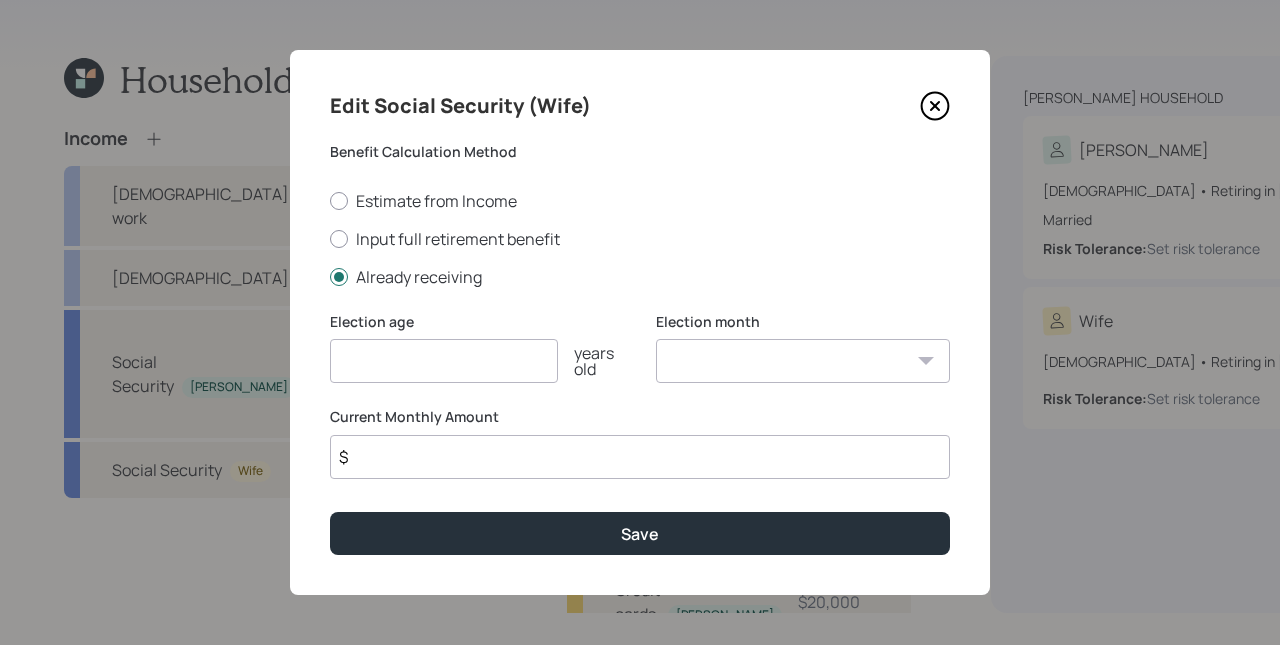 click at bounding box center [444, 361] 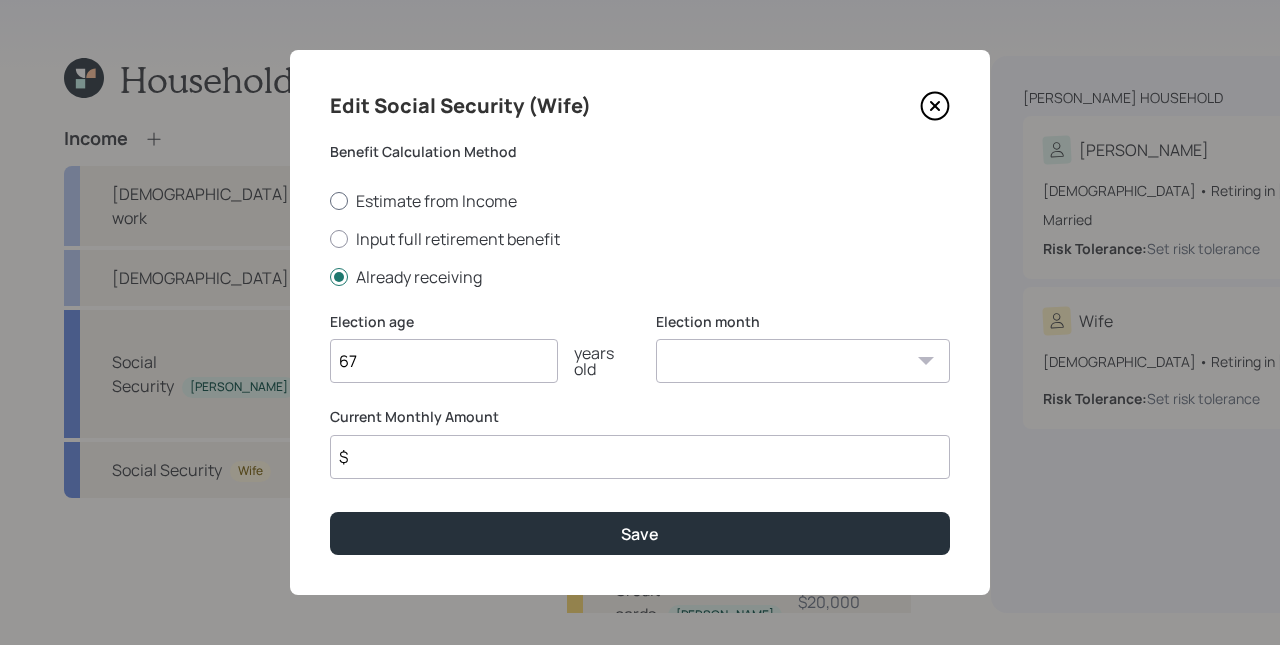 type on "67" 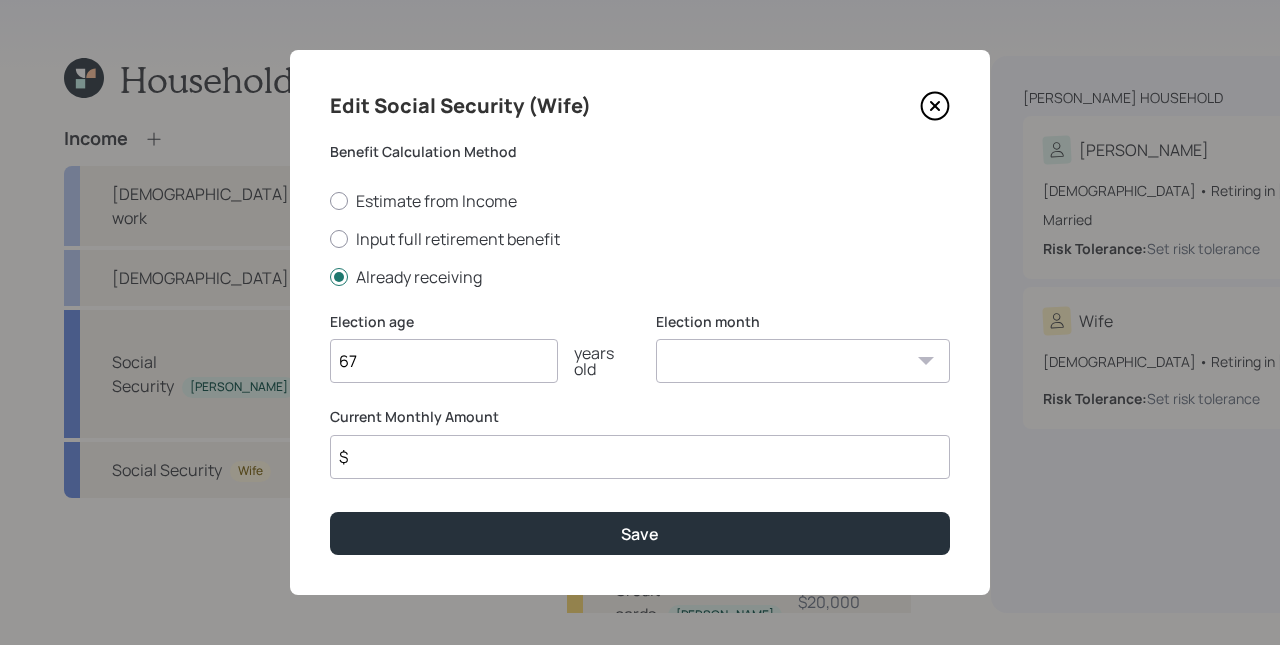 drag, startPoint x: 494, startPoint y: 198, endPoint x: 551, endPoint y: 264, distance: 87.20665 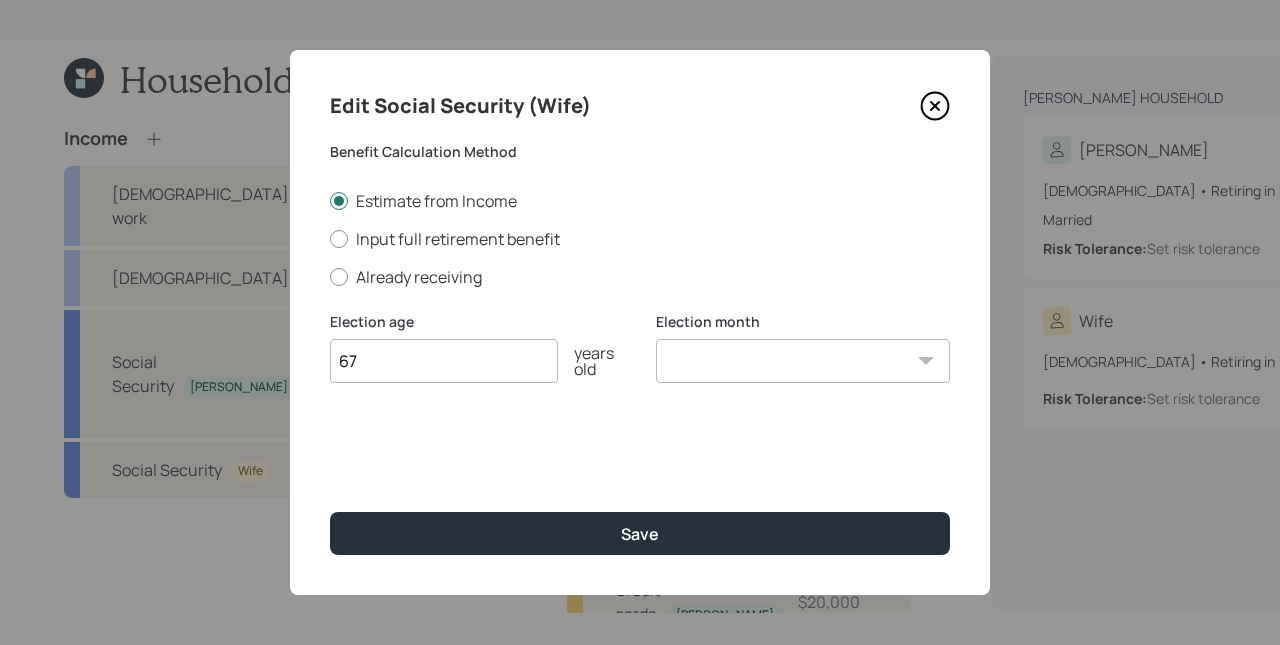 click on "January February March April May June July August September October November December" at bounding box center (803, 361) 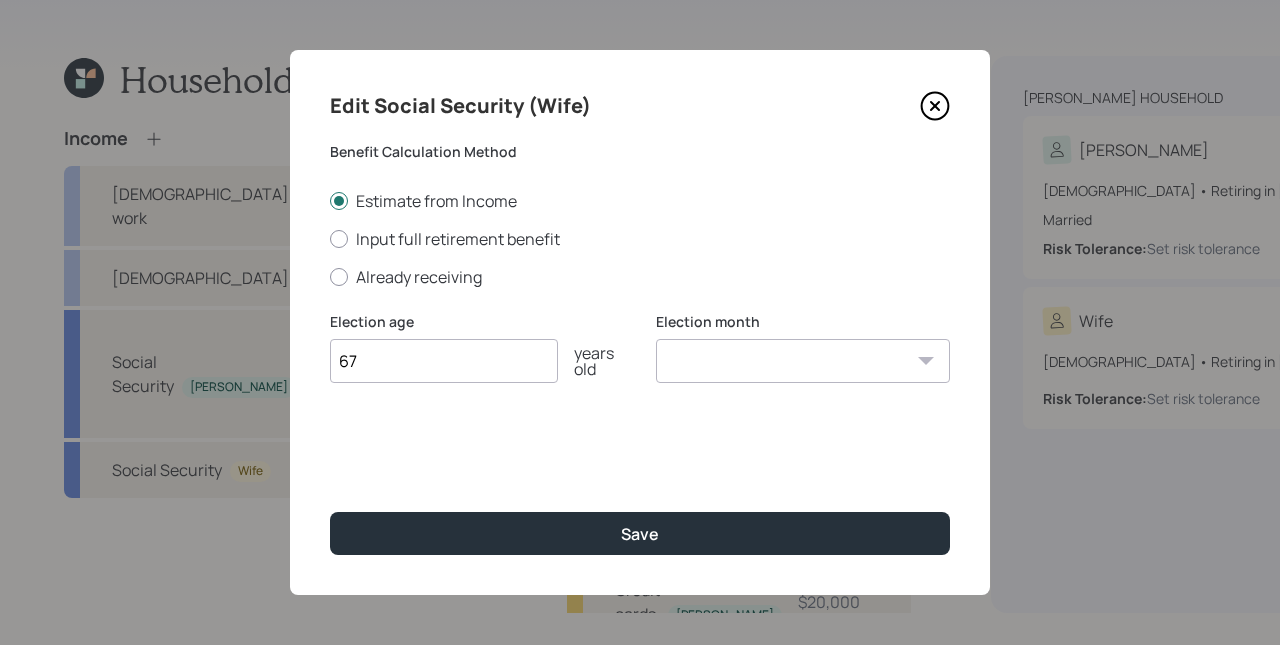 select on "3" 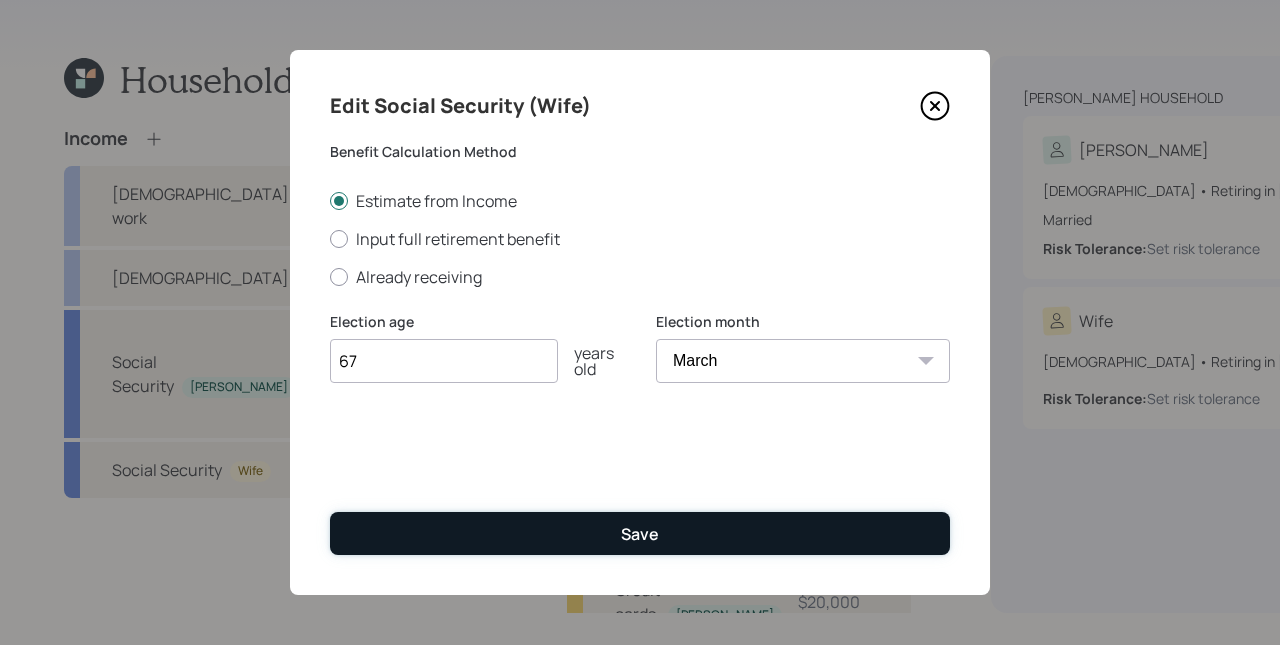 click on "Save" at bounding box center (640, 534) 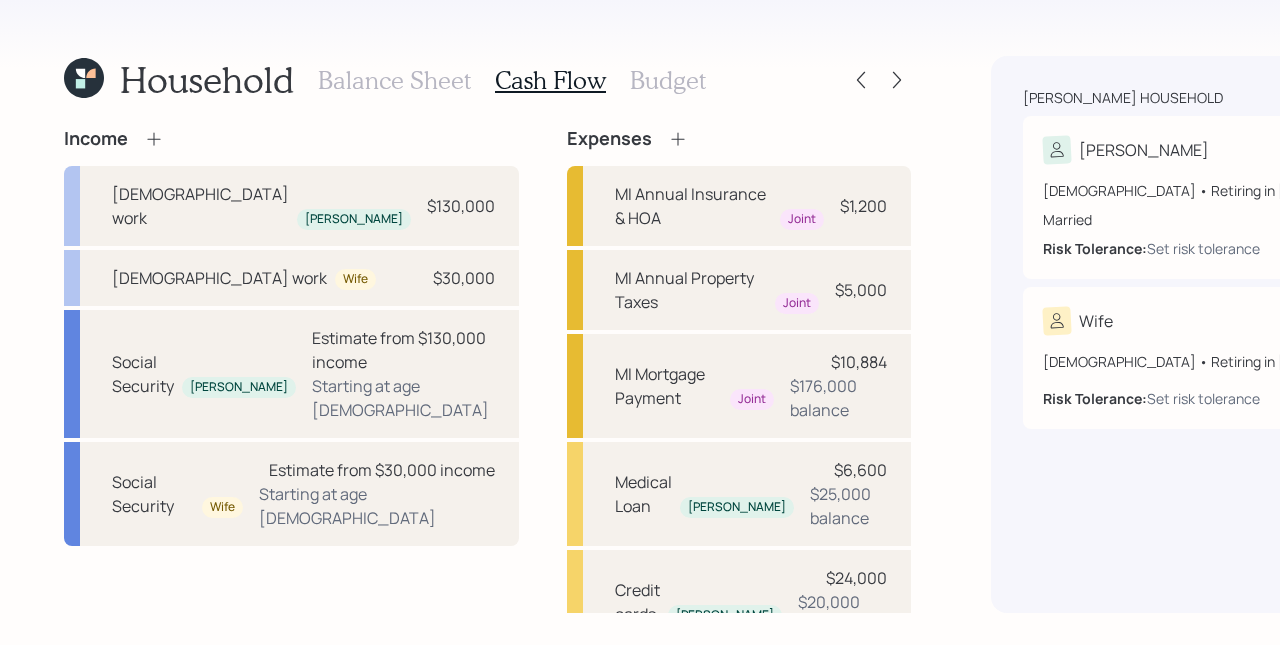 click on "Budget" at bounding box center (668, 80) 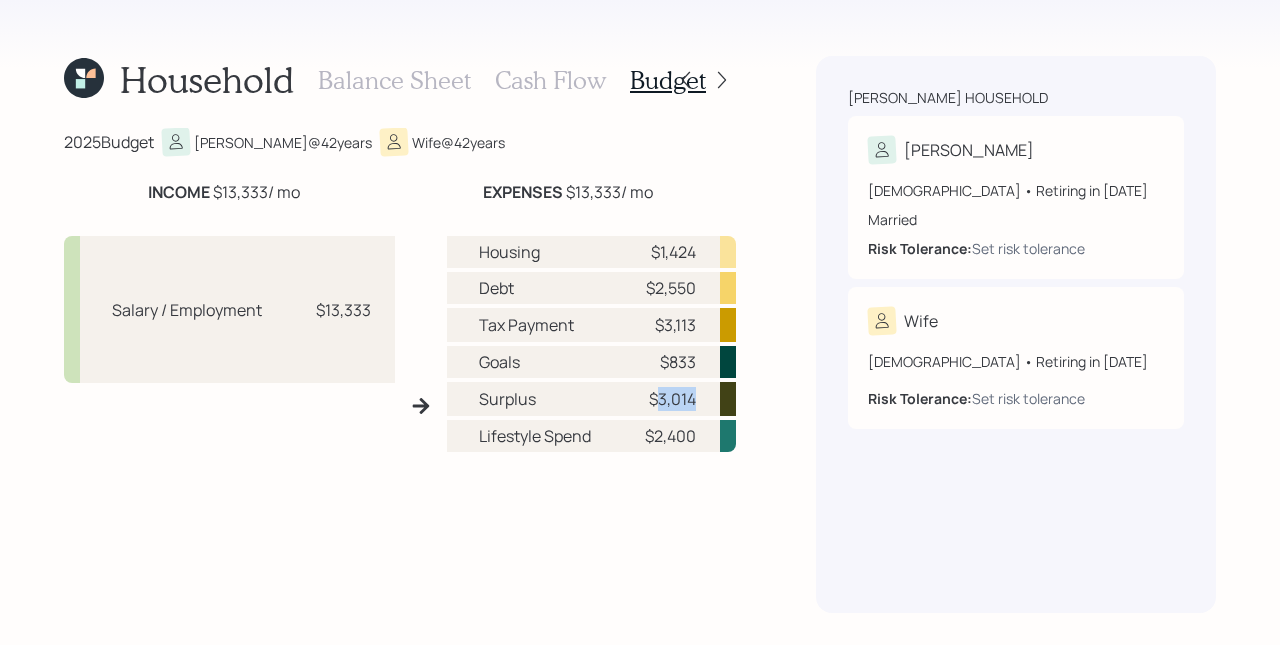 drag, startPoint x: 651, startPoint y: 401, endPoint x: 695, endPoint y: 400, distance: 44.011364 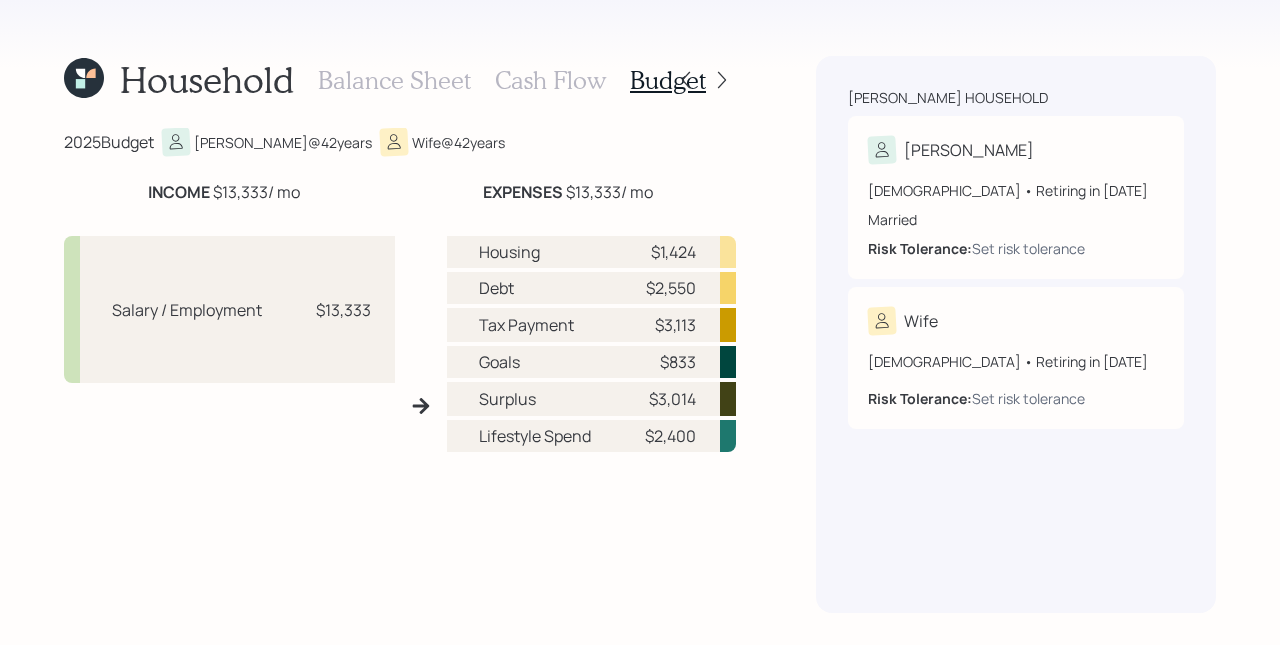 click on "Housing $1,424 Debt $2,550 Tax Payment $3,113 Goals $833 Surplus $3,014 Lifestyle Spend $2,400" at bounding box center (591, 414) 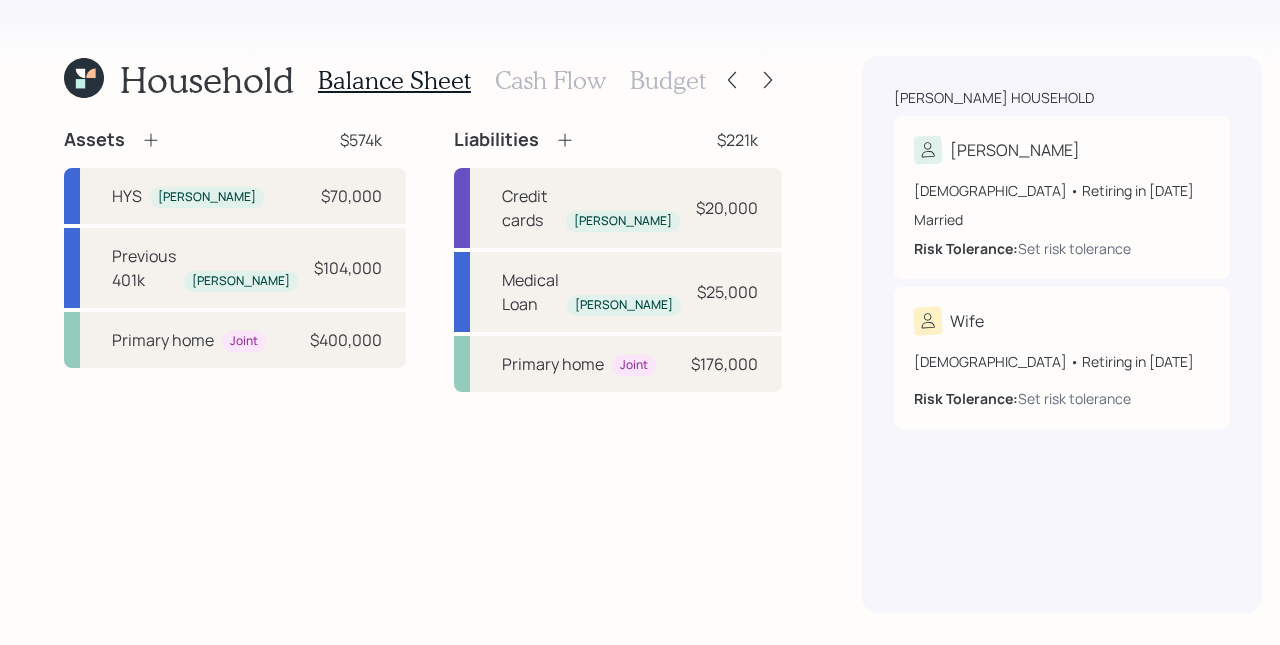 click on "Cash Flow" at bounding box center (550, 80) 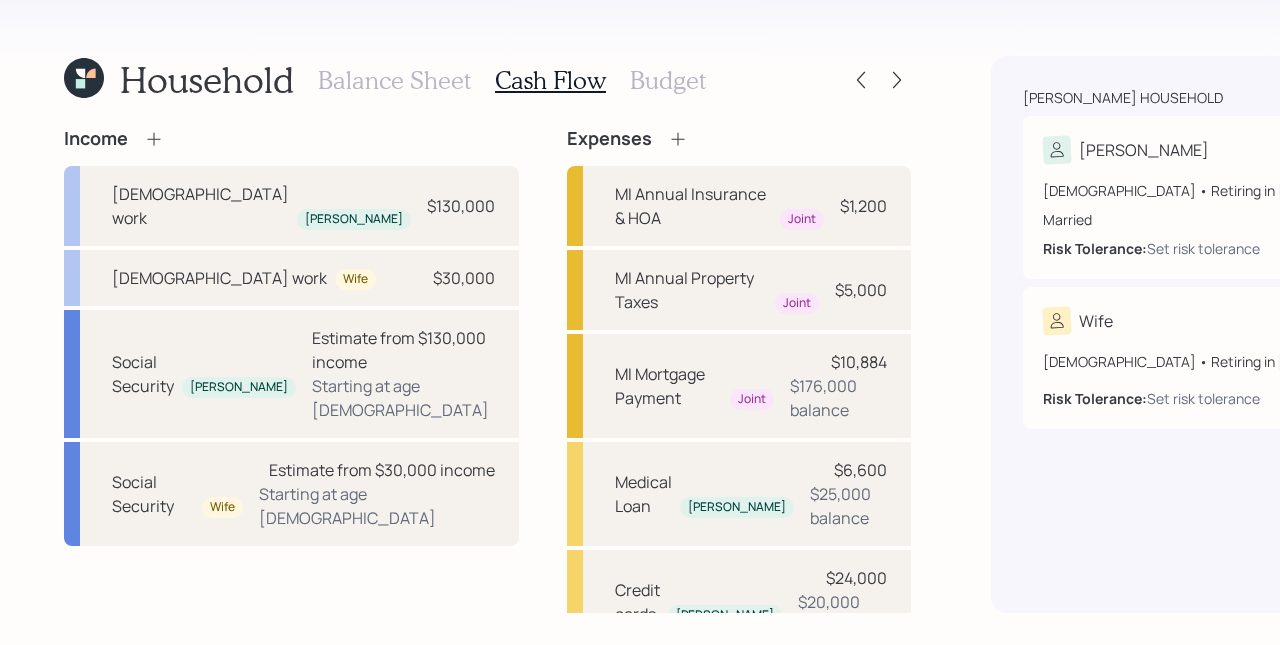 click on "Budget" at bounding box center (668, 80) 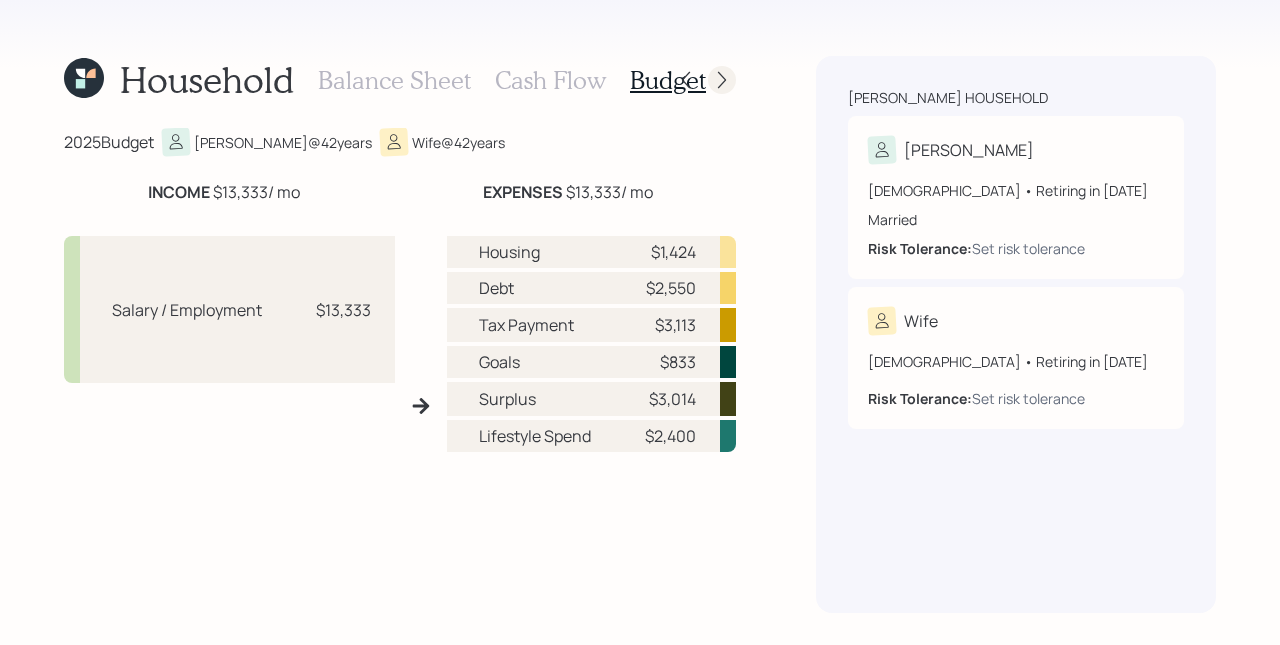 click 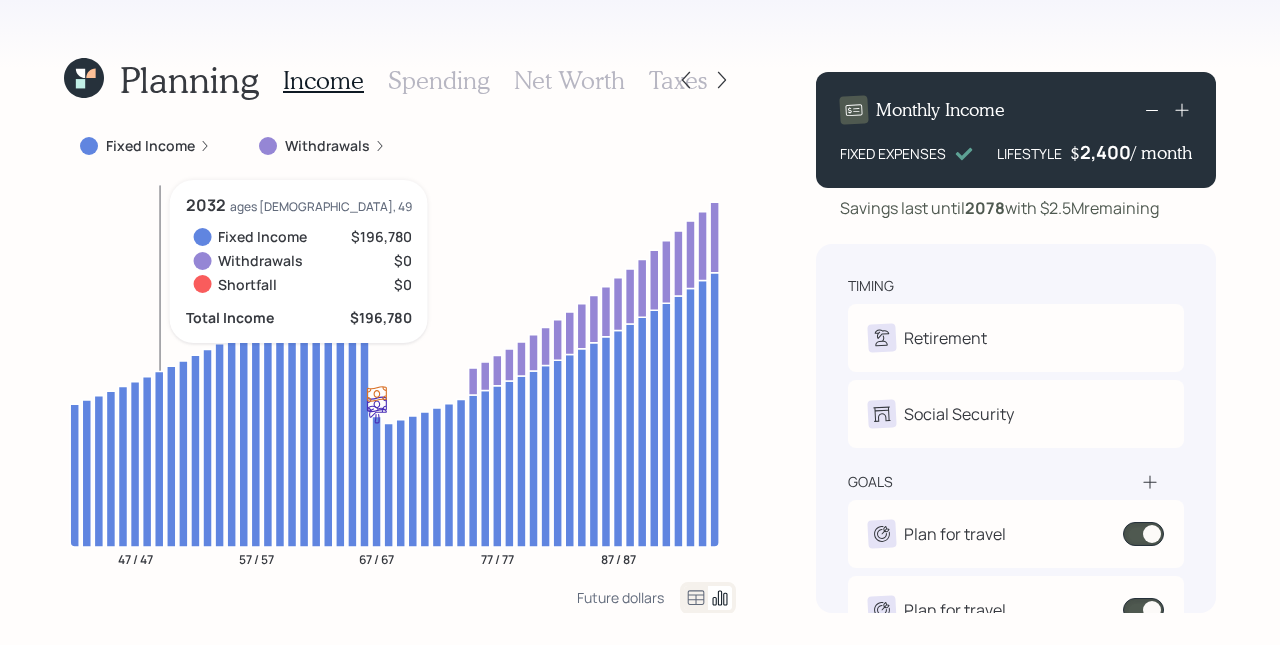 scroll, scrollTop: 0, scrollLeft: 0, axis: both 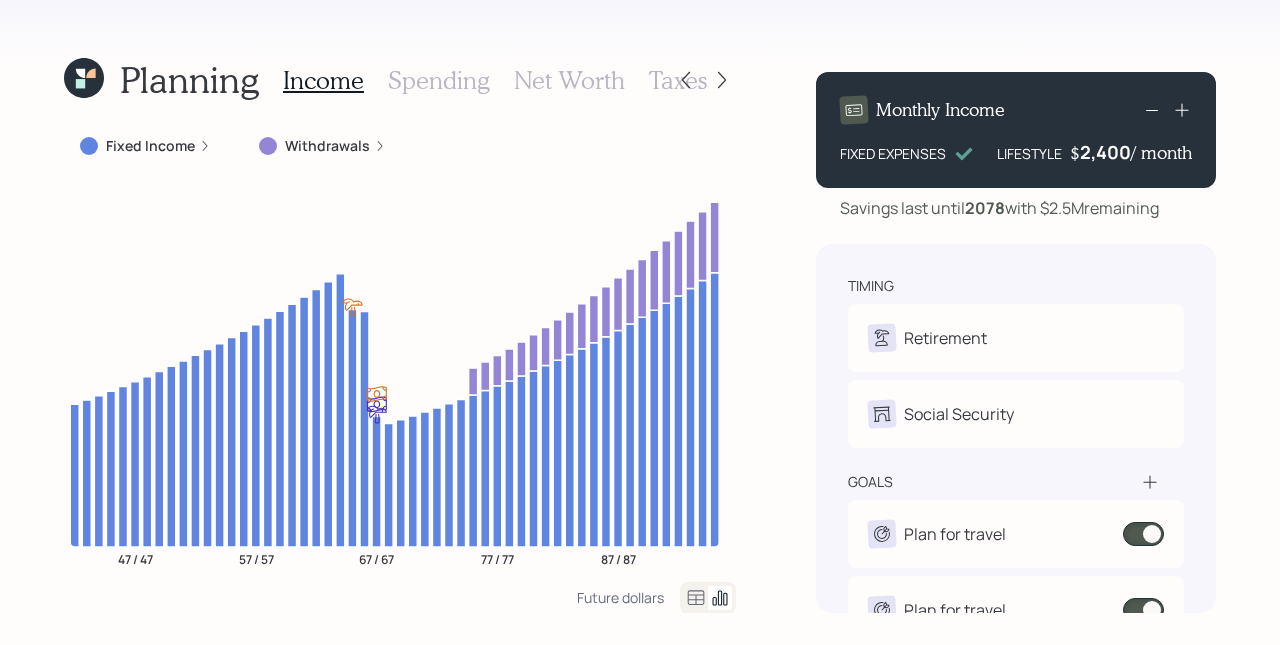 click 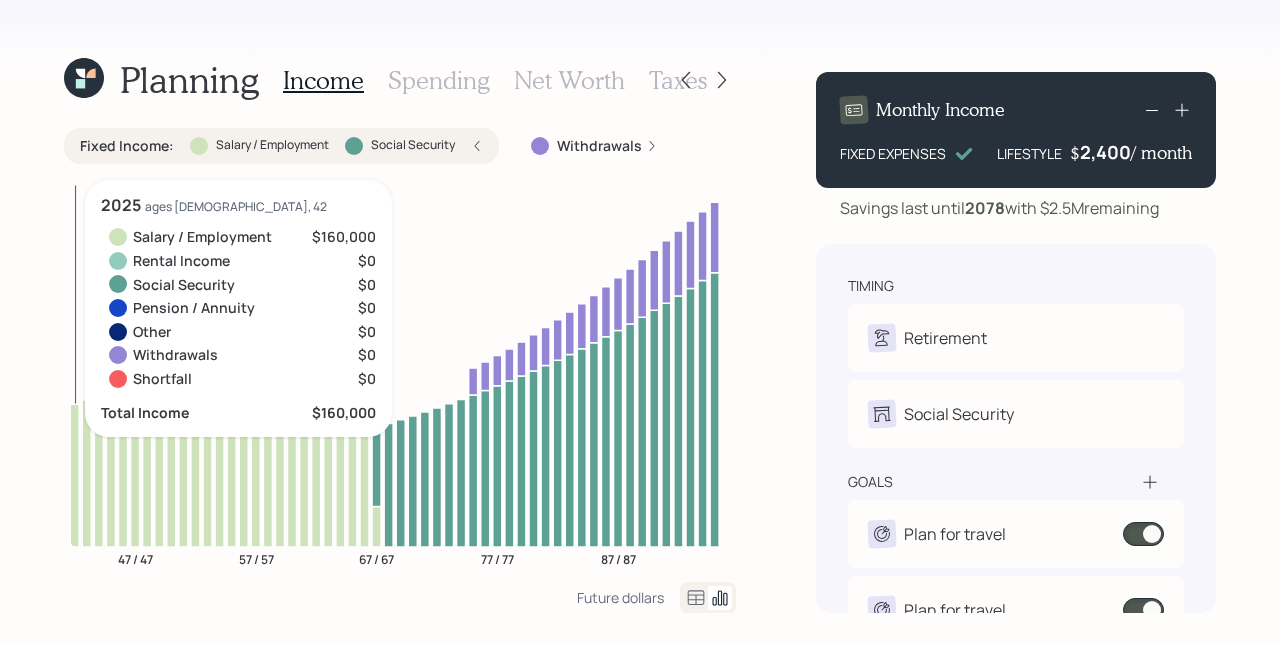 click 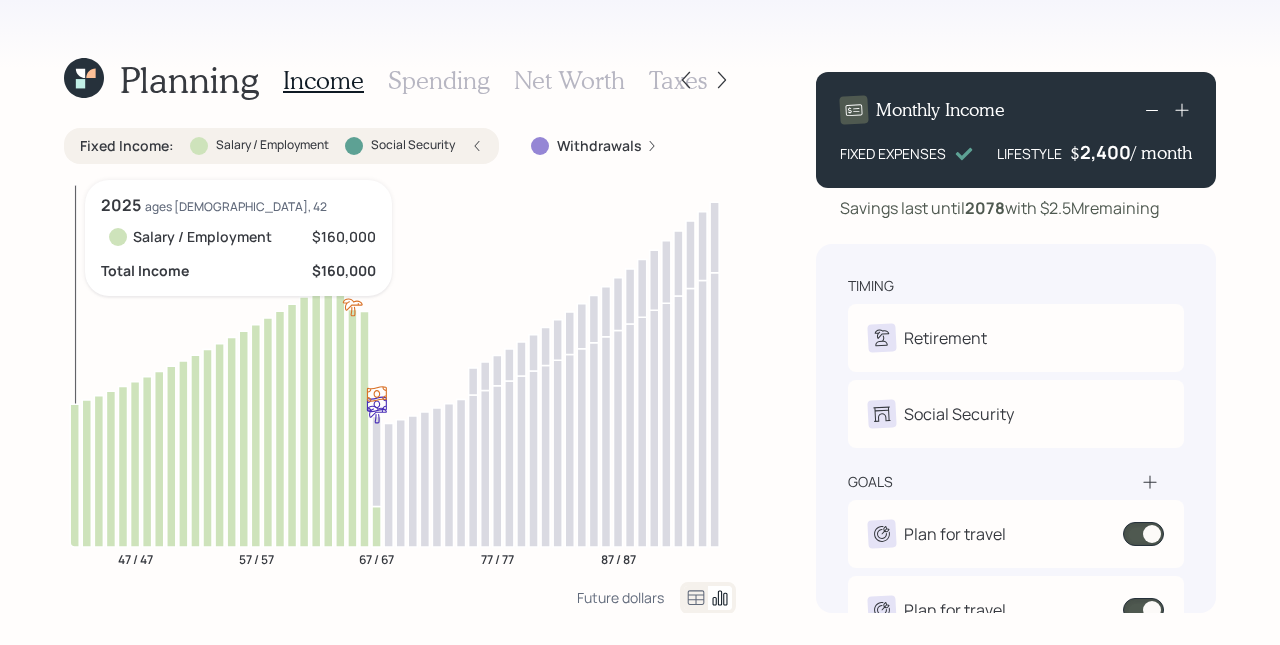 click 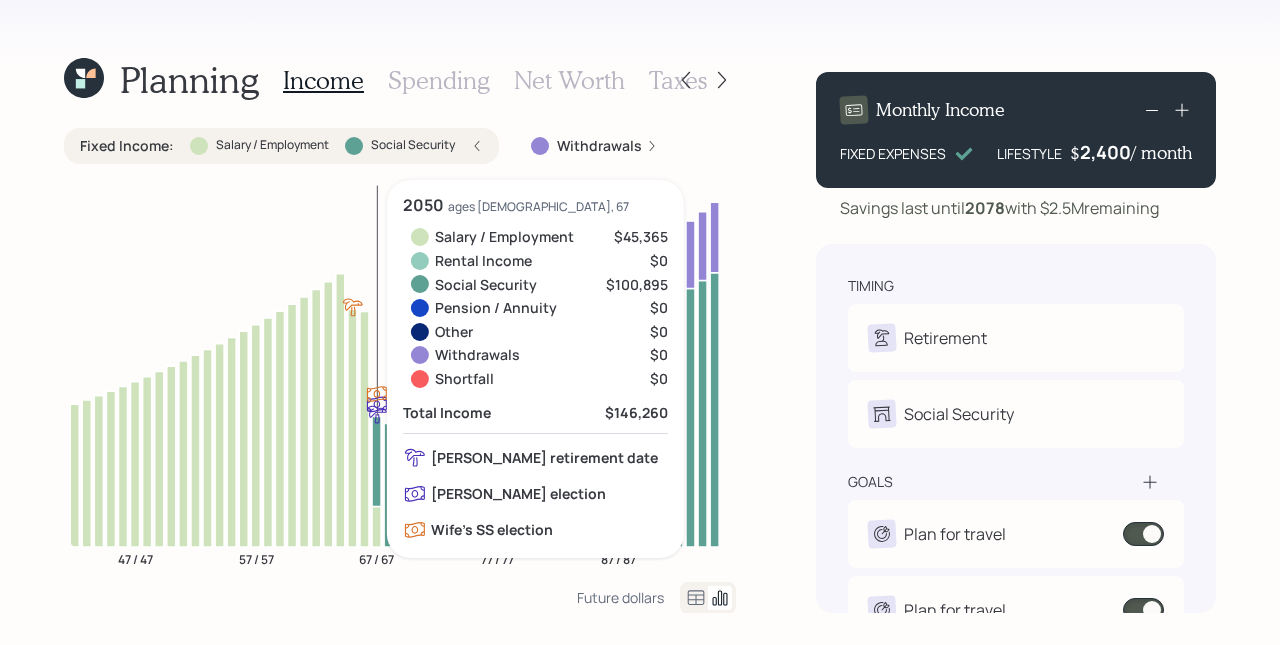 click 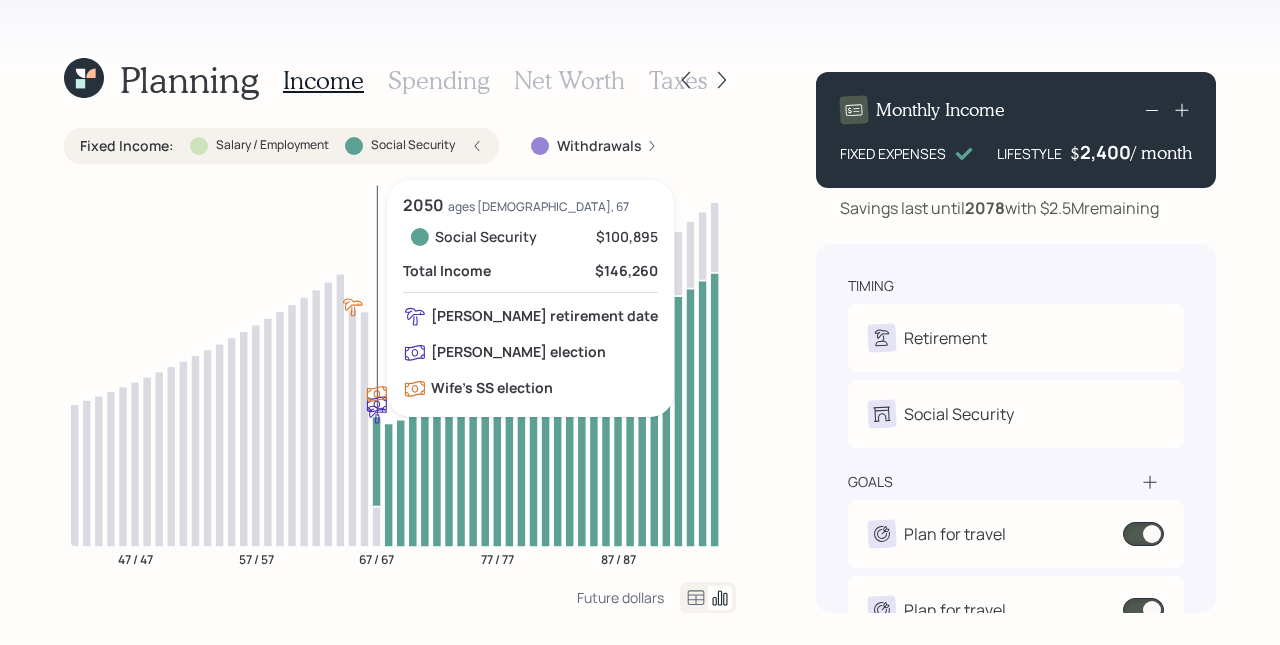click 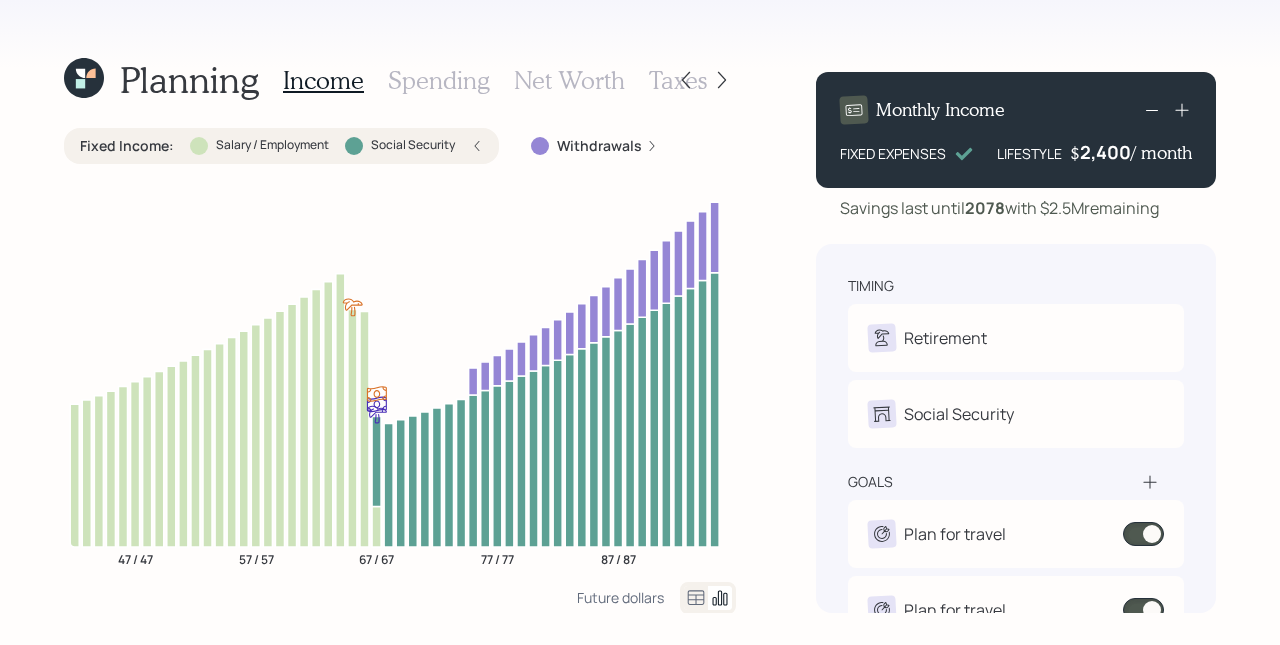 click on "Spending" at bounding box center [439, 80] 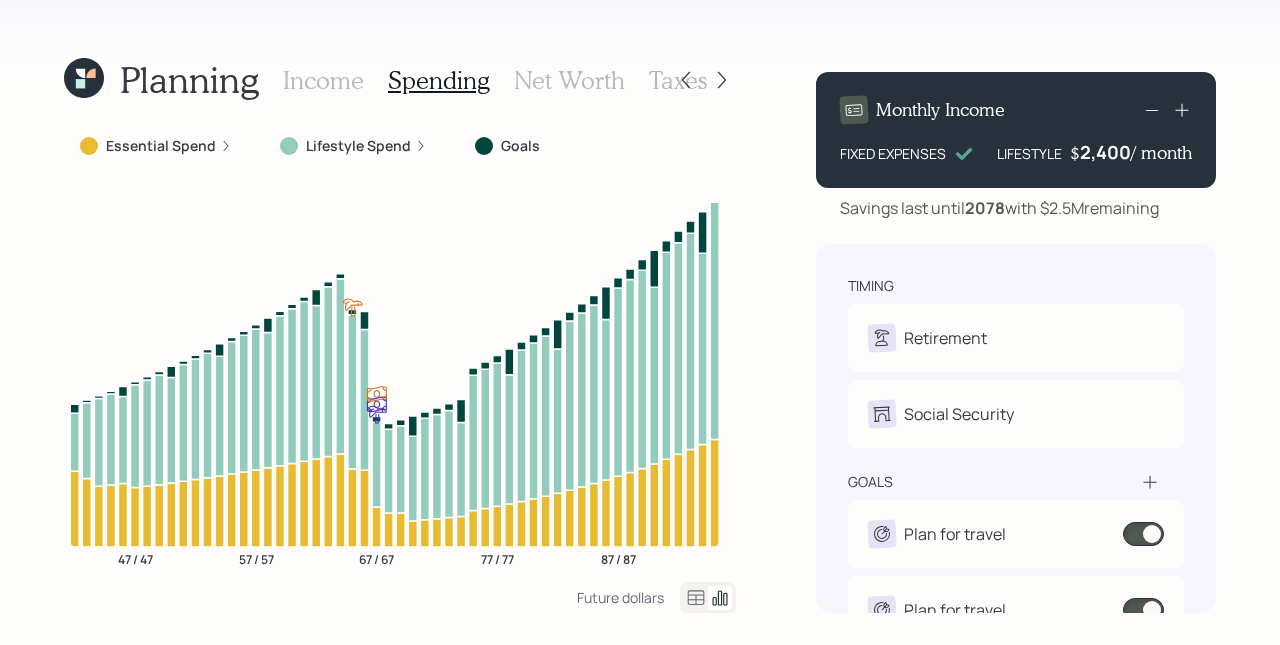 scroll, scrollTop: 0, scrollLeft: 0, axis: both 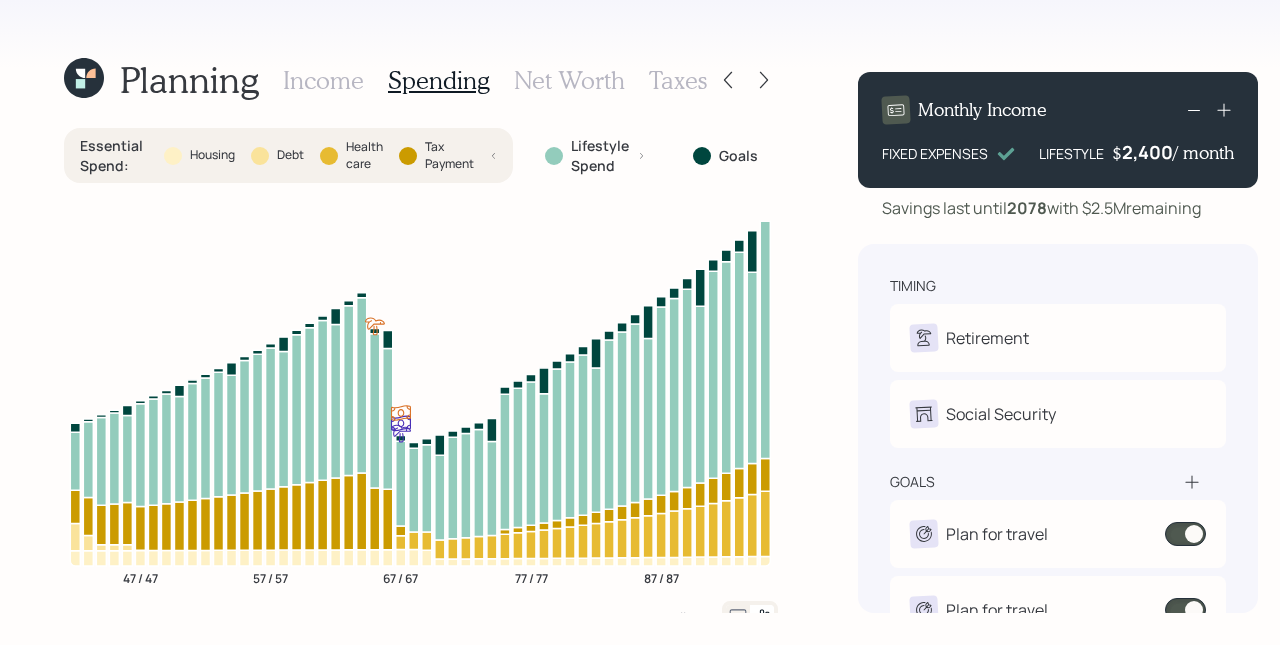 click on "Lifestyle Spend" at bounding box center (602, 155) 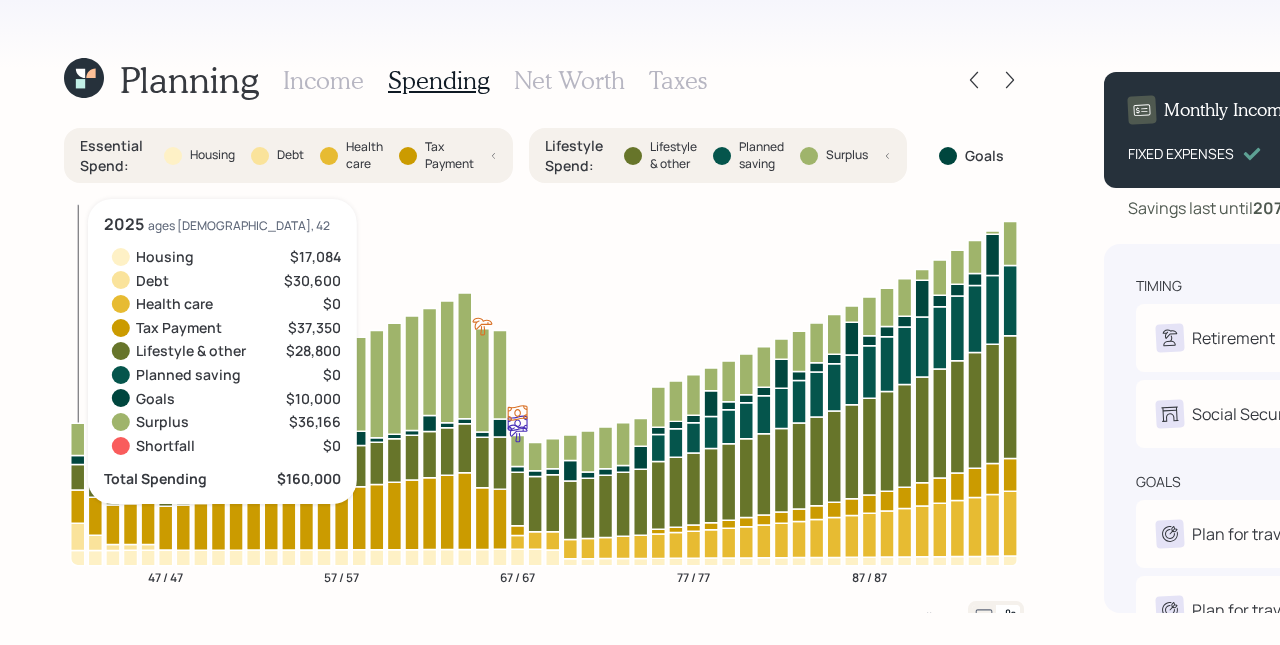 click 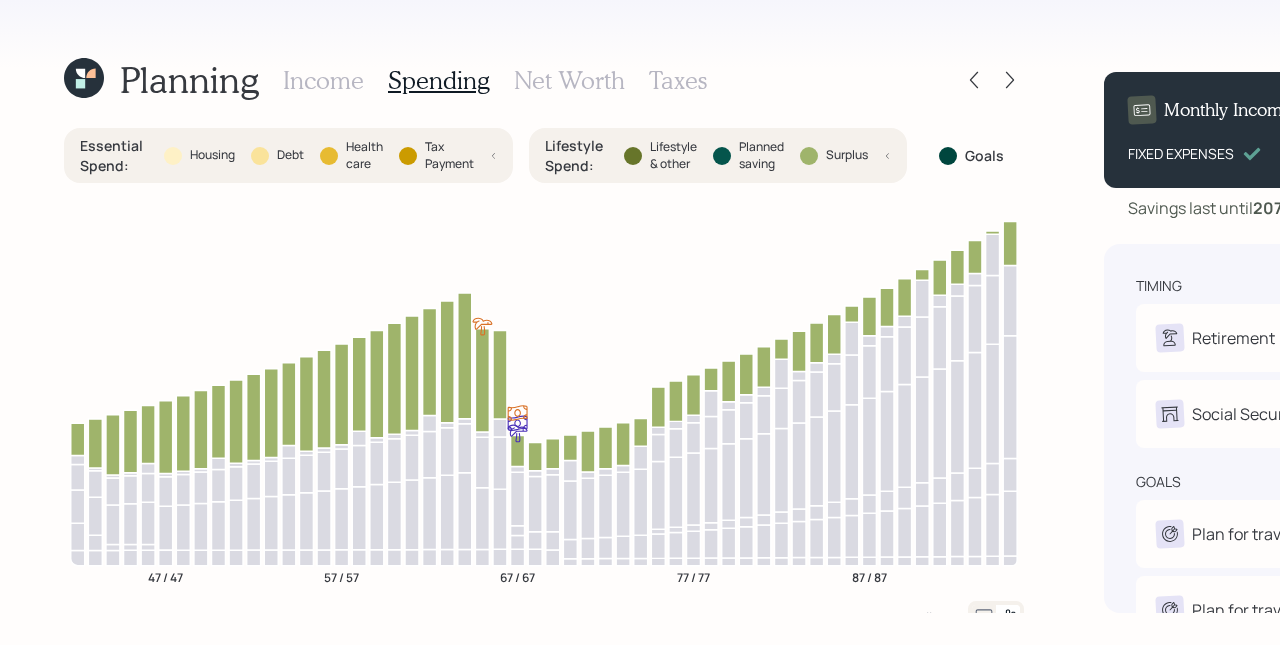 click on "Income" at bounding box center [323, 80] 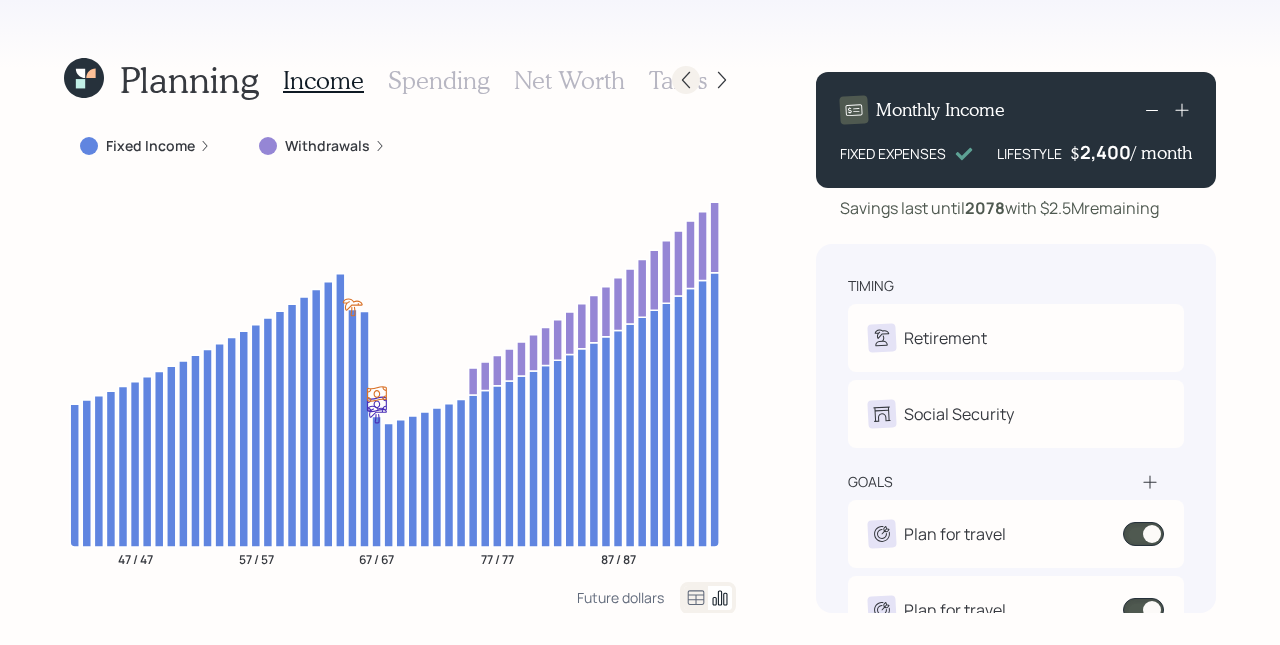 click 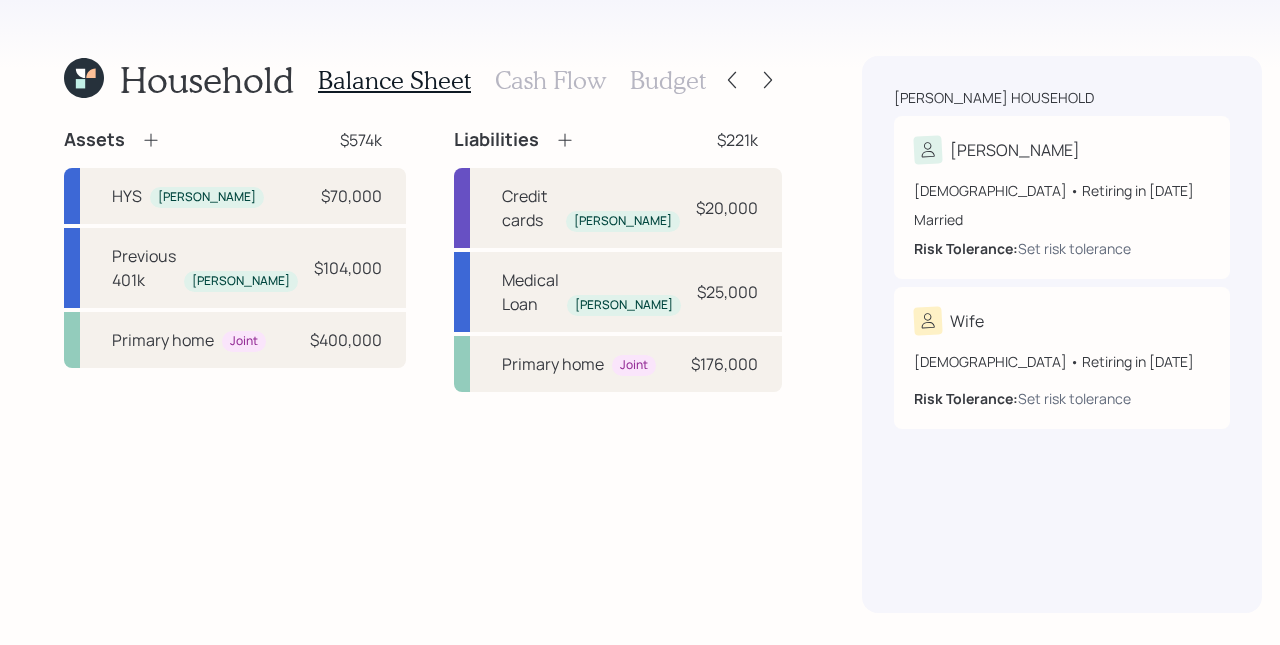 click 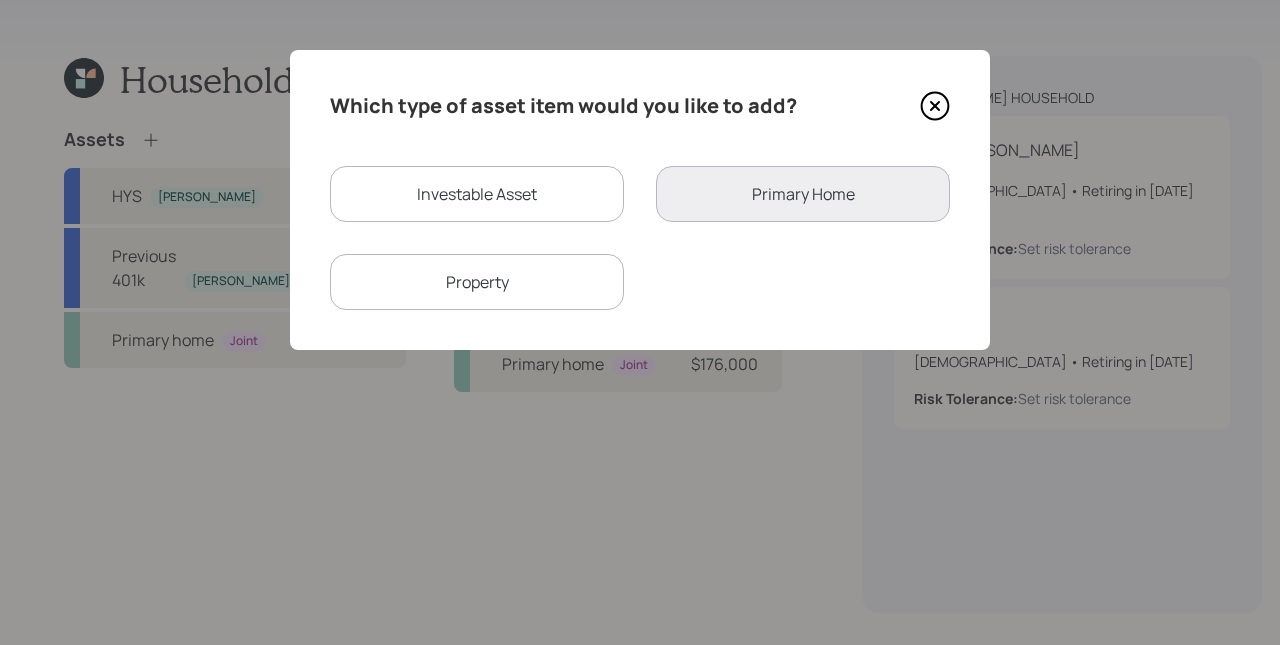 click on "Investable Asset" at bounding box center (477, 194) 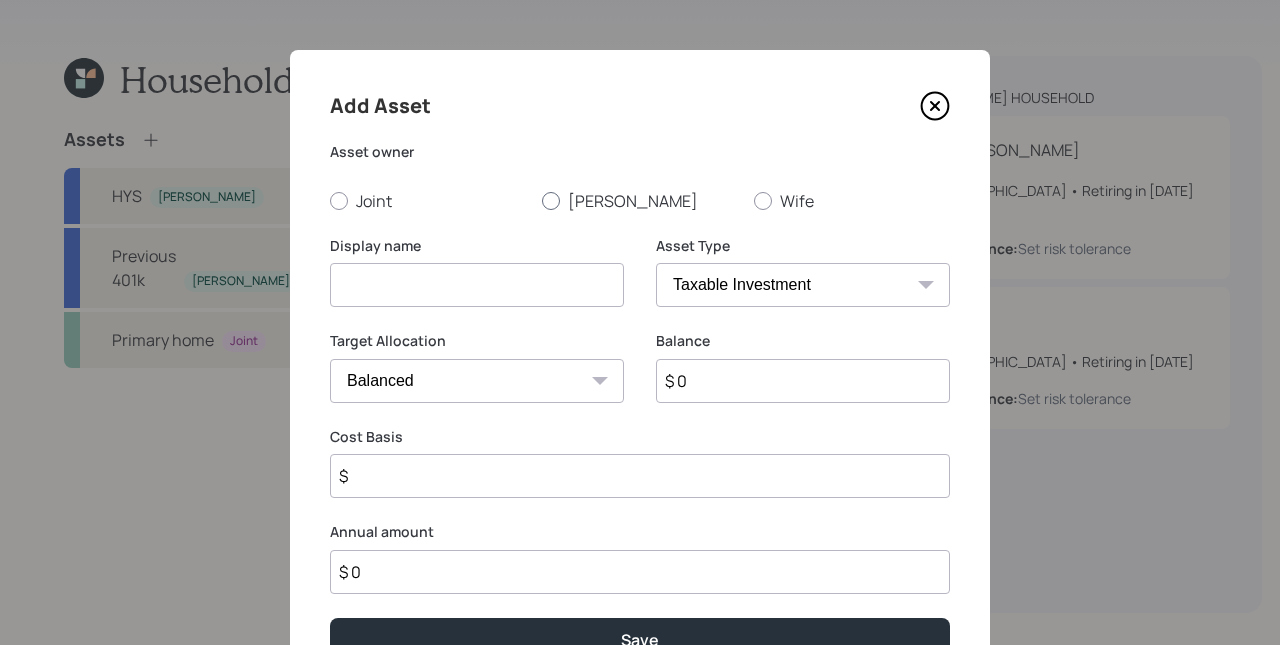 click on "[PERSON_NAME]" at bounding box center (640, 201) 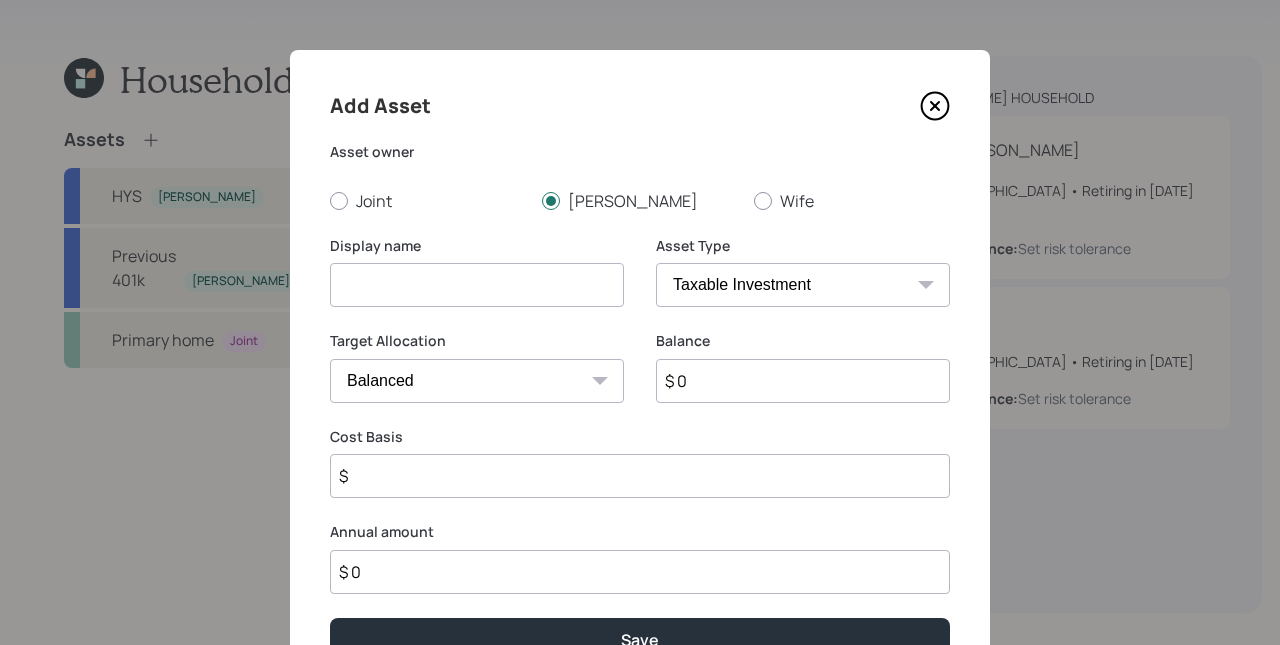 click at bounding box center [477, 285] 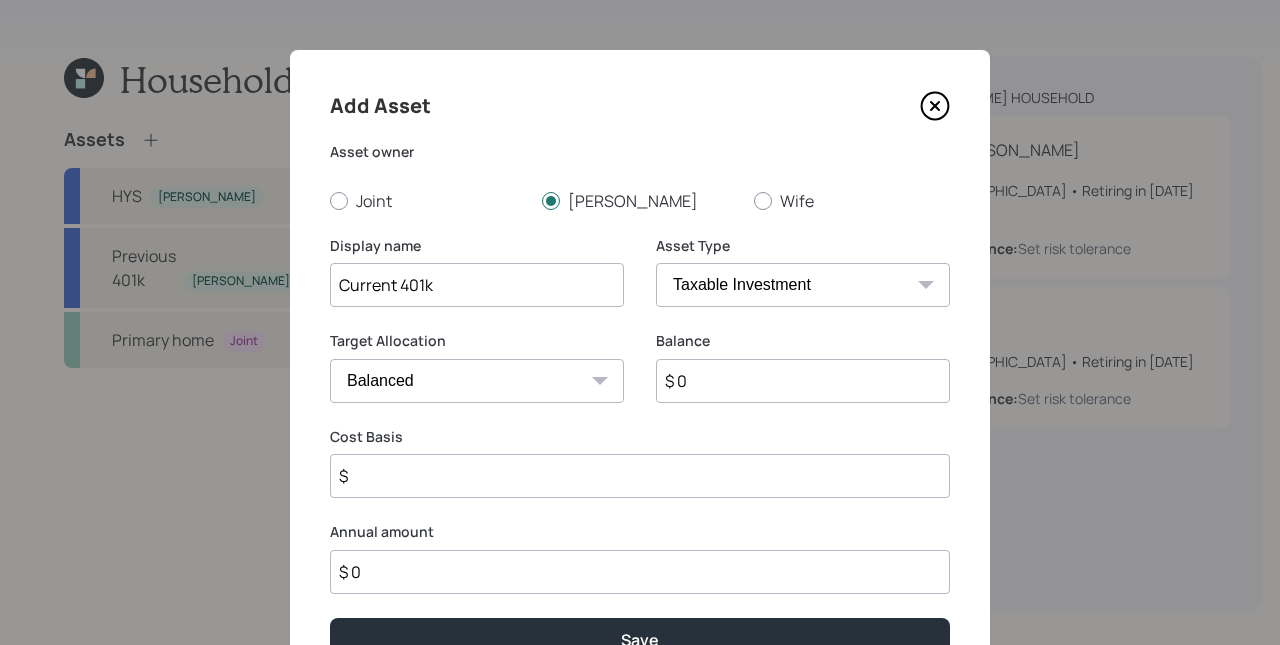 type on "Current 401k" 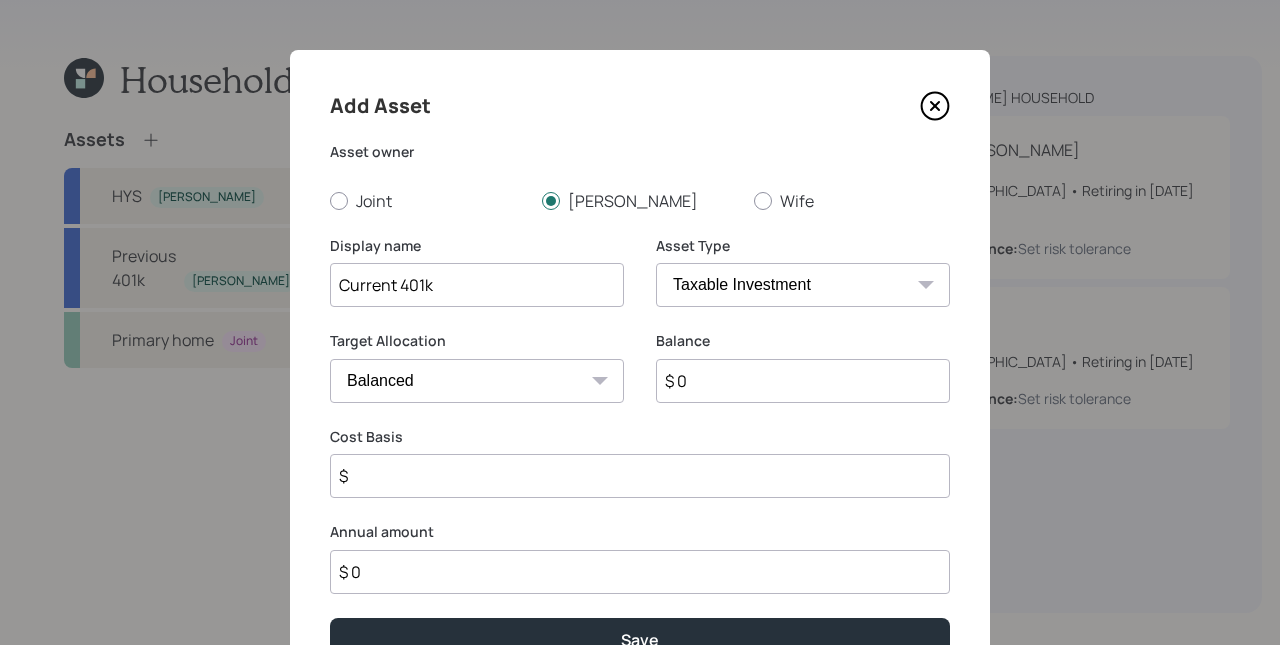 click on "SEP [PERSON_NAME] IRA 401(k) [PERSON_NAME] 401(k) 403(b) [PERSON_NAME] 403(b) 457(b) [PERSON_NAME] 457(b) Health Savings Account 529 Taxable Investment Checking / Savings Emergency Fund" at bounding box center [803, 285] 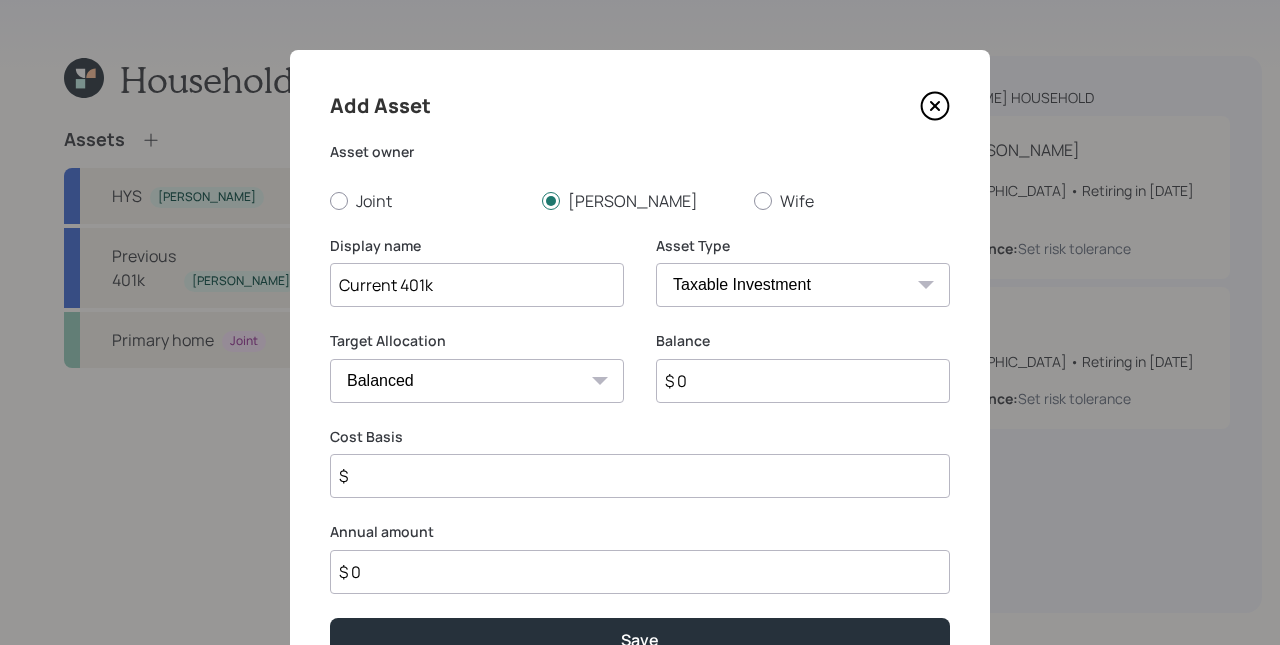 select on "company_sponsored" 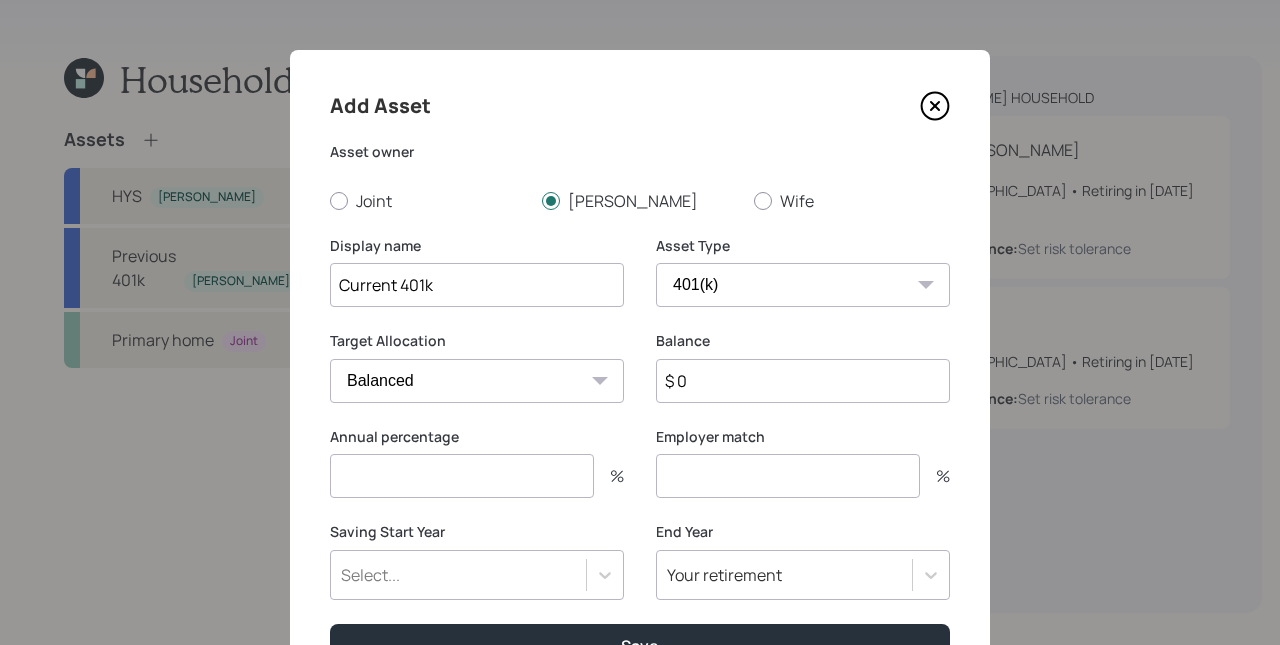 click on "$ 0" at bounding box center [803, 381] 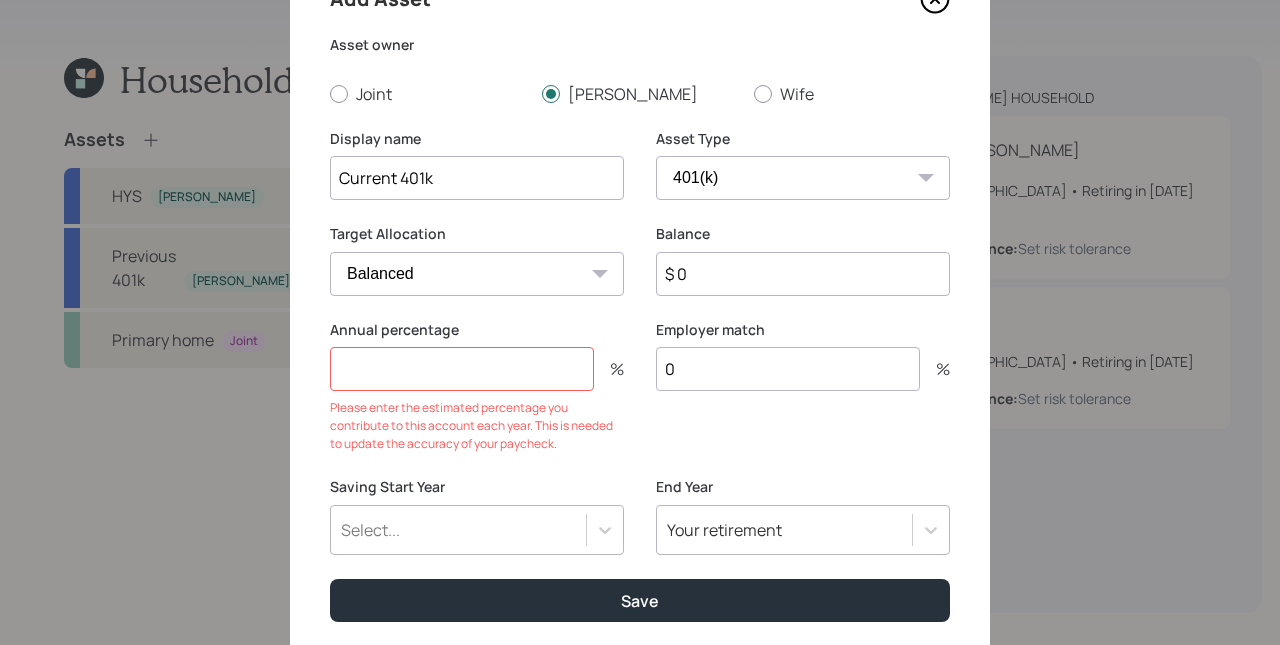 type on "0" 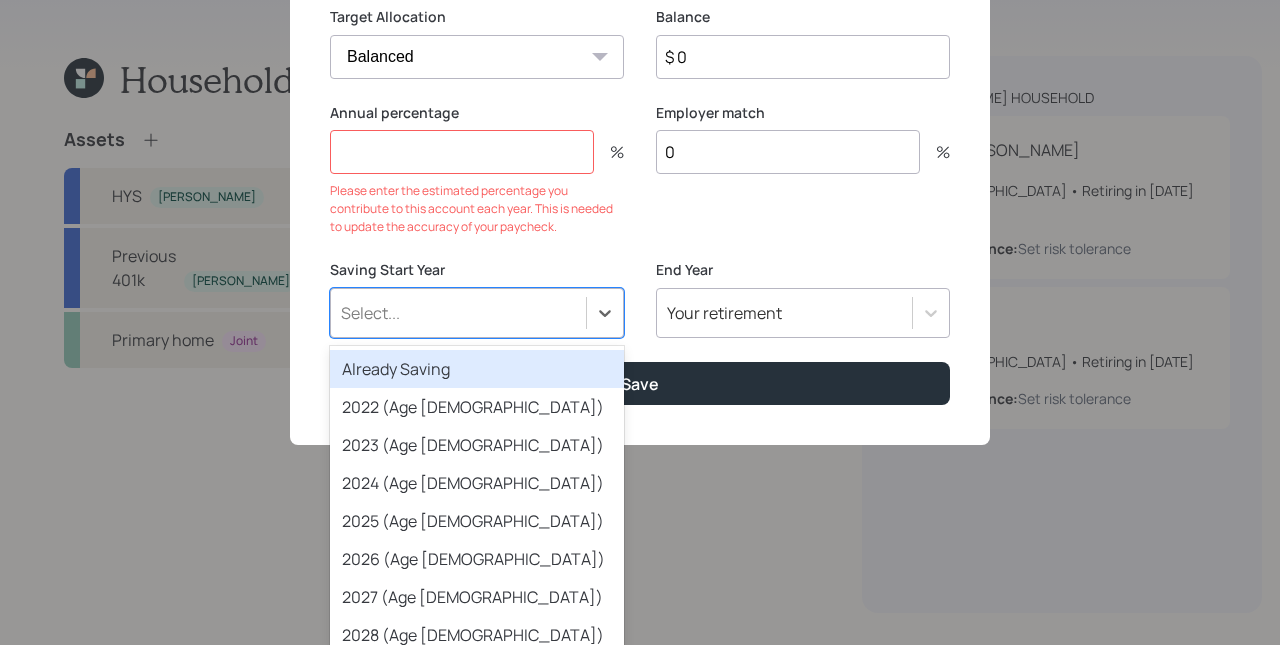 click on "Already Saving" at bounding box center (477, 369) 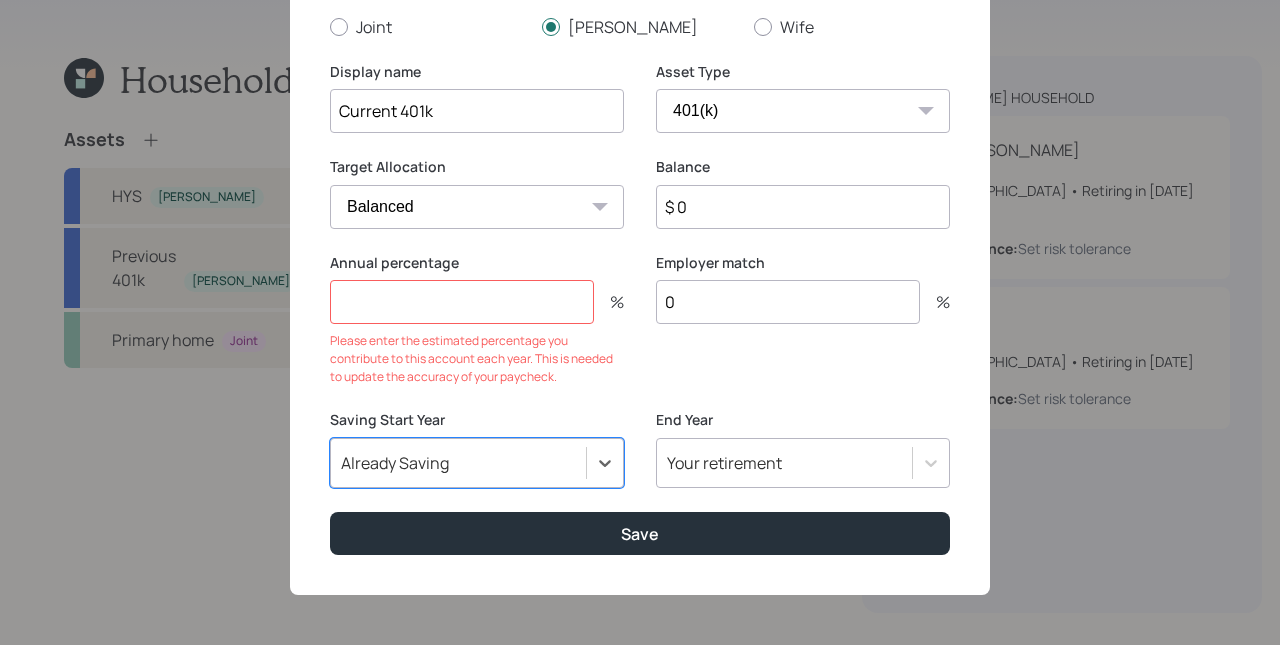 scroll, scrollTop: 174, scrollLeft: 0, axis: vertical 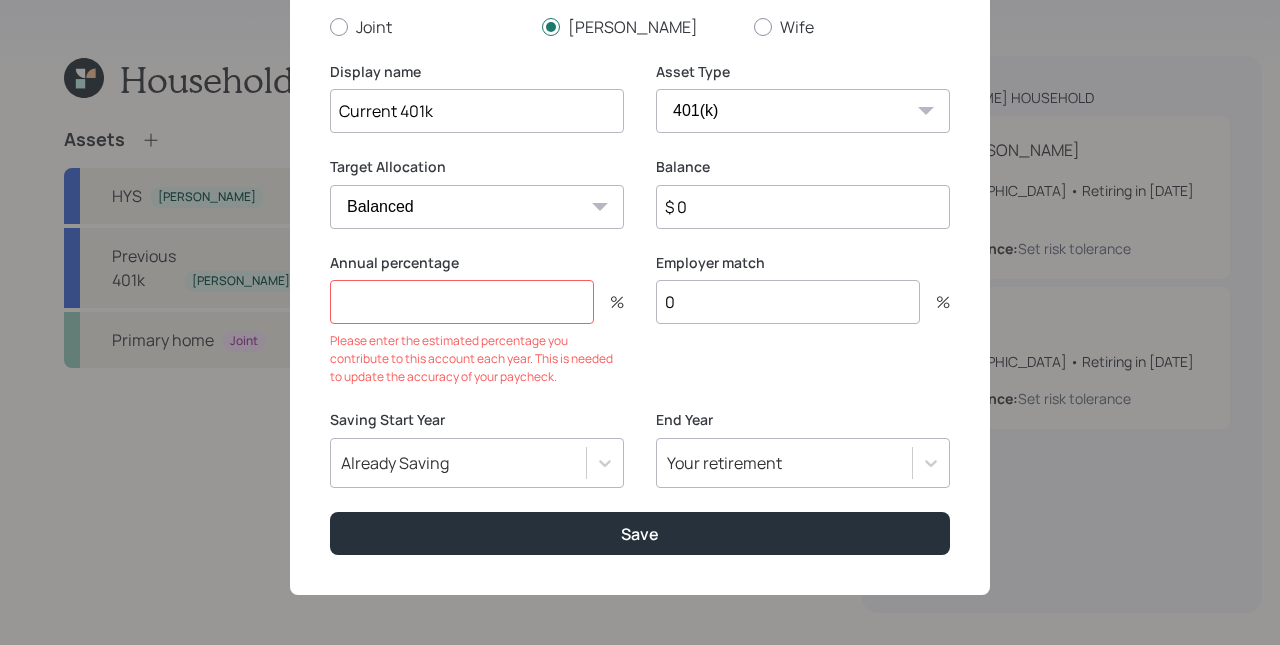 click on "Please enter the estimated percentage you contribute to this account each year. This is needed to update the accuracy of your paycheck." at bounding box center (477, 359) 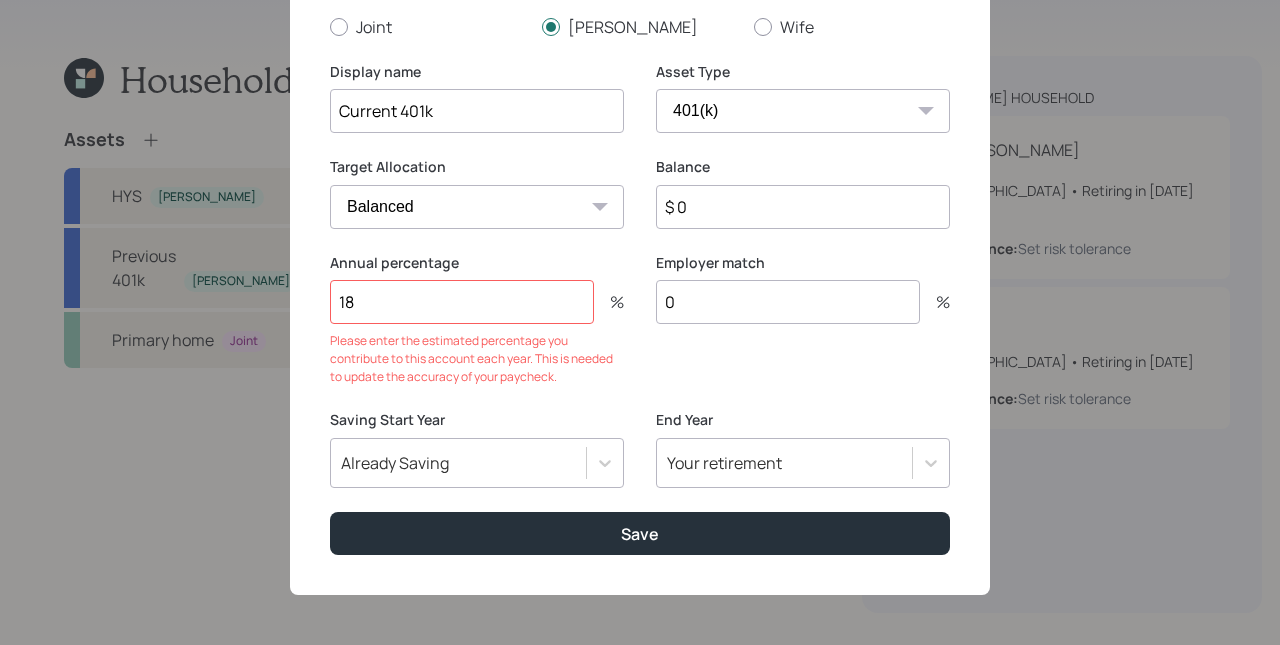 scroll, scrollTop: 112, scrollLeft: 0, axis: vertical 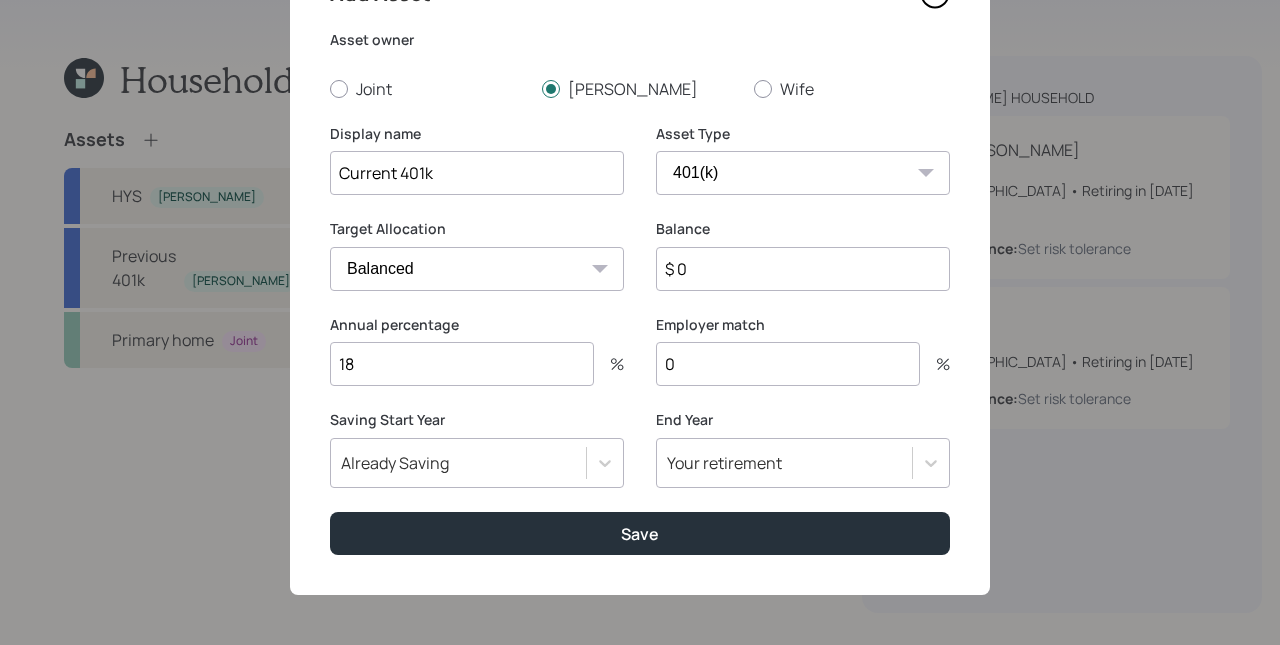 type on "18" 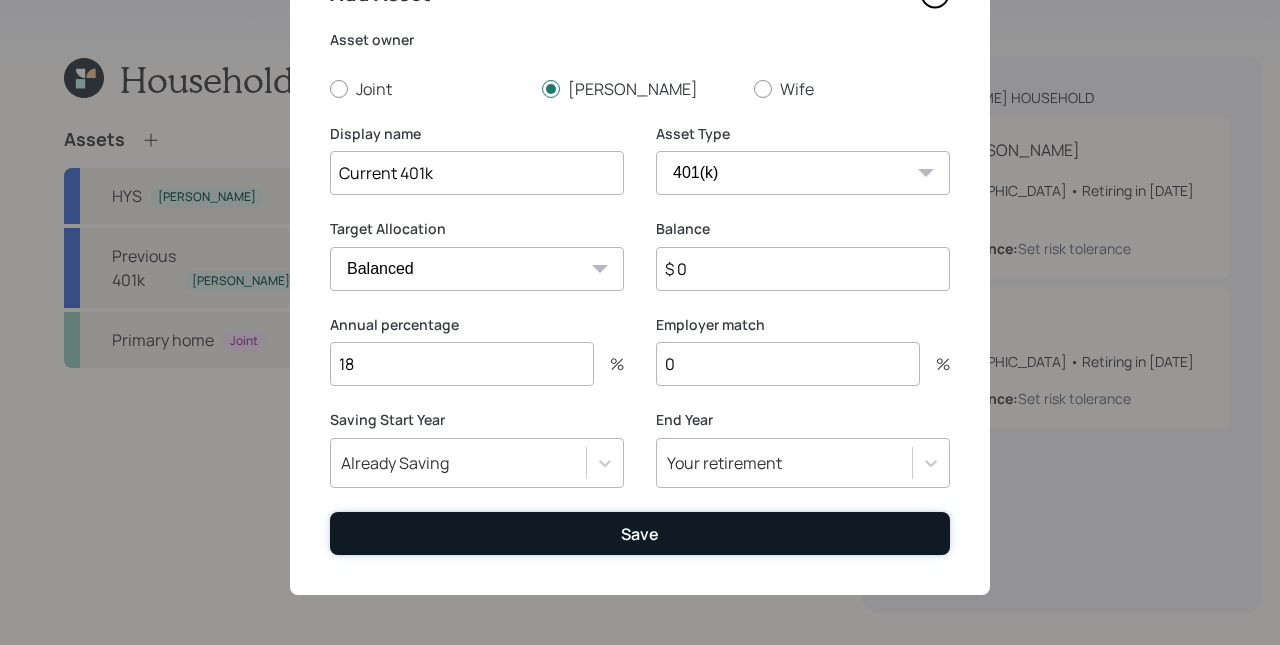 drag, startPoint x: 640, startPoint y: 539, endPoint x: 660, endPoint y: 531, distance: 21.540659 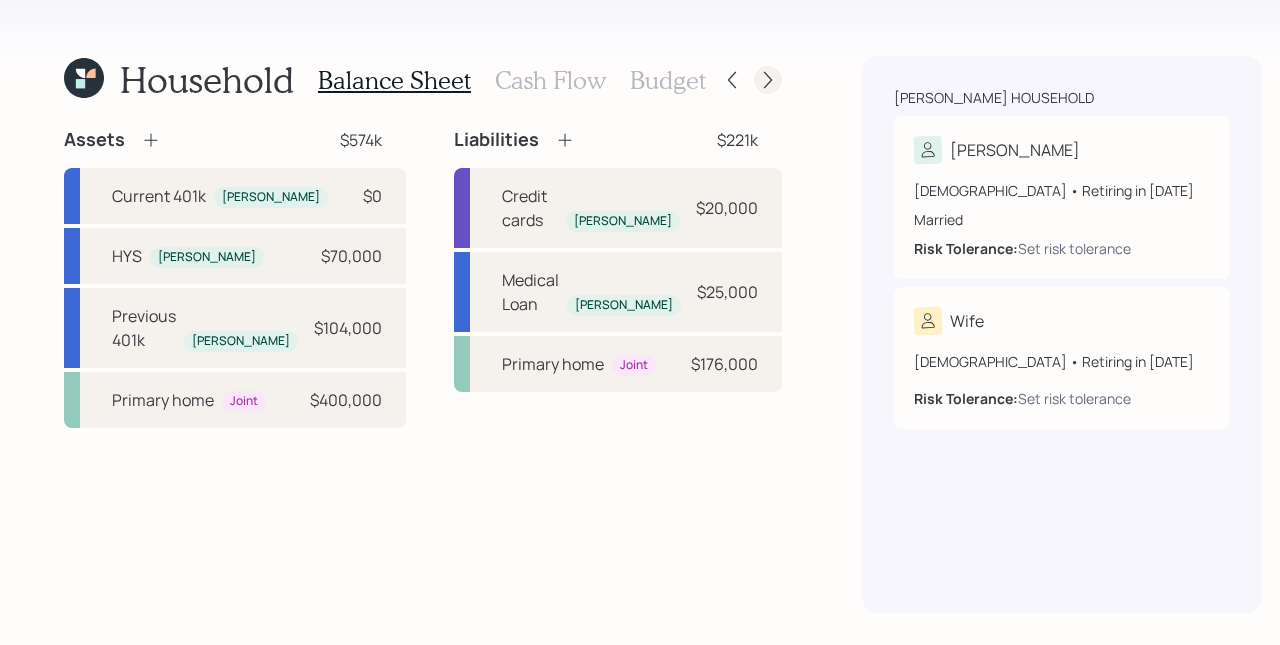 click 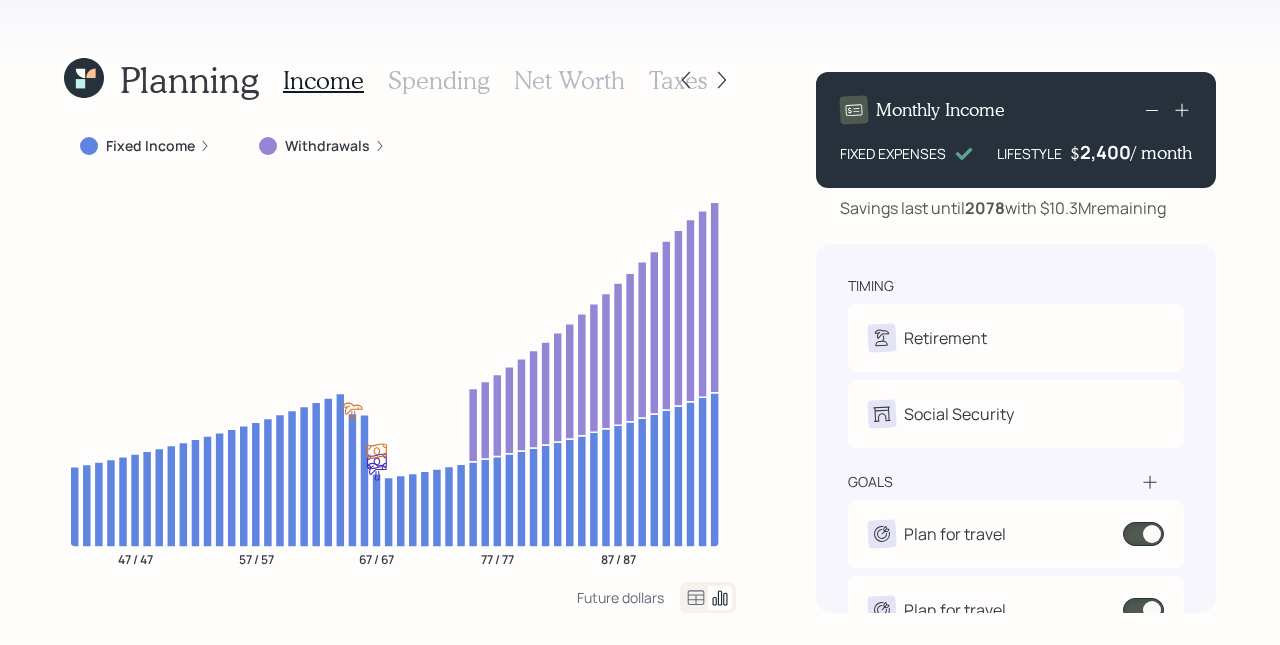 click on "Net Worth" at bounding box center (569, 80) 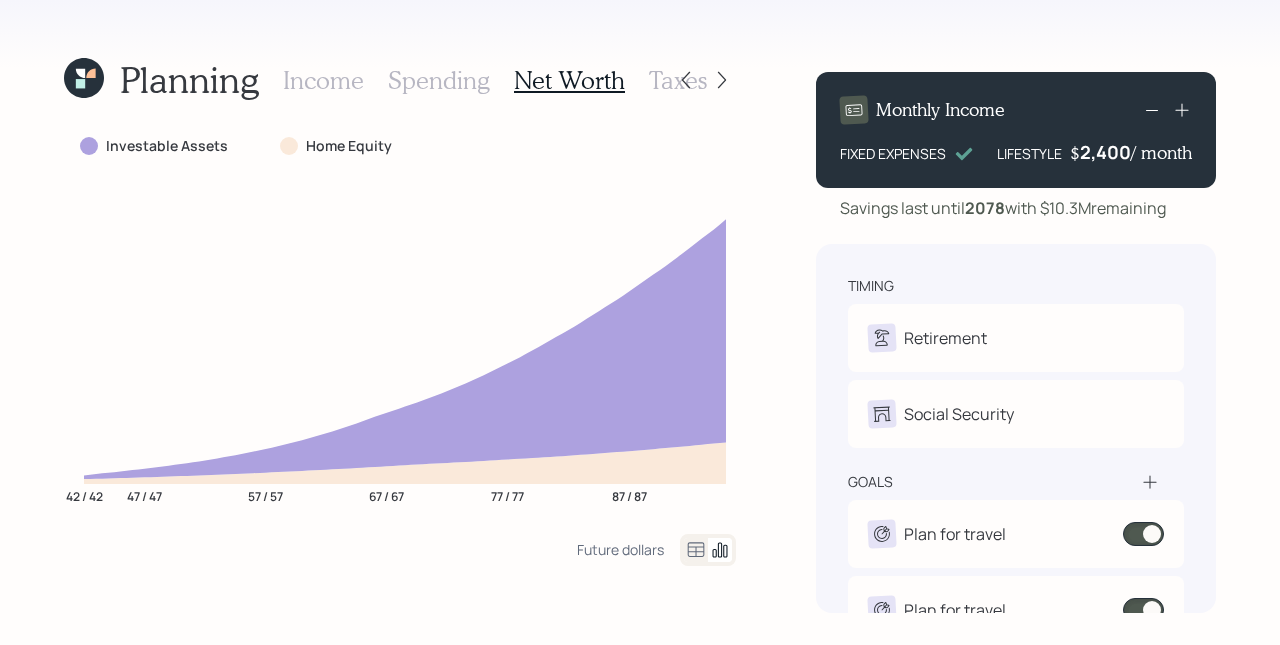 click 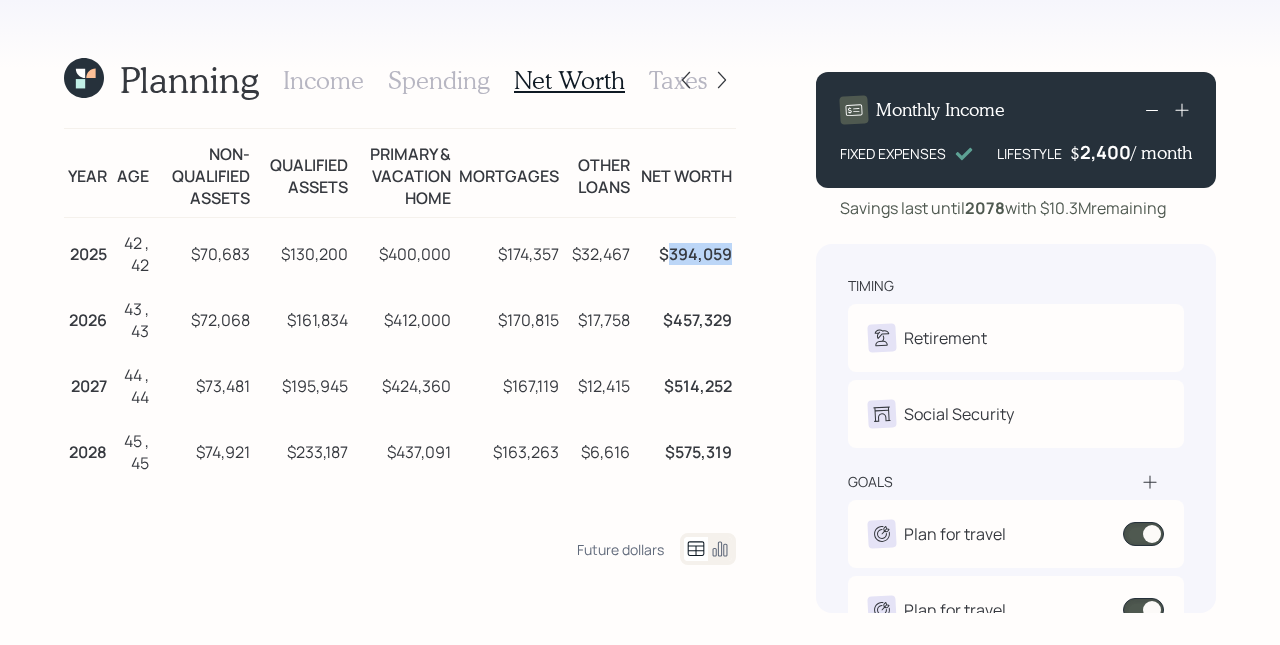 drag, startPoint x: 658, startPoint y: 249, endPoint x: 719, endPoint y: 245, distance: 61.13101 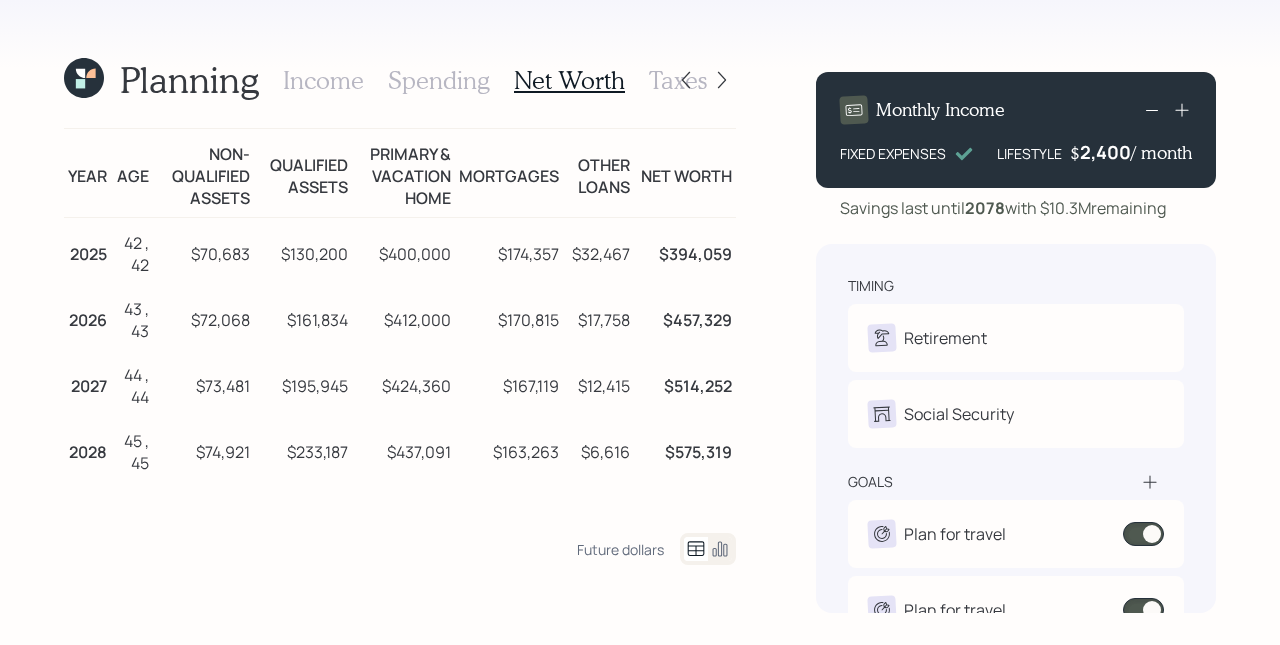click on "$394,059" at bounding box center [685, 251] 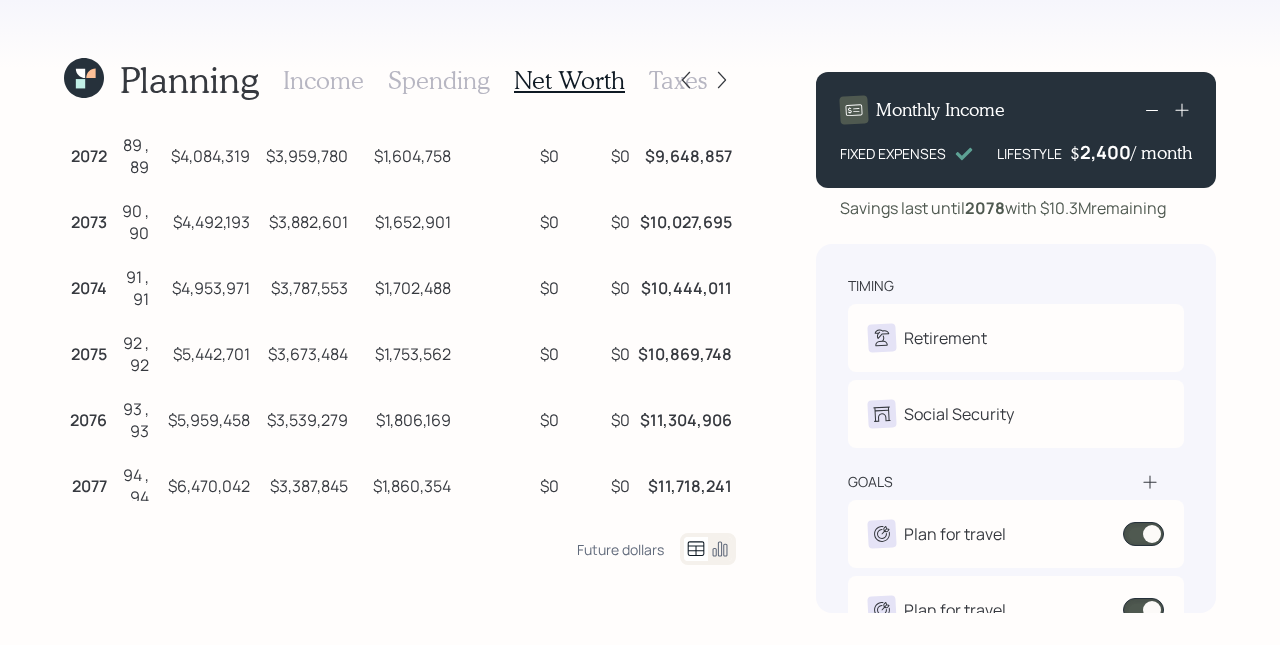 scroll, scrollTop: 3243, scrollLeft: 0, axis: vertical 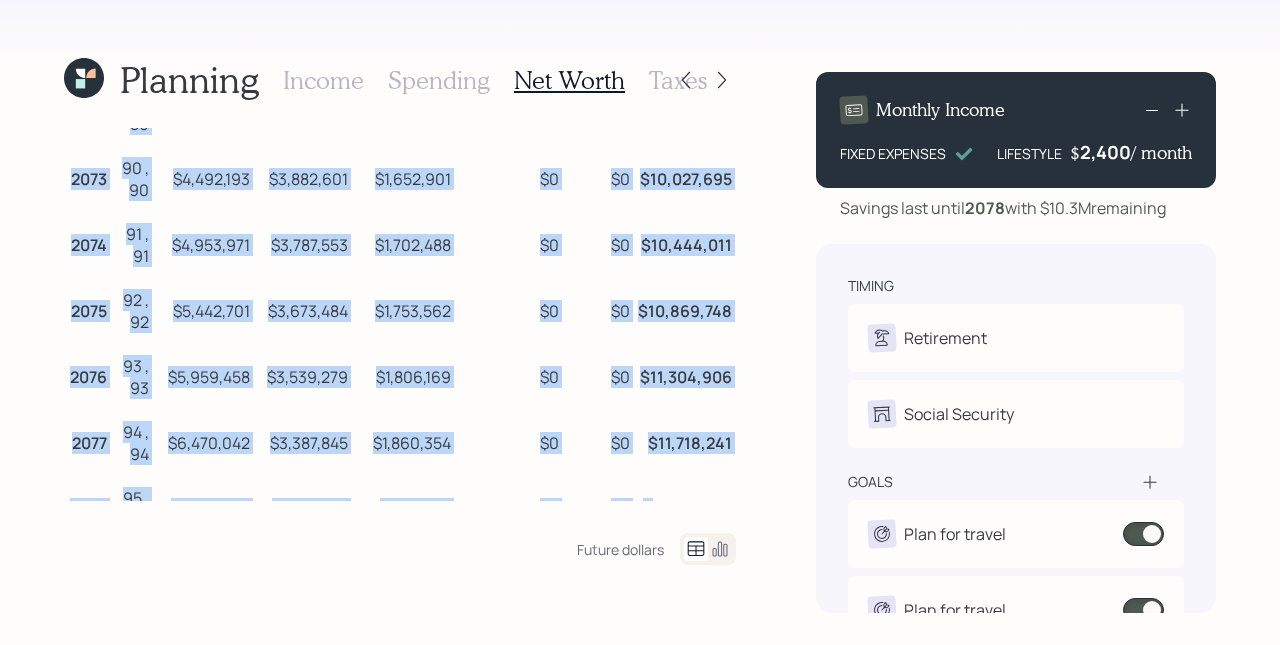drag, startPoint x: 643, startPoint y: 475, endPoint x: 730, endPoint y: 480, distance: 87.14356 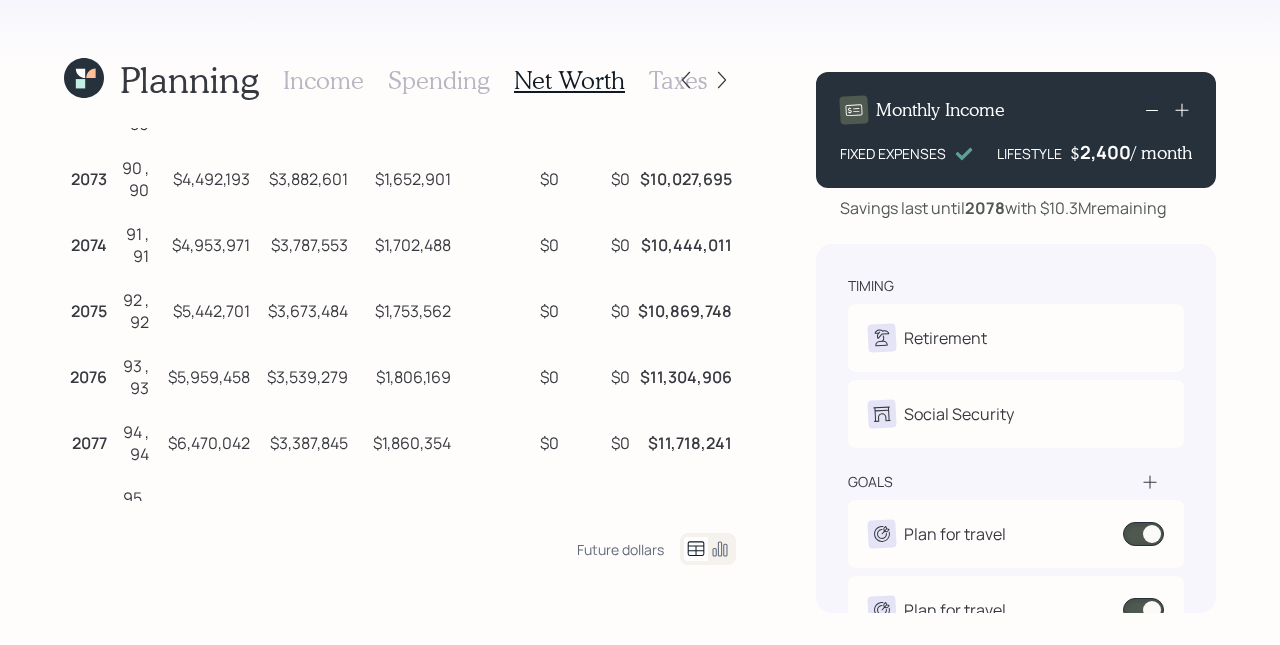 click on "Income" at bounding box center (323, 80) 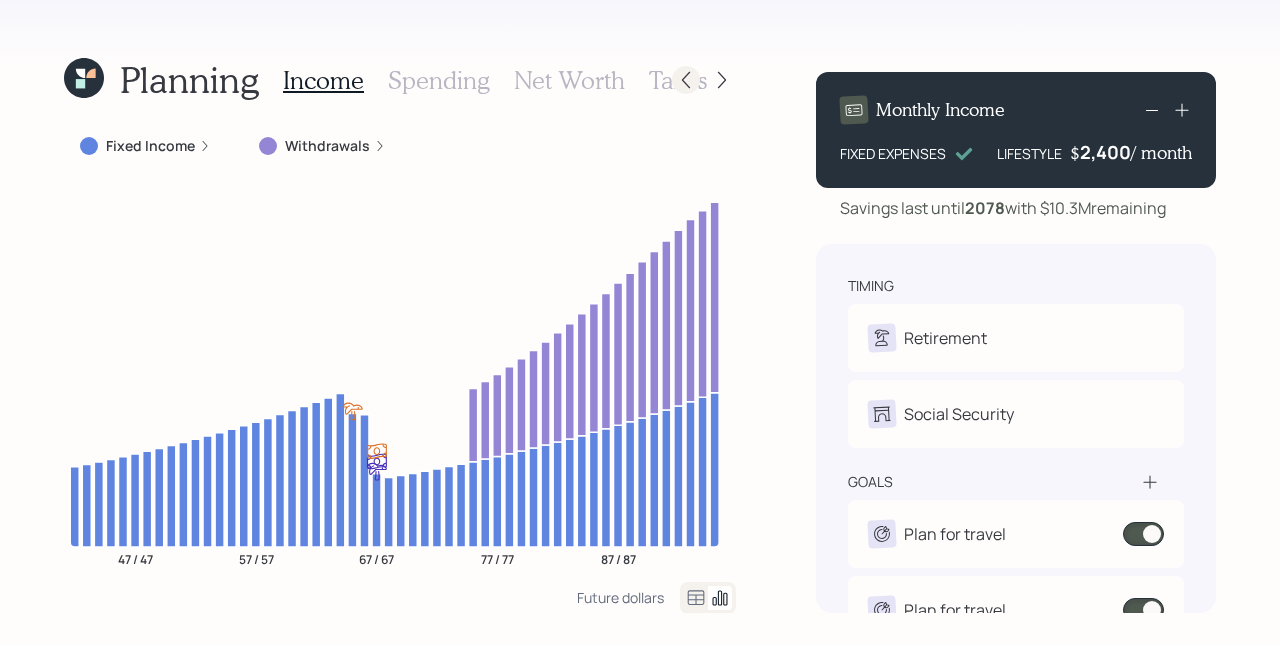 click 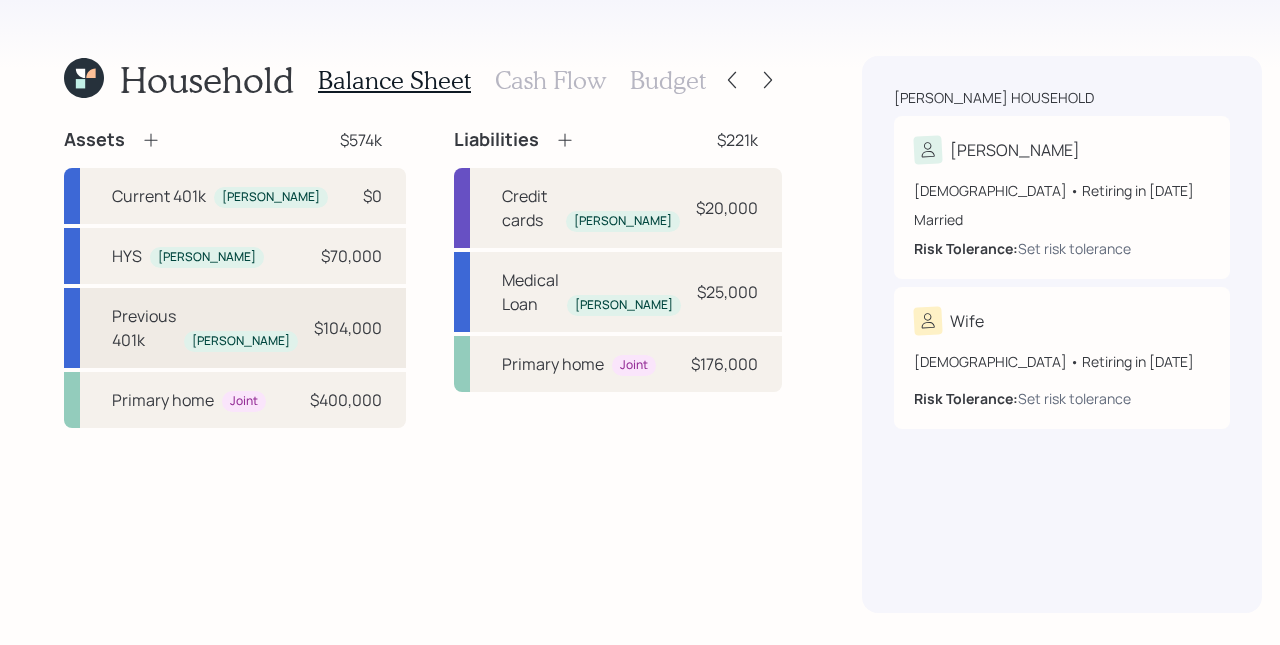 click on "Previous 401k [PERSON_NAME] $104,000" at bounding box center [235, 328] 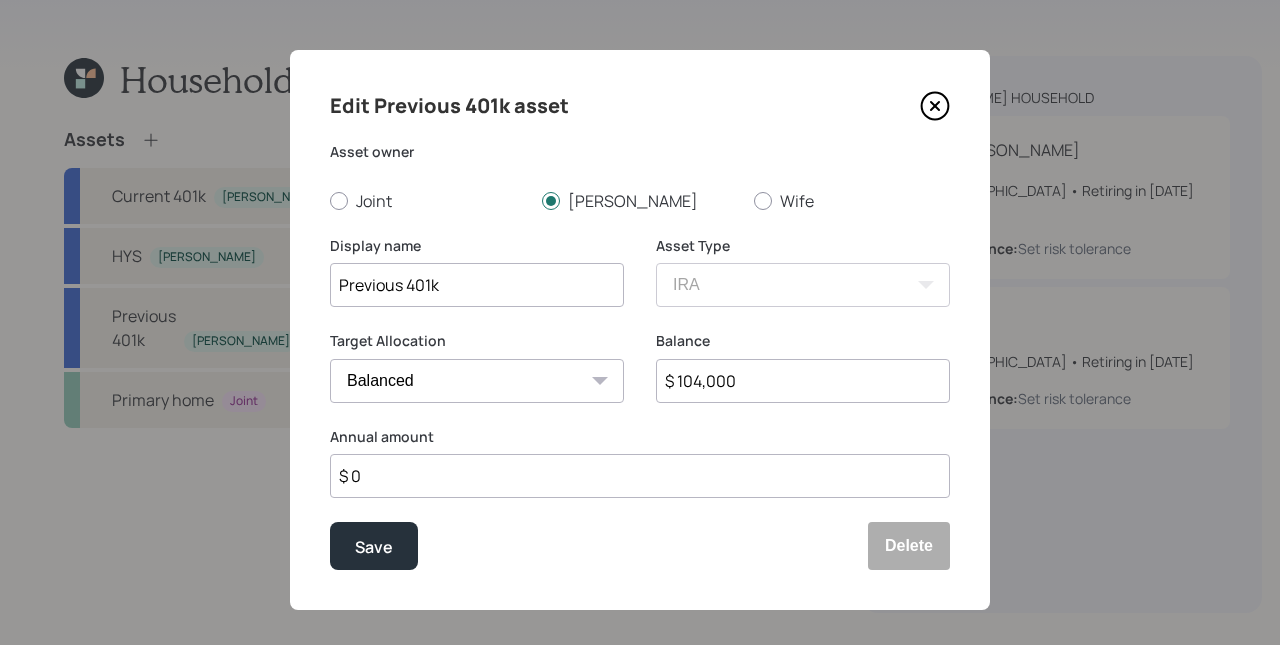 click 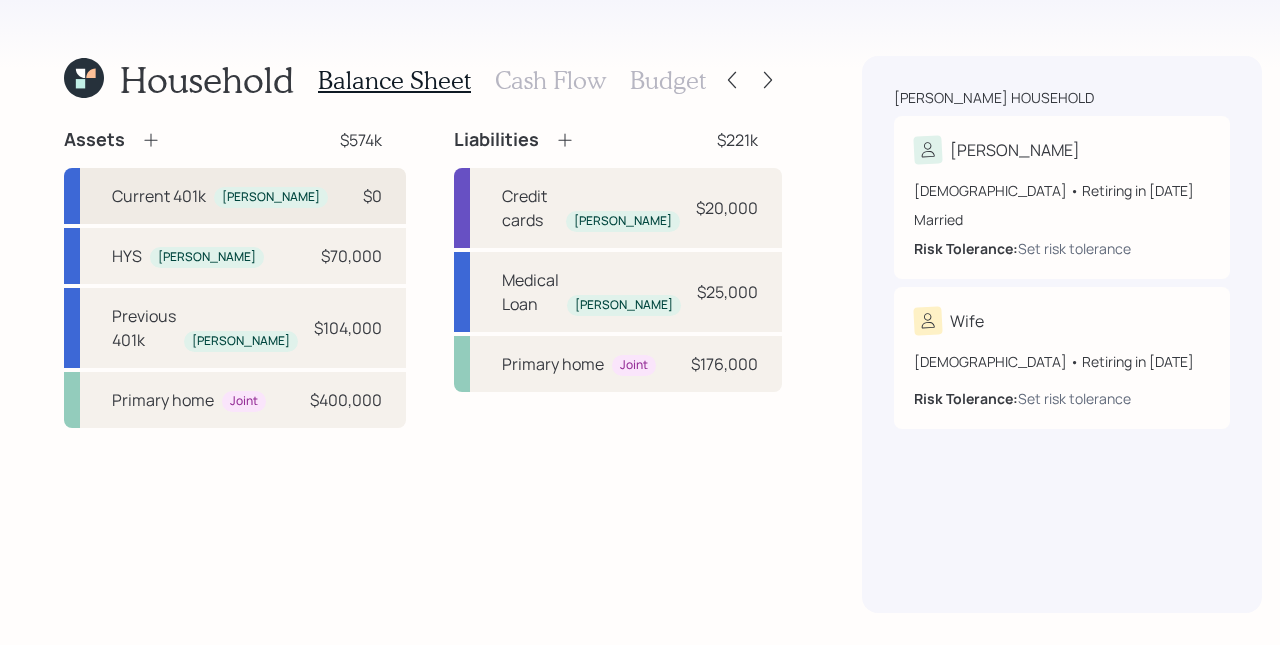 click on "$0" at bounding box center (372, 196) 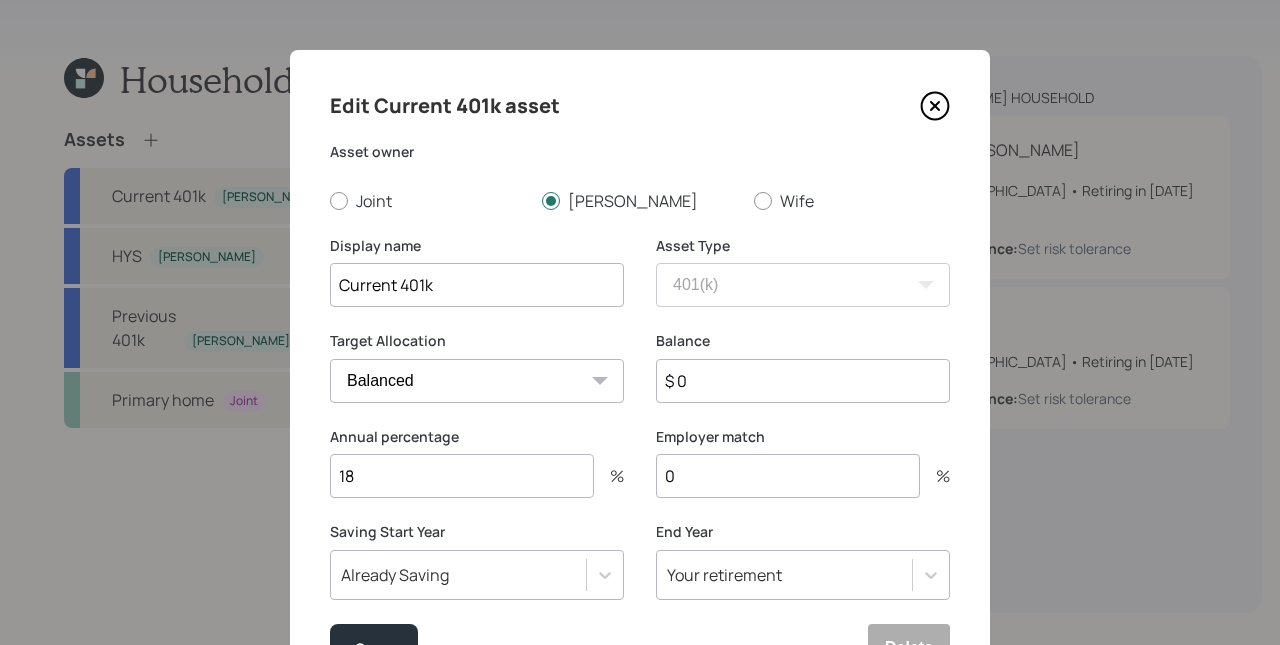 drag, startPoint x: 684, startPoint y: 481, endPoint x: 654, endPoint y: 484, distance: 30.149628 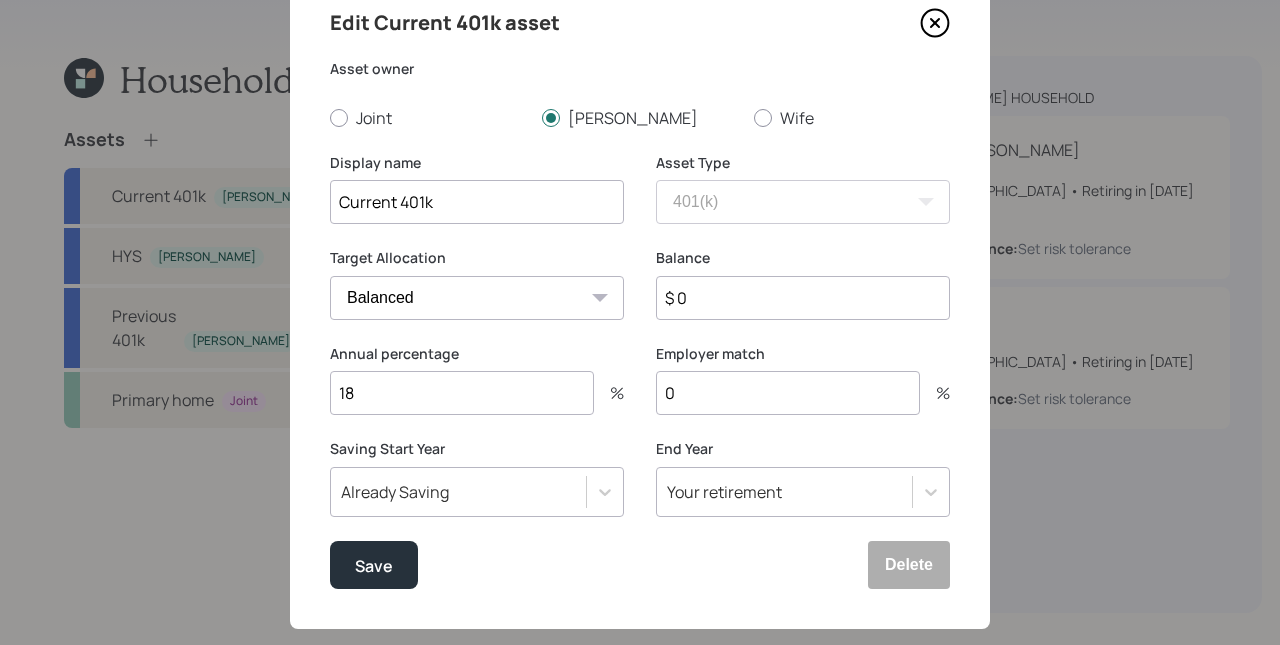 scroll, scrollTop: 103, scrollLeft: 0, axis: vertical 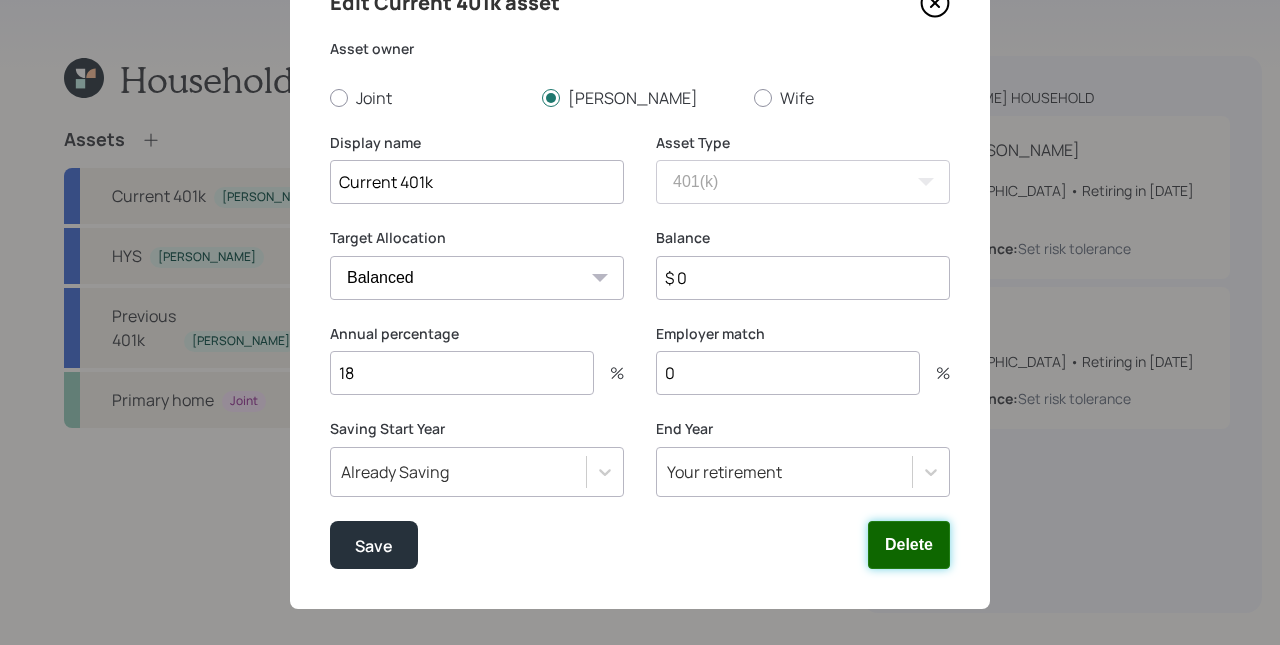 drag, startPoint x: 907, startPoint y: 538, endPoint x: 802, endPoint y: 498, distance: 112.36102 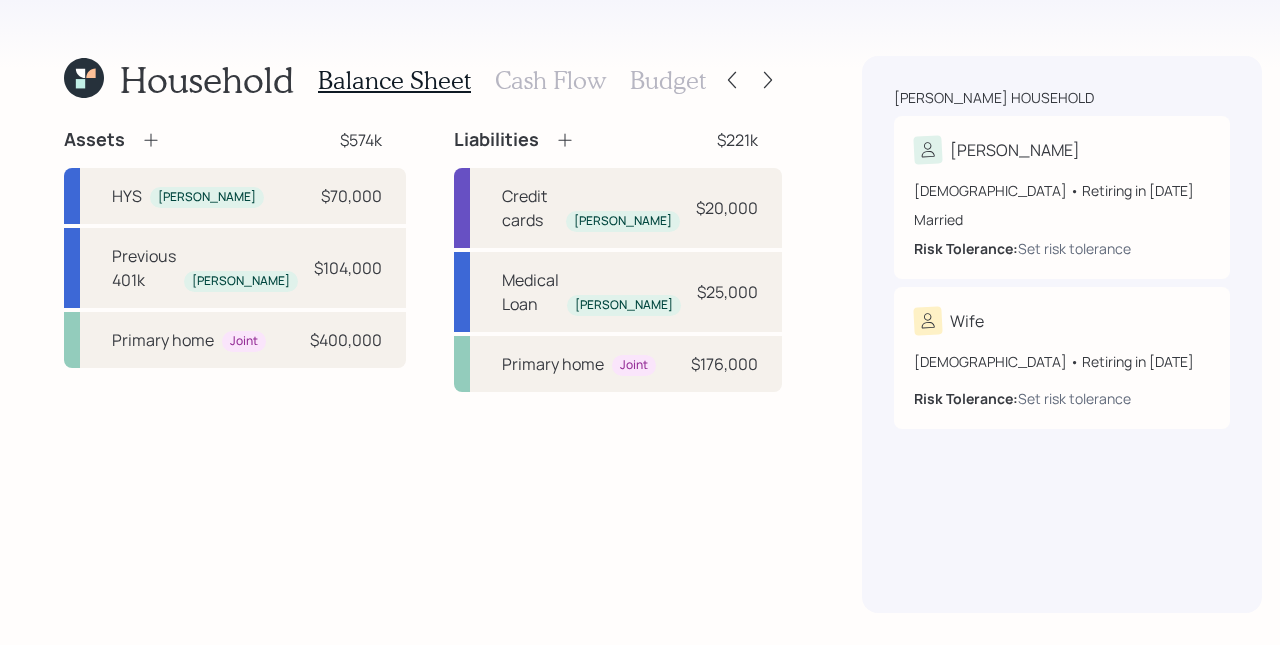 click on "Assets $574k" at bounding box center [235, 140] 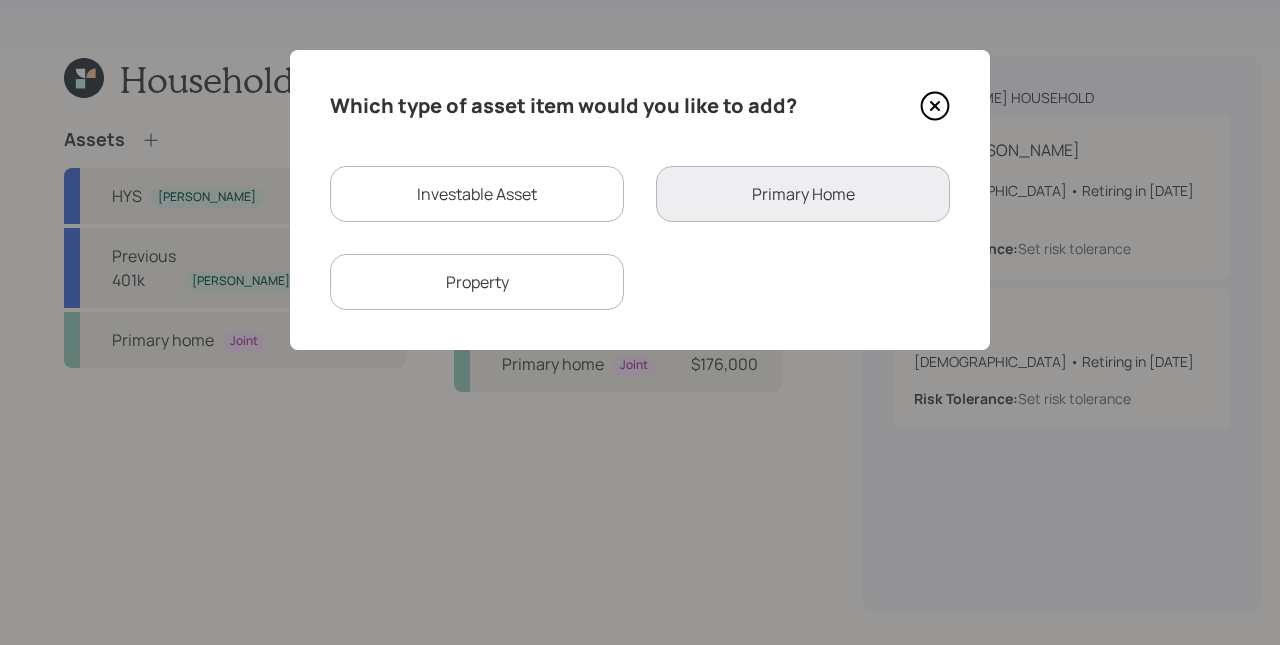 click on "Investable Asset" at bounding box center (477, 194) 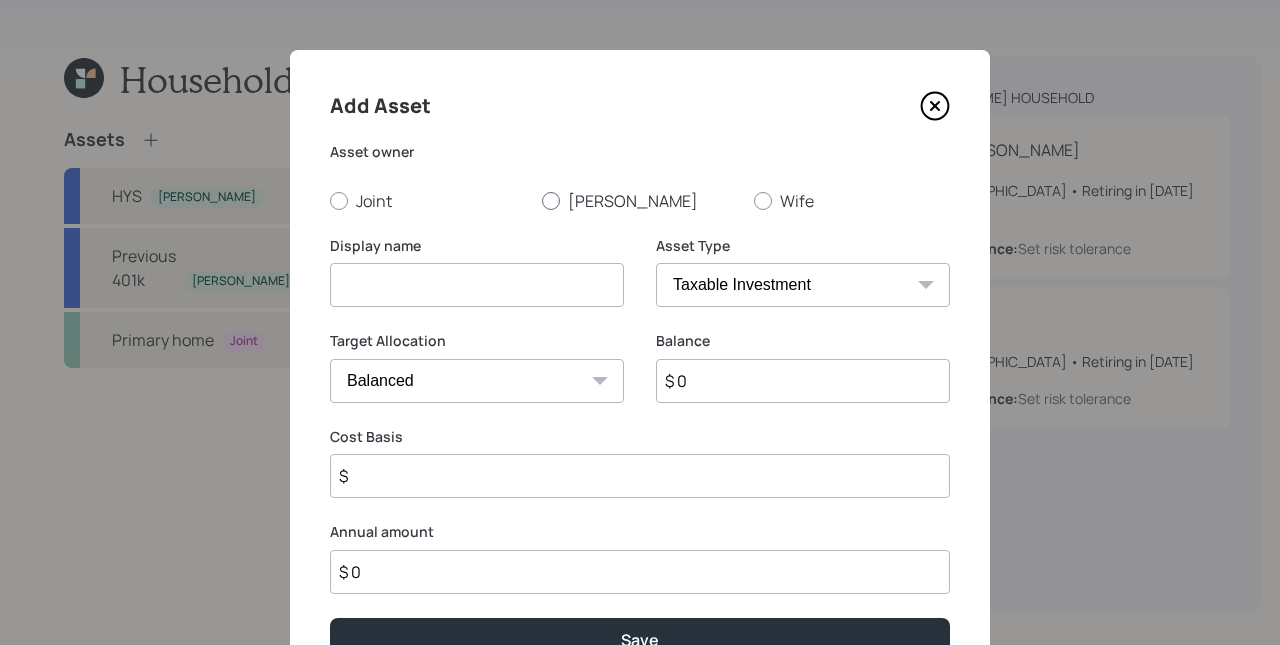 click on "[PERSON_NAME]" at bounding box center (640, 201) 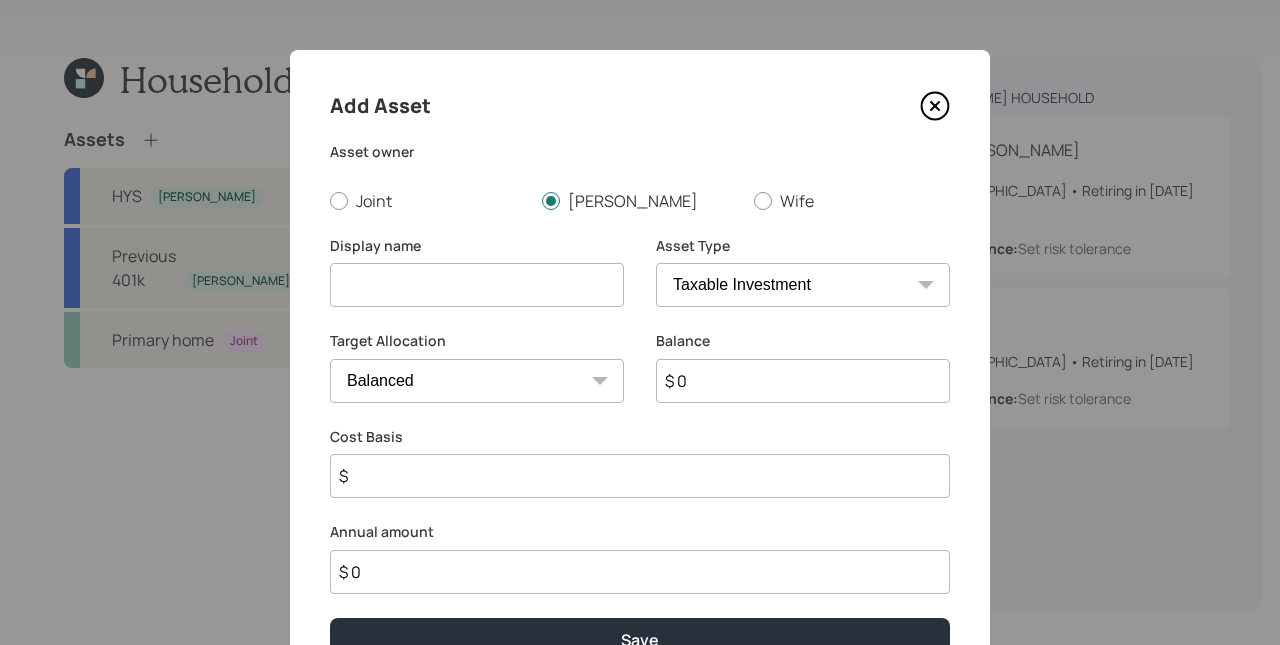 click on "SEP [PERSON_NAME] IRA 401(k) [PERSON_NAME] 401(k) 403(b) [PERSON_NAME] 403(b) 457(b) [PERSON_NAME] 457(b) Health Savings Account 529 Taxable Investment Checking / Savings Emergency Fund" at bounding box center [803, 285] 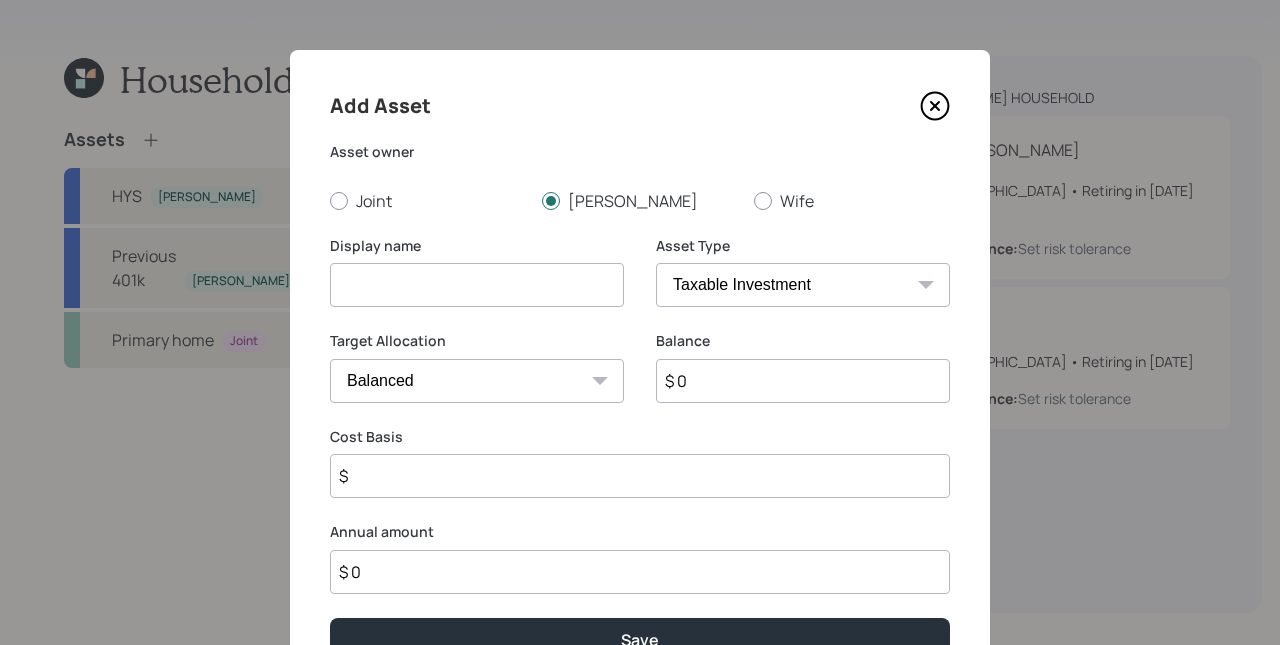 select on "roth_401k" 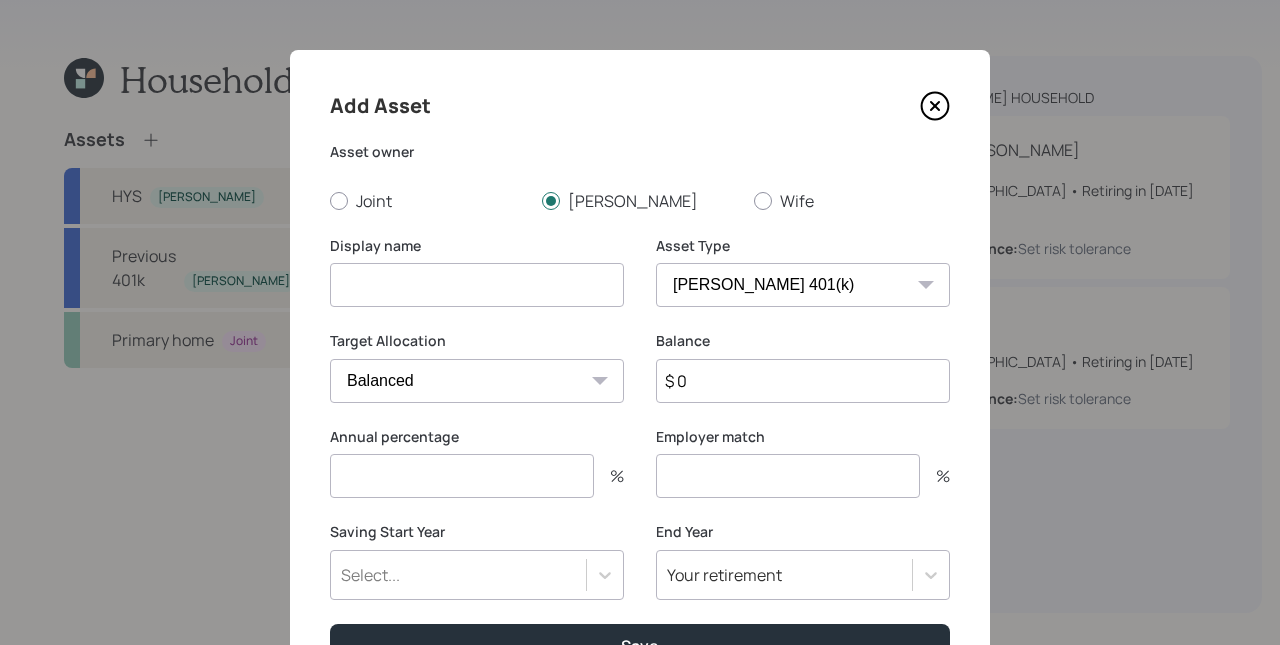 click at bounding box center [477, 285] 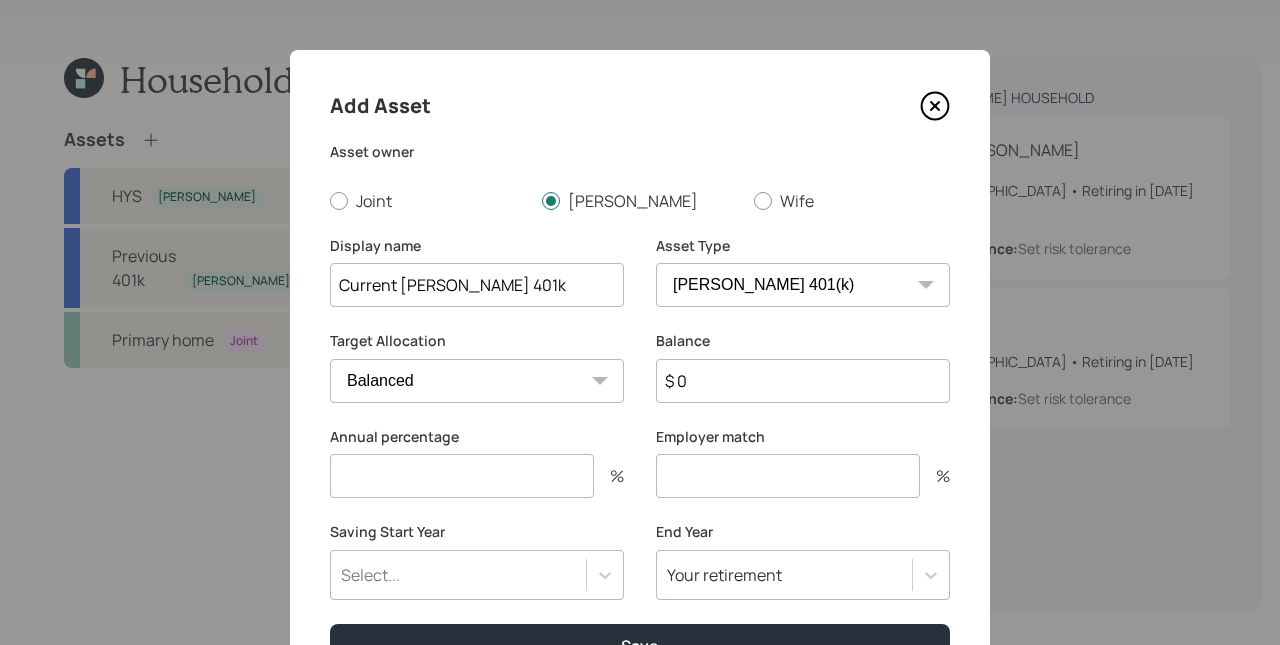type on "Current [PERSON_NAME] 401k" 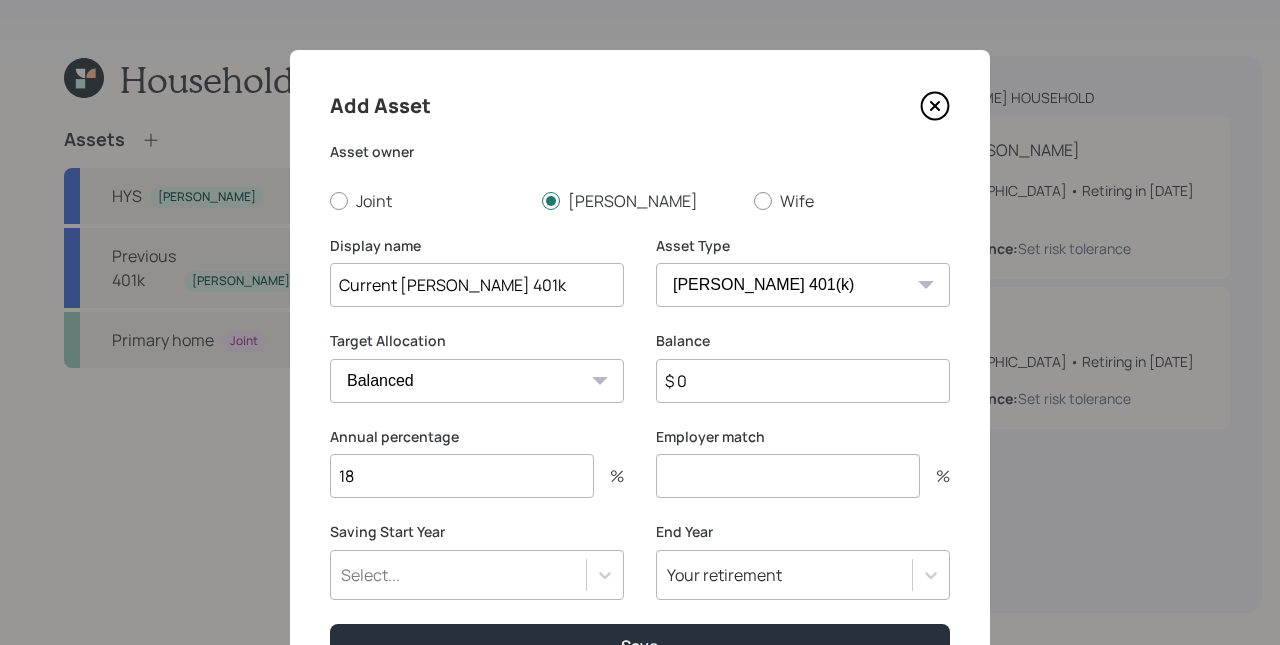 type on "18" 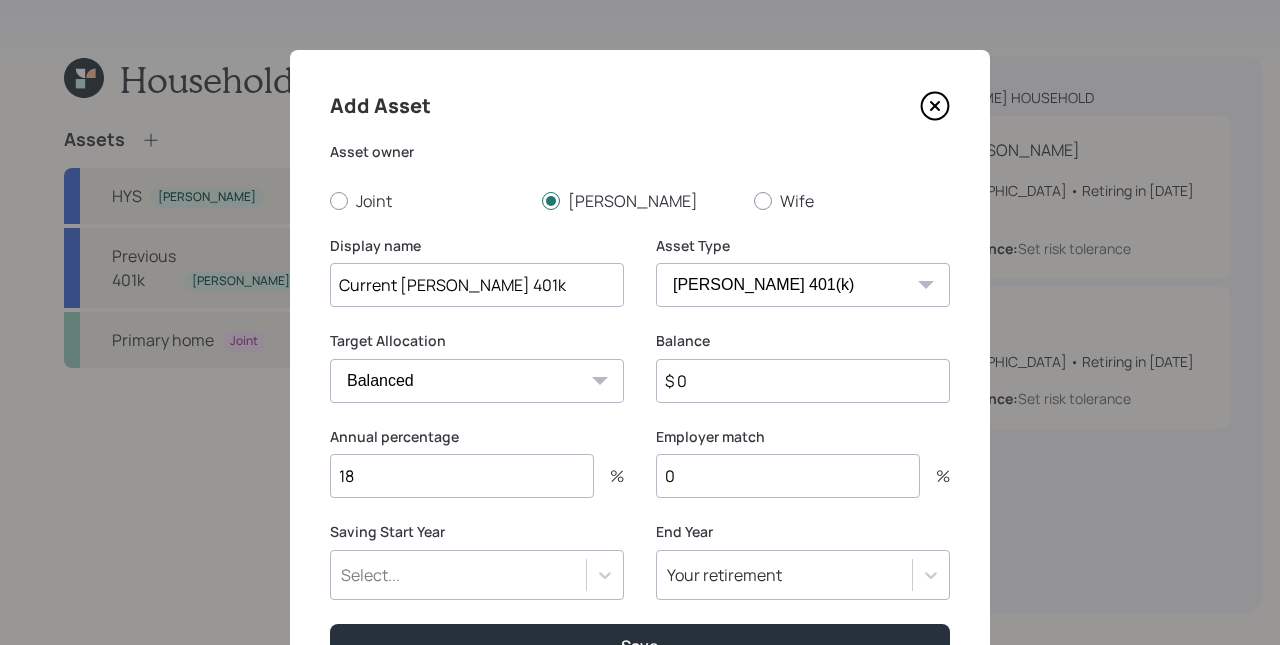type on "0" 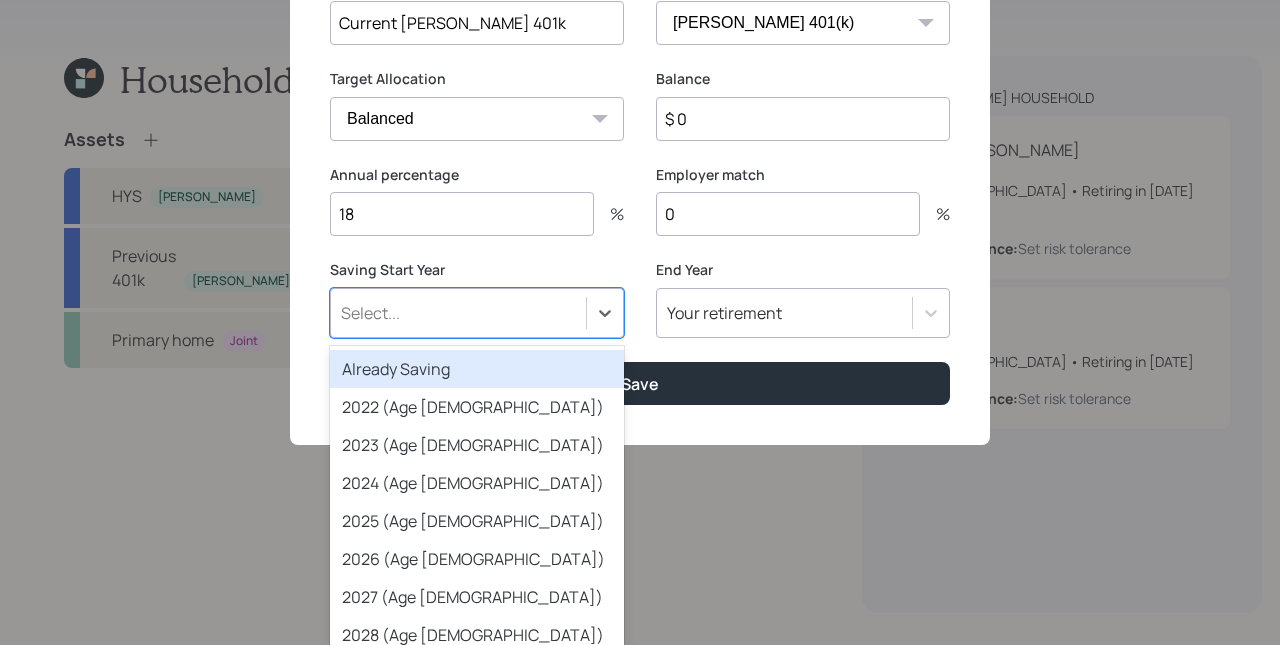 click on "Already Saving" at bounding box center (477, 369) 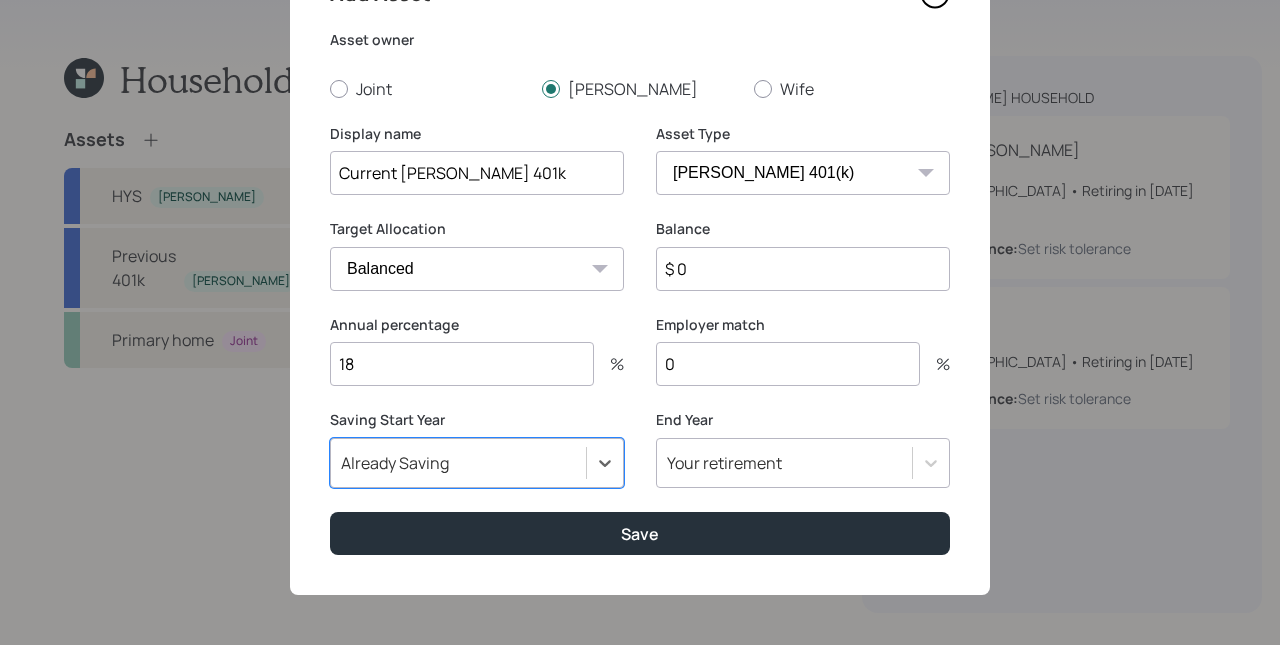scroll, scrollTop: 112, scrollLeft: 0, axis: vertical 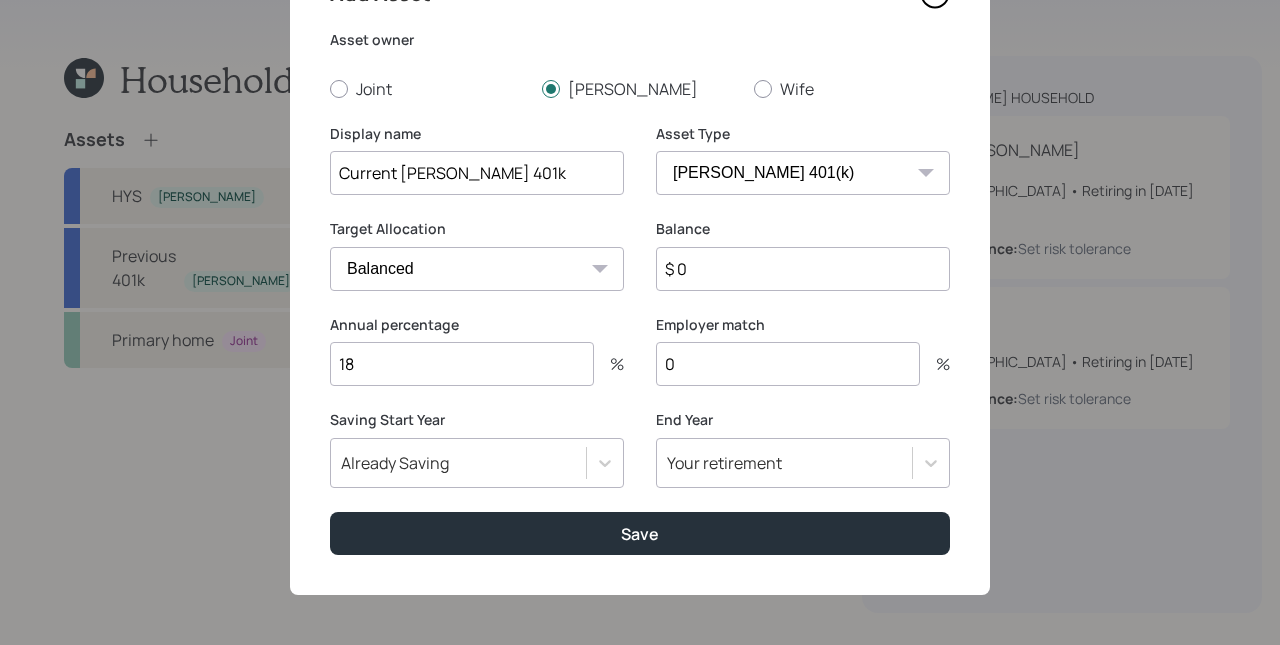 click on "Add Asset Asset owner Joint [PERSON_NAME] Wife Display name Current [PERSON_NAME] 401k Asset Type SEP [PERSON_NAME] IRA 401(k) [PERSON_NAME] 401(k) 403(b) [PERSON_NAME] 403(b) 457(b) [PERSON_NAME] 457(b) Health Savings Account 529 Taxable Investment Checking / Savings Emergency Fund Target Allocation Cash Conservative Balanced Aggressive Balance $ 0 Annual percentage 18 % Employer match 0 % Saving Start Year Already Saving End Year Your retirement Save" at bounding box center [640, 266] 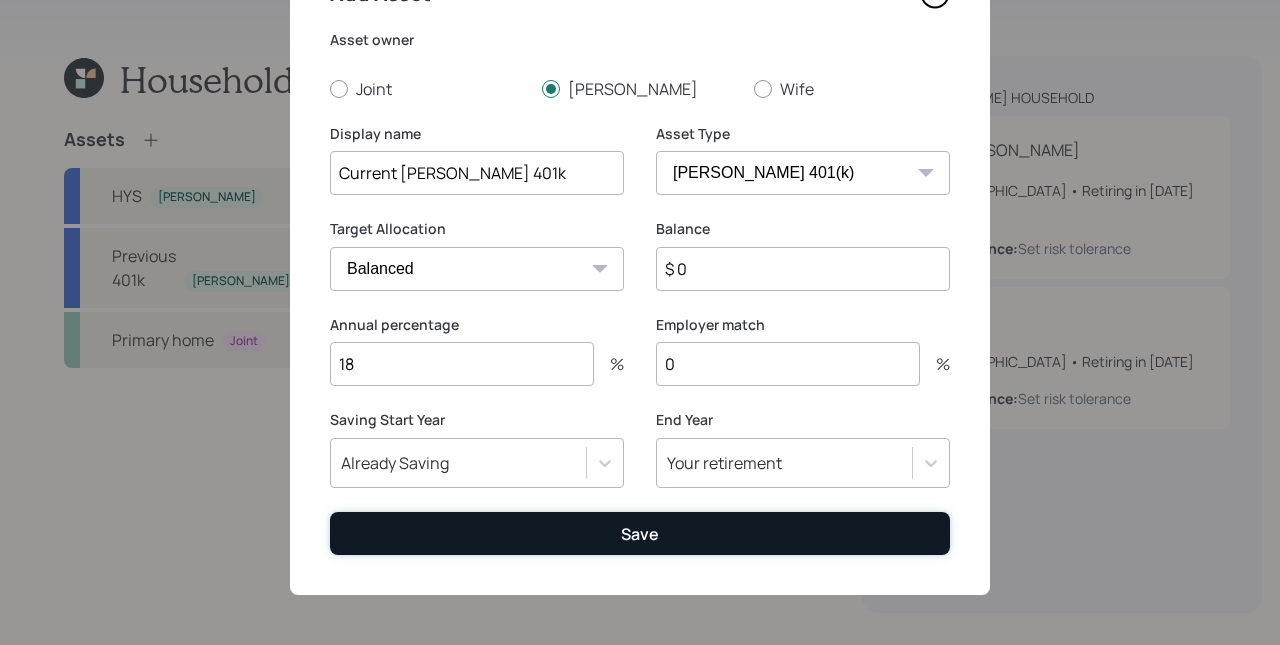 click on "Save" at bounding box center [640, 533] 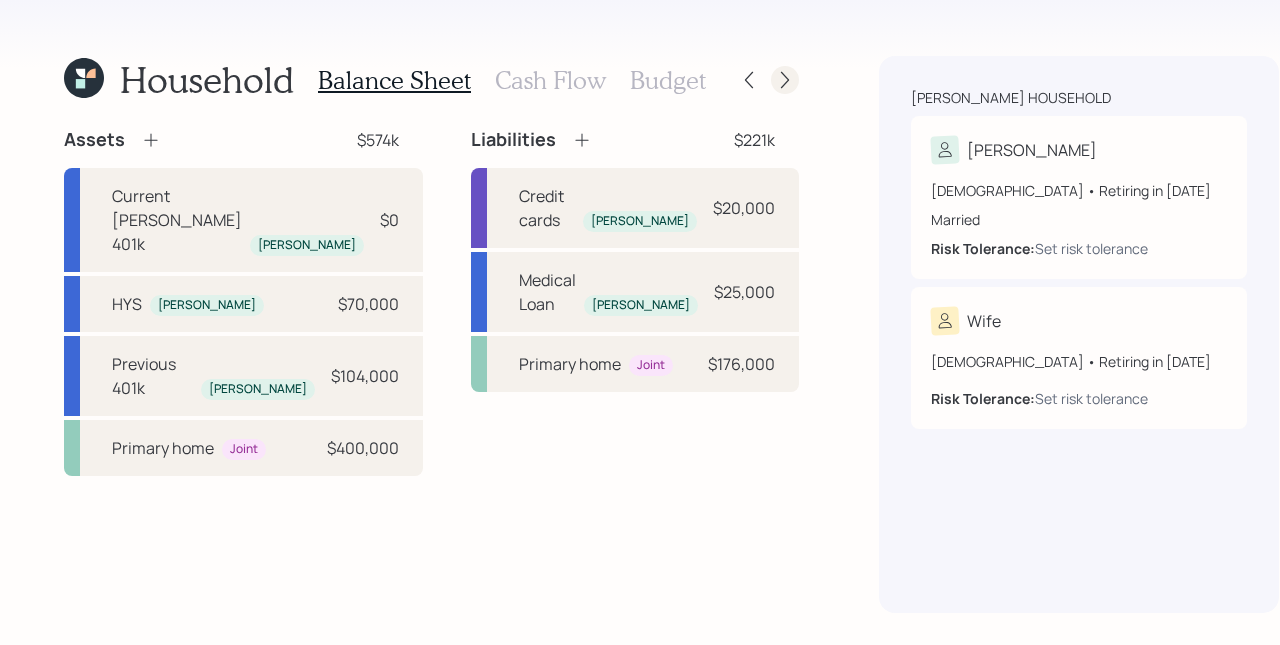 click 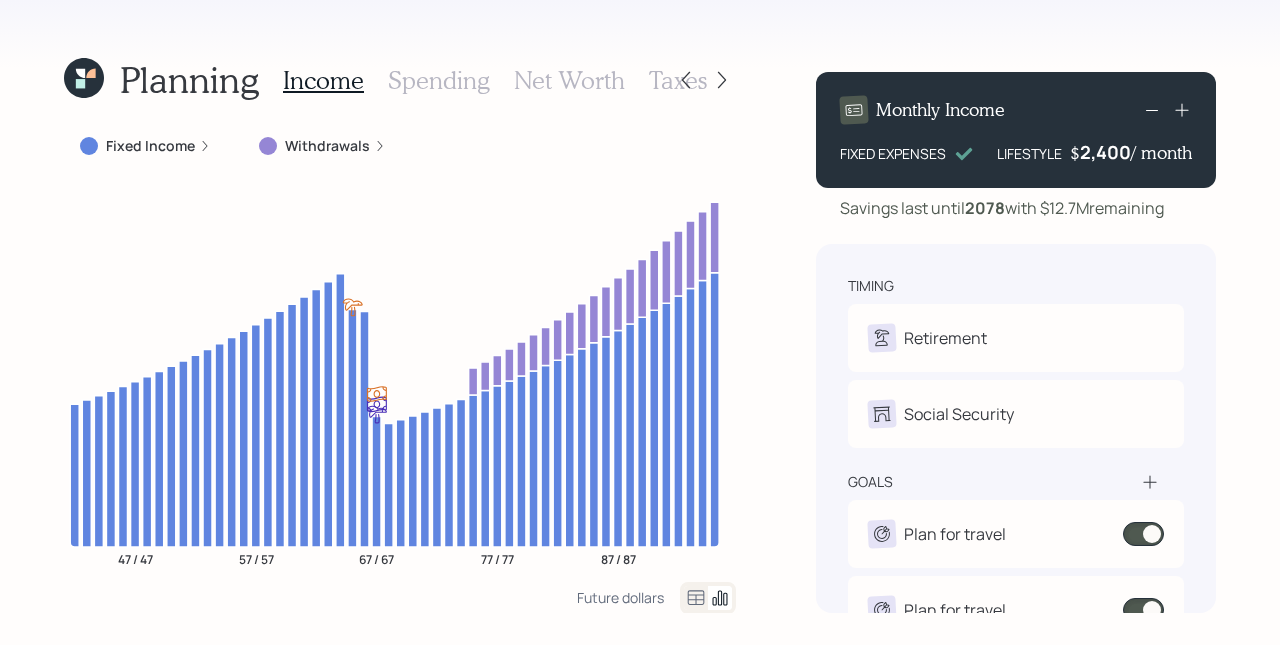 click on "Net Worth" at bounding box center (569, 80) 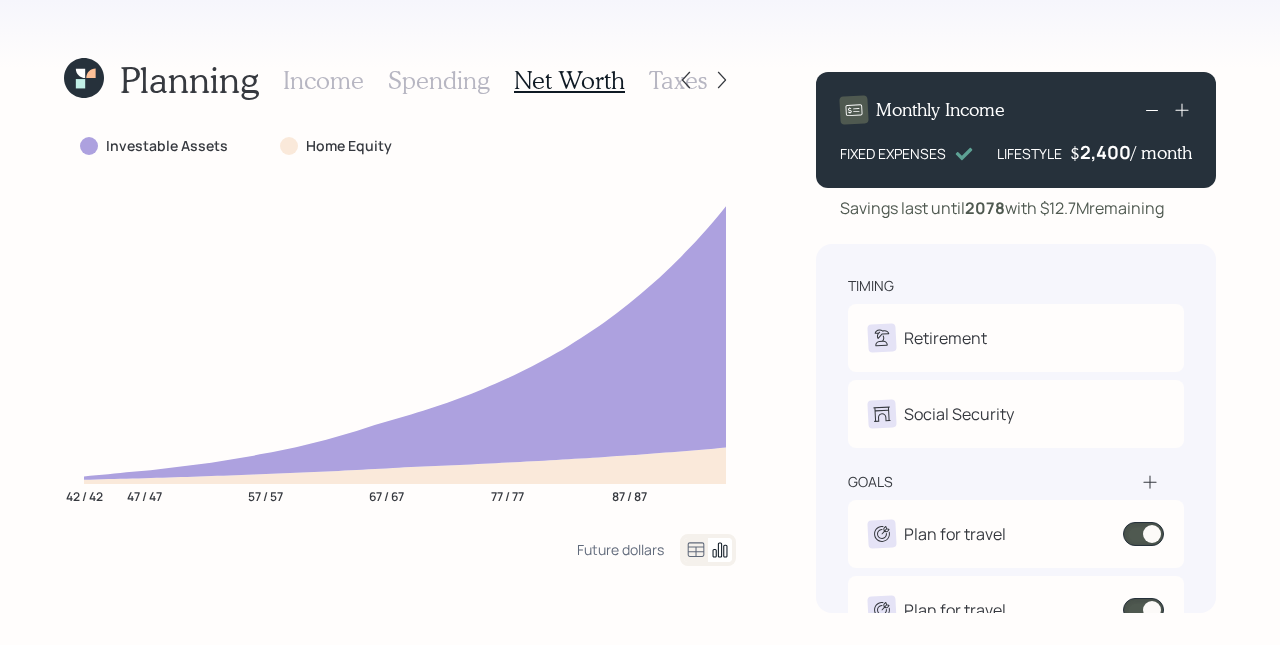 drag, startPoint x: 685, startPoint y: 551, endPoint x: 693, endPoint y: 510, distance: 41.773197 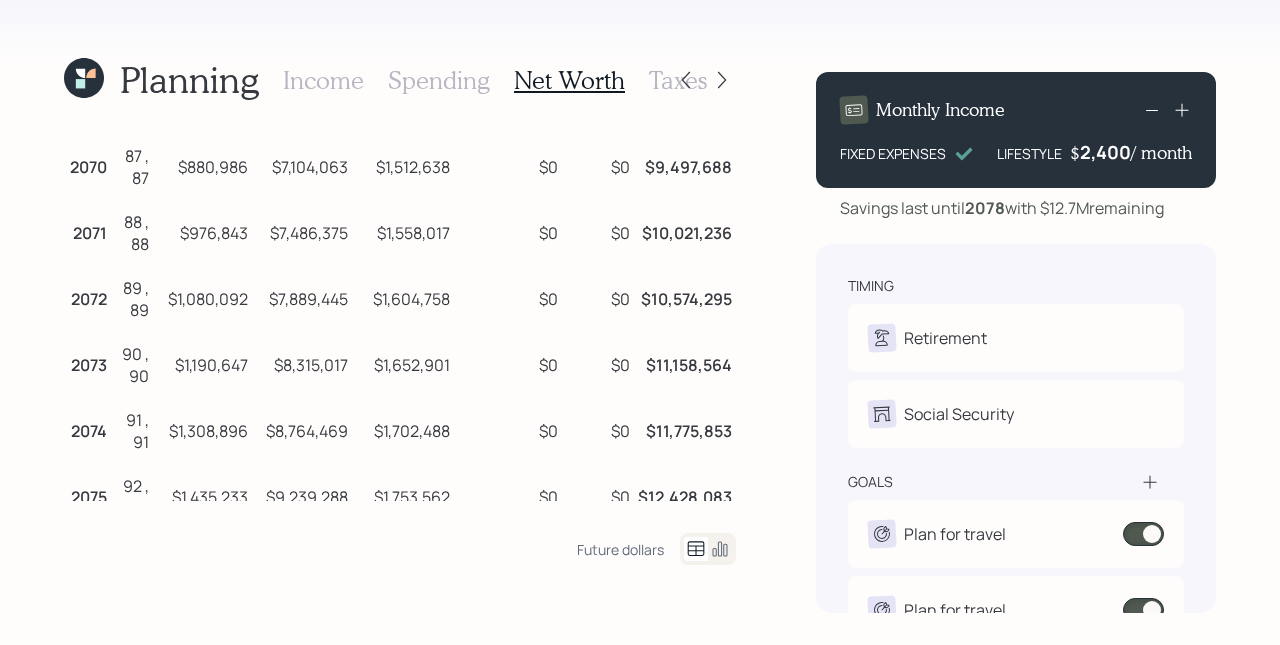 scroll, scrollTop: 3243, scrollLeft: 0, axis: vertical 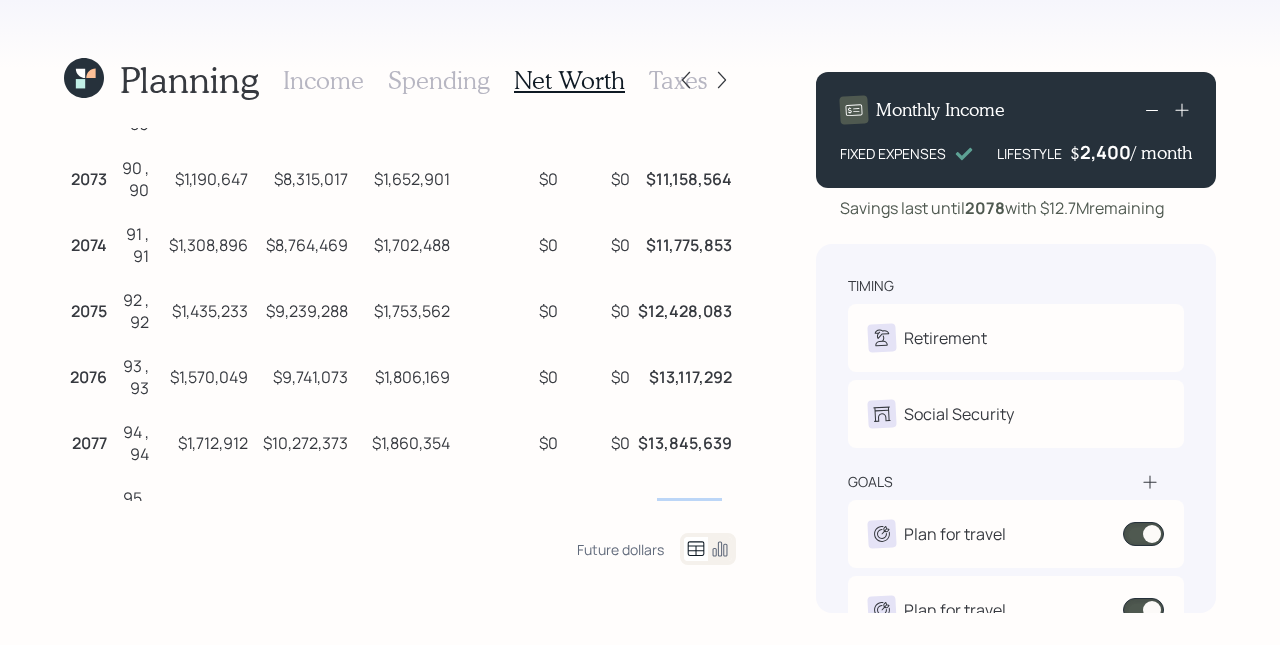 drag, startPoint x: 646, startPoint y: 478, endPoint x: 716, endPoint y: 477, distance: 70.00714 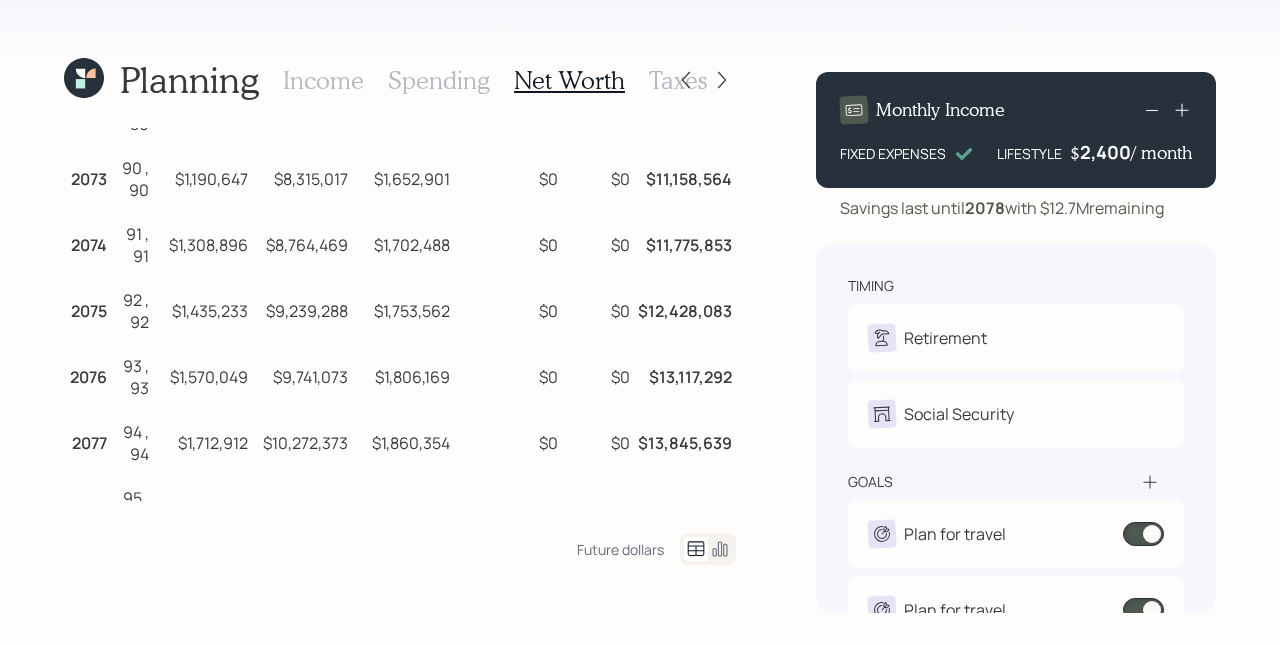 click on "$14,615,438" at bounding box center (685, 506) 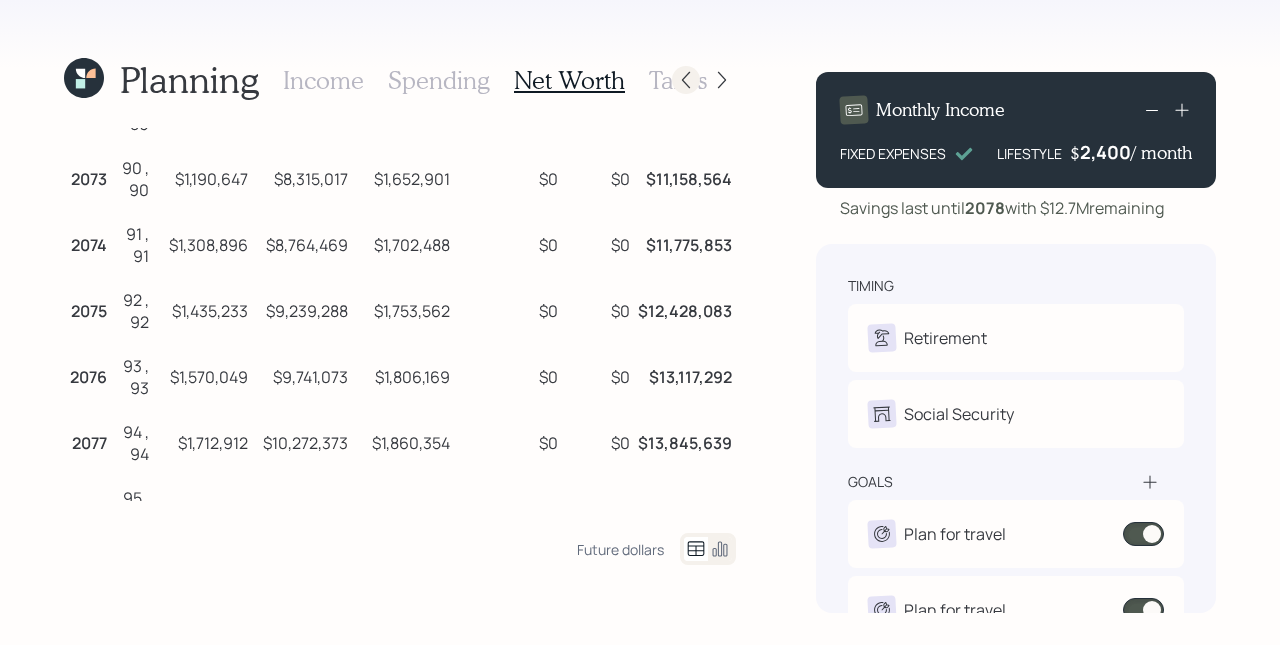 click 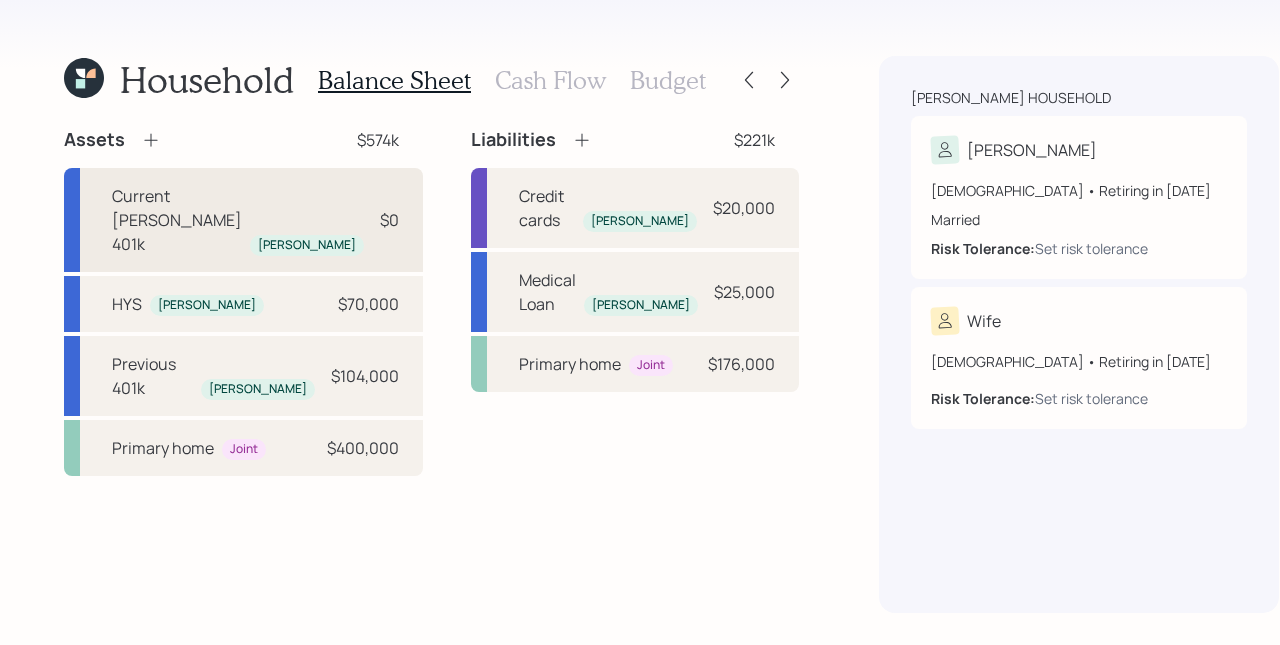 click on "Current [PERSON_NAME] 401k" at bounding box center [177, 220] 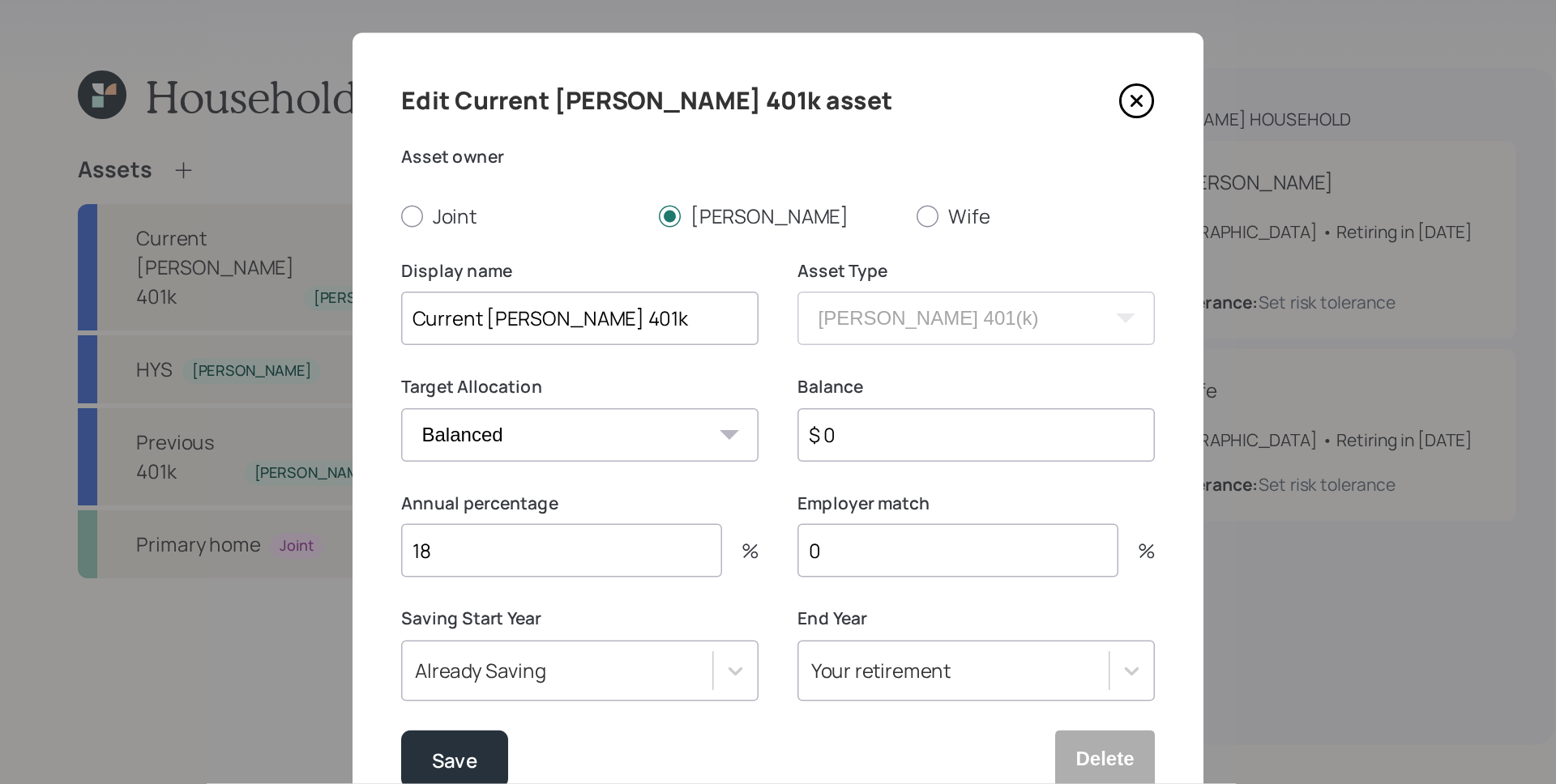 scroll, scrollTop: 19, scrollLeft: 0, axis: vertical 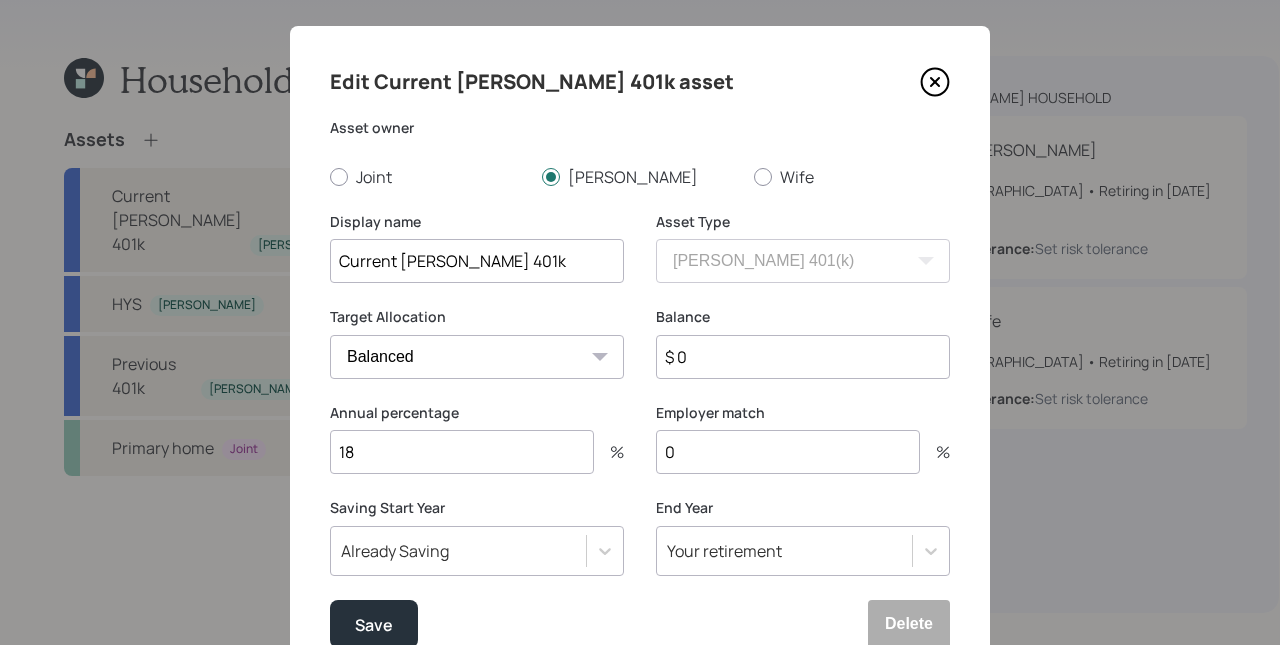 drag, startPoint x: 337, startPoint y: 457, endPoint x: 322, endPoint y: 455, distance: 15.132746 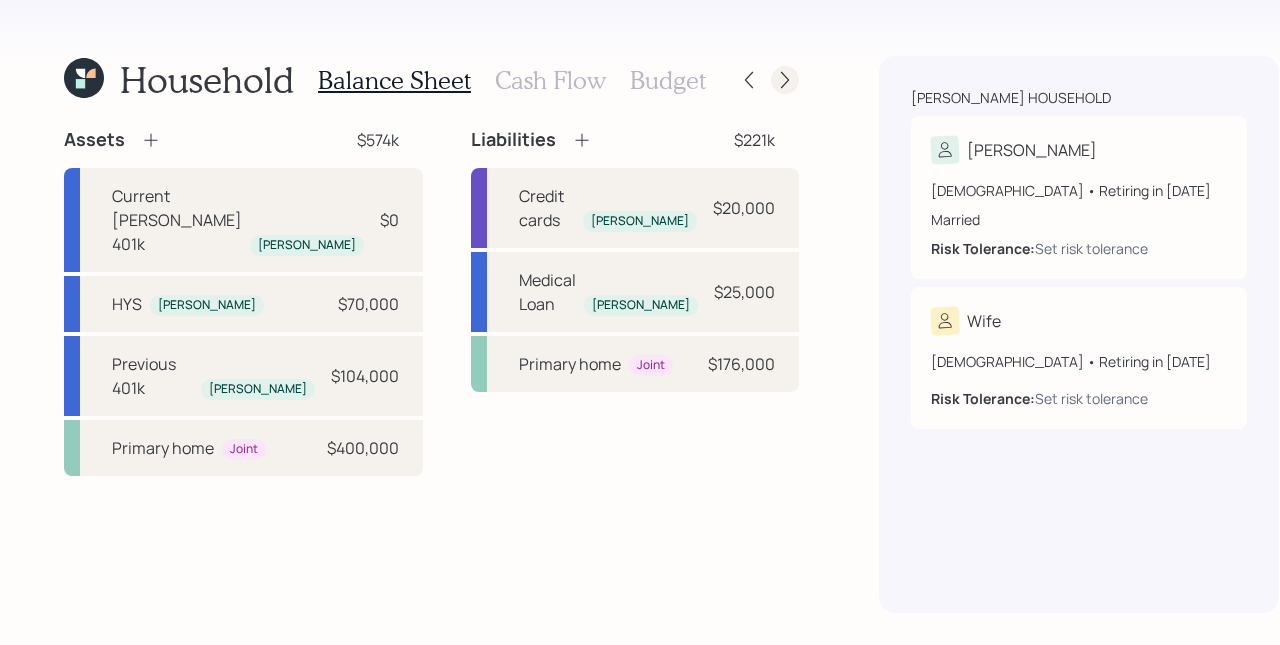 click 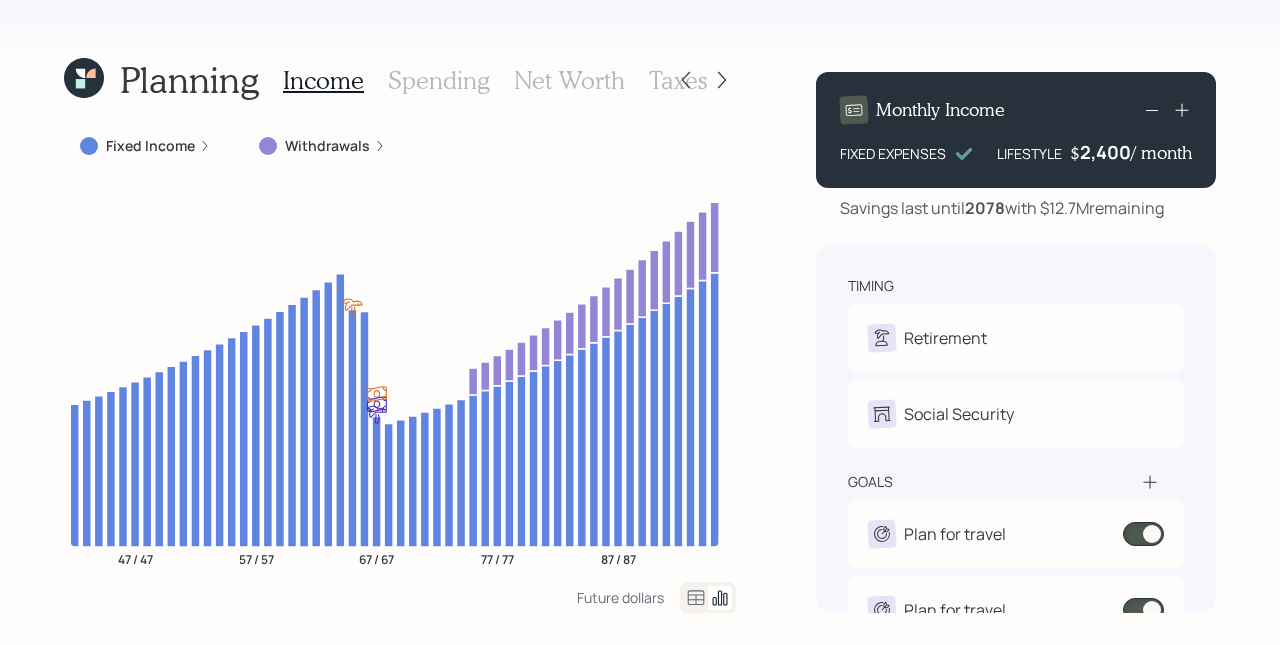 click 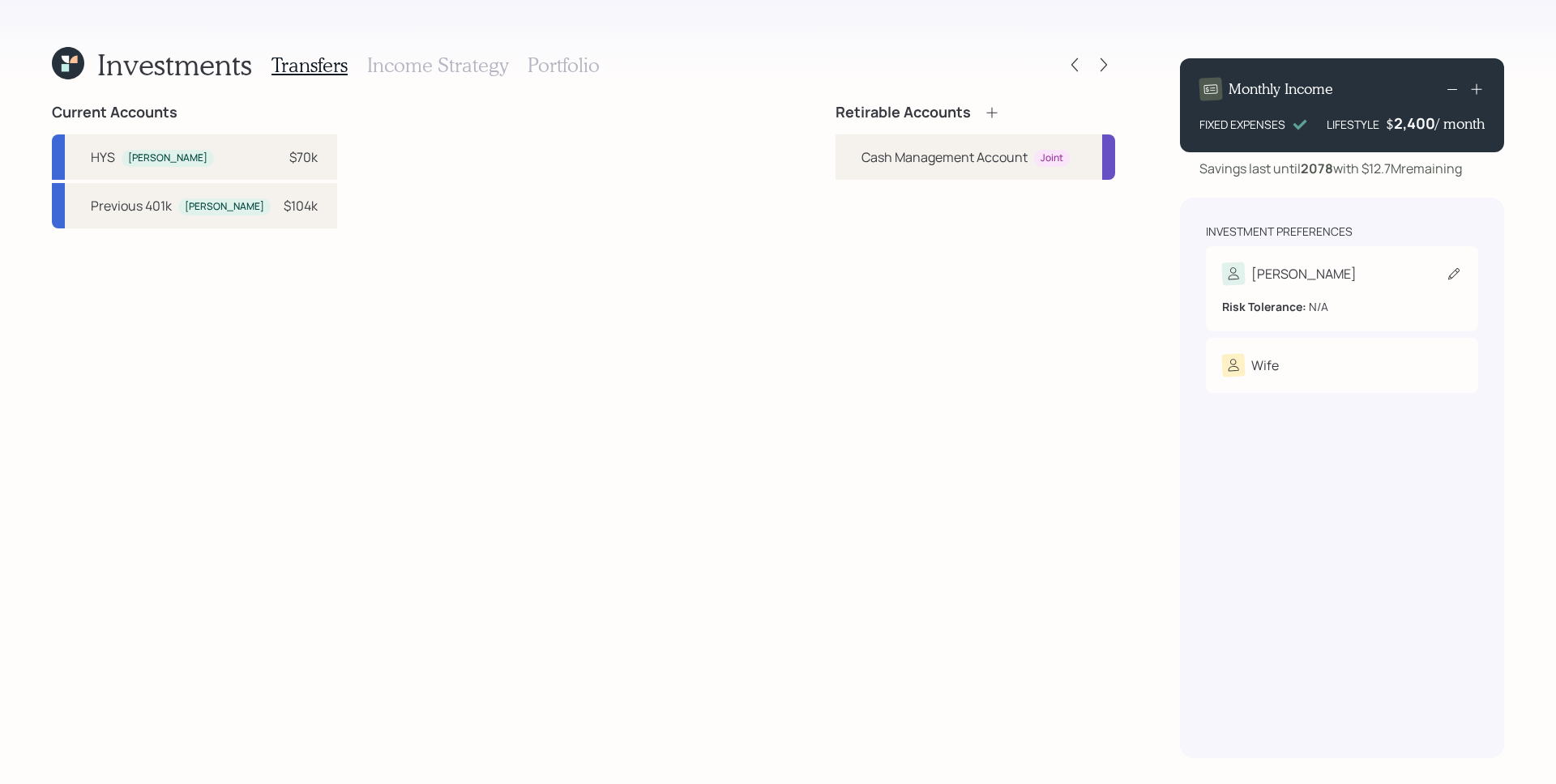 click on "Risk Tolerance:   N/A" at bounding box center [1342, 306] 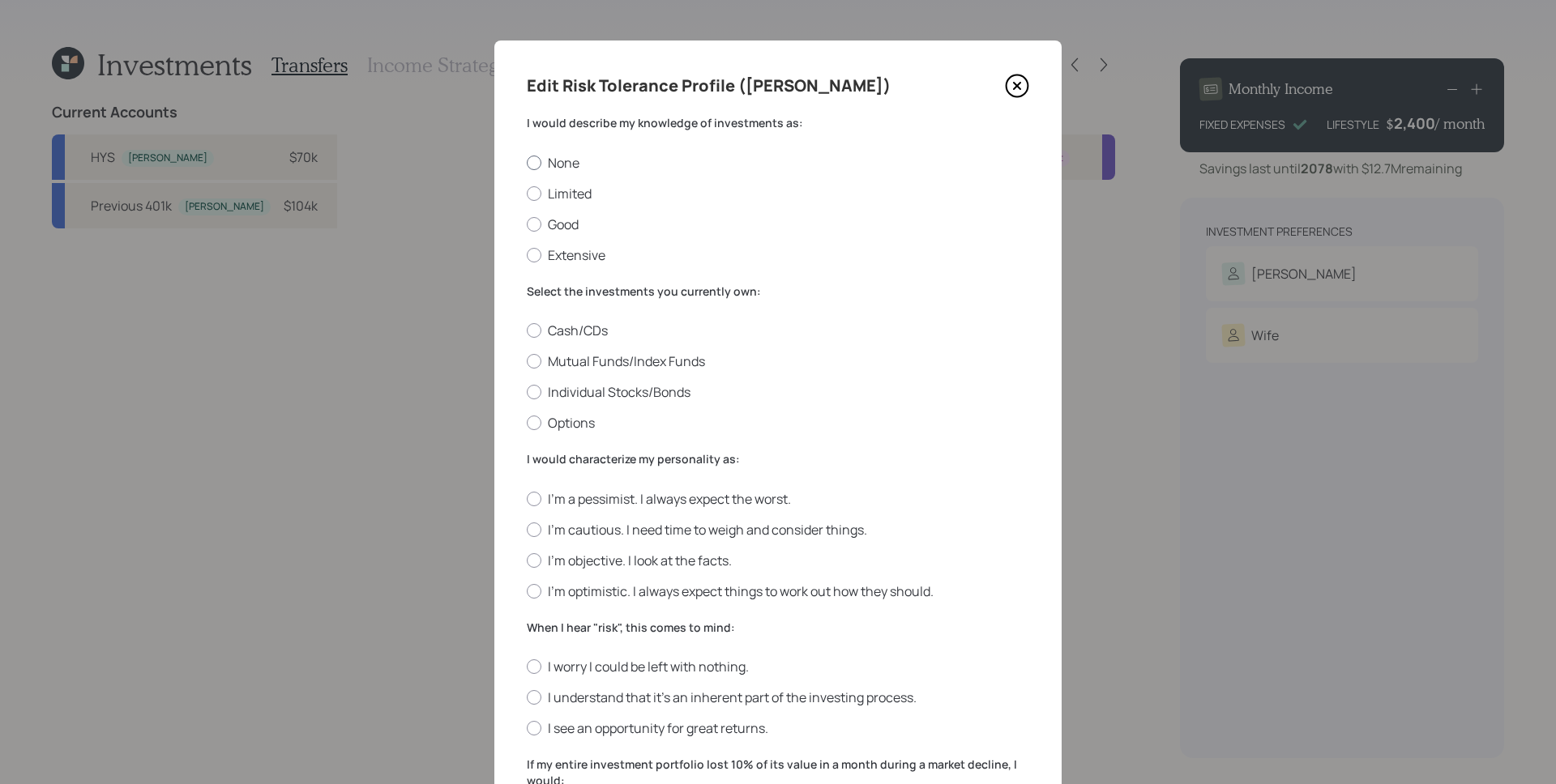 click on "None" at bounding box center (778, 163) 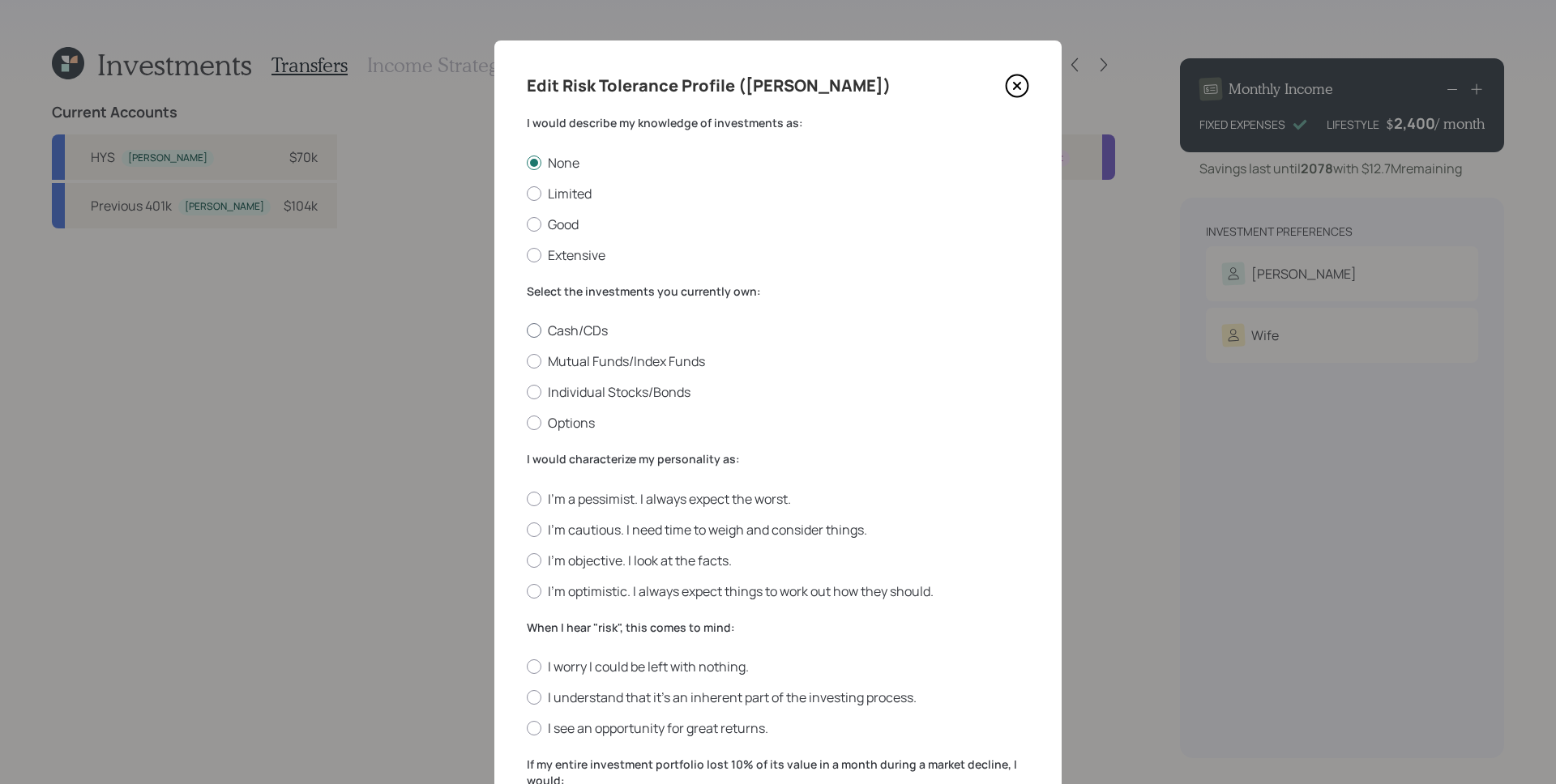 click on "Cash/CDs" at bounding box center (778, 330) 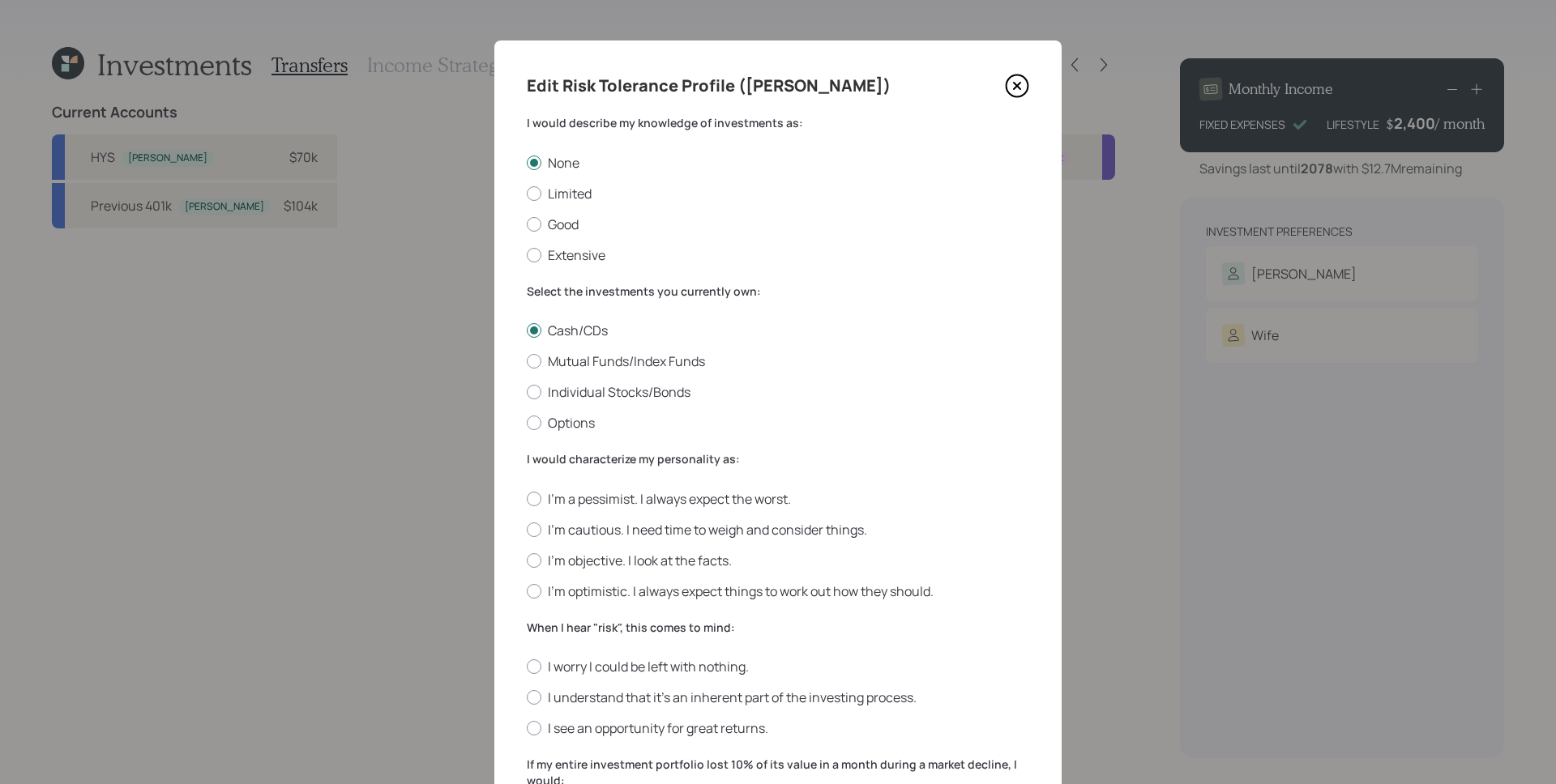 drag, startPoint x: 631, startPoint y: 495, endPoint x: 624, endPoint y: 541, distance: 46.52956 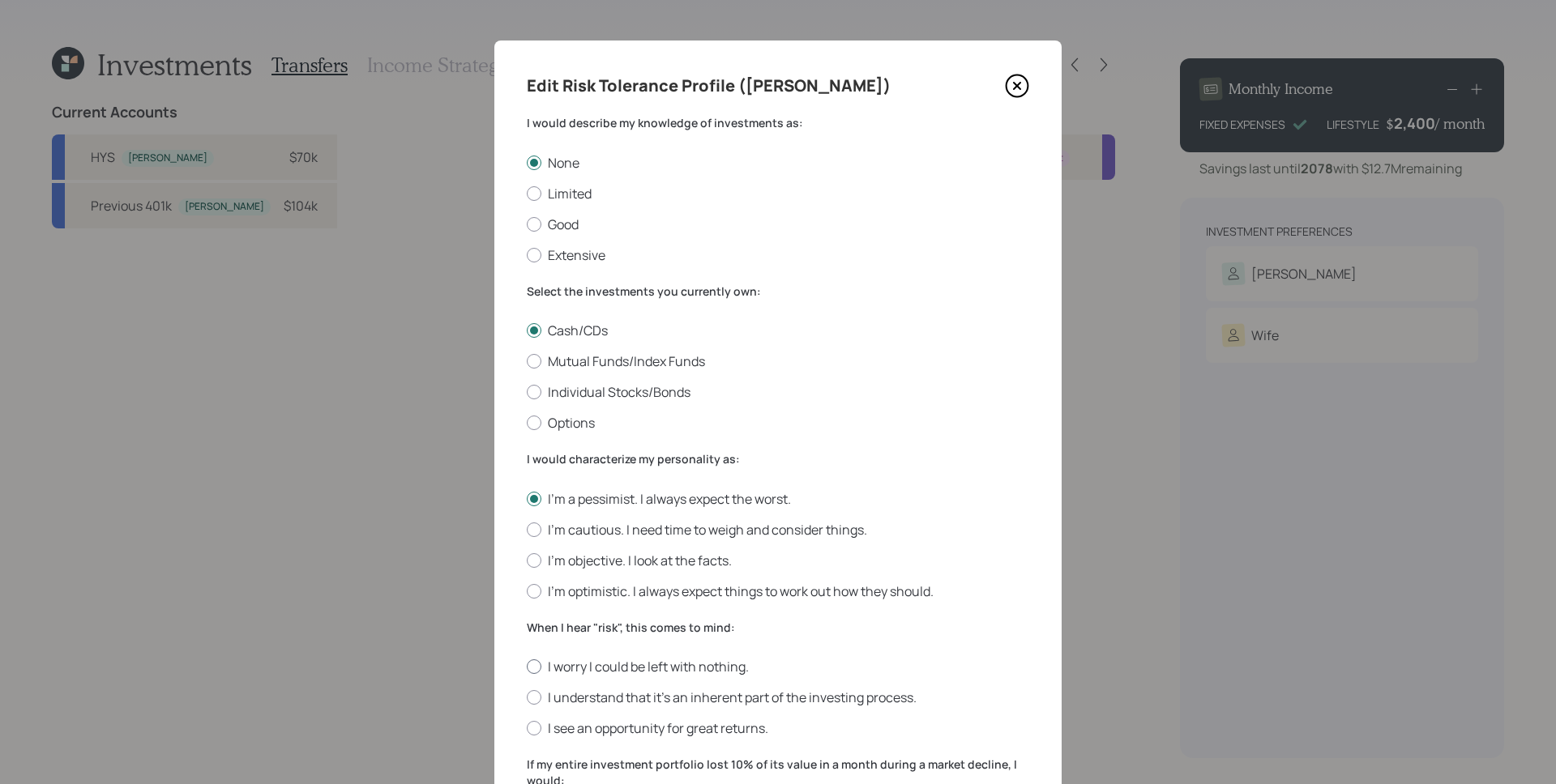 click on "I worry I could be left with nothing." at bounding box center (778, 667) 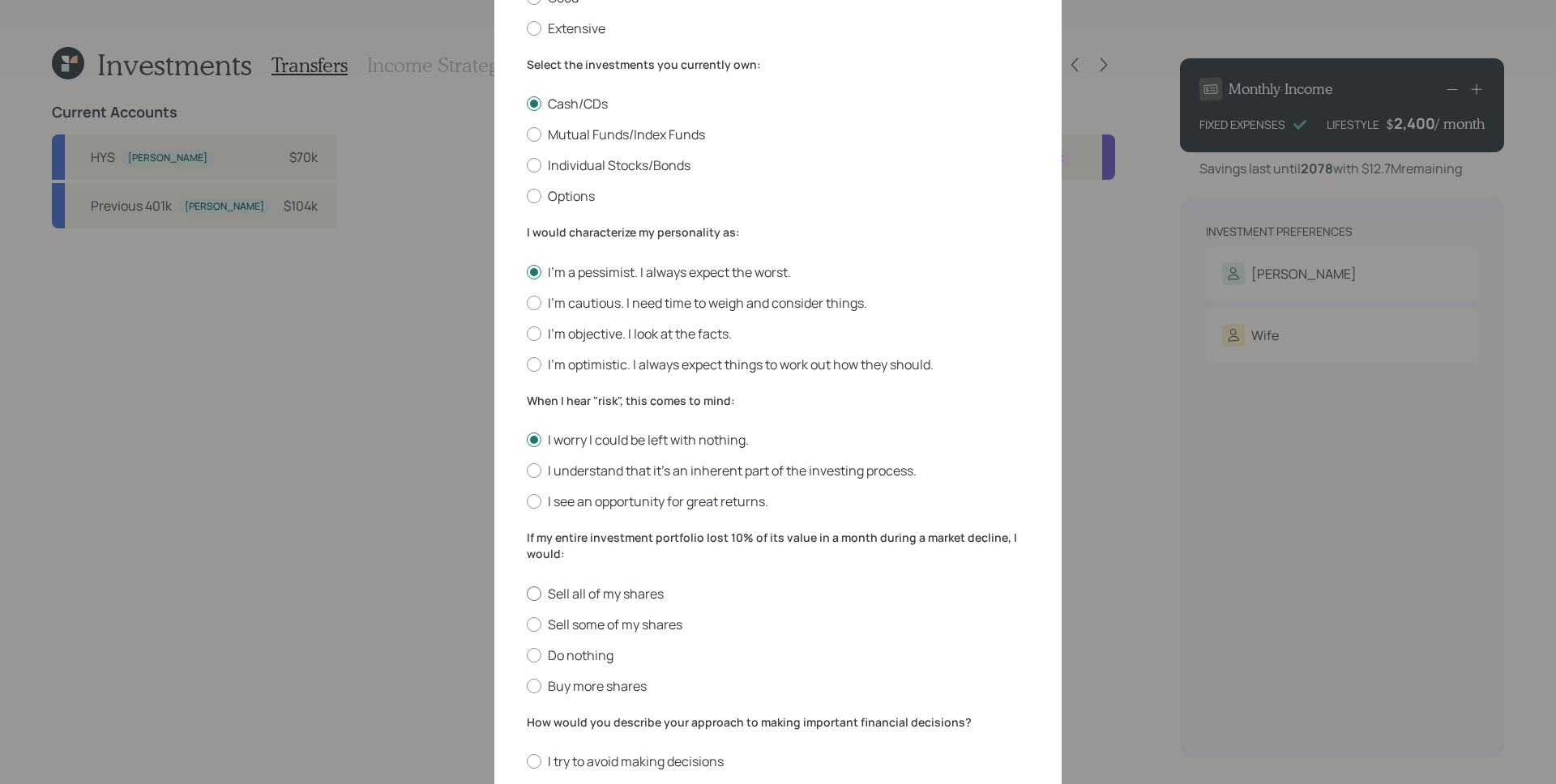 click on "Sell all of my shares" at bounding box center (778, 594) 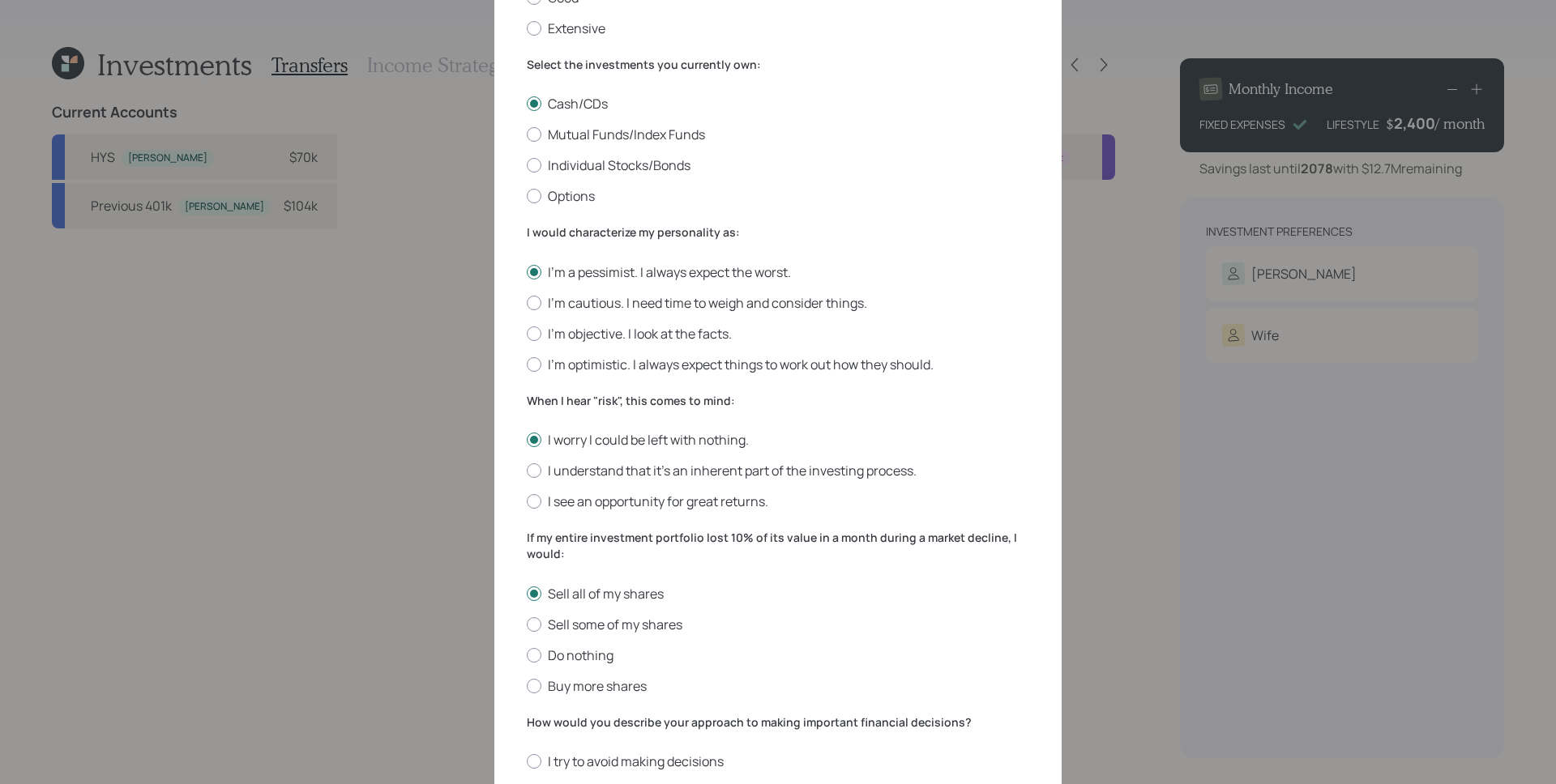 scroll, scrollTop: 362, scrollLeft: 0, axis: vertical 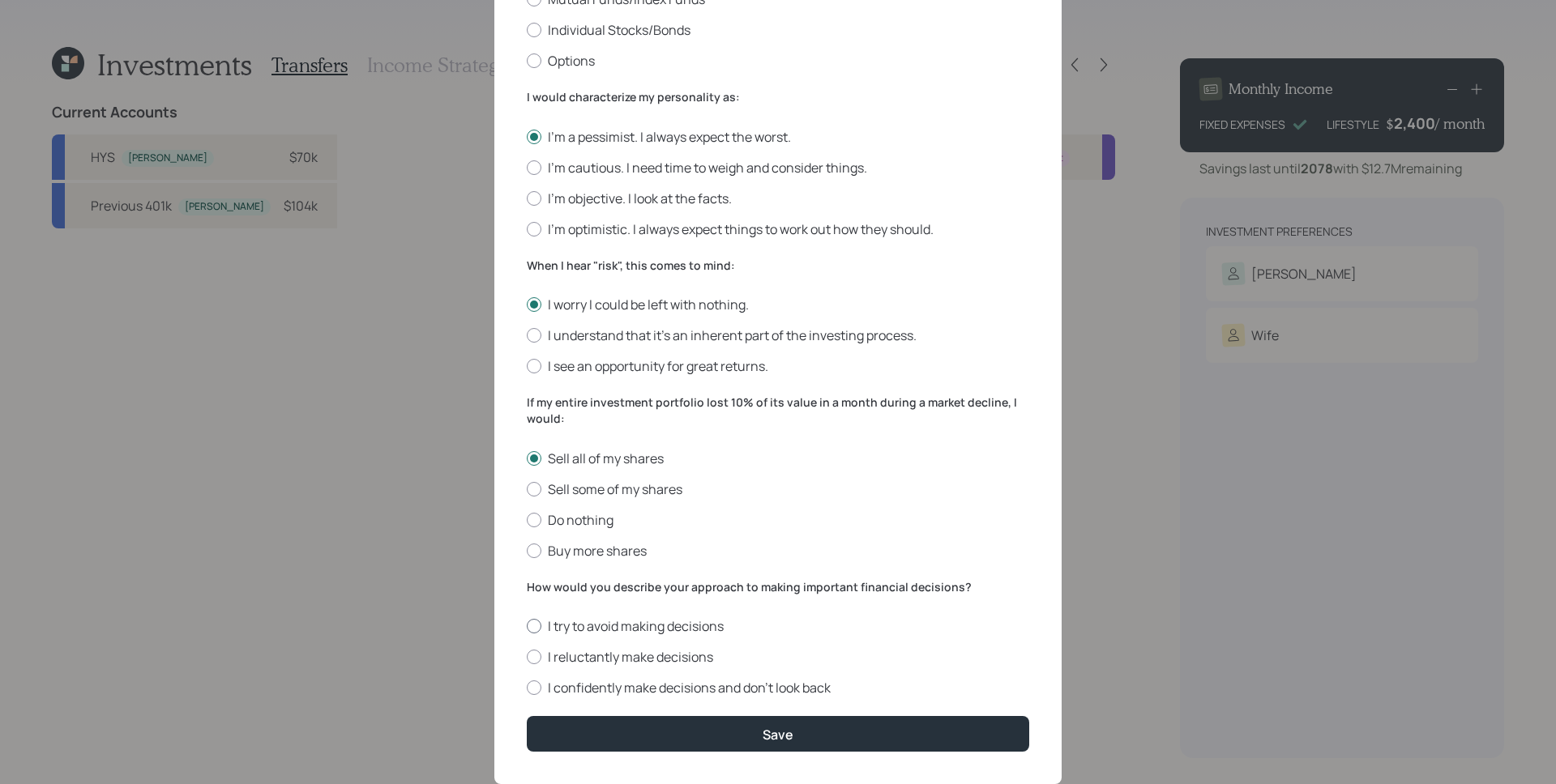 click on "I try to avoid making decisions" at bounding box center (778, 626) 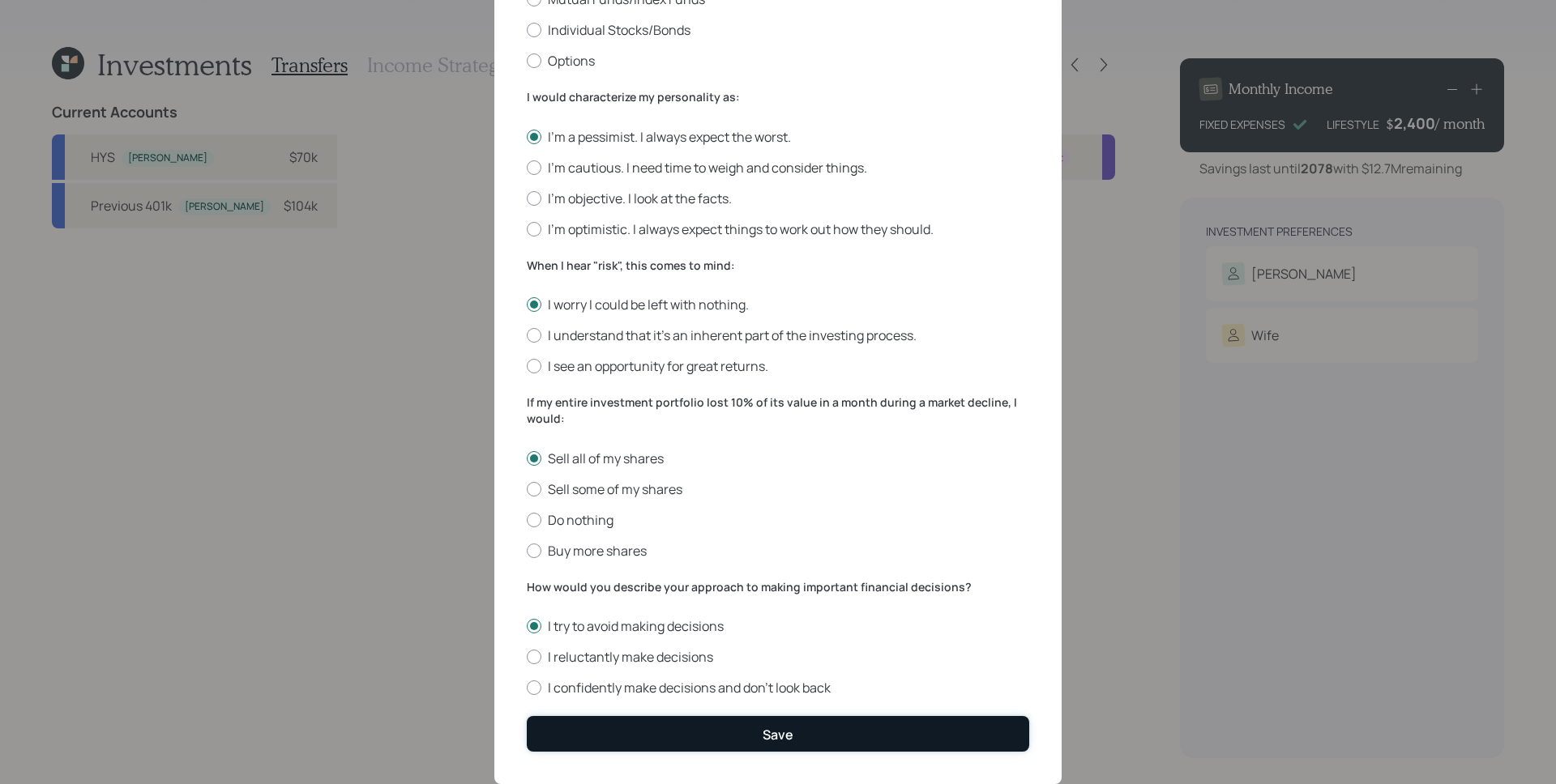 click on "Save" at bounding box center [778, 733] 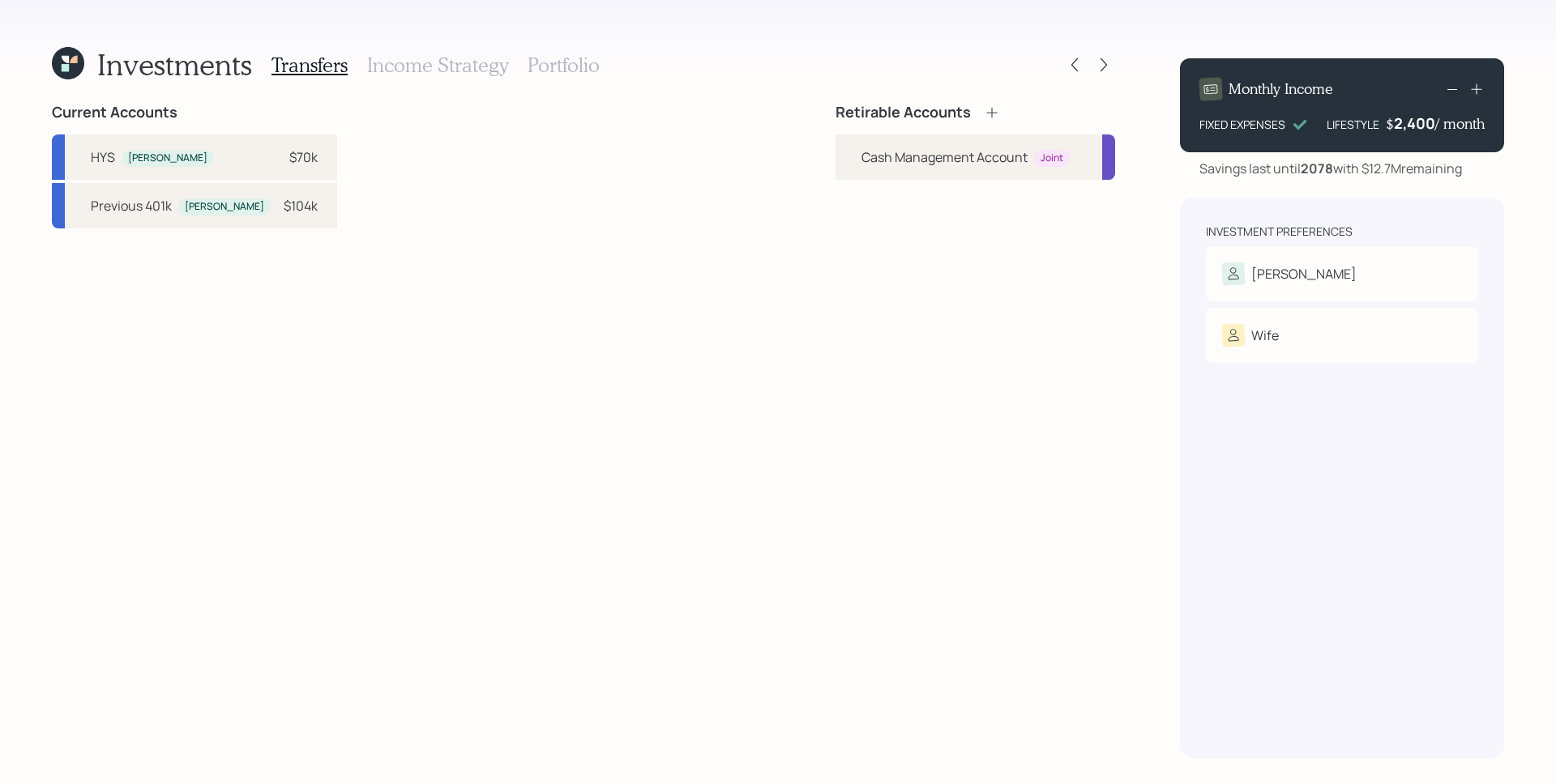 click 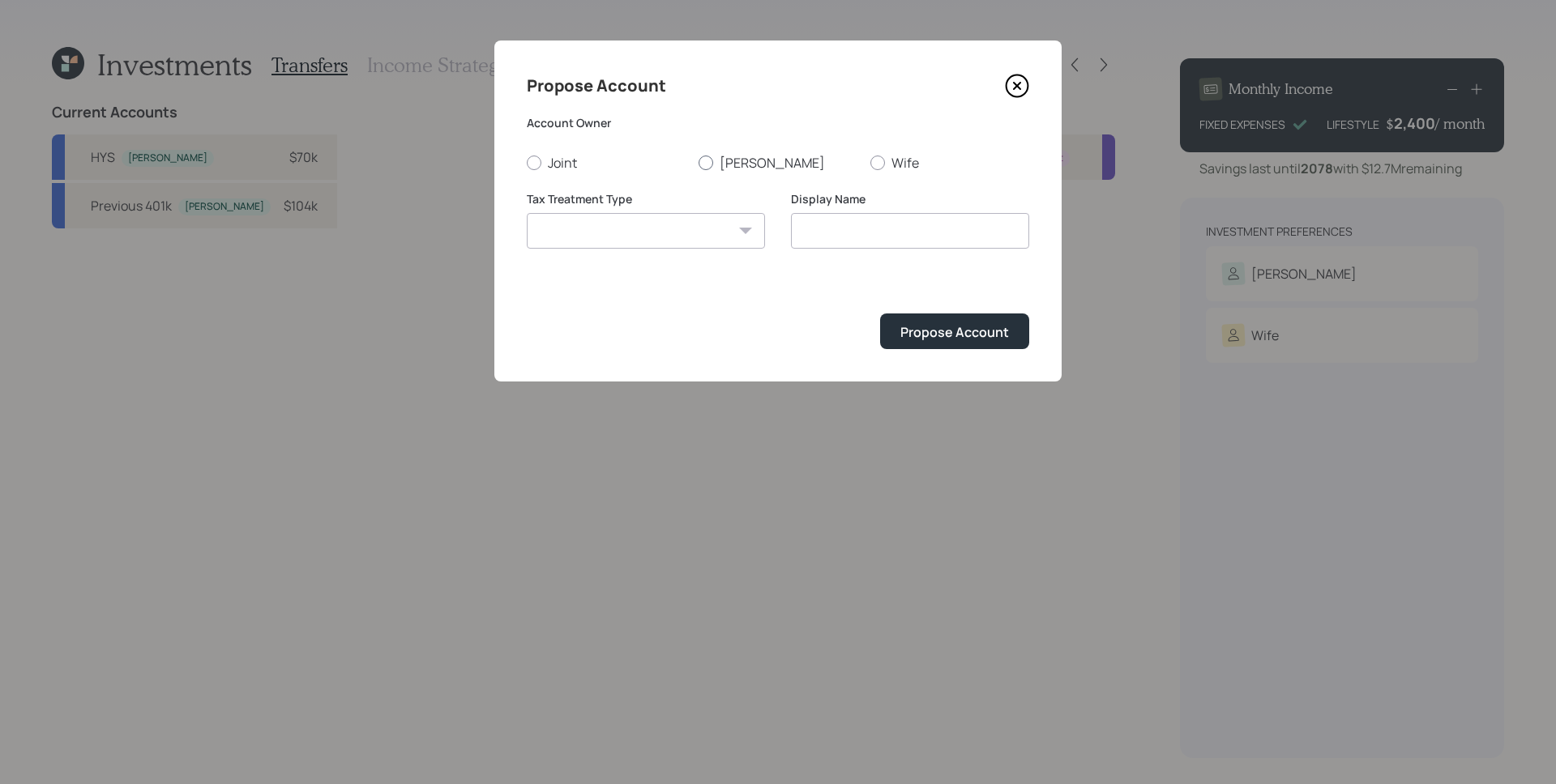 click on "[PERSON_NAME]" at bounding box center (778, 163) 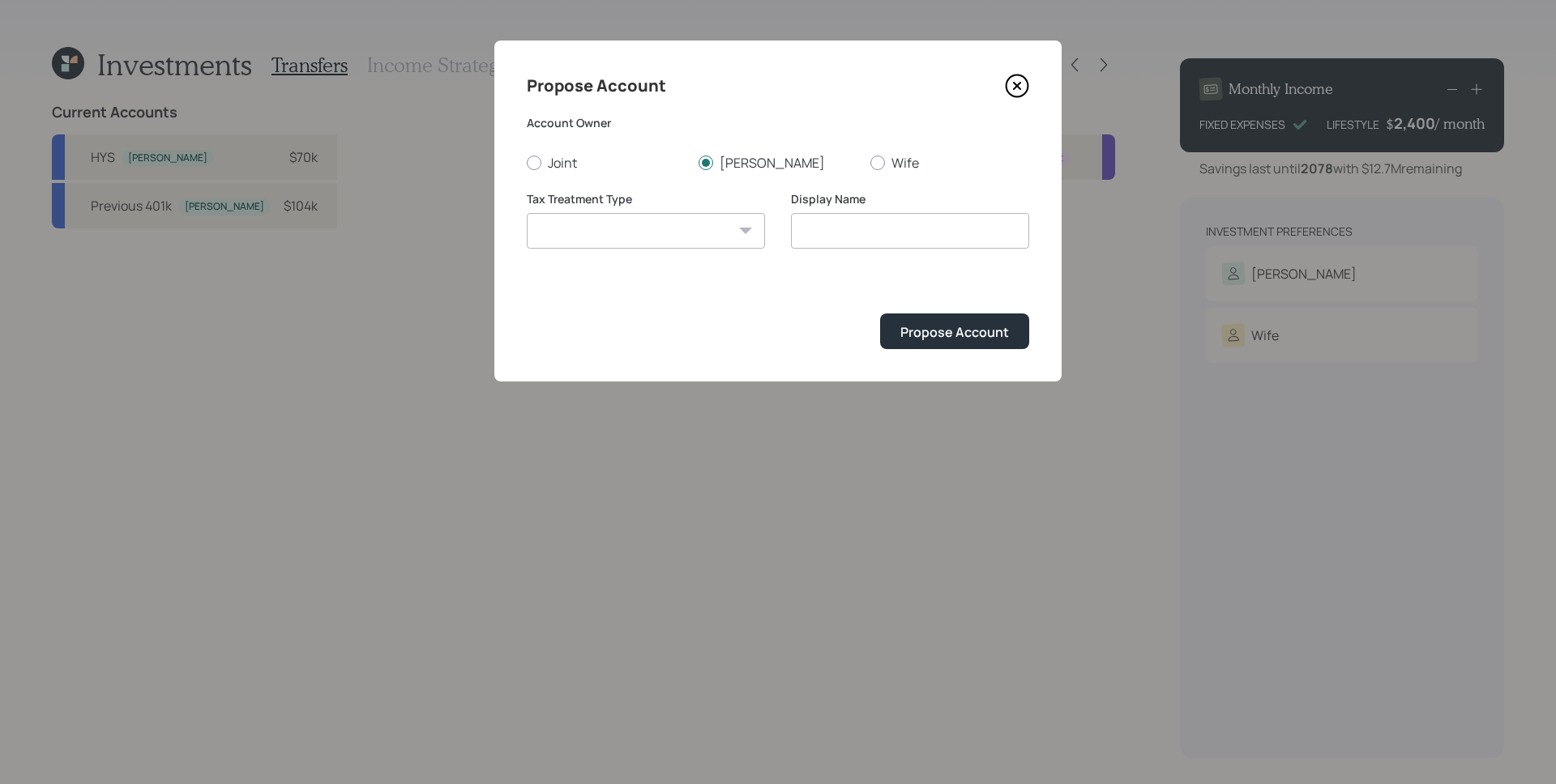 click on "[PERSON_NAME] Taxable Traditional" at bounding box center (646, 231) 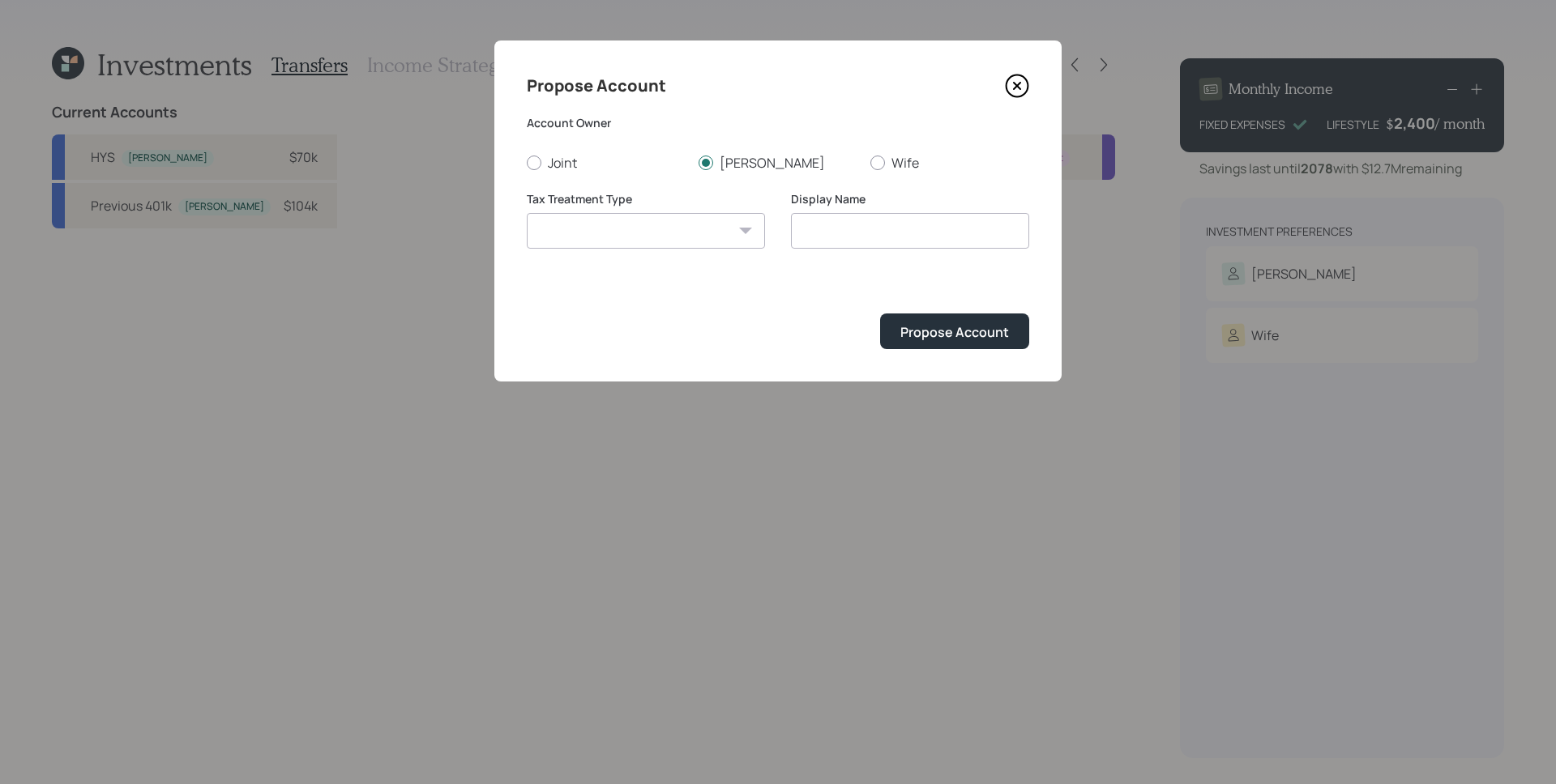 select on "traditional" 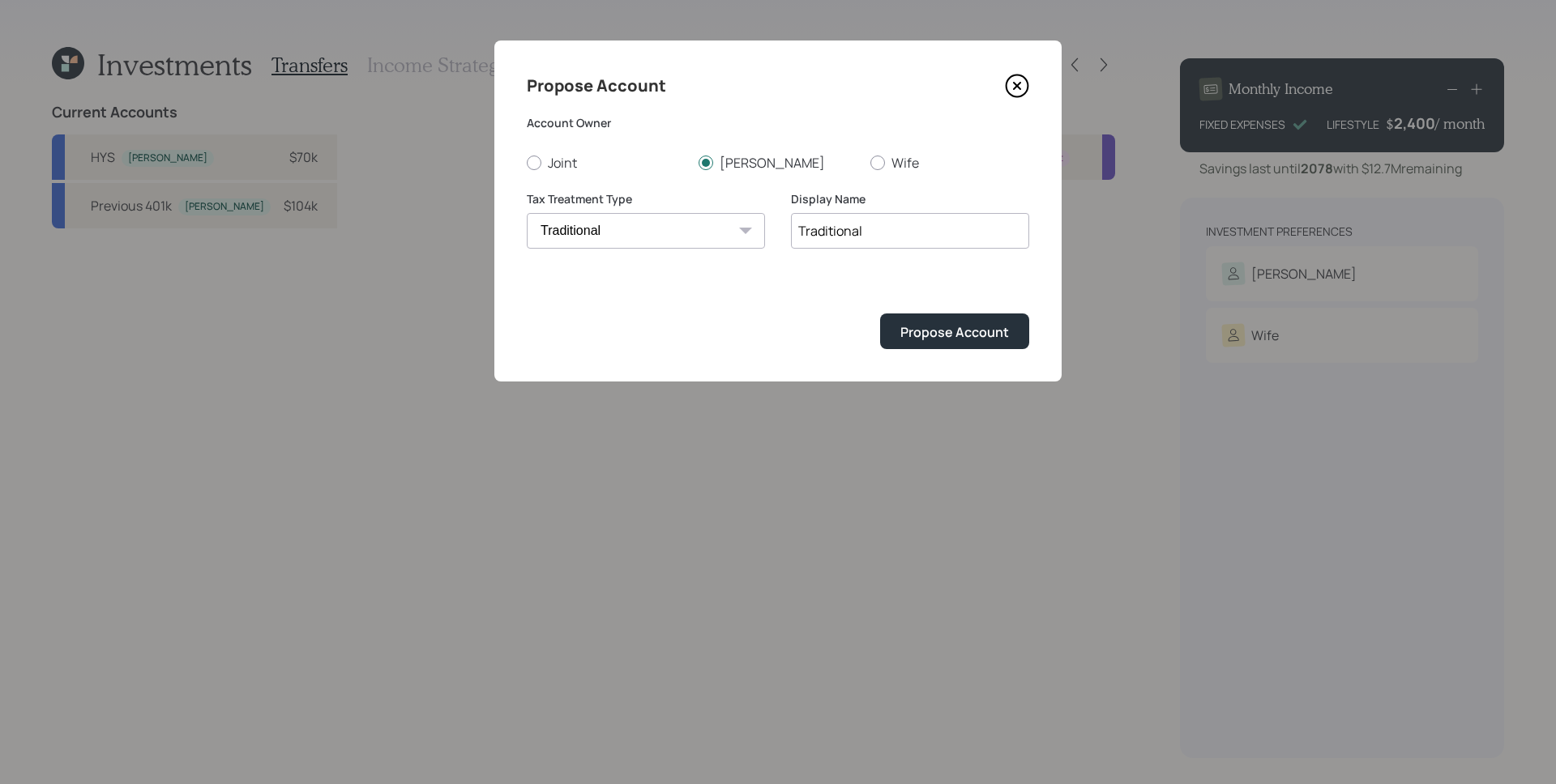 click on "Traditional" at bounding box center [910, 231] 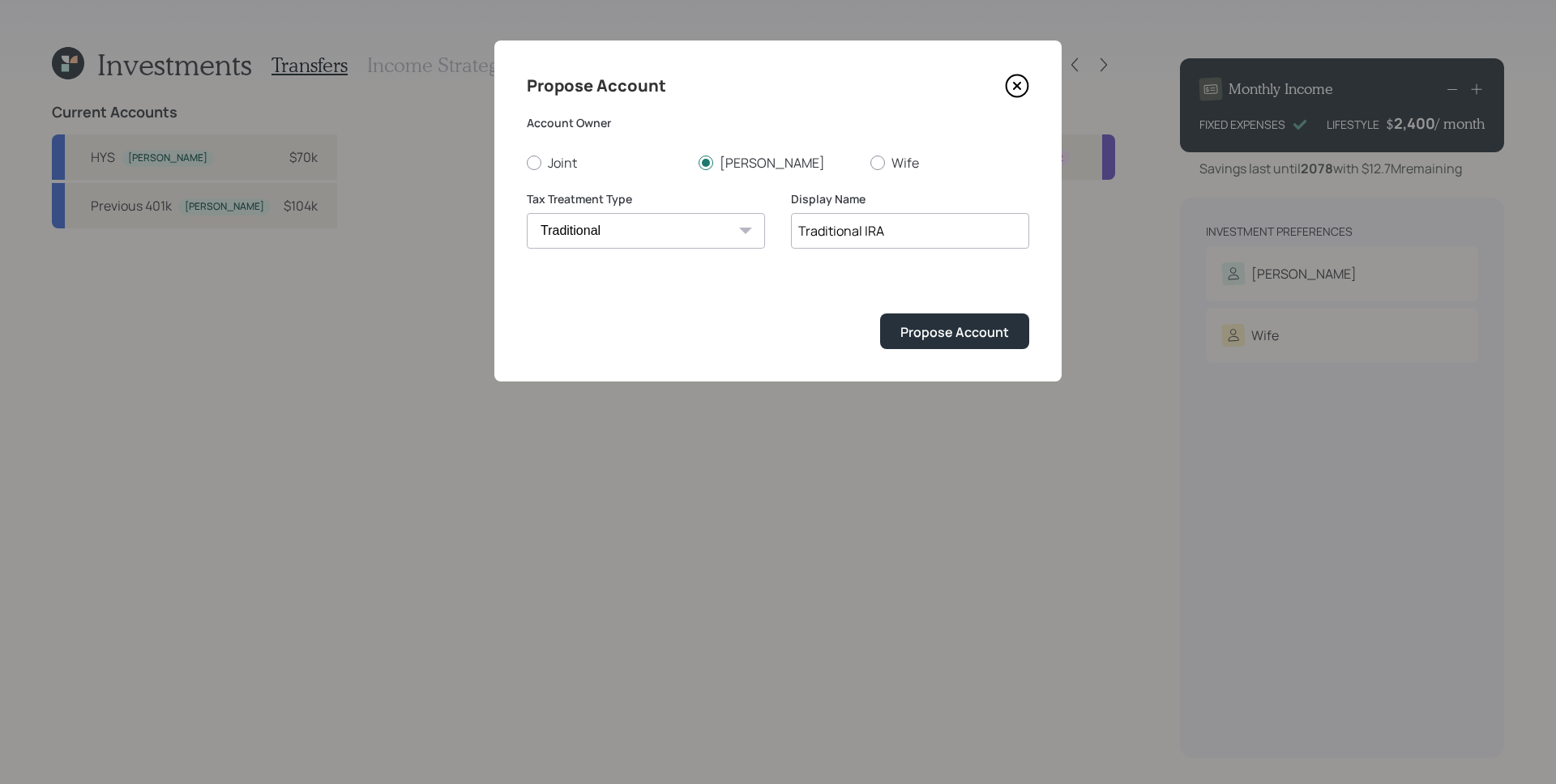 type on "Traditional IRA" 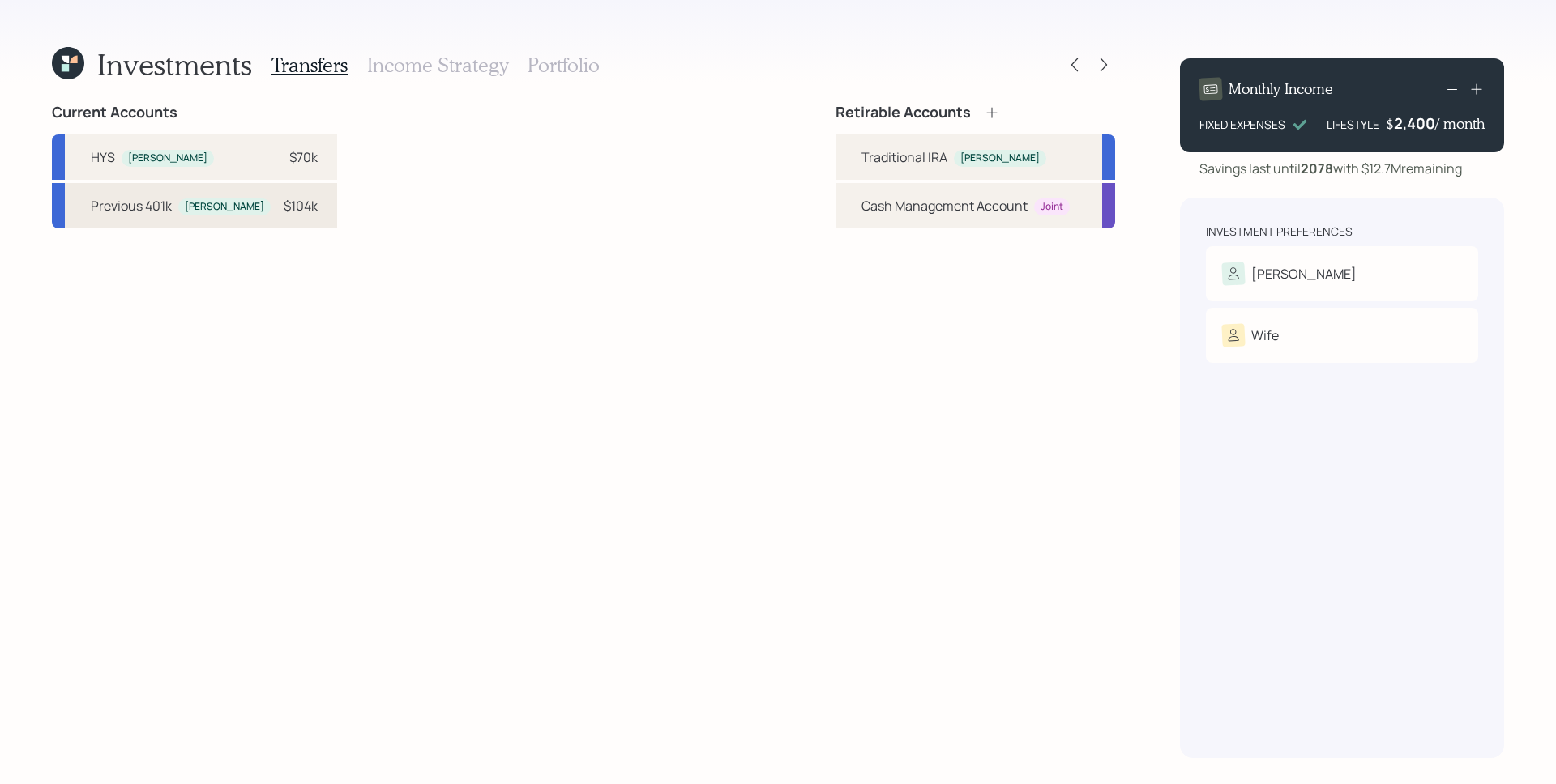 click on "Previous 401k [PERSON_NAME] $104k" at bounding box center (194, 206) 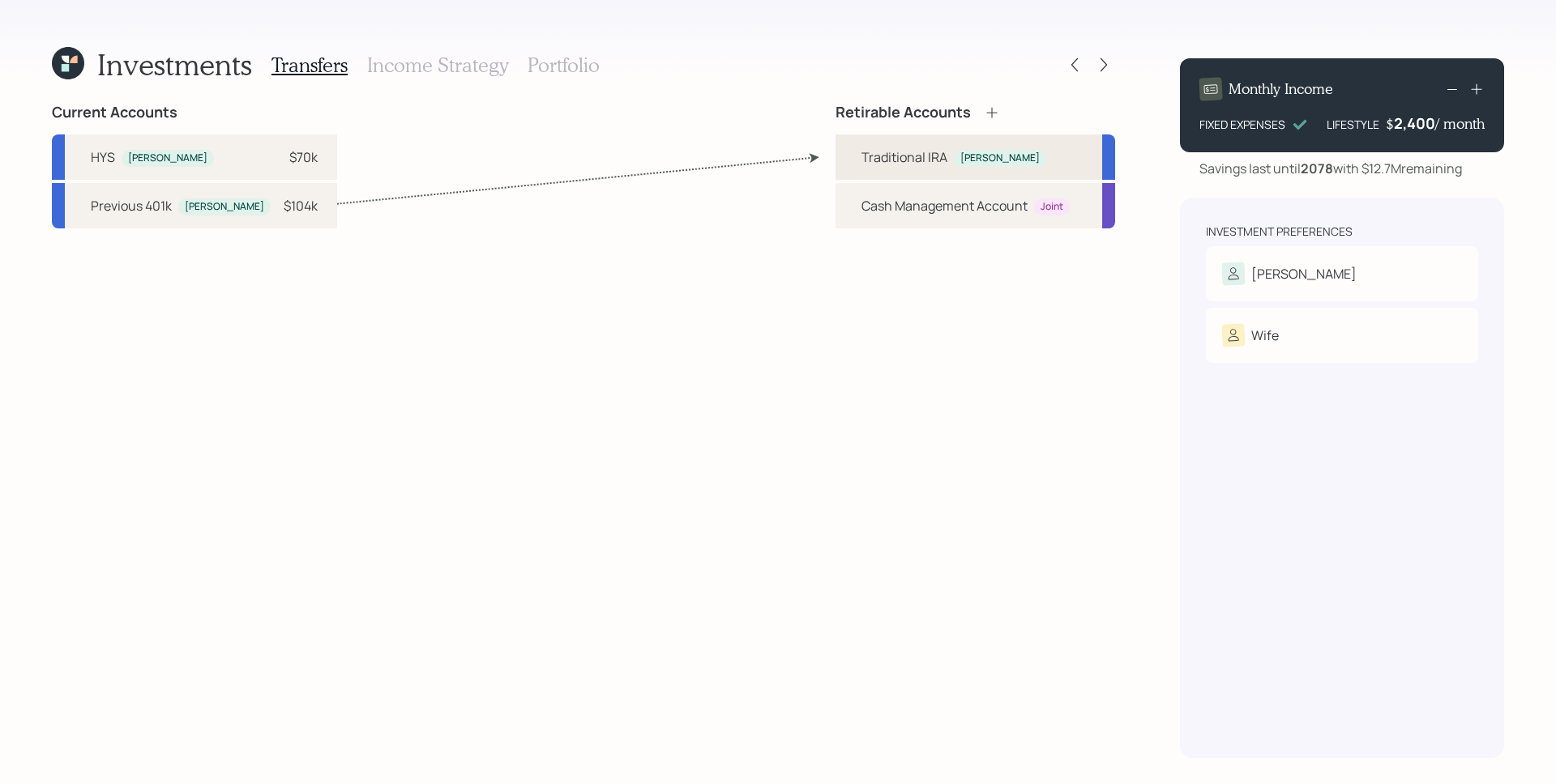 click on "Traditional IRA" at bounding box center [904, 157] 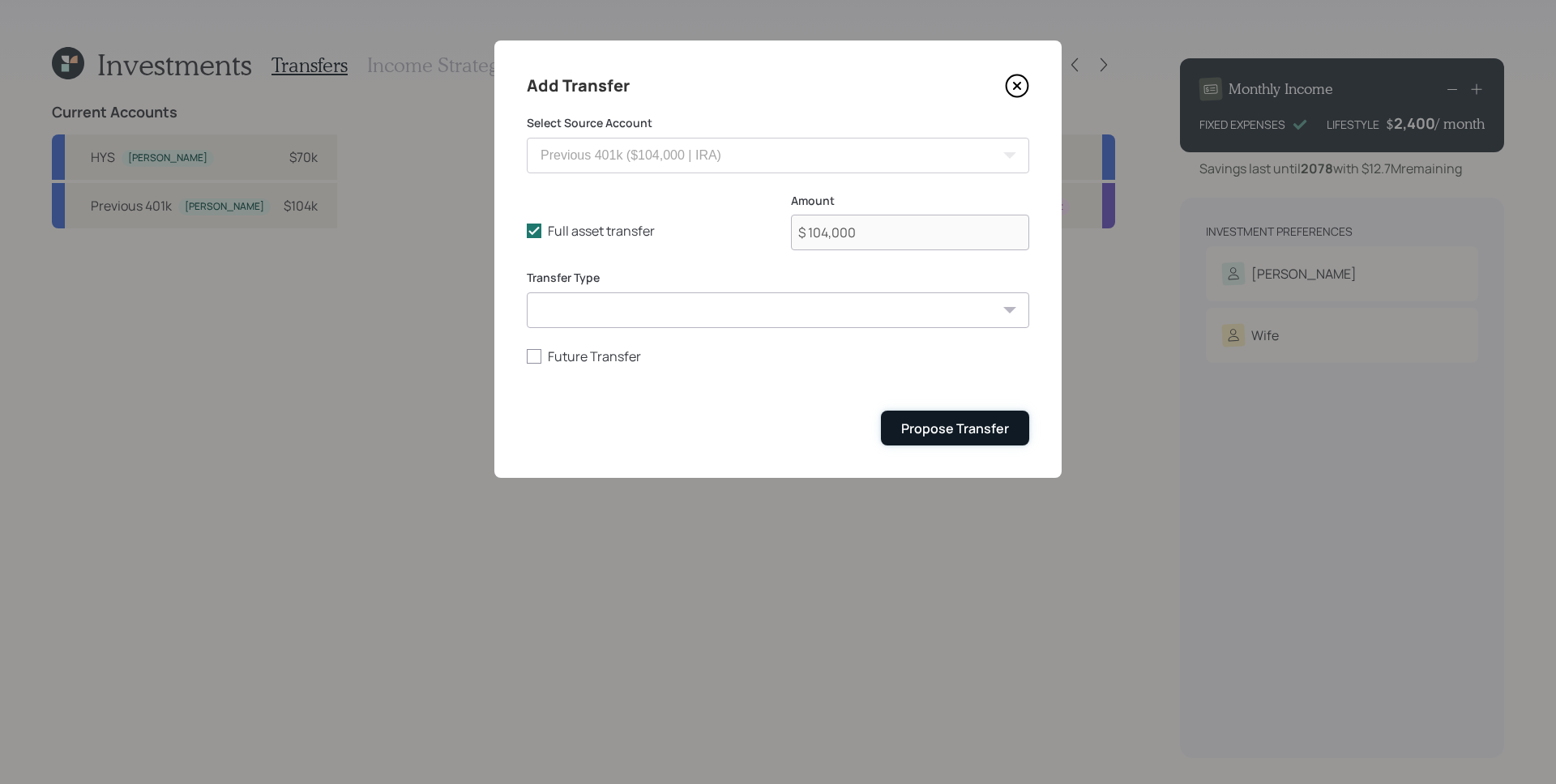 click on "Propose Transfer" at bounding box center [955, 428] 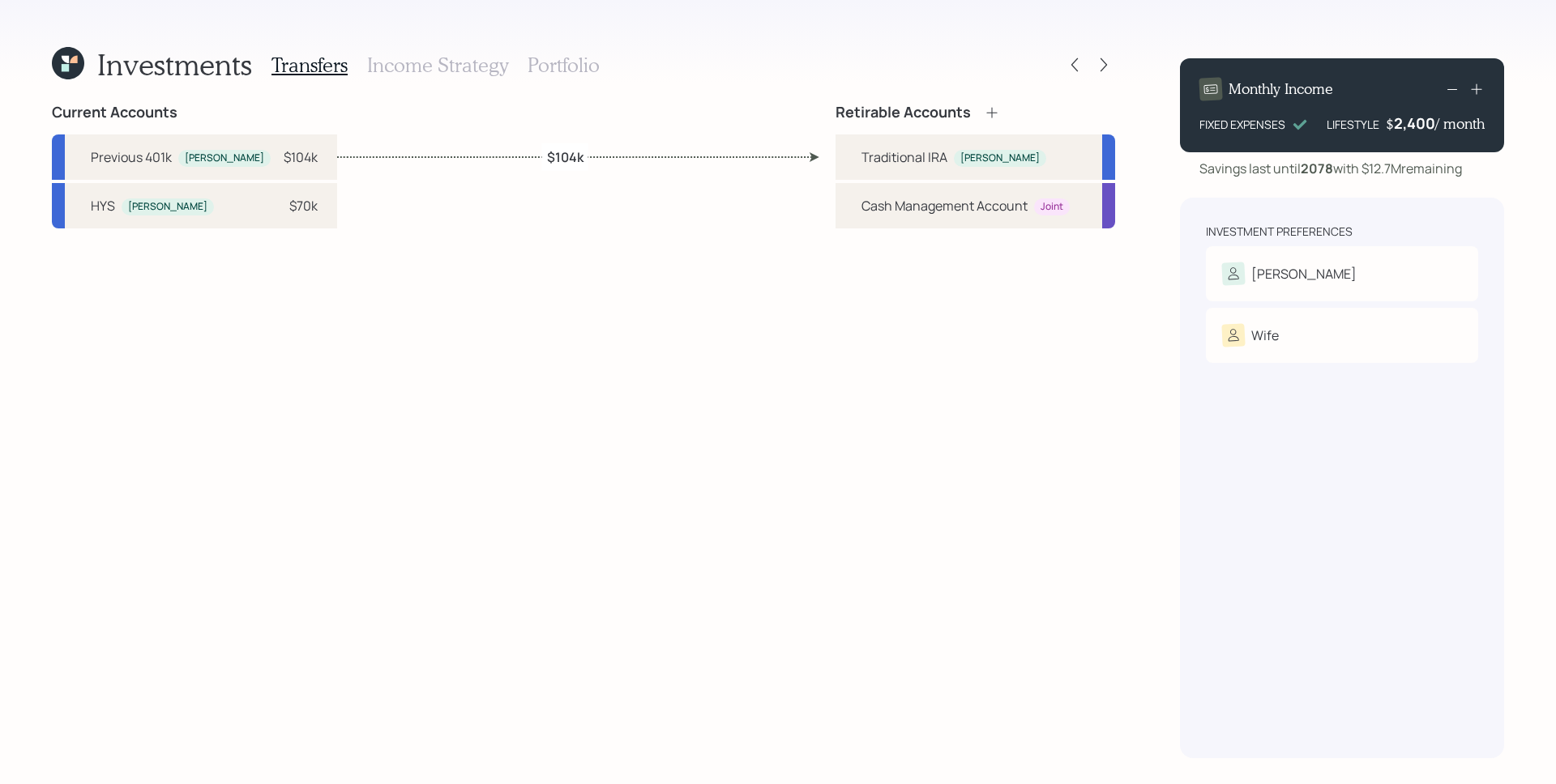 click on "Income Strategy" at bounding box center [438, 65] 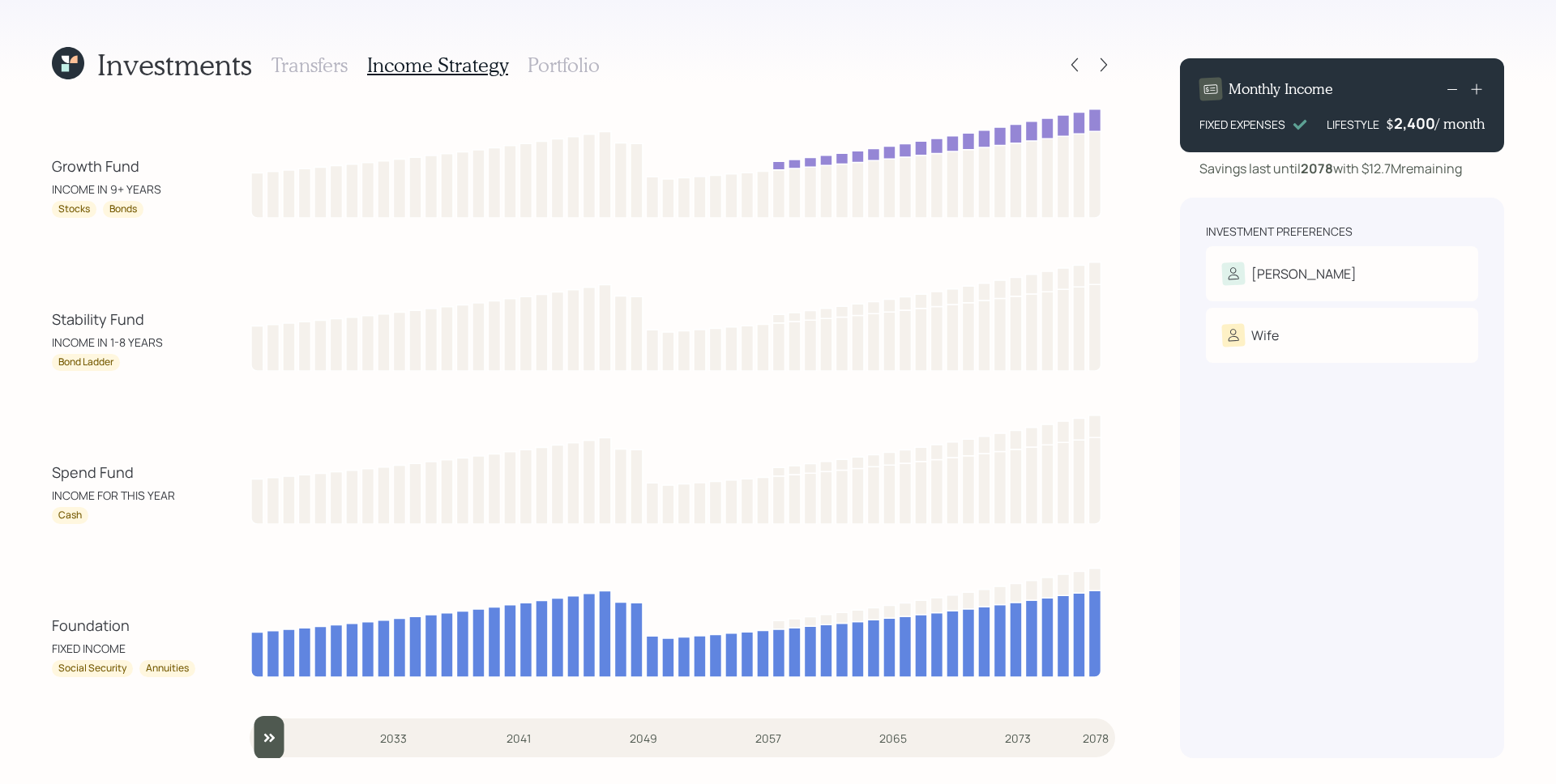 click on "Portfolio" at bounding box center (563, 65) 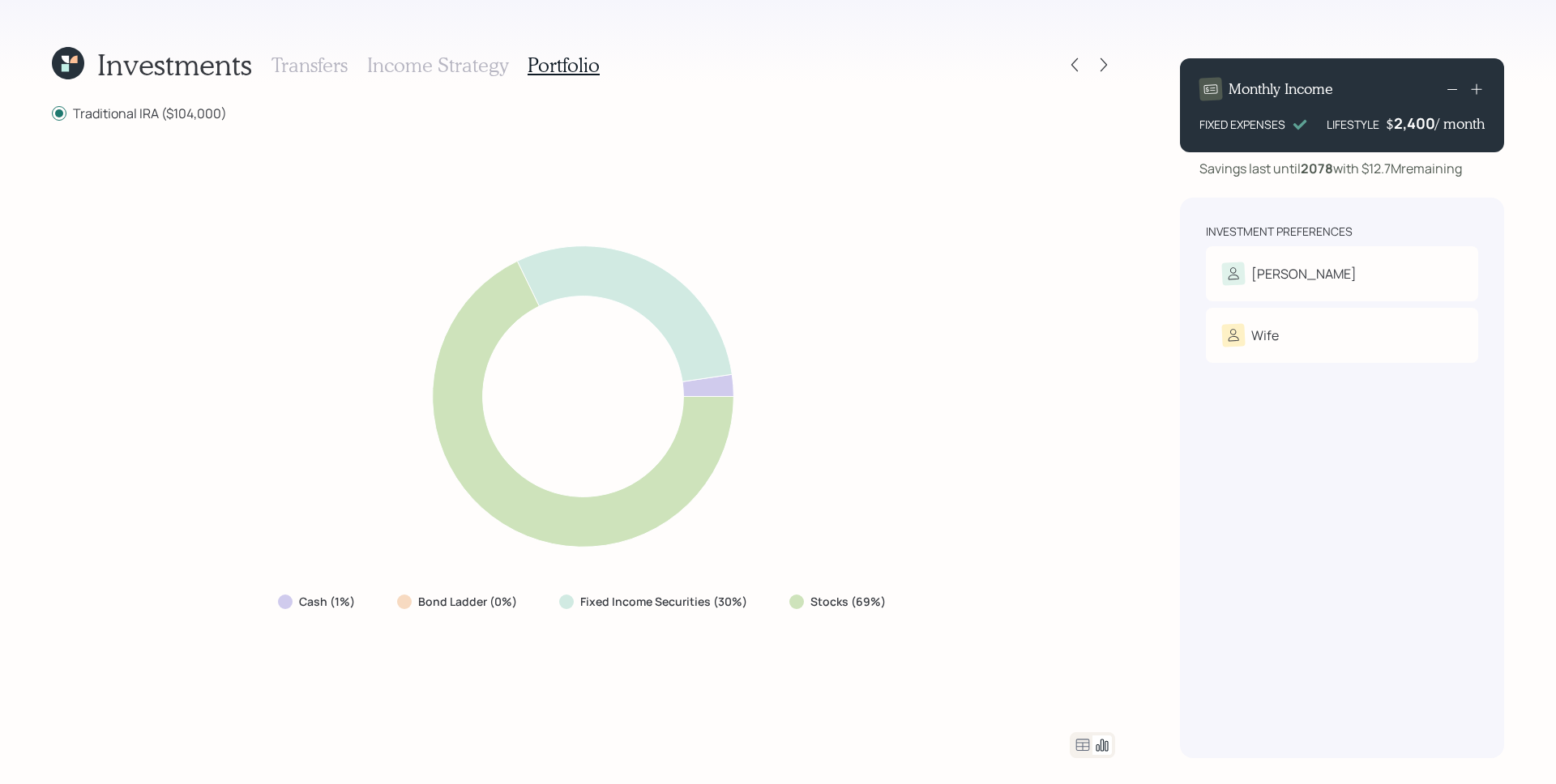 click 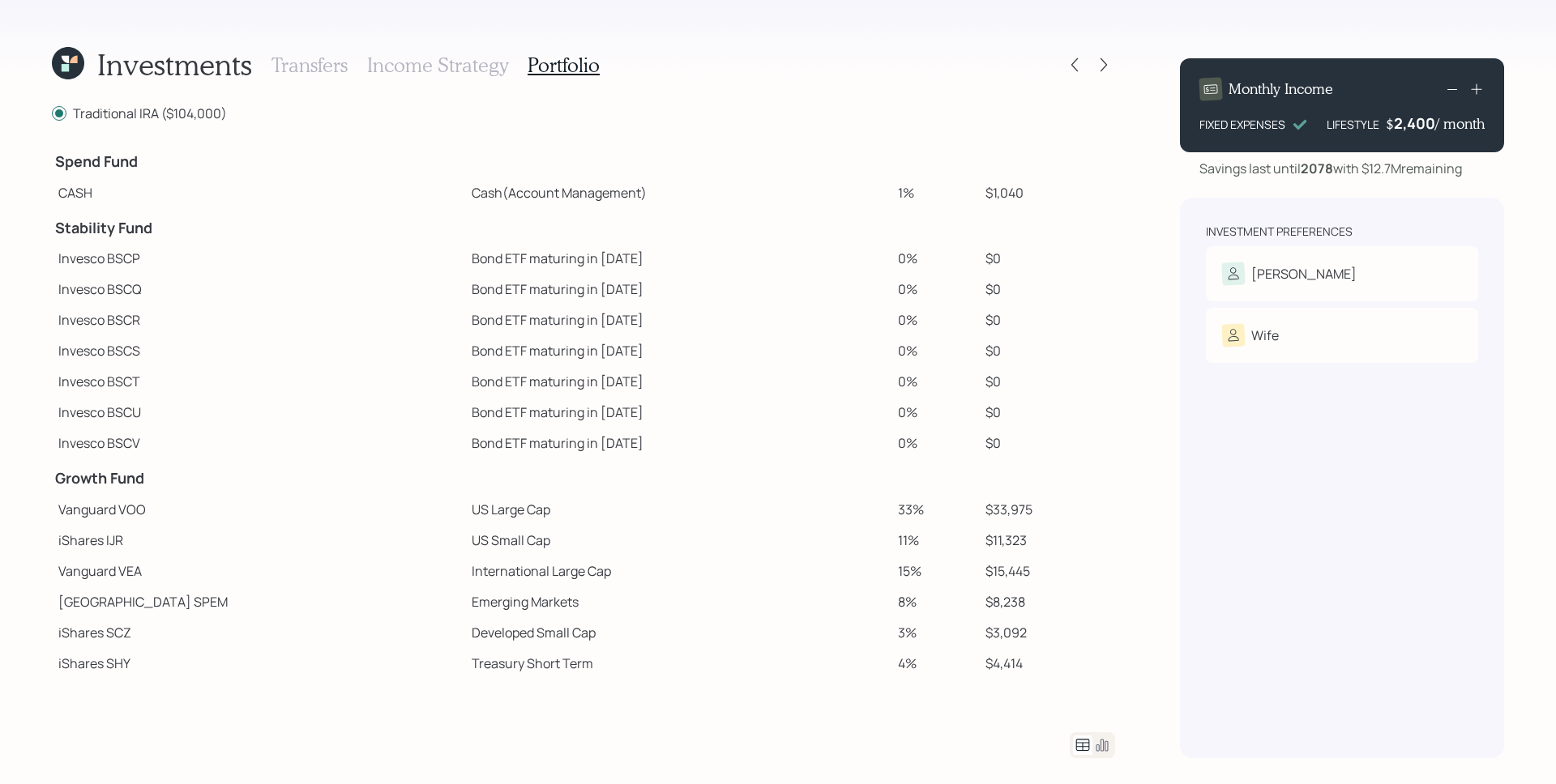 scroll, scrollTop: 207, scrollLeft: 0, axis: vertical 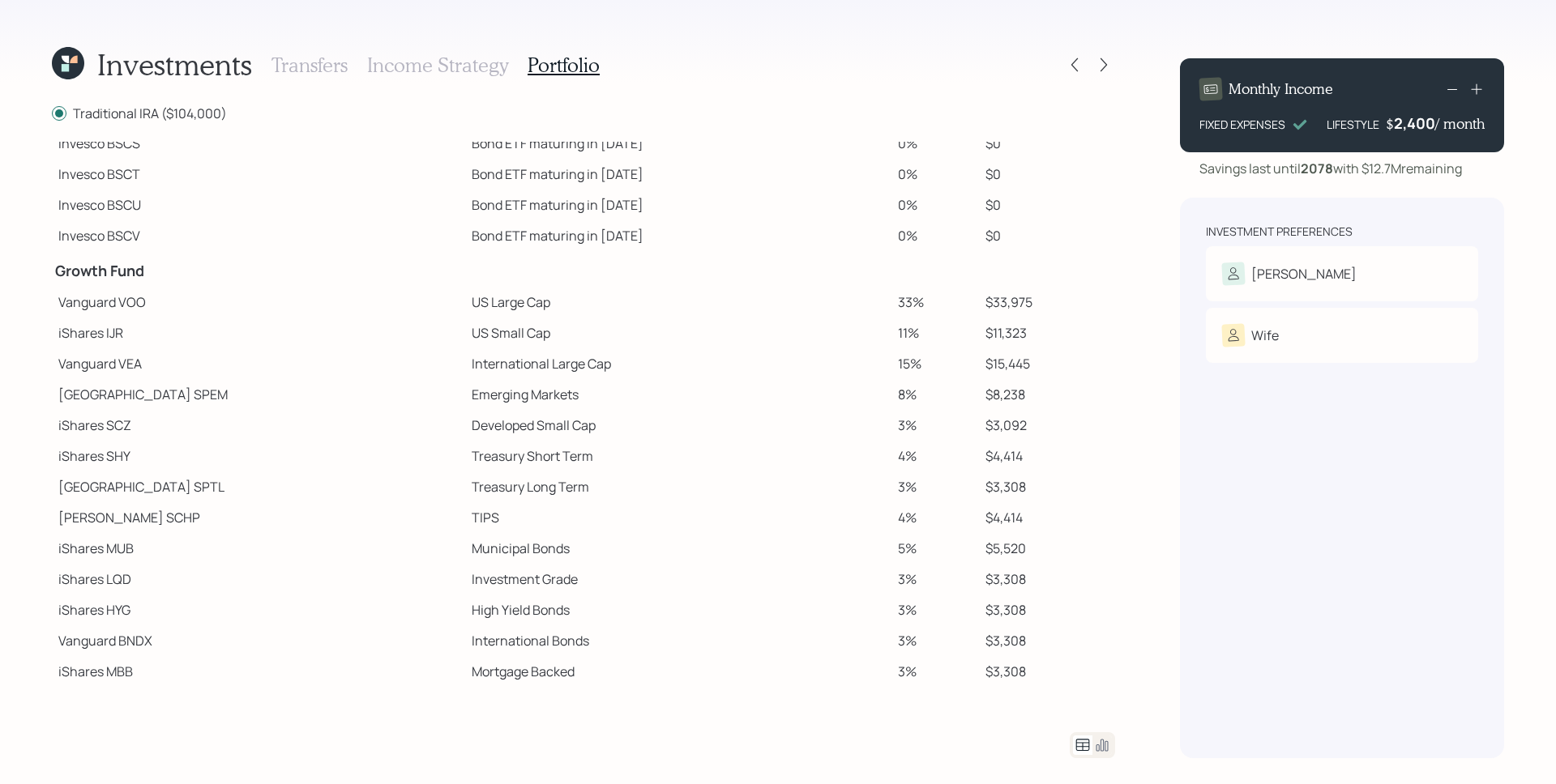 click 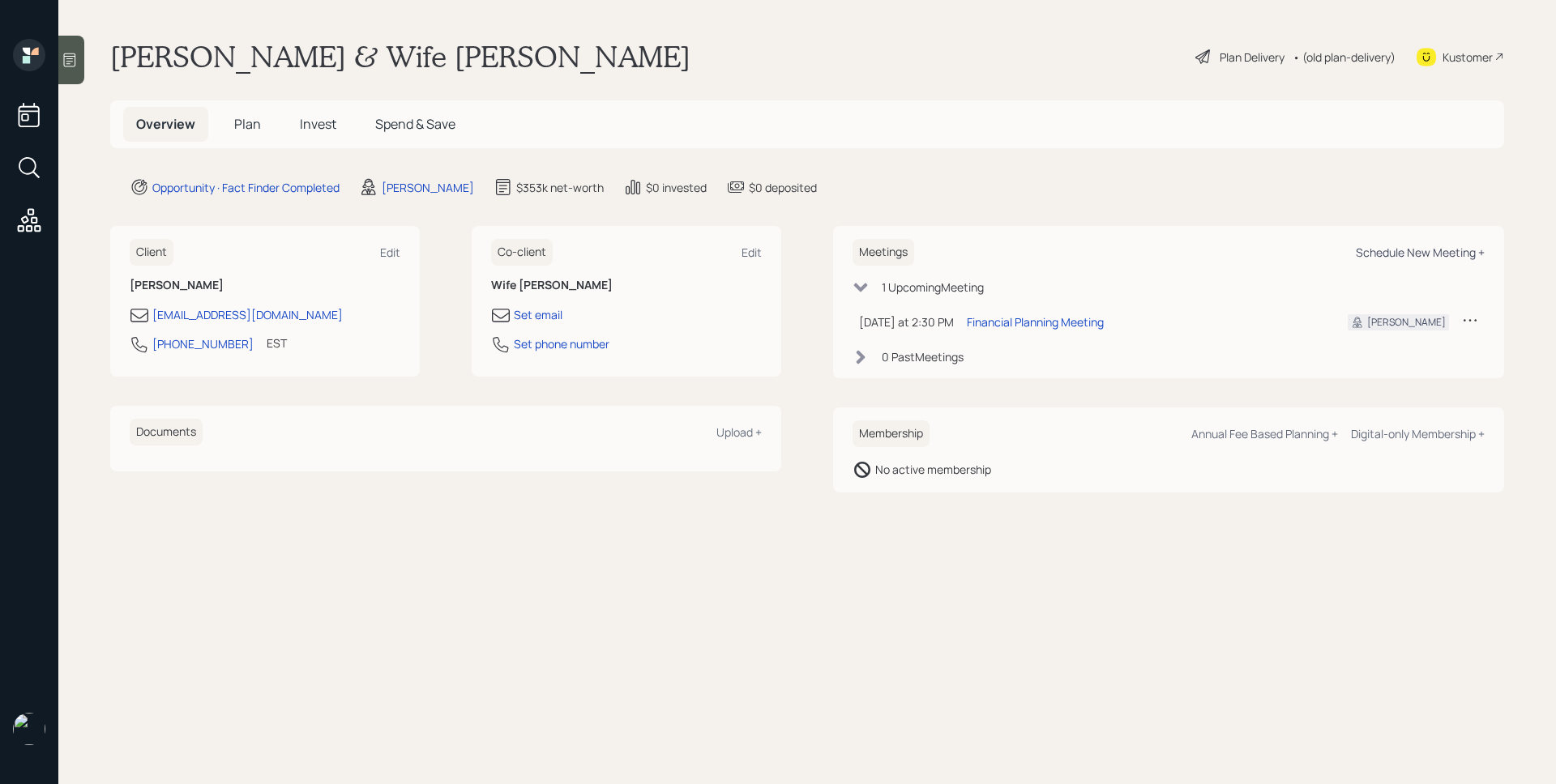 click on "Schedule New Meeting +" at bounding box center [1420, 252] 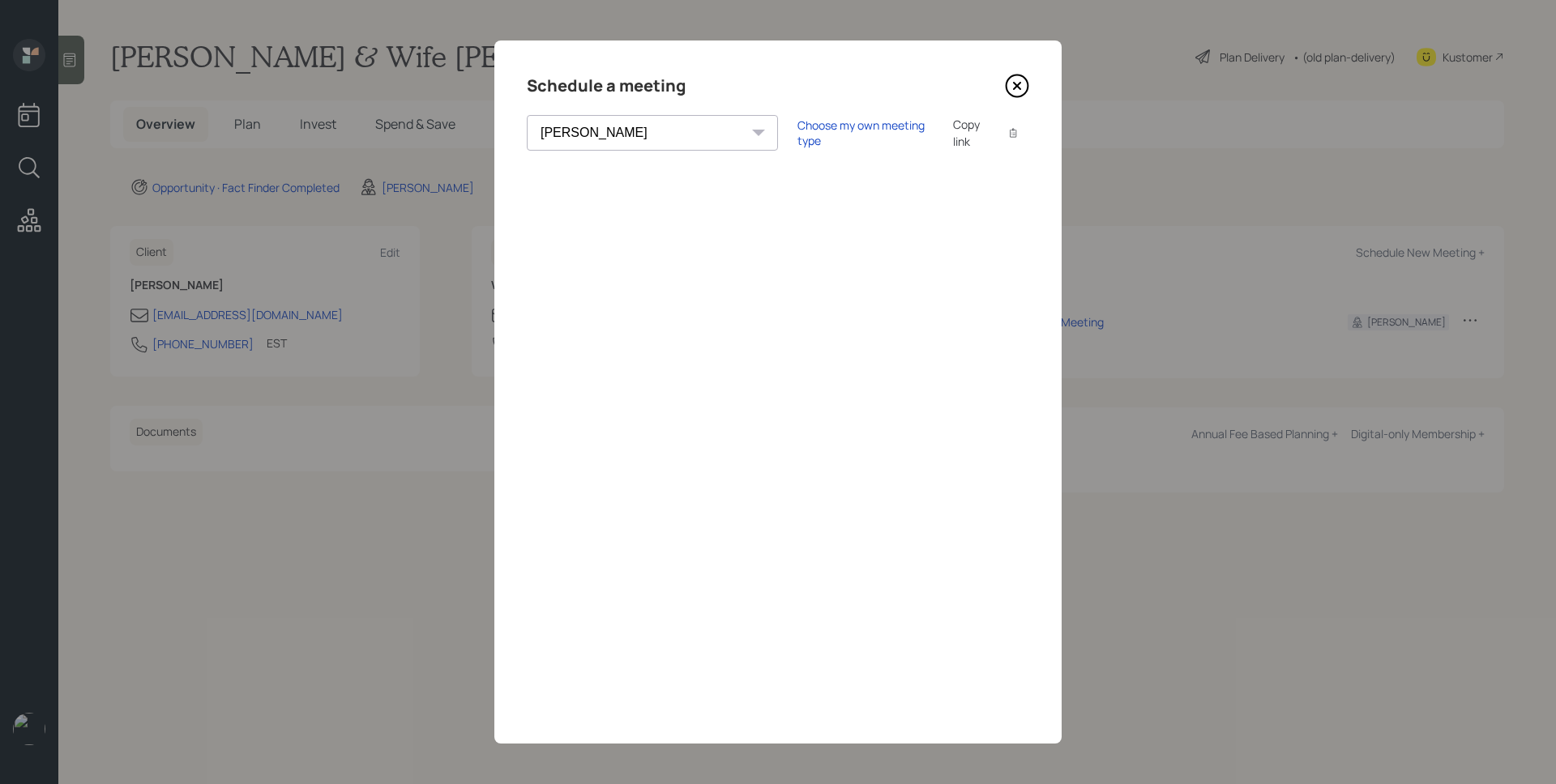 click 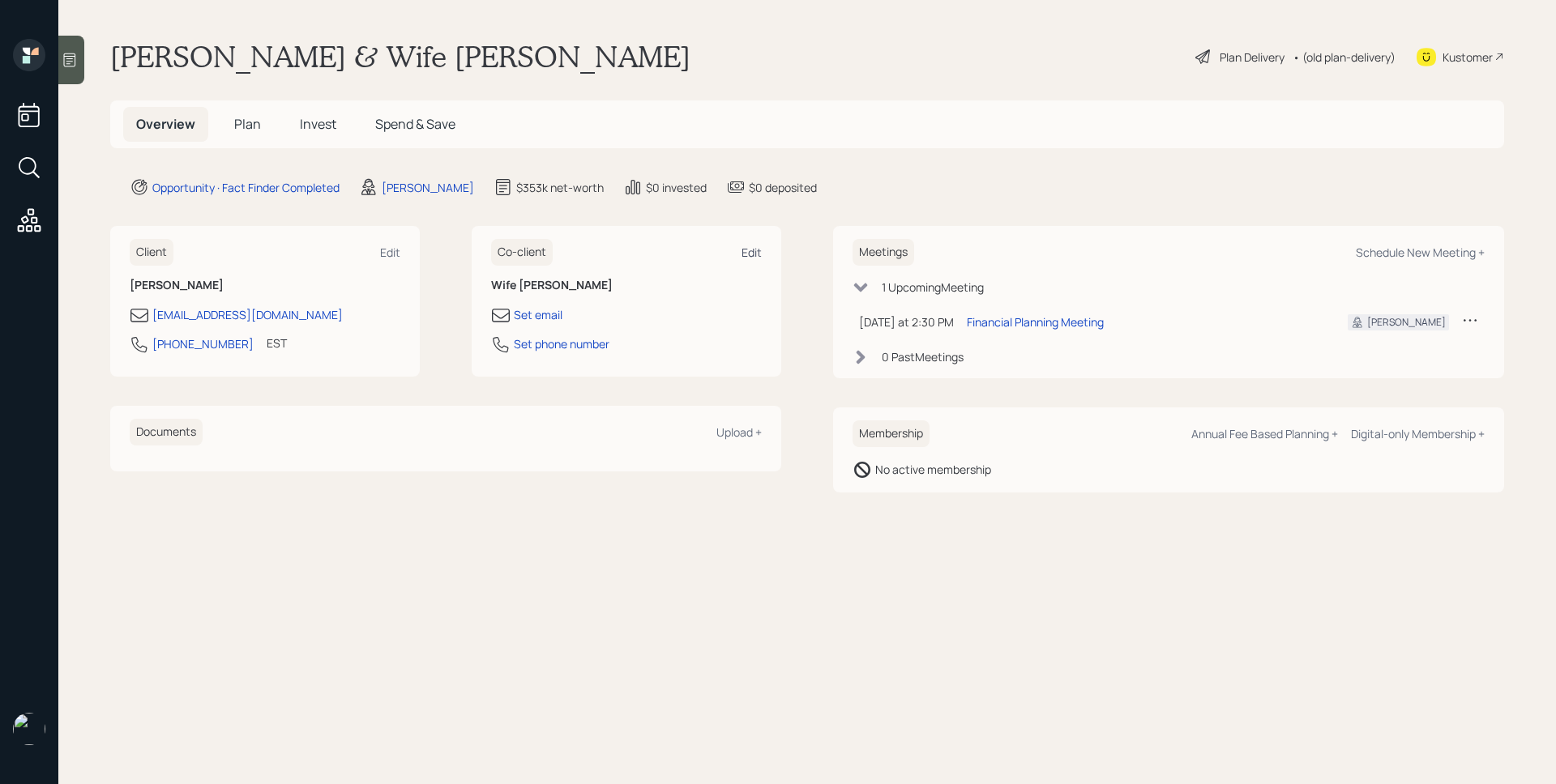 click on "Edit" at bounding box center (751, 252) 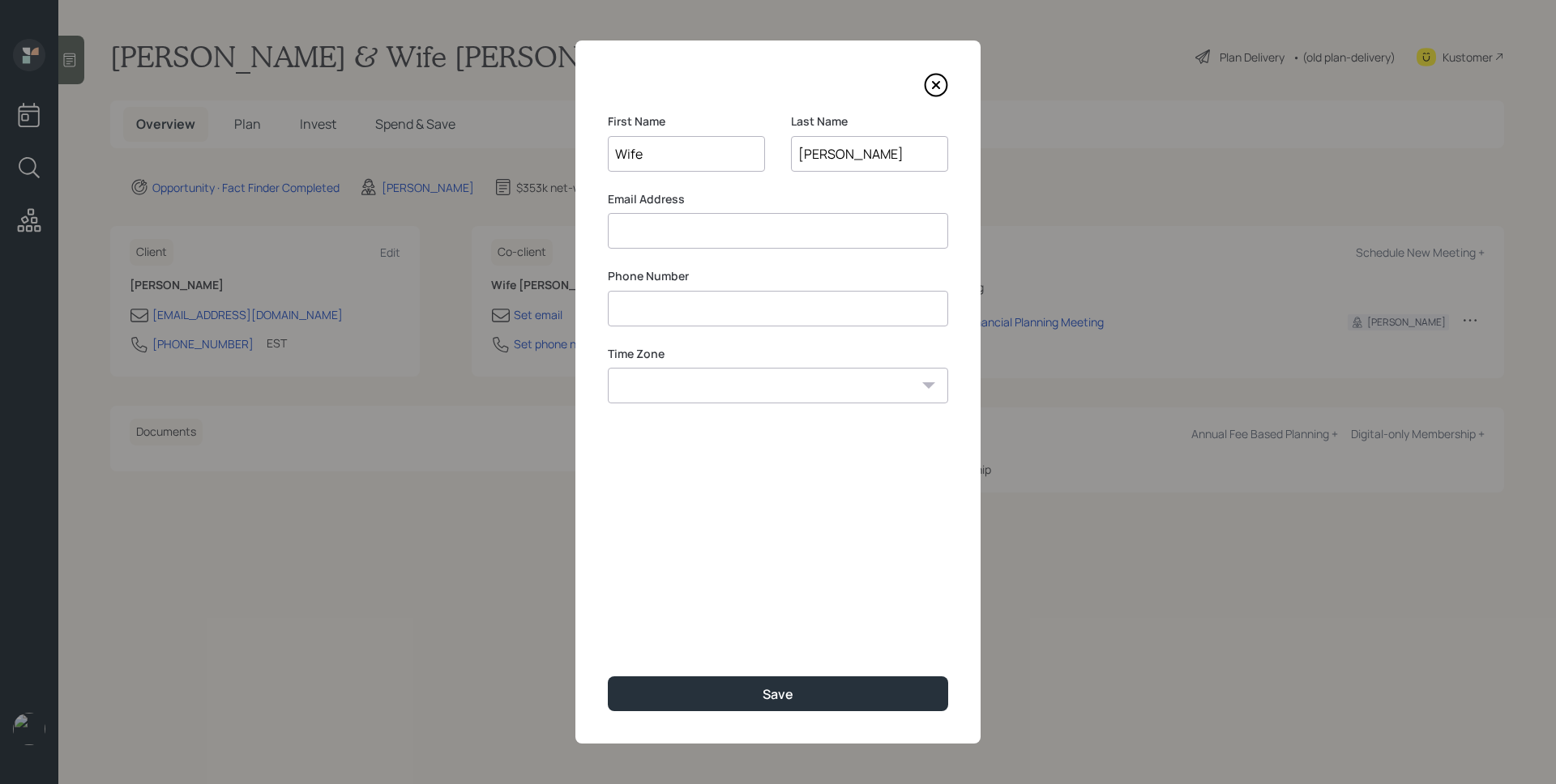 drag, startPoint x: 673, startPoint y: 155, endPoint x: 647, endPoint y: 154, distance: 26.01922 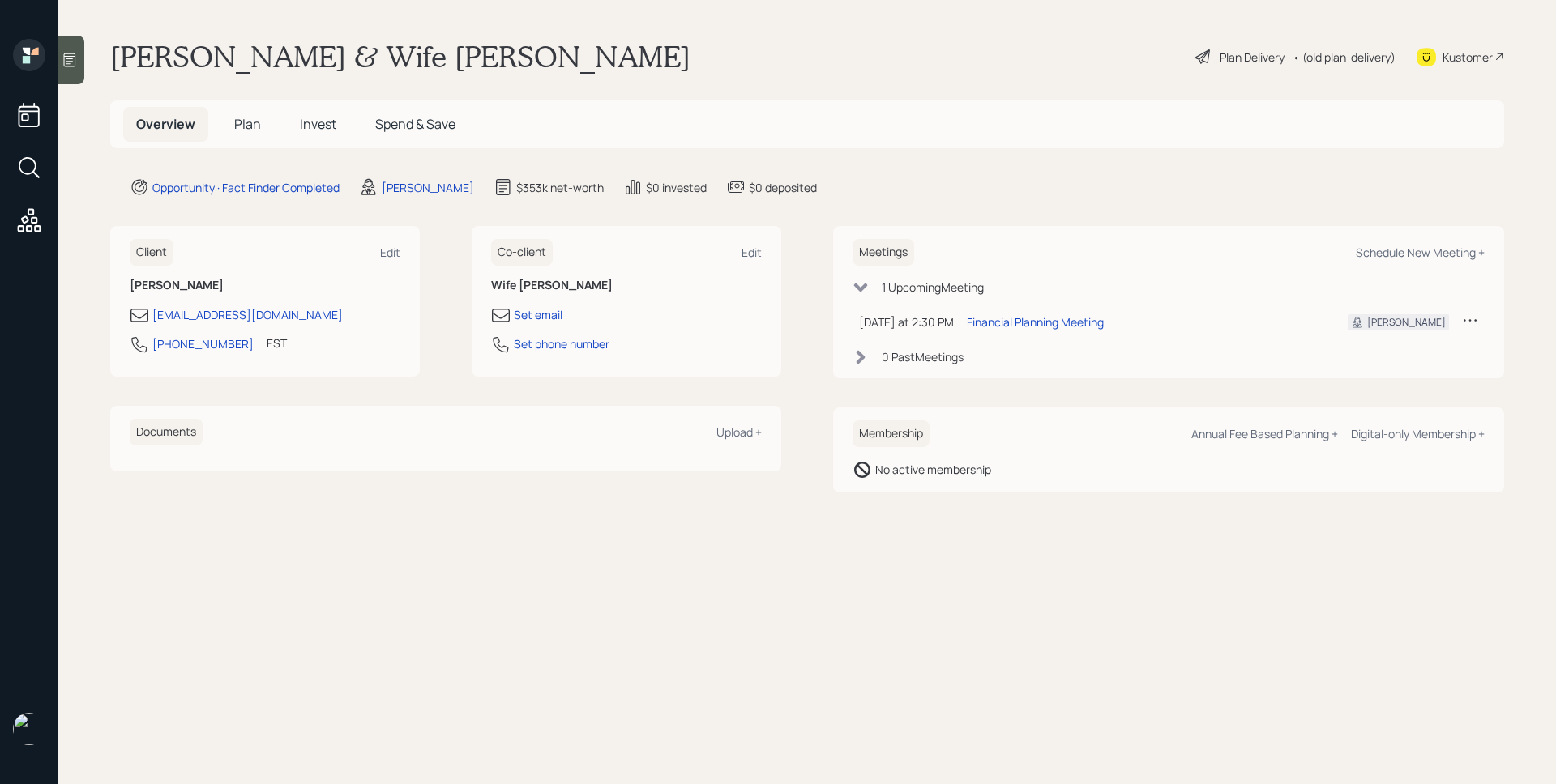 click on "Plan" at bounding box center (247, 124) 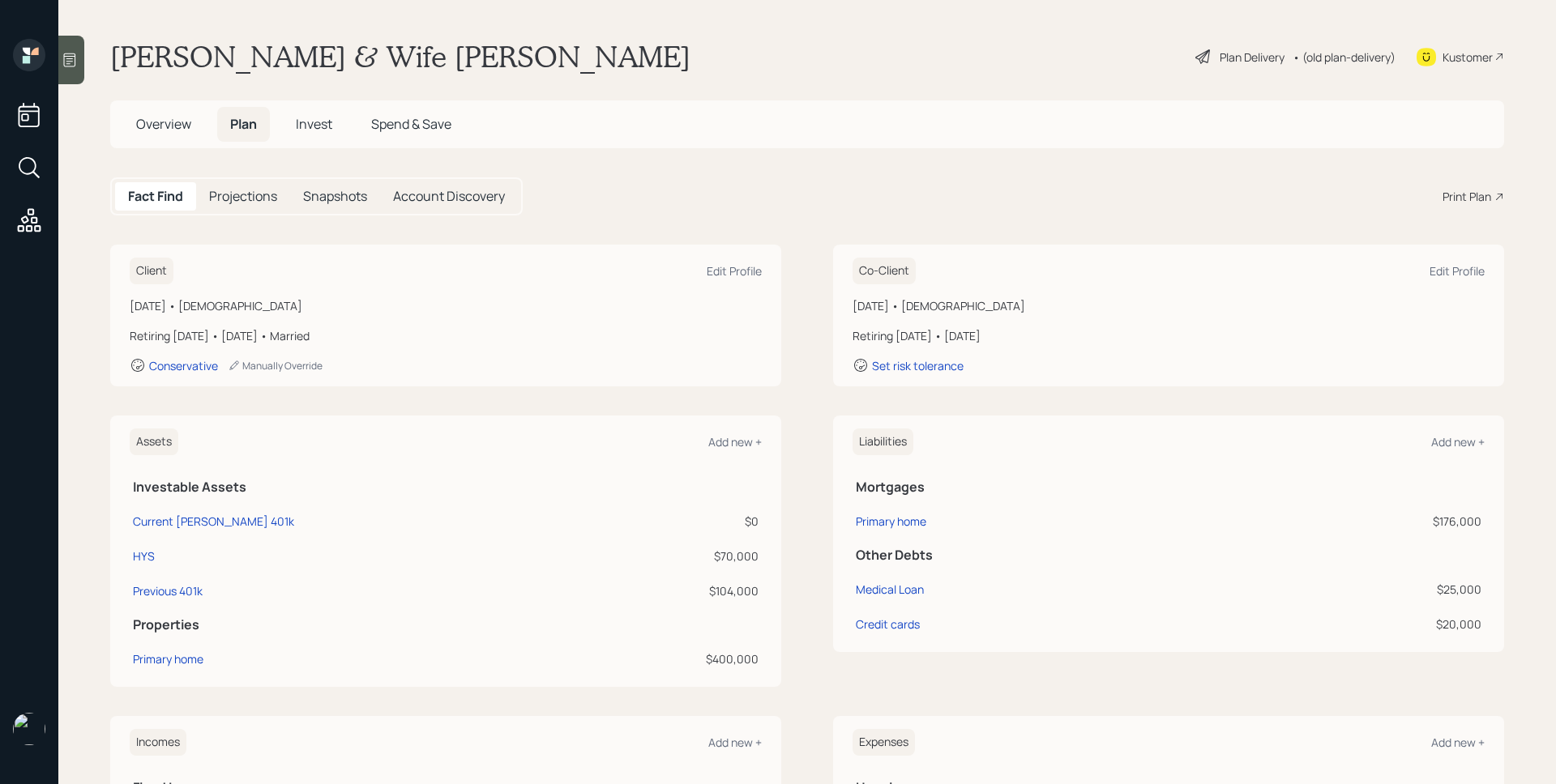 click on "Co-Client Edit Profile [DATE] • [DEMOGRAPHIC_DATA] Retiring [DATE] • [DATE] Set risk tolerance" at bounding box center [1169, 315] 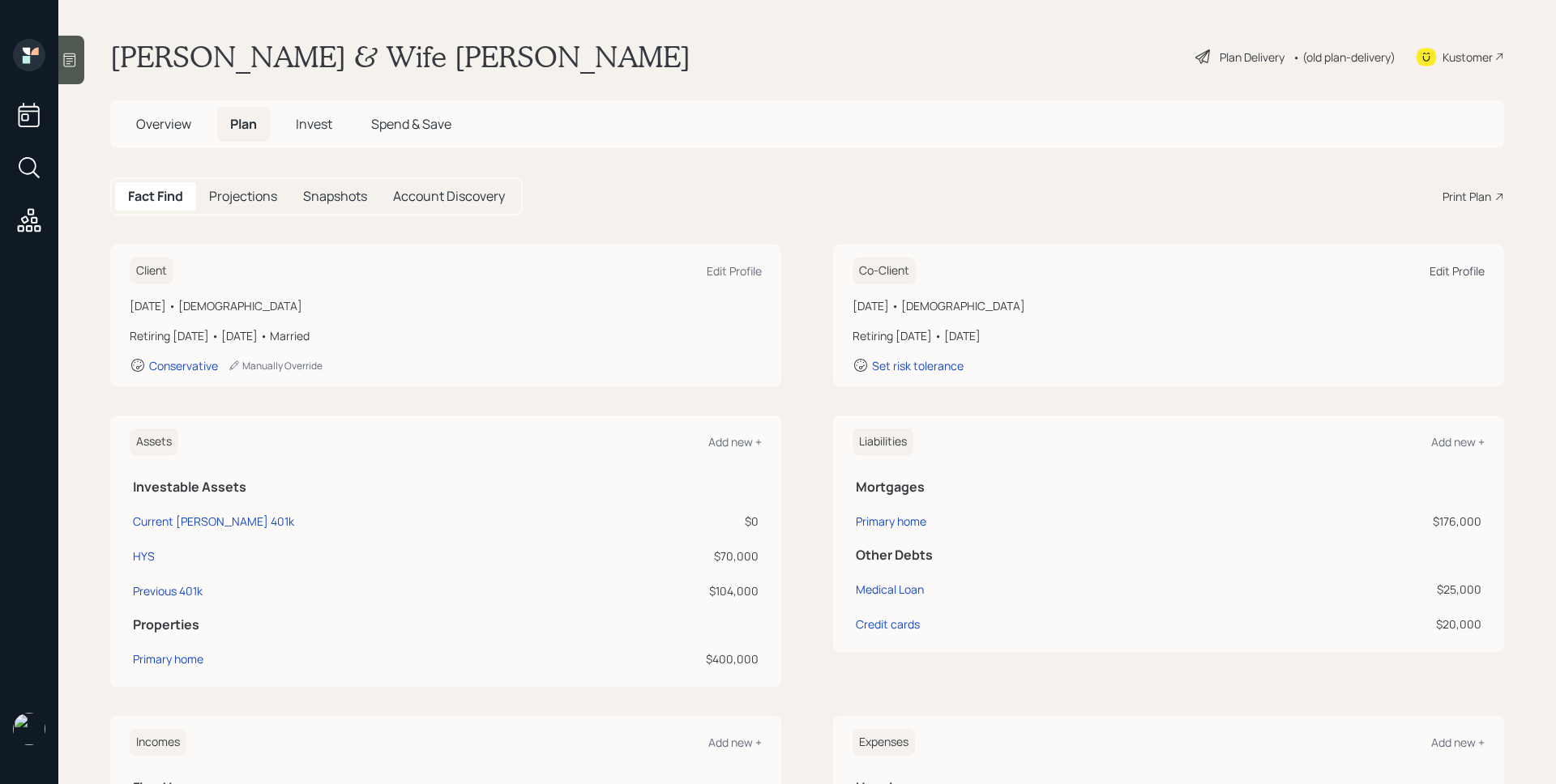 click on "Edit Profile" at bounding box center (1457, 271) 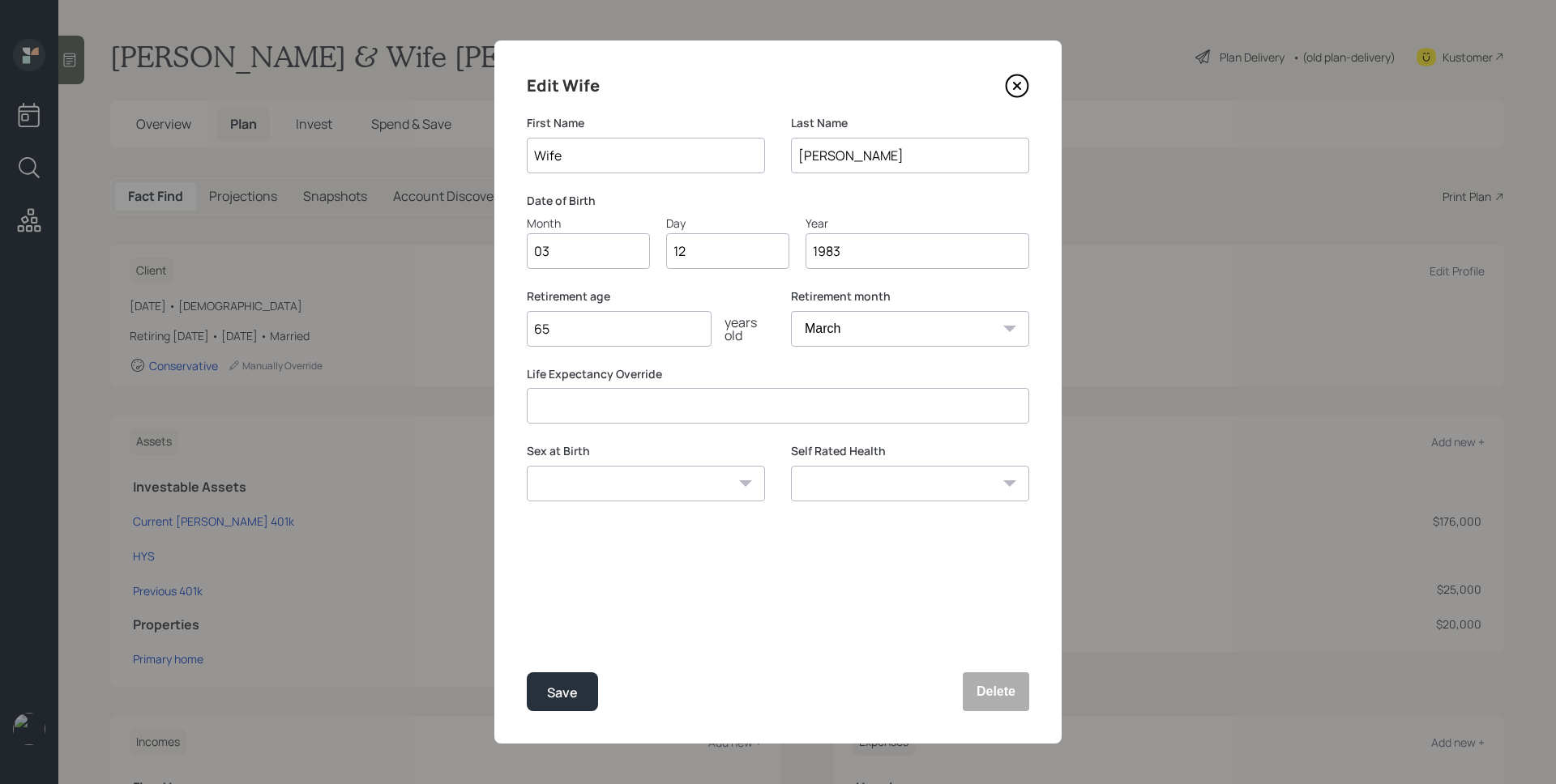 click on "Wife" at bounding box center [646, 156] 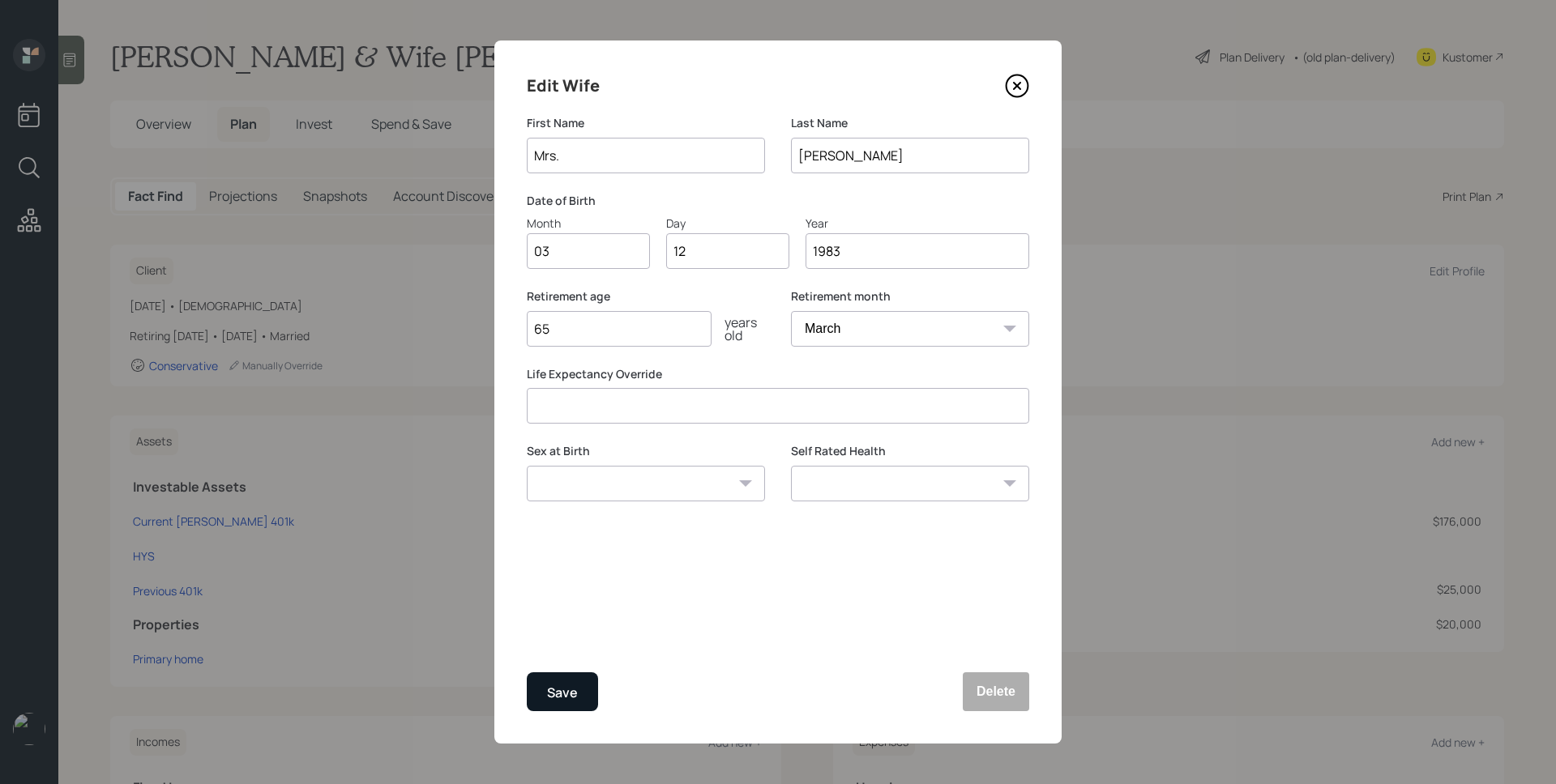 type on "Mrs." 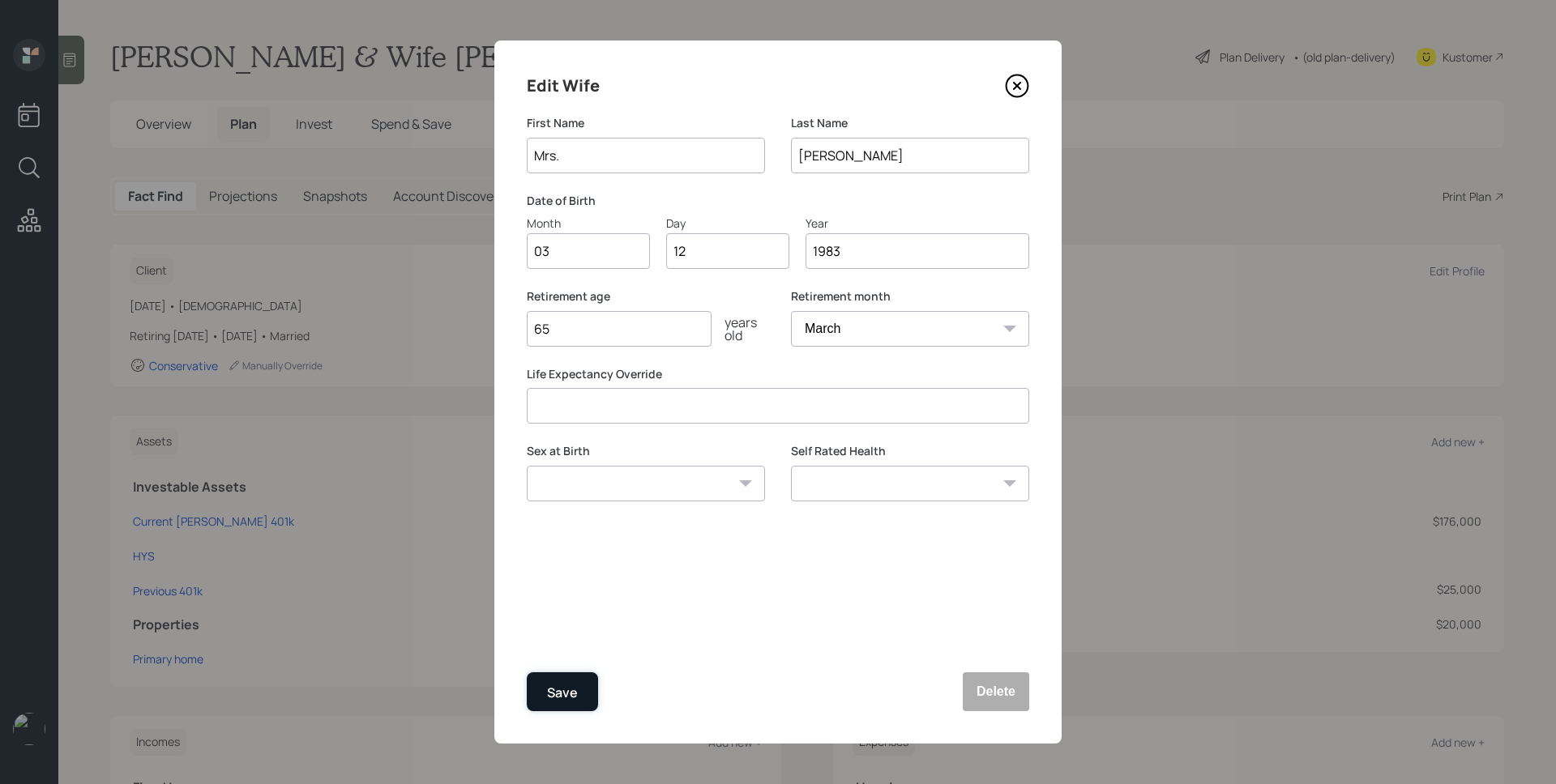 click on "Save" at bounding box center [562, 692] 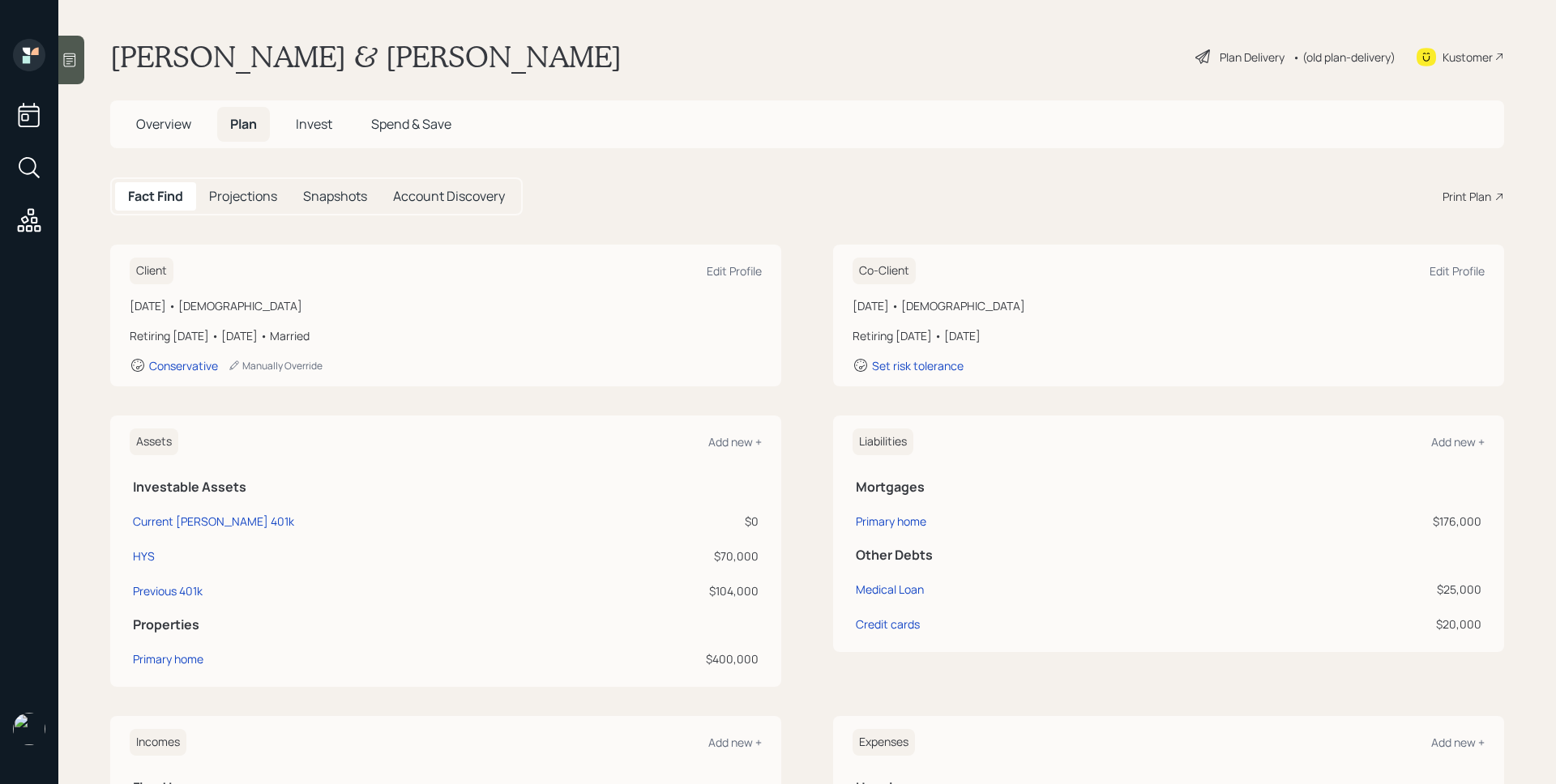click on "Print Plan" at bounding box center (1467, 196) 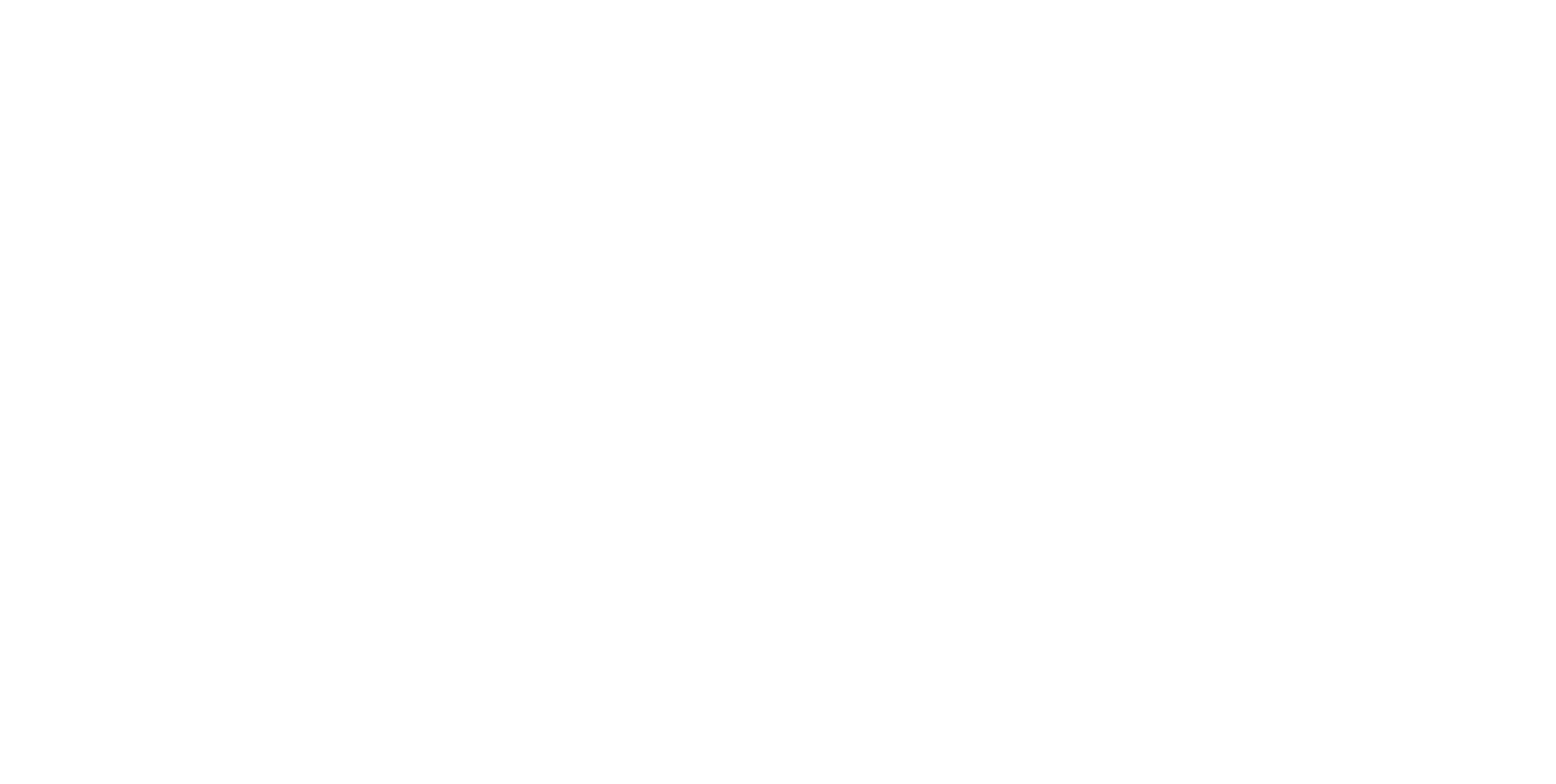 scroll, scrollTop: 0, scrollLeft: 0, axis: both 